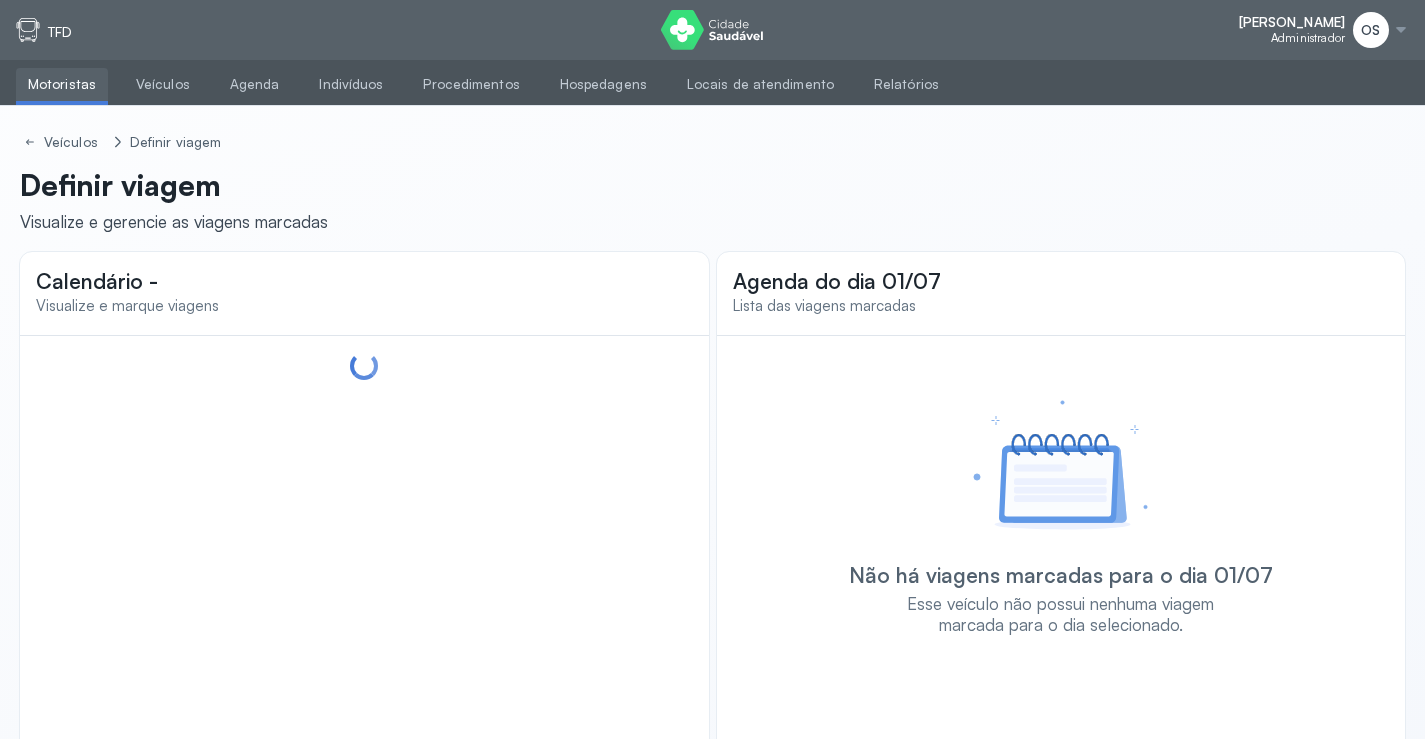 scroll, scrollTop: 0, scrollLeft: 0, axis: both 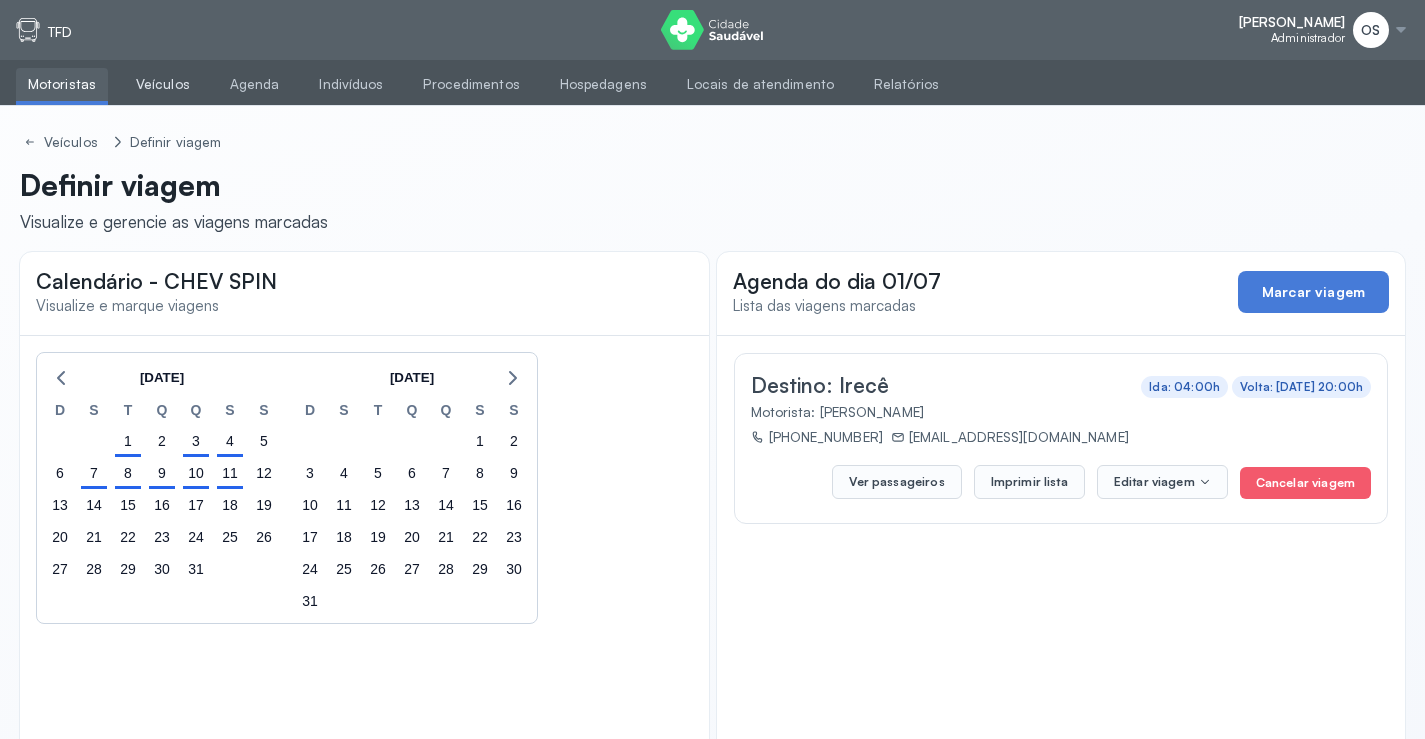 click on "Veículos" at bounding box center (163, 84) 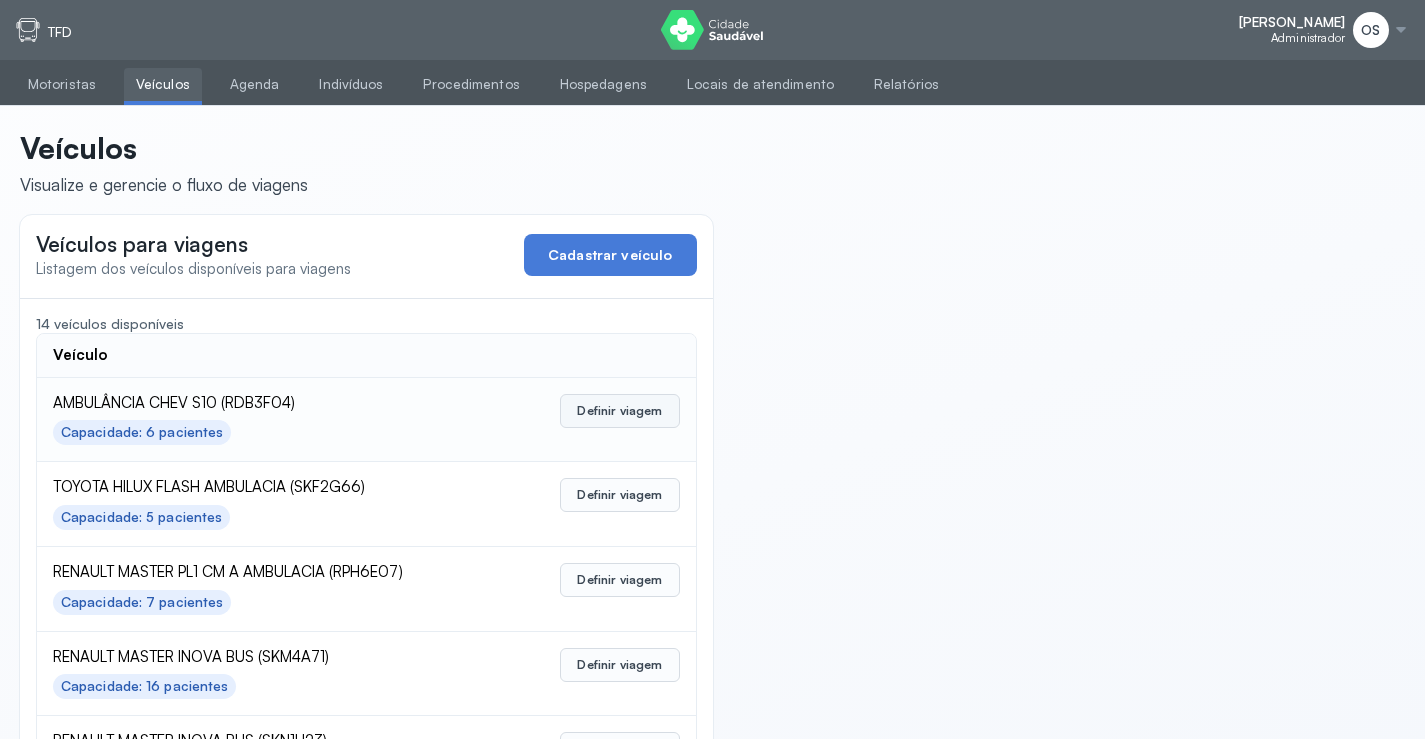 click on "Definir viagem" at bounding box center (619, 411) 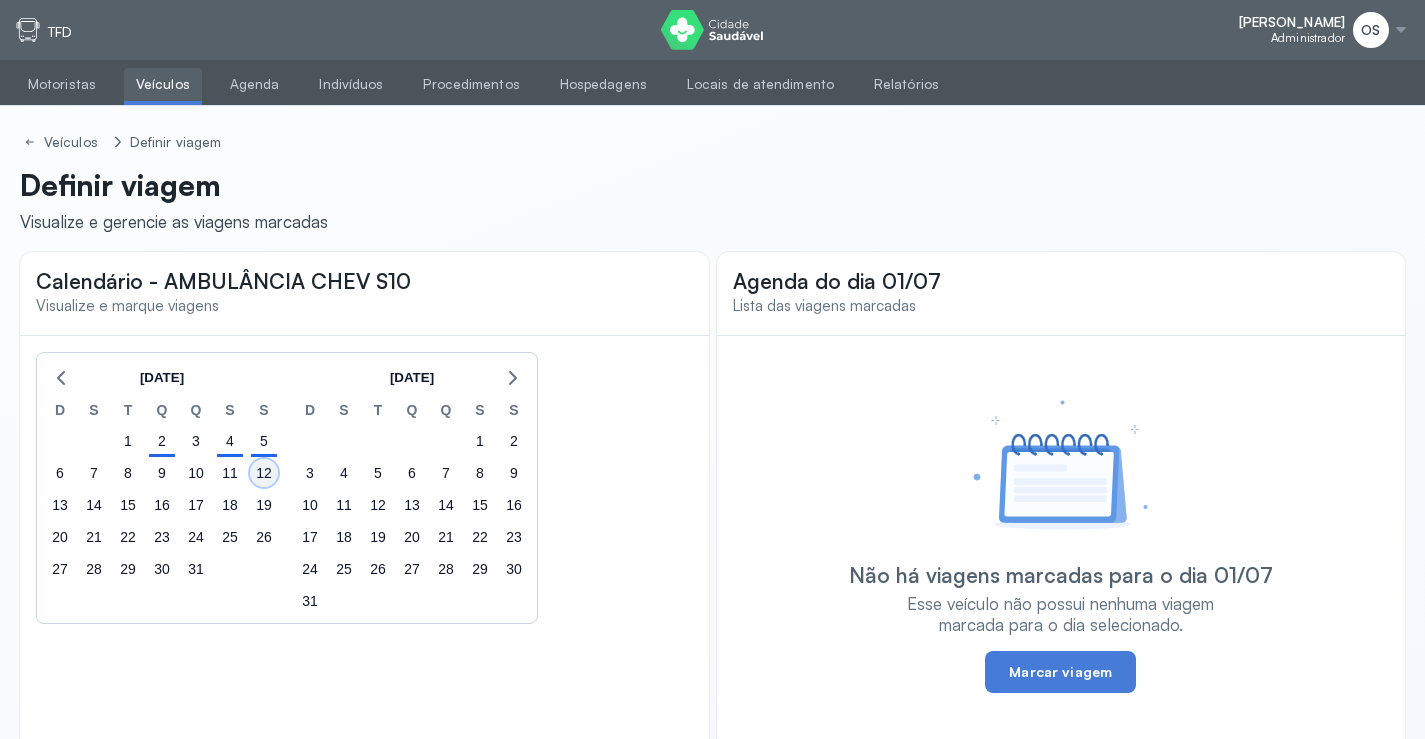 click on "12" 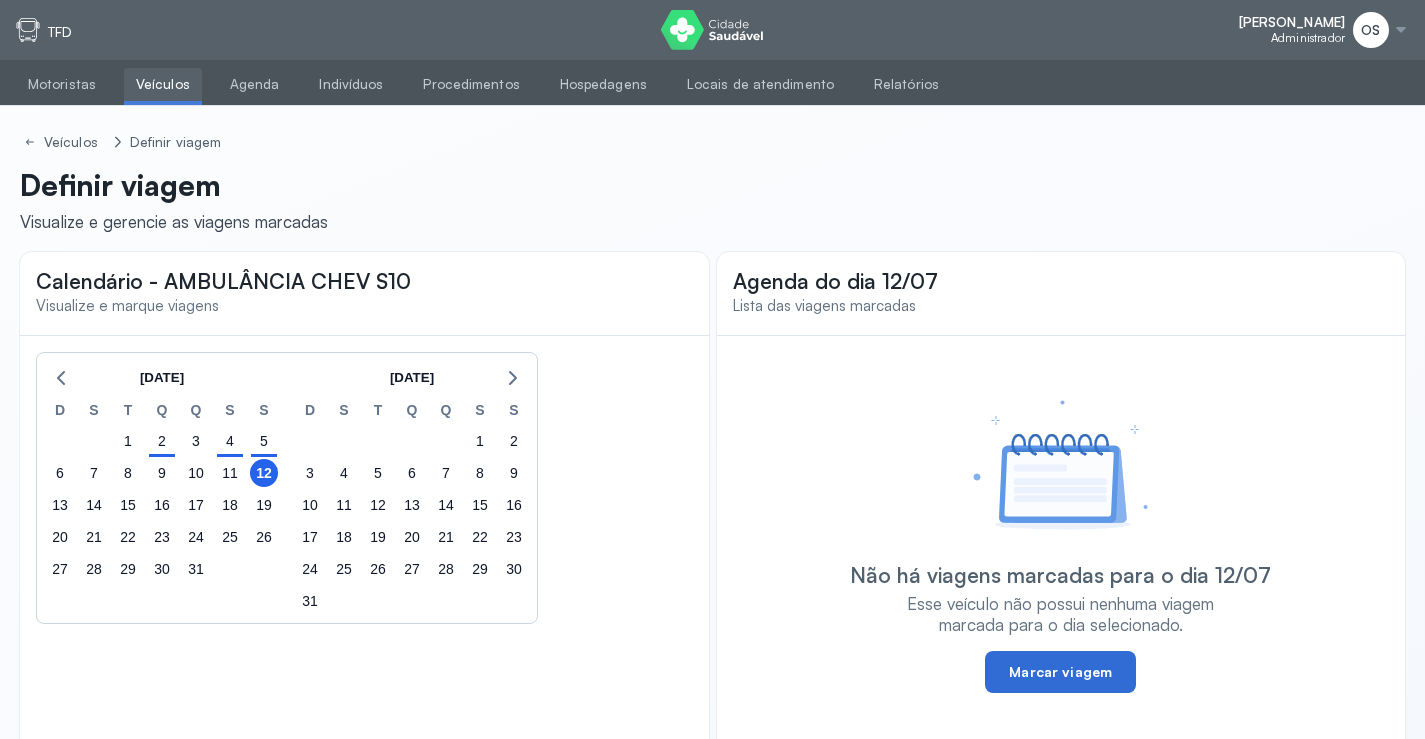 click on "Marcar viagem" 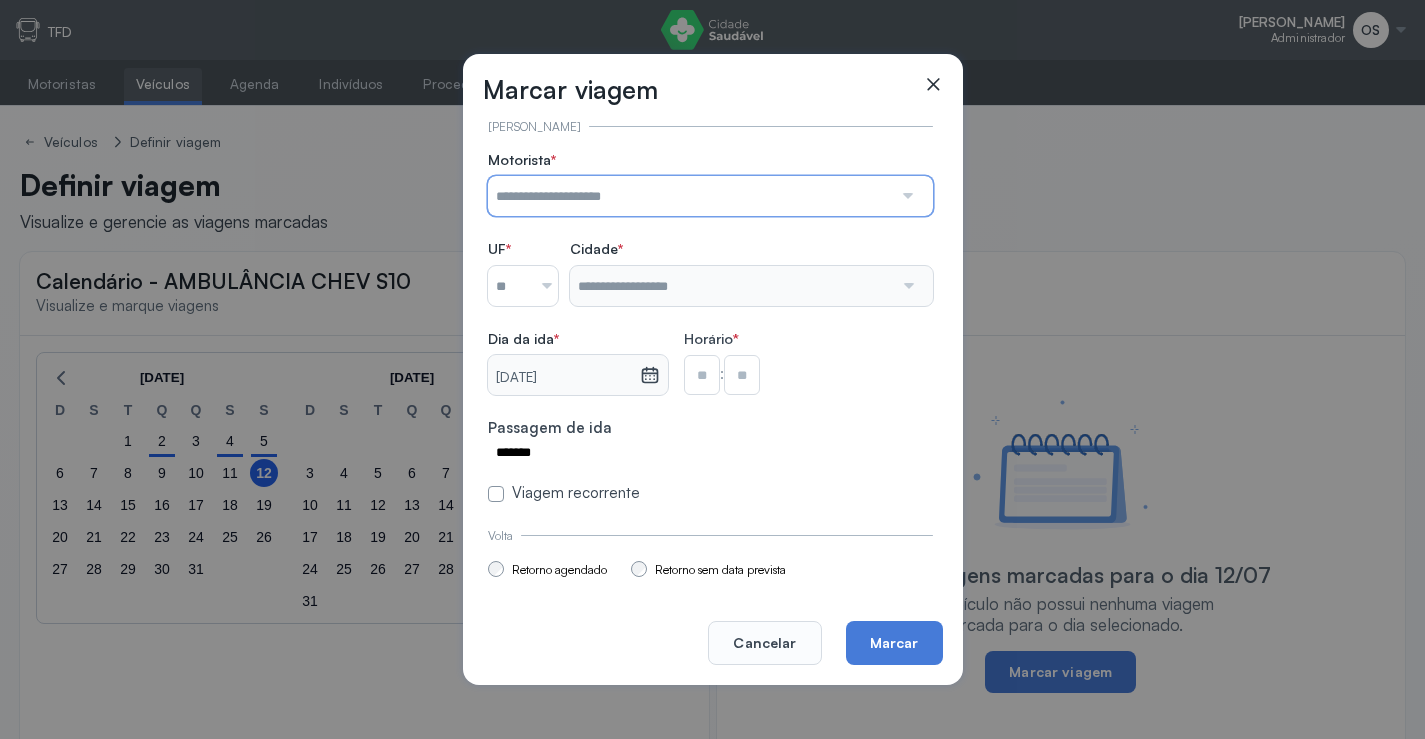click at bounding box center (690, 196) 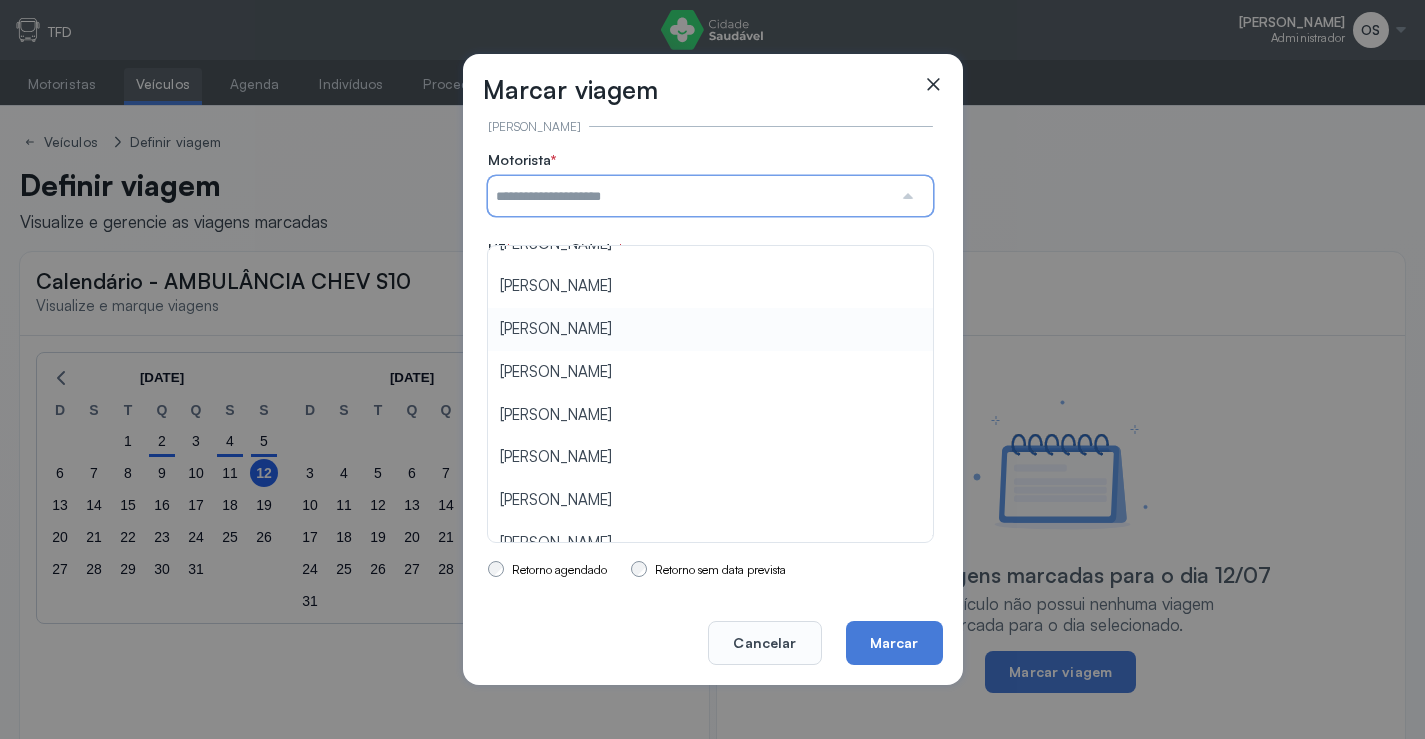scroll, scrollTop: 200, scrollLeft: 0, axis: vertical 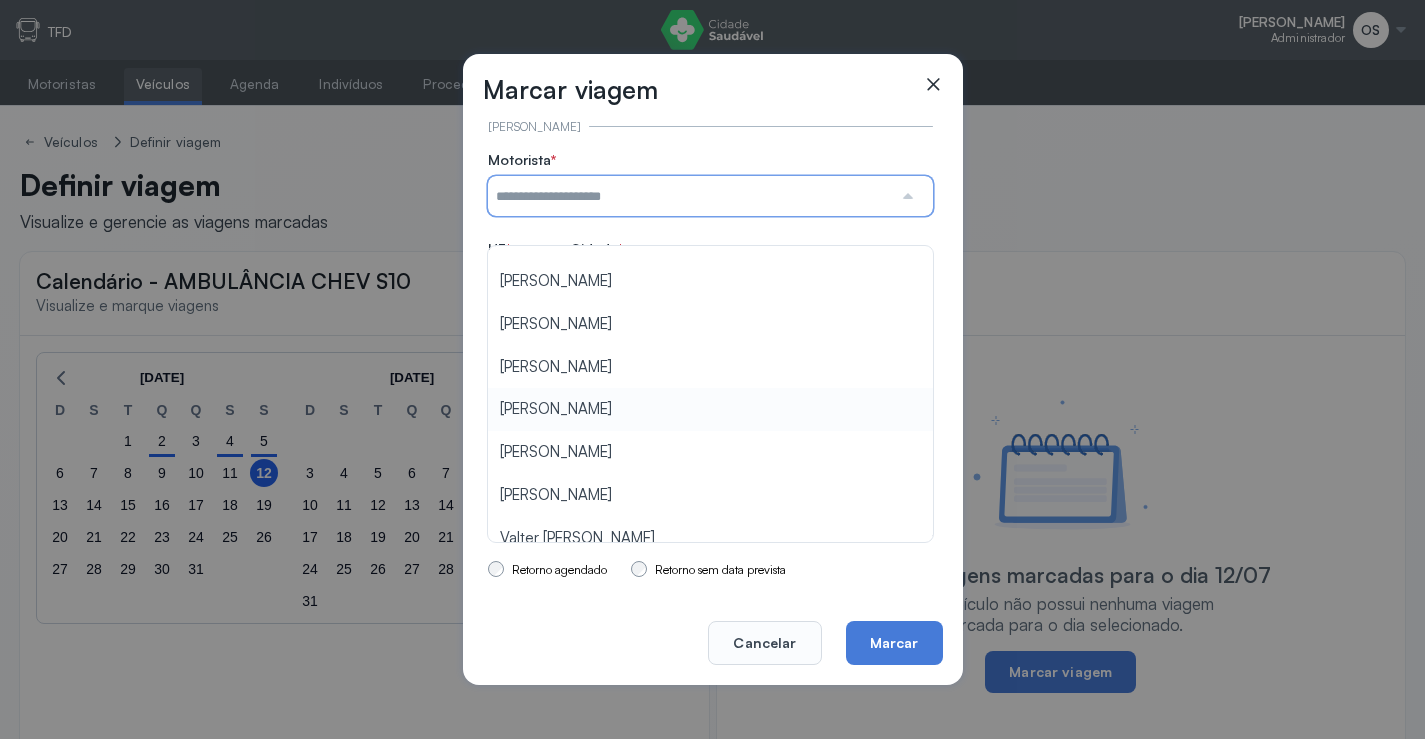type on "**********" 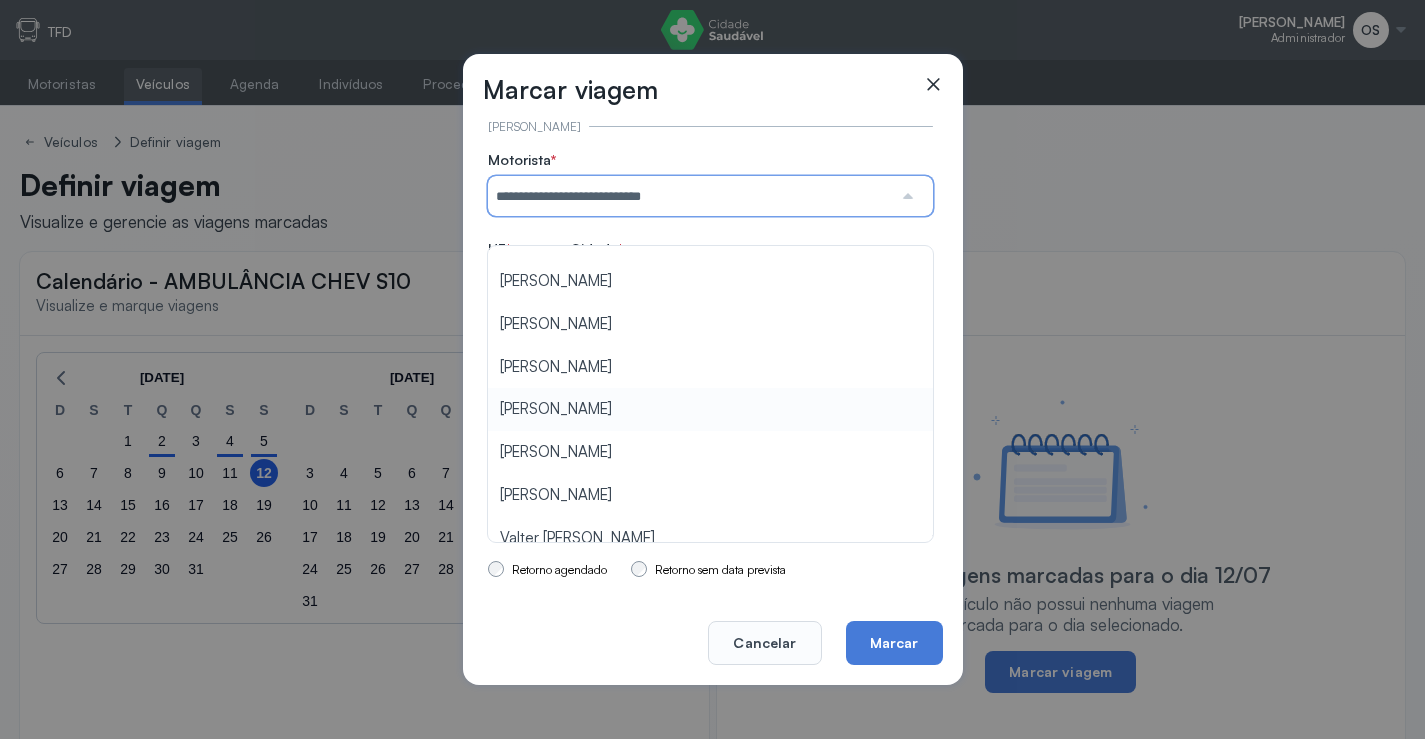 click on "**********" at bounding box center [710, 327] 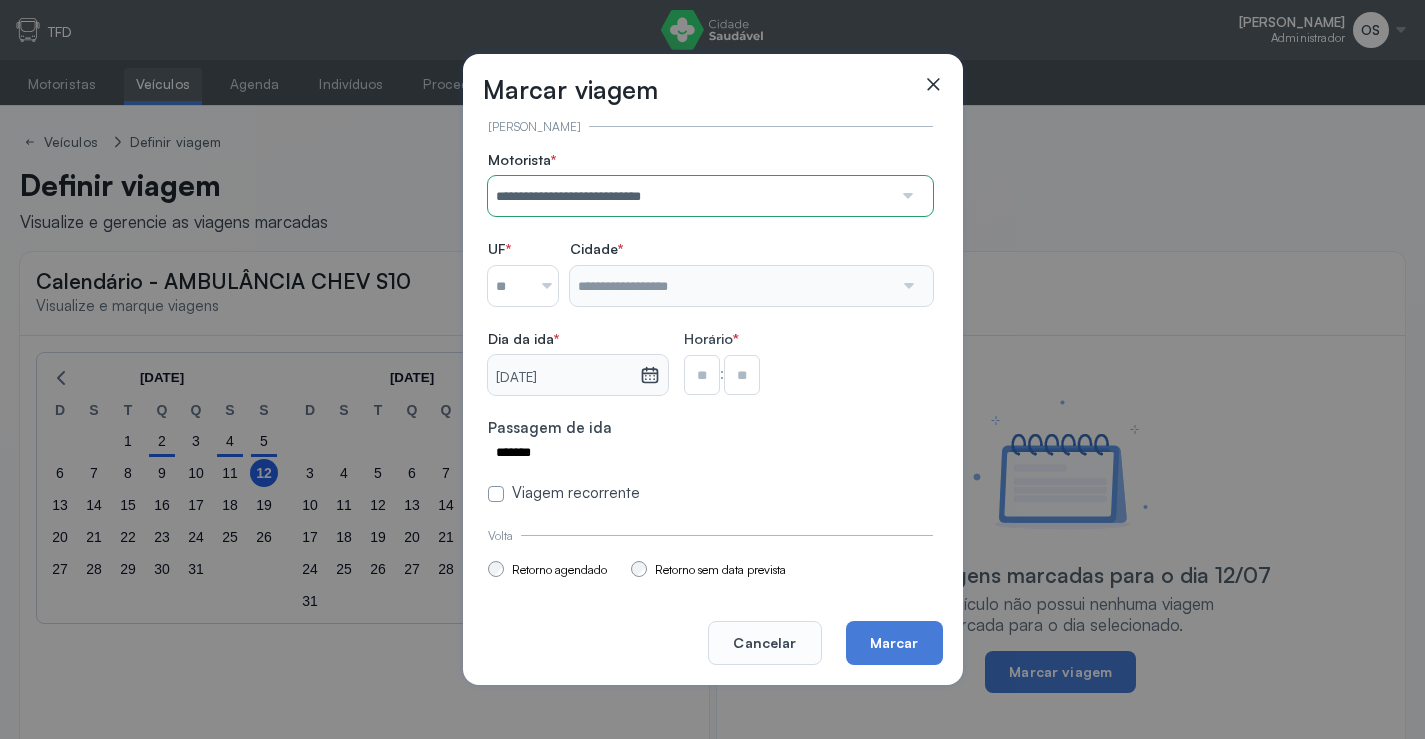 click at bounding box center [539, 286] 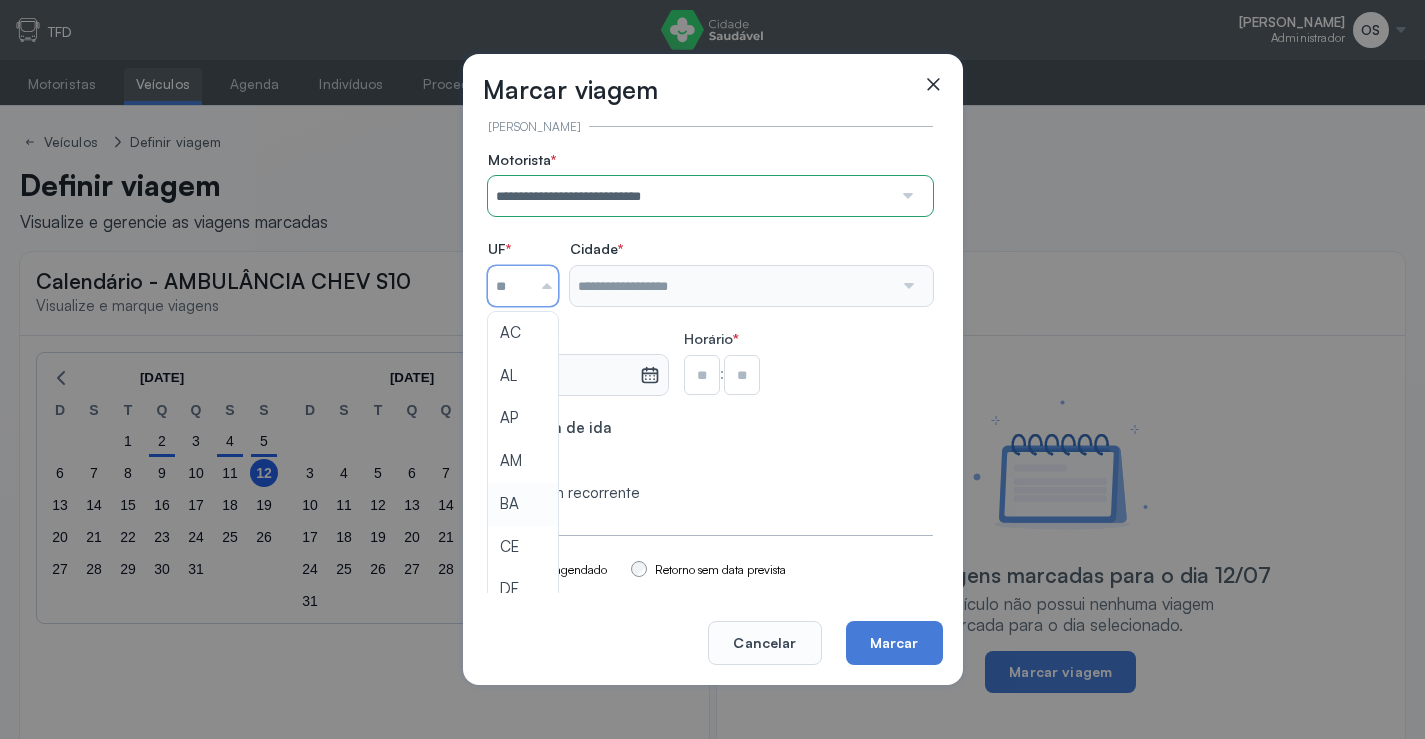 type on "**" 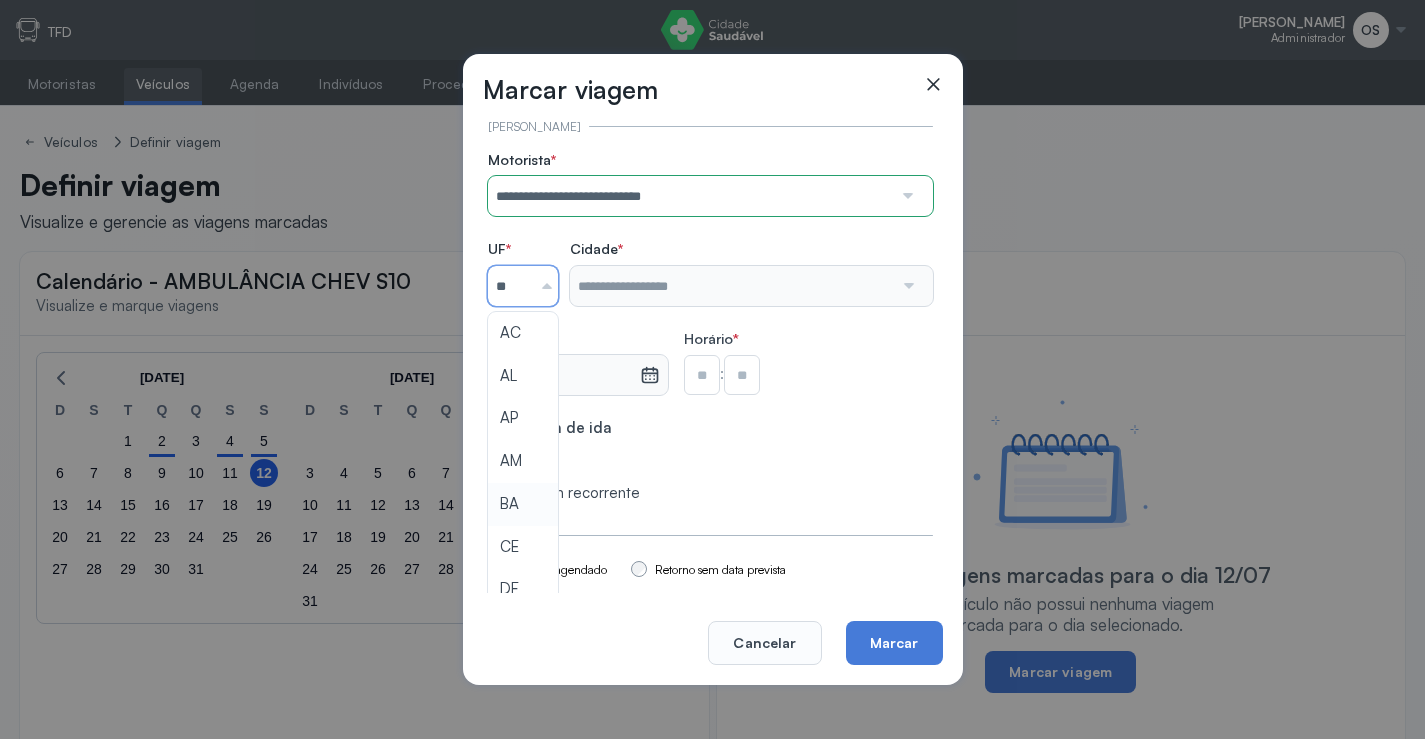 click on "**********" at bounding box center (710, 327) 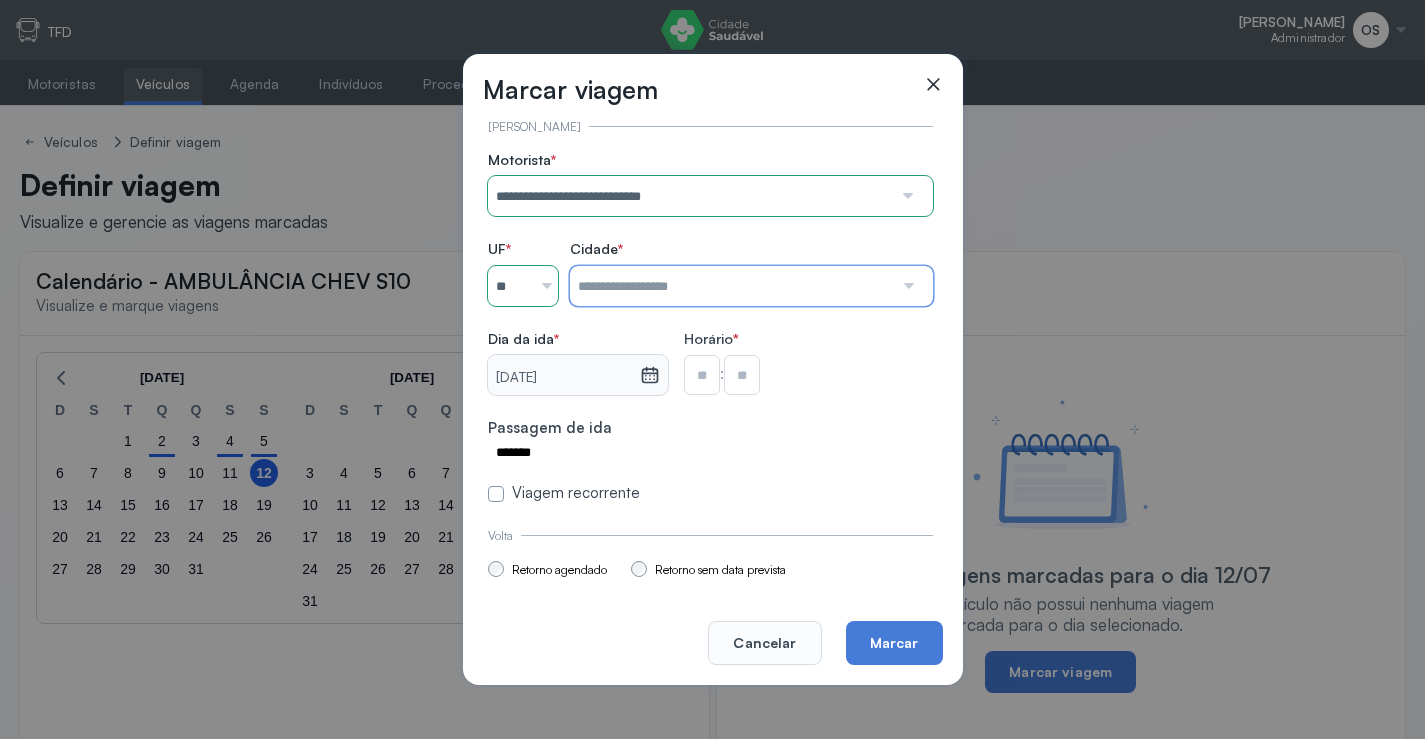 click at bounding box center [731, 286] 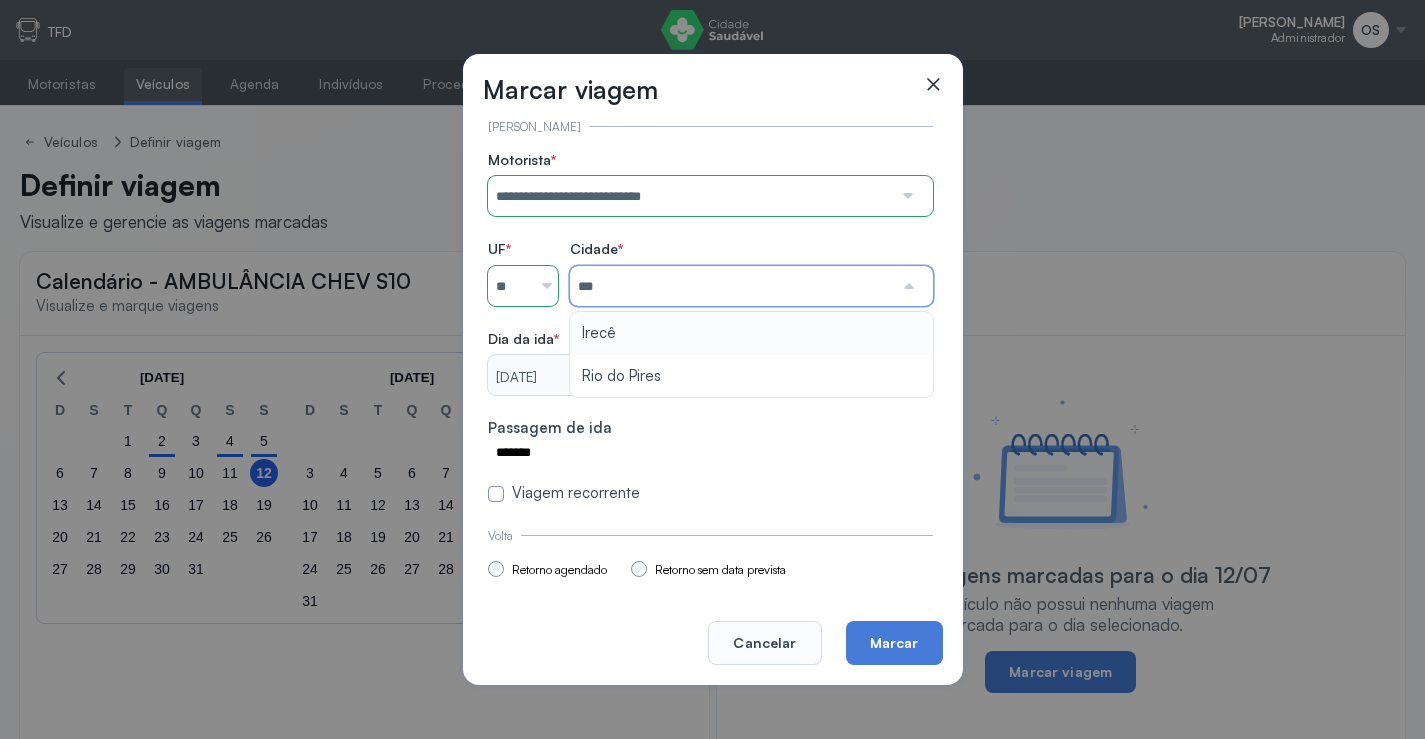 type on "*****" 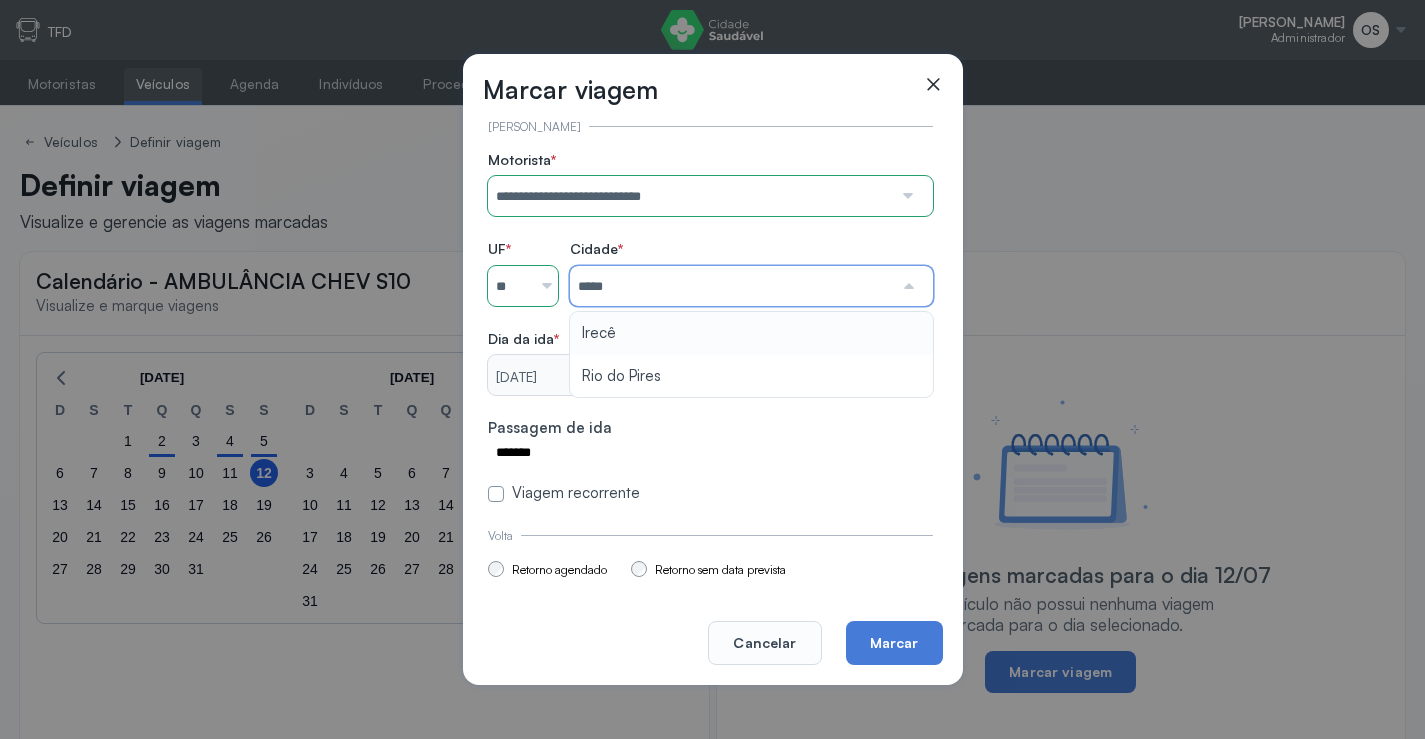 click on "**********" at bounding box center (710, 327) 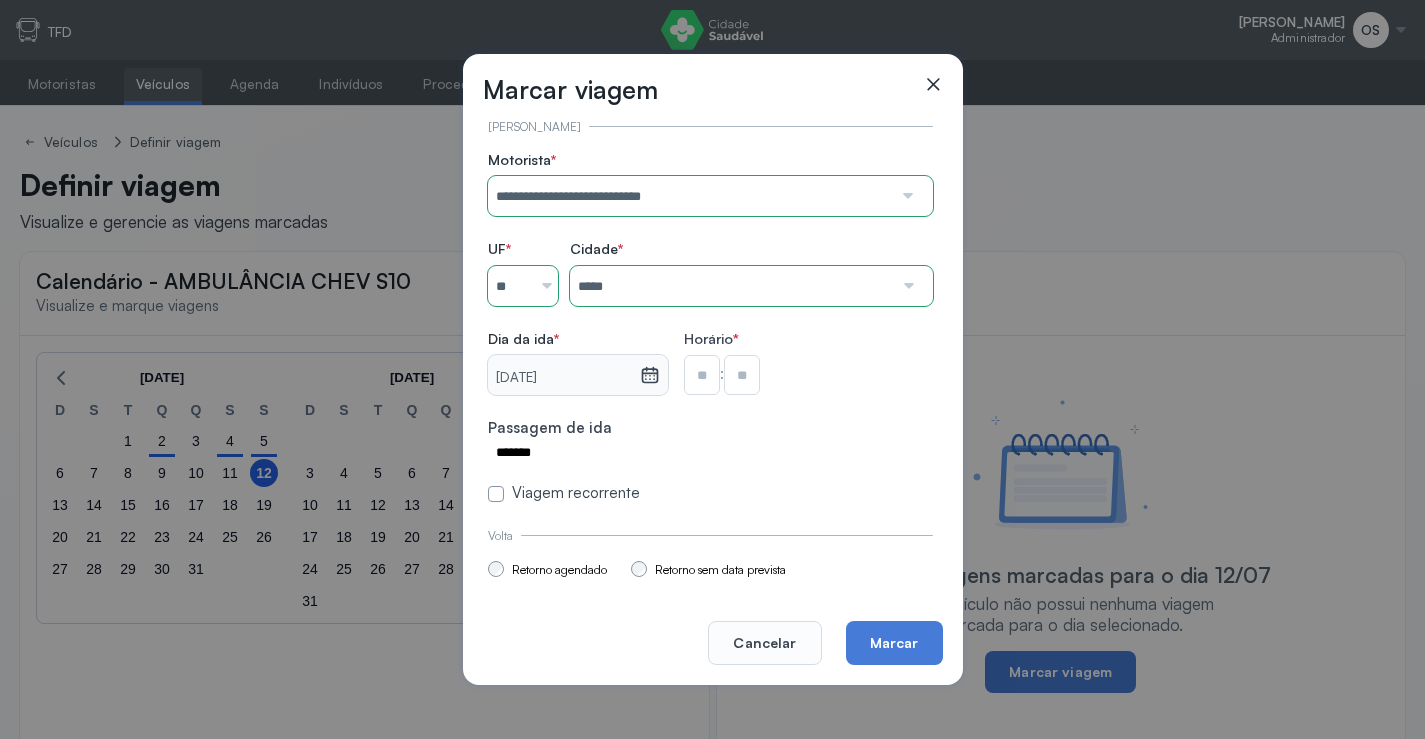 click at bounding box center (702, 375) 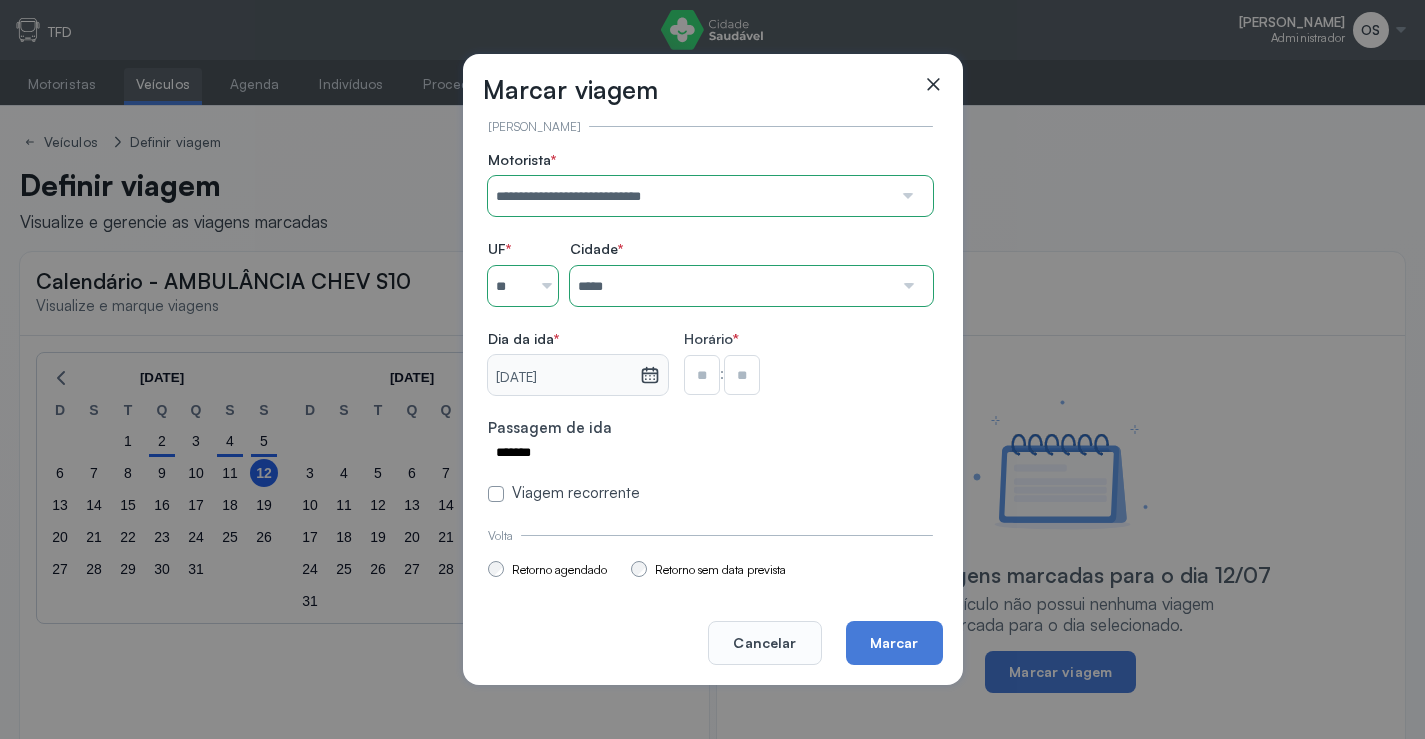 type on "**" 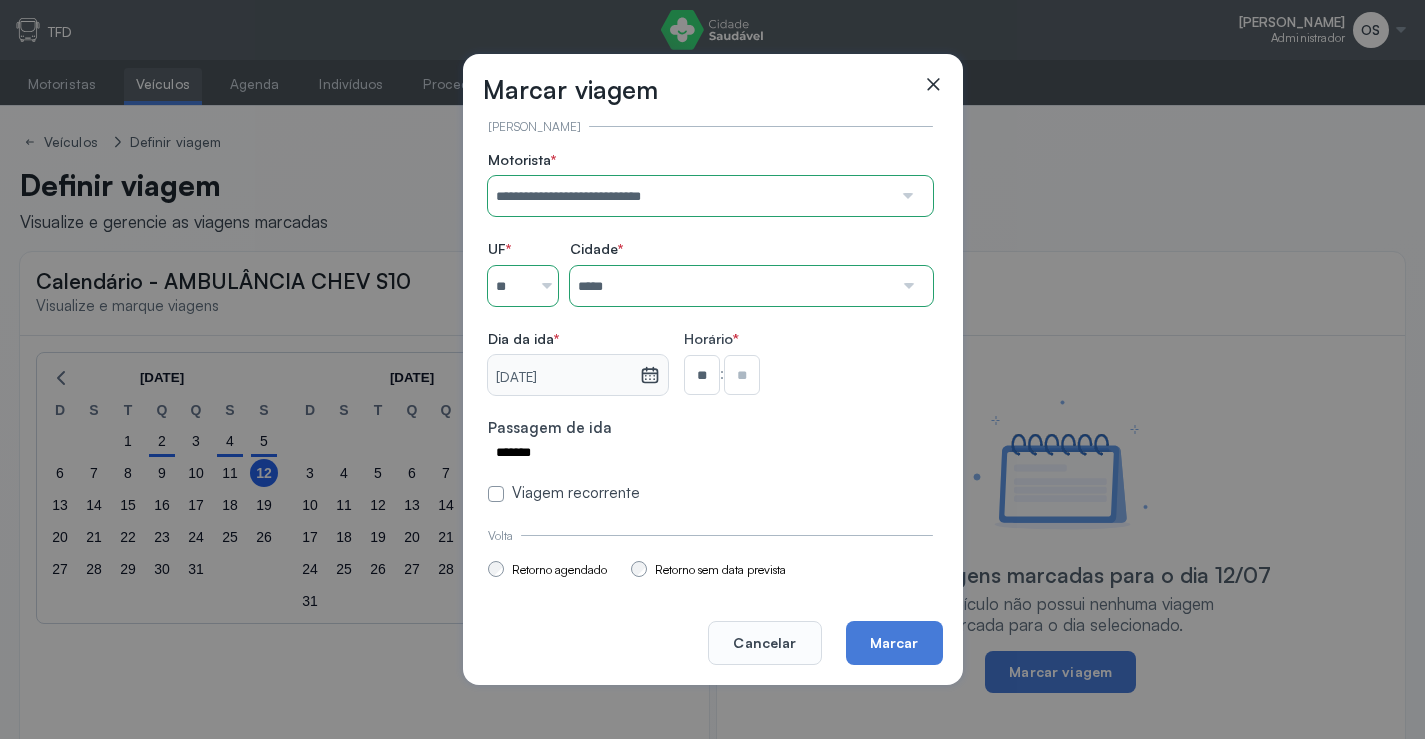 click at bounding box center (742, 375) 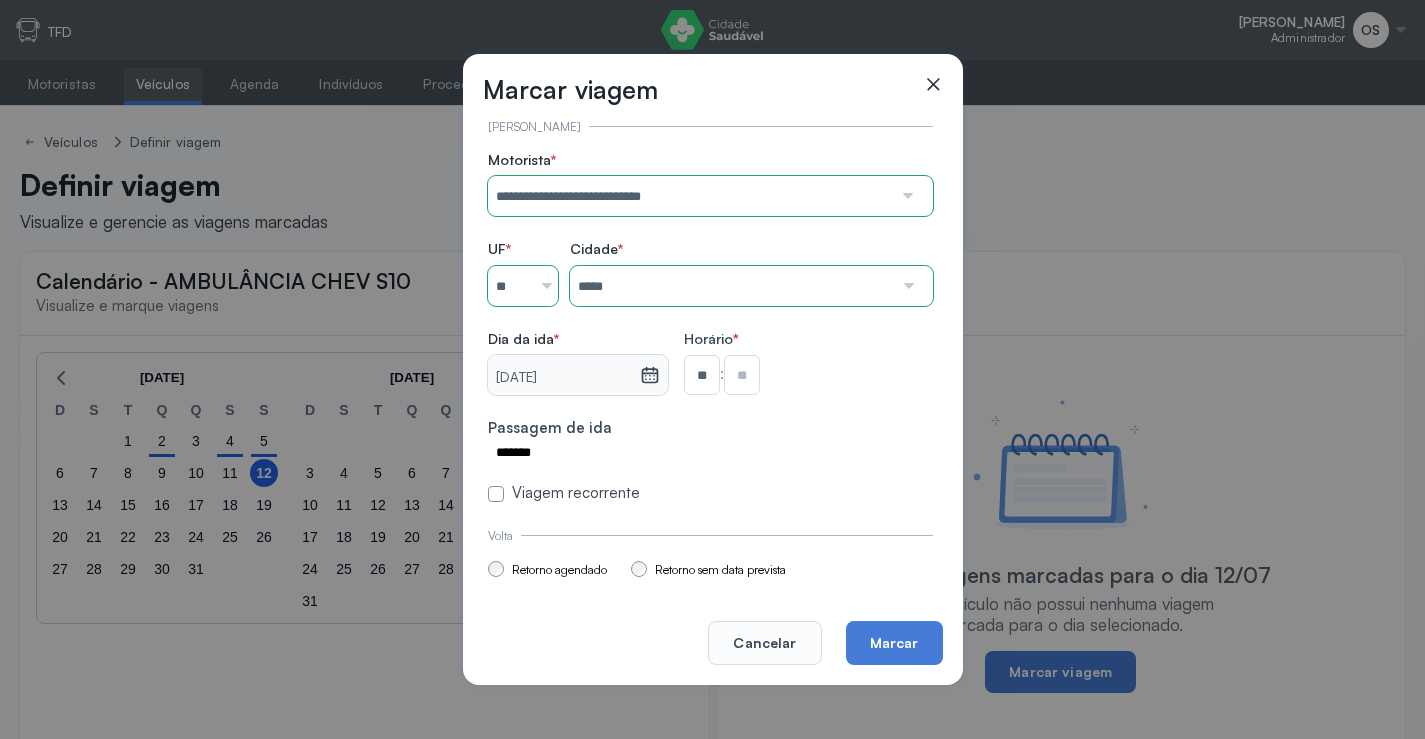 type on "**" 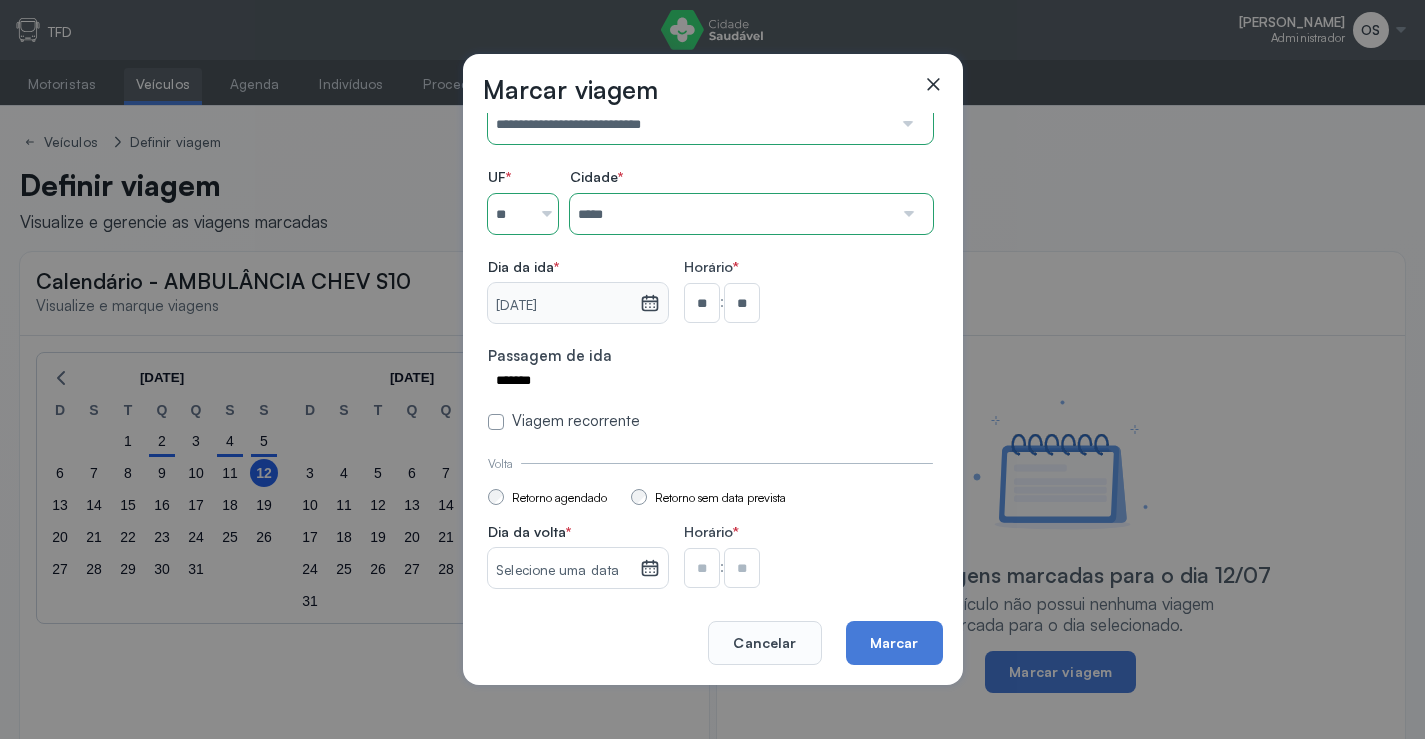 scroll, scrollTop: 147, scrollLeft: 0, axis: vertical 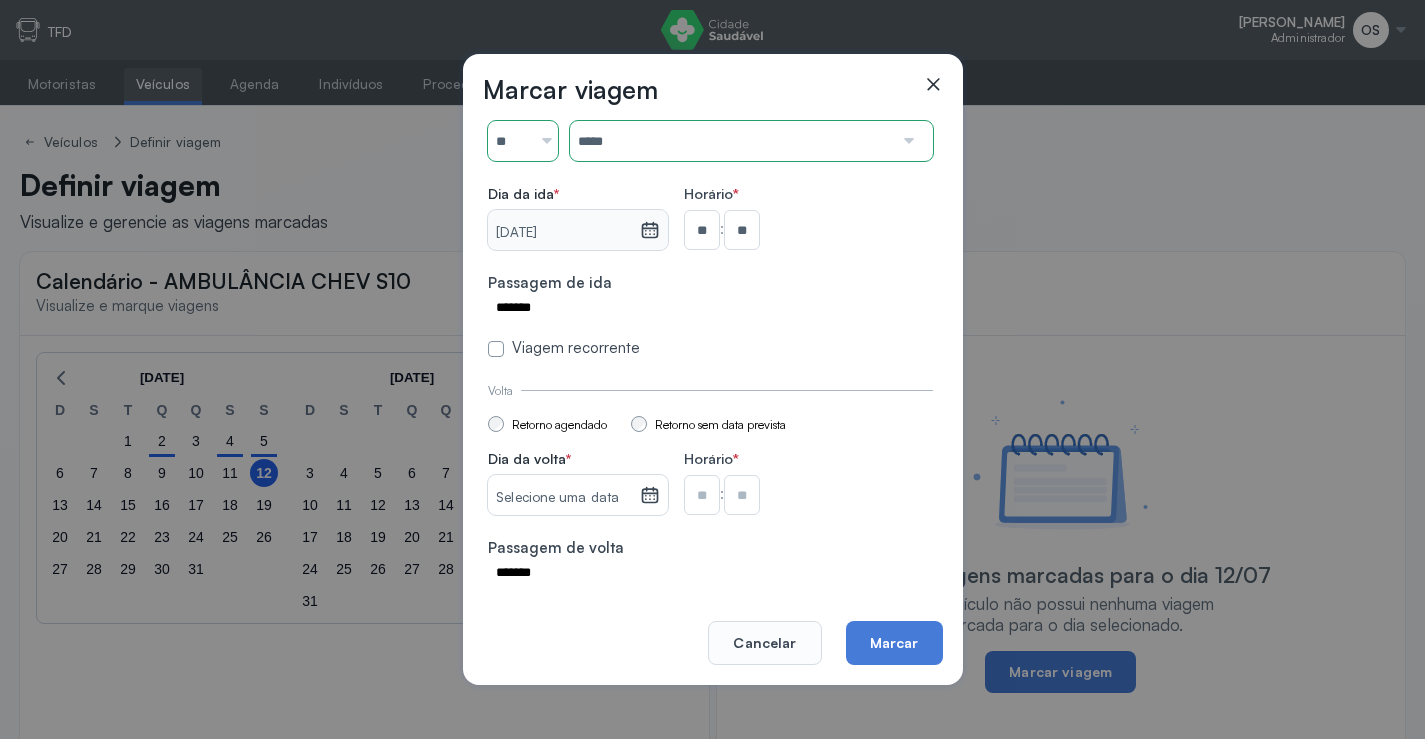 click 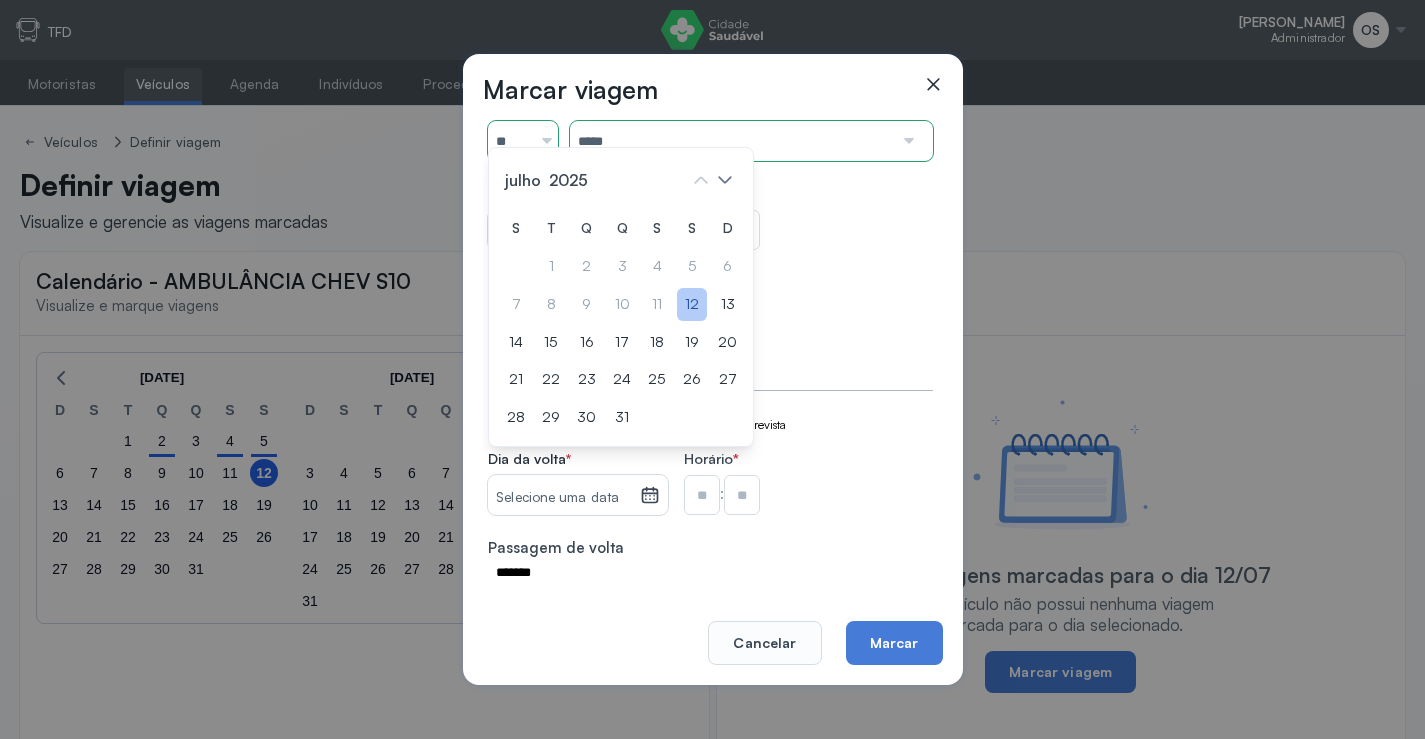click on "12" 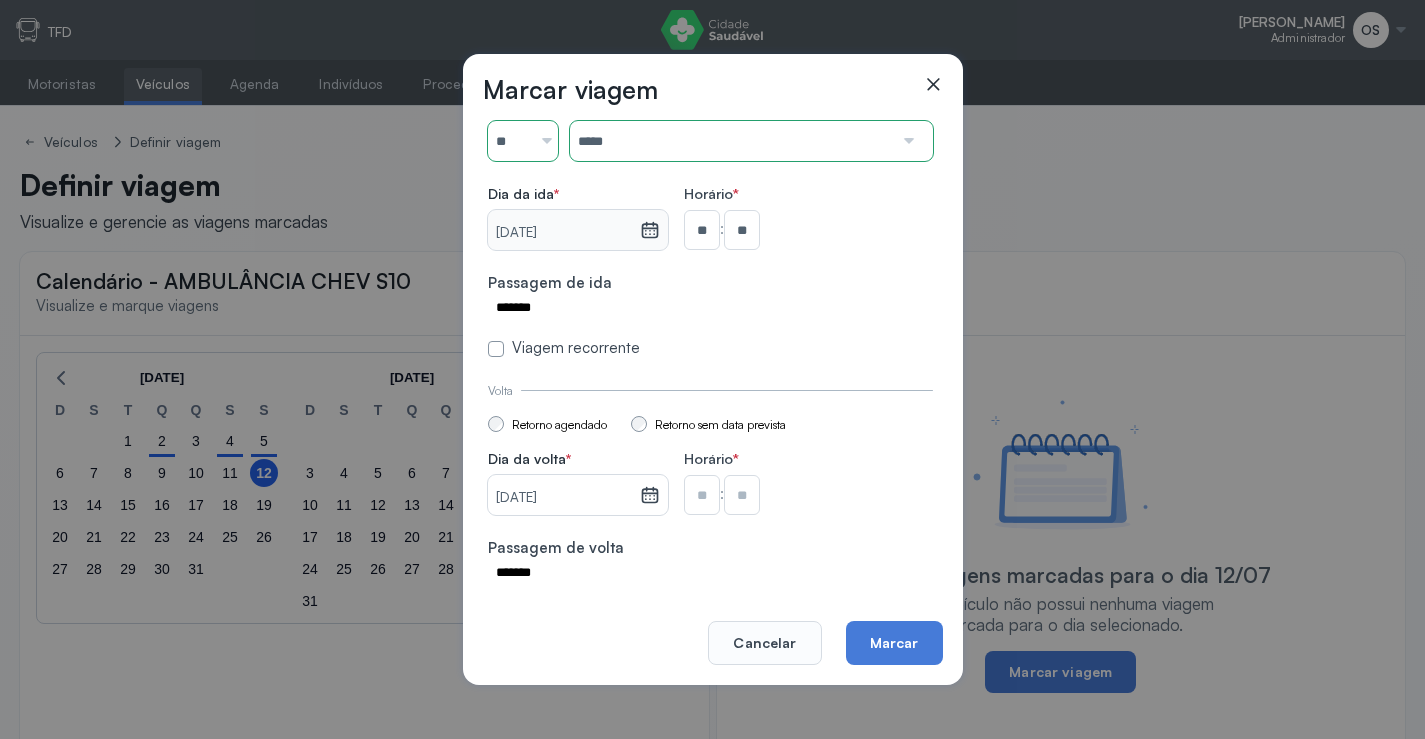 click at bounding box center (702, 230) 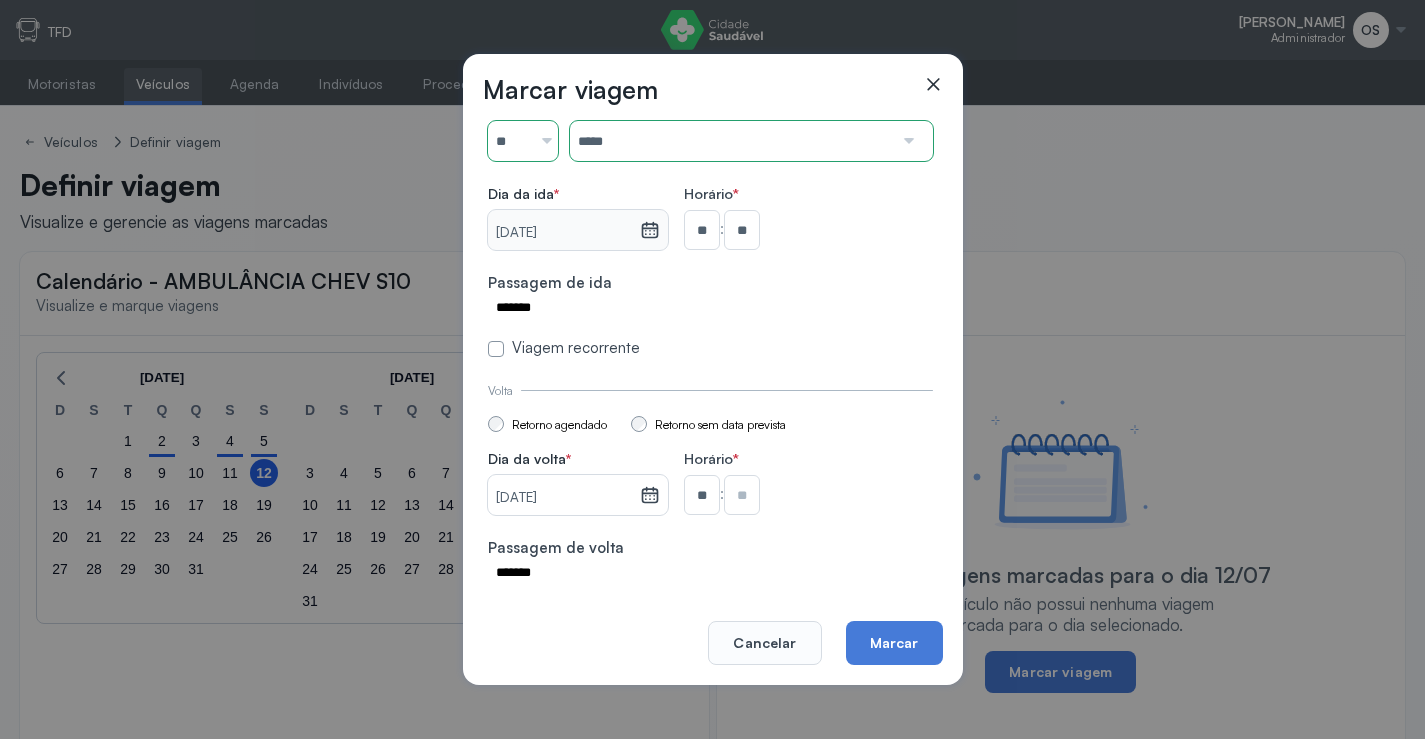 type on "**" 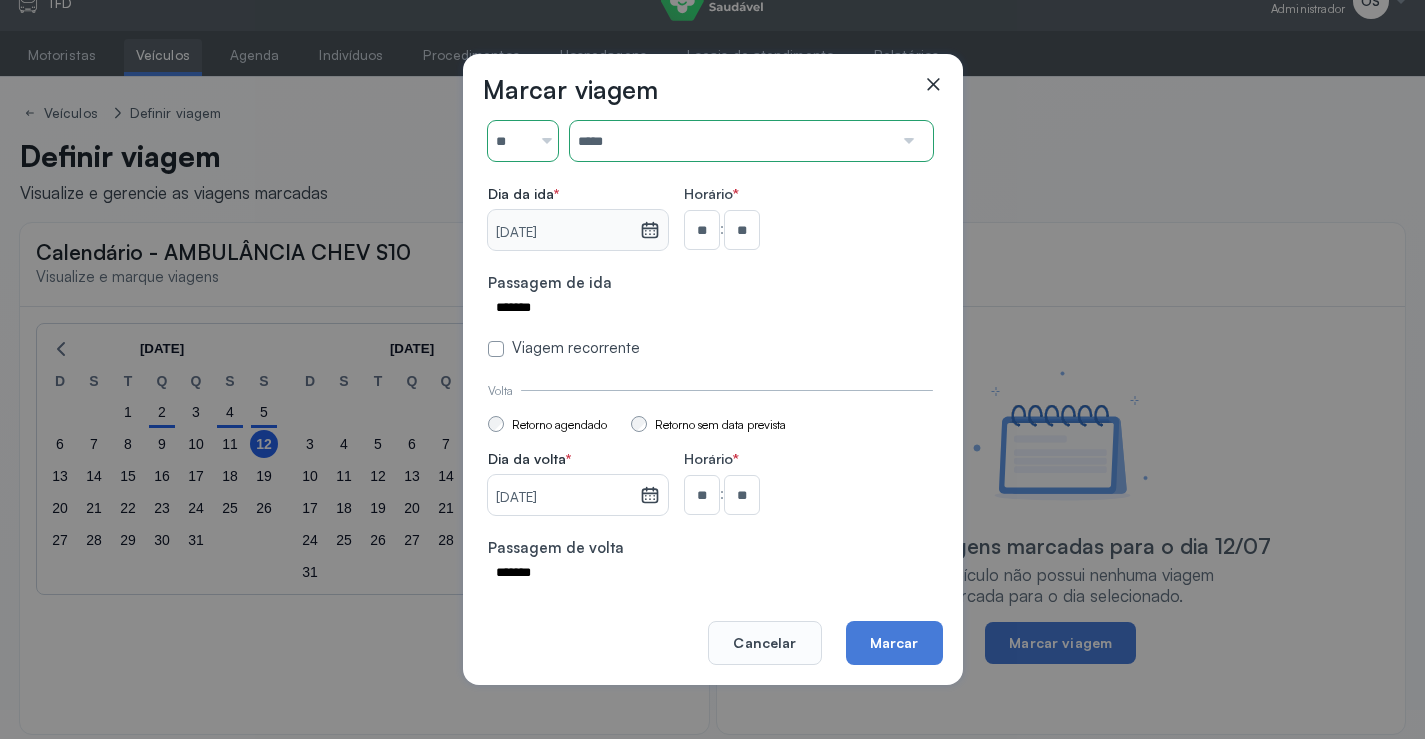 scroll, scrollTop: 44, scrollLeft: 0, axis: vertical 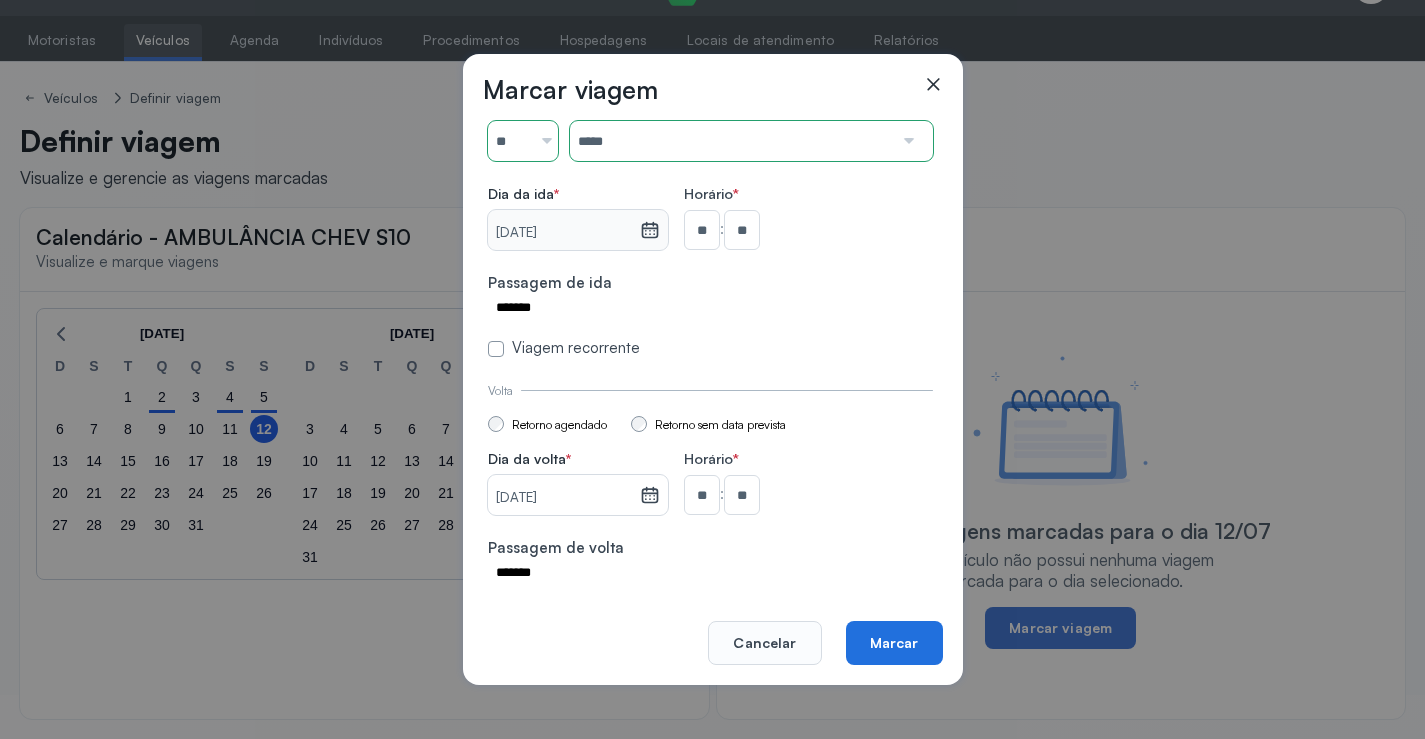 click on "Marcar" 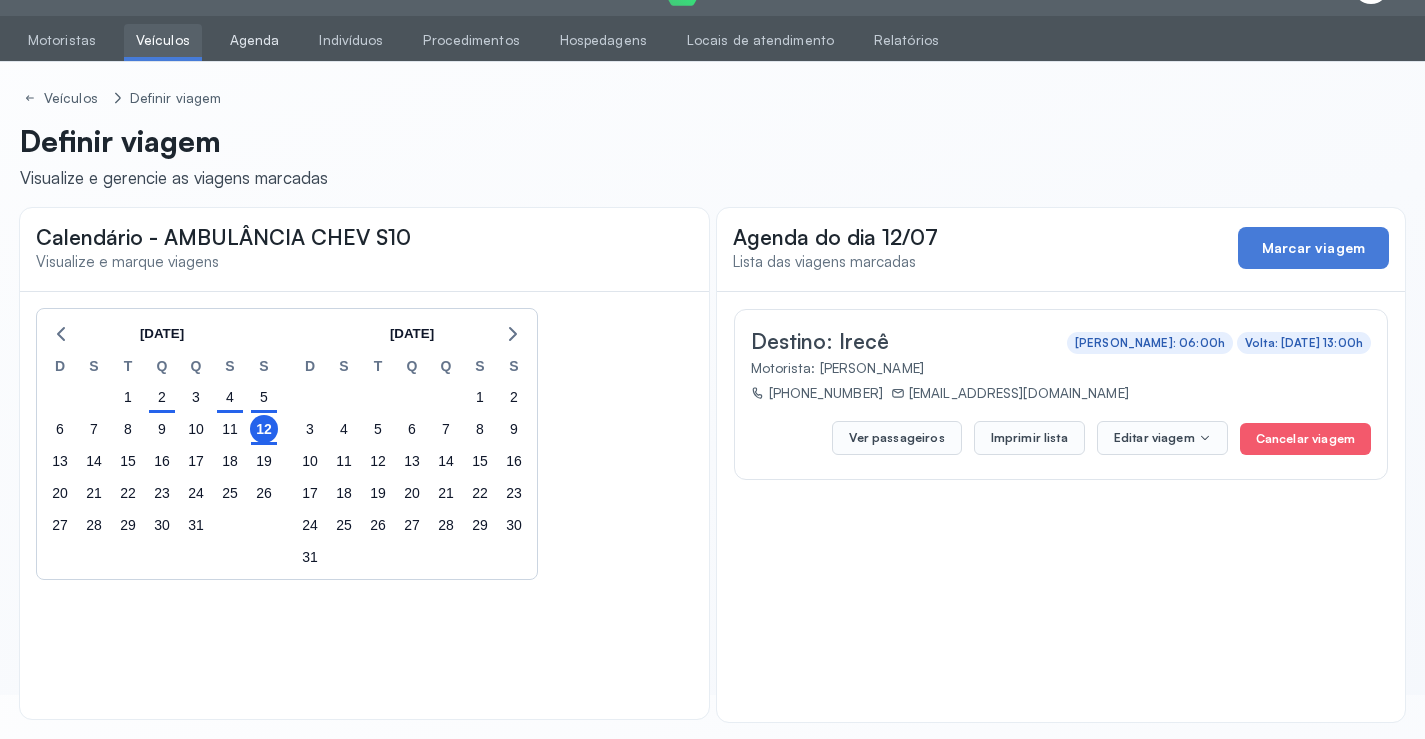 click on "Agenda" at bounding box center [255, 40] 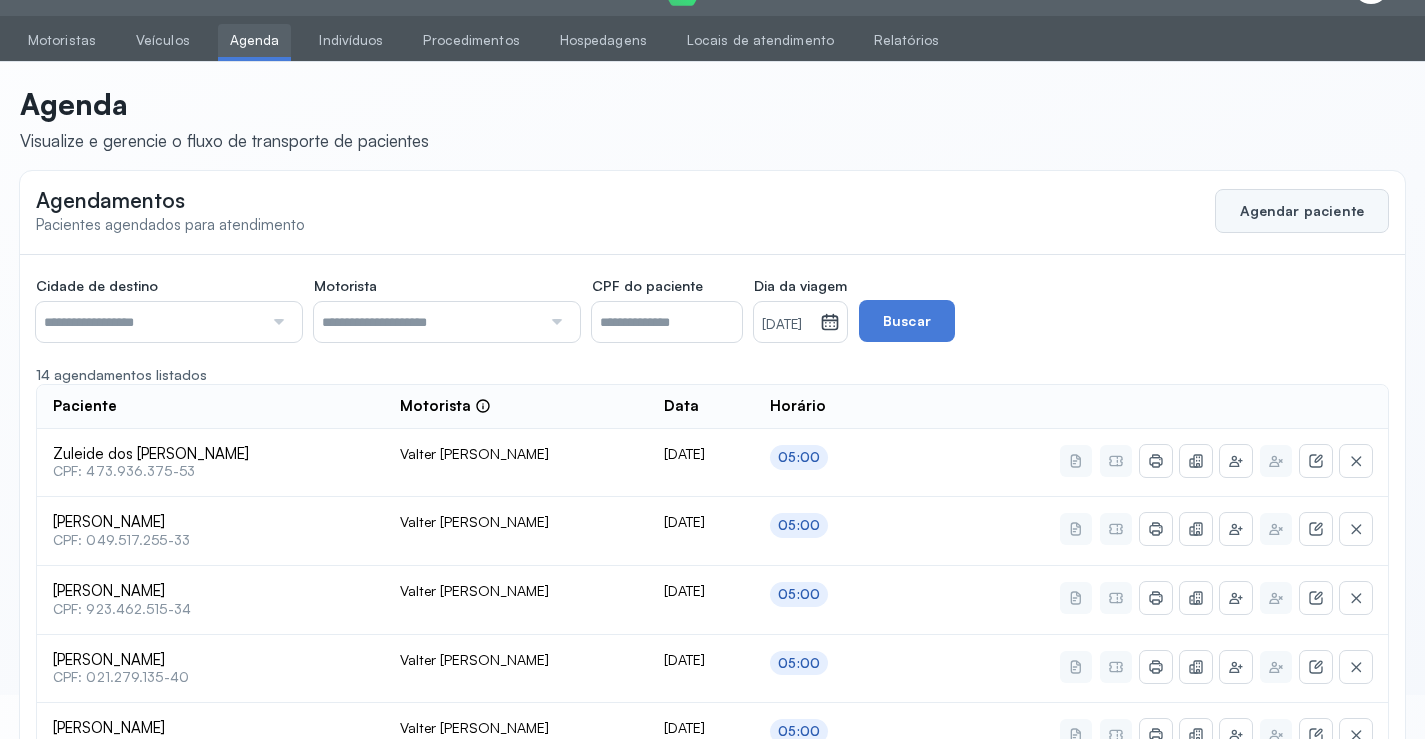 click on "Agendar paciente" 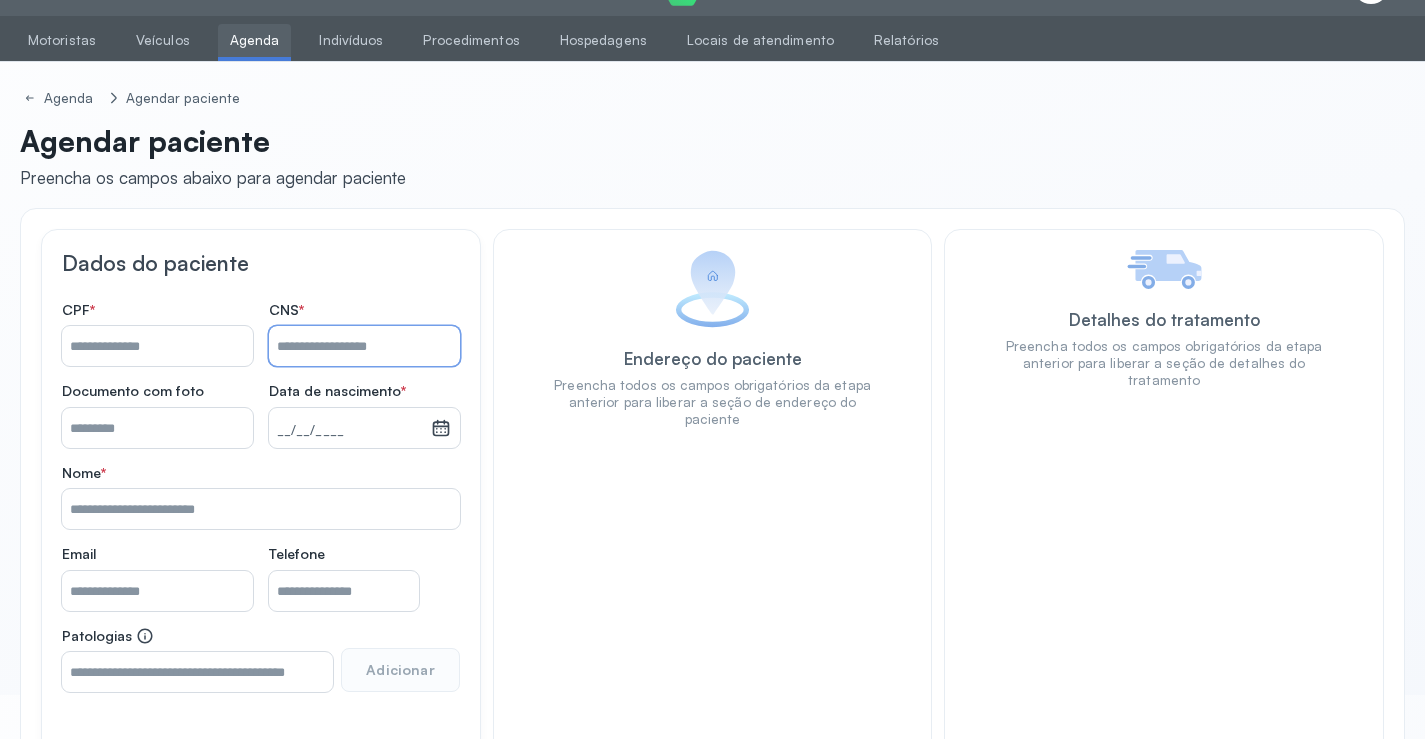 paste on "**********" 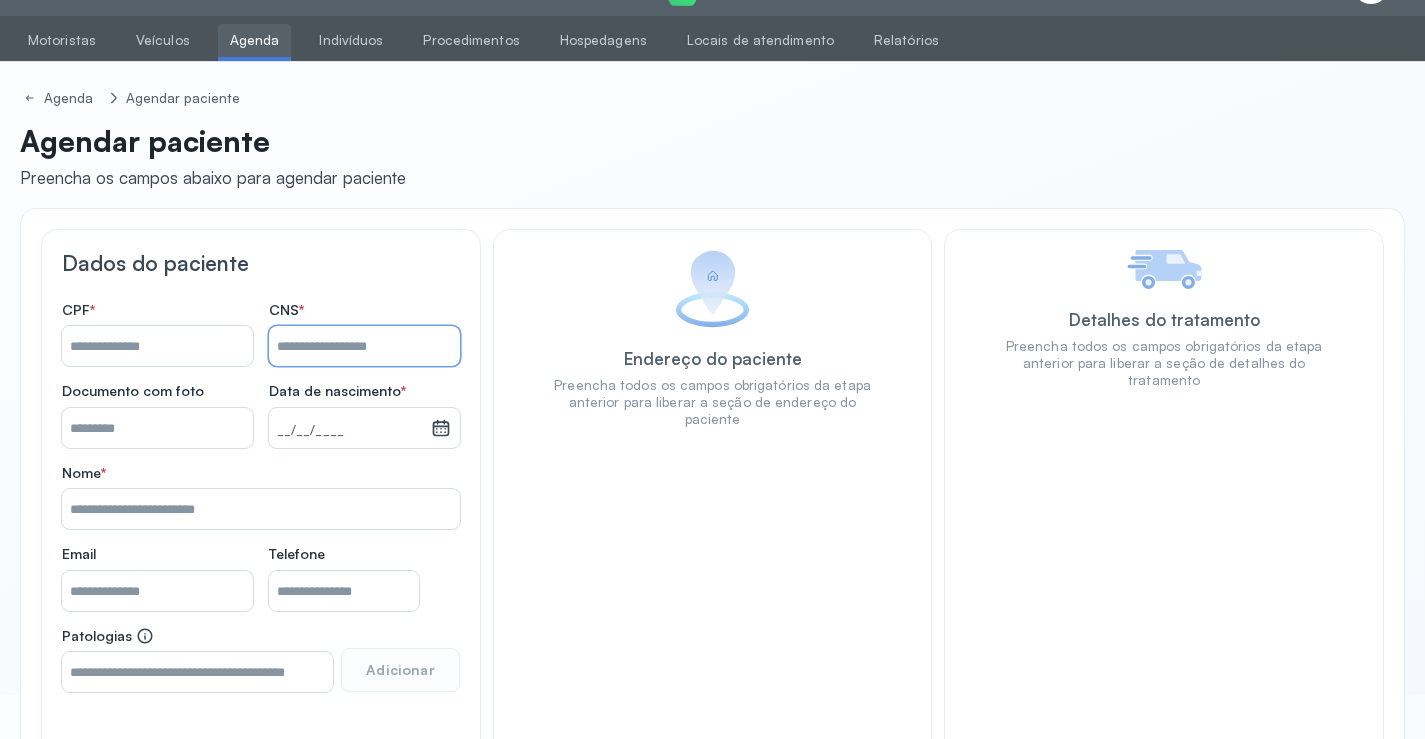 type on "**********" 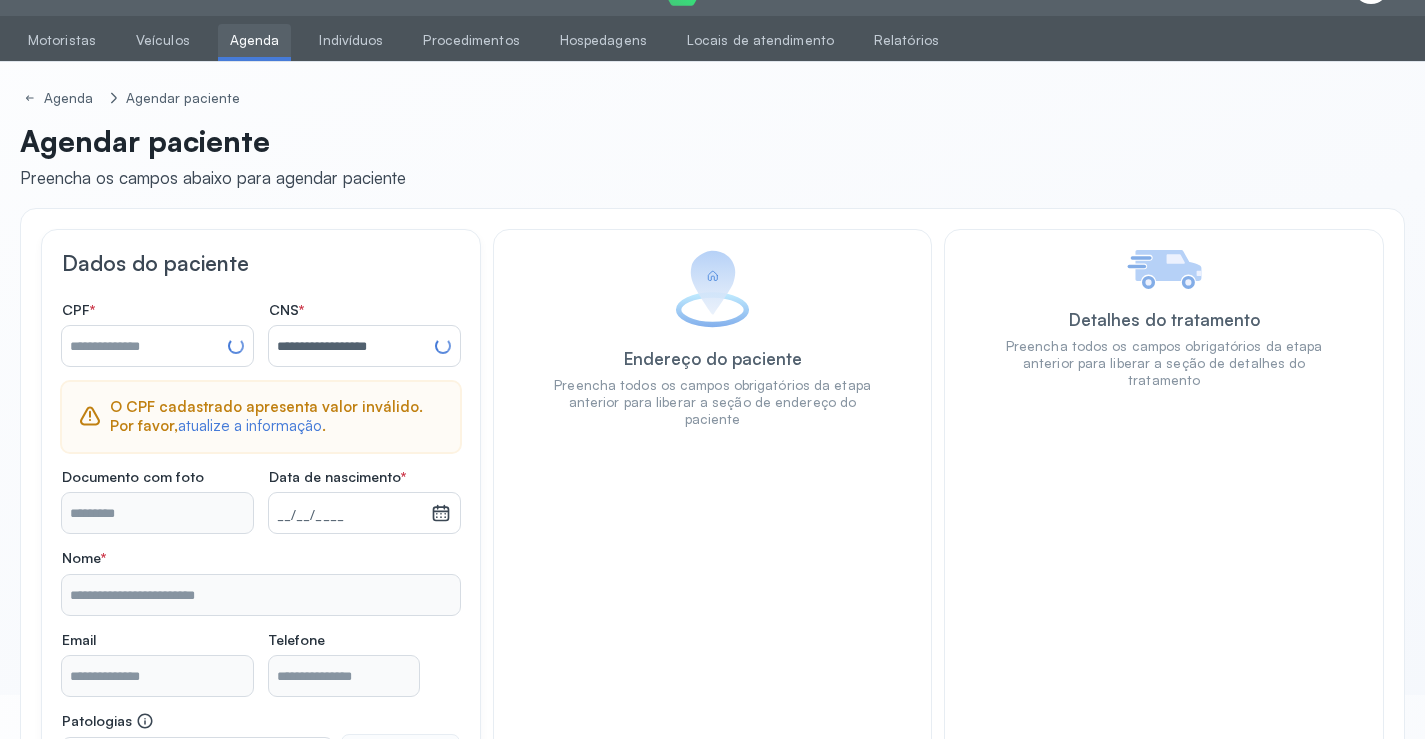 type on "**********" 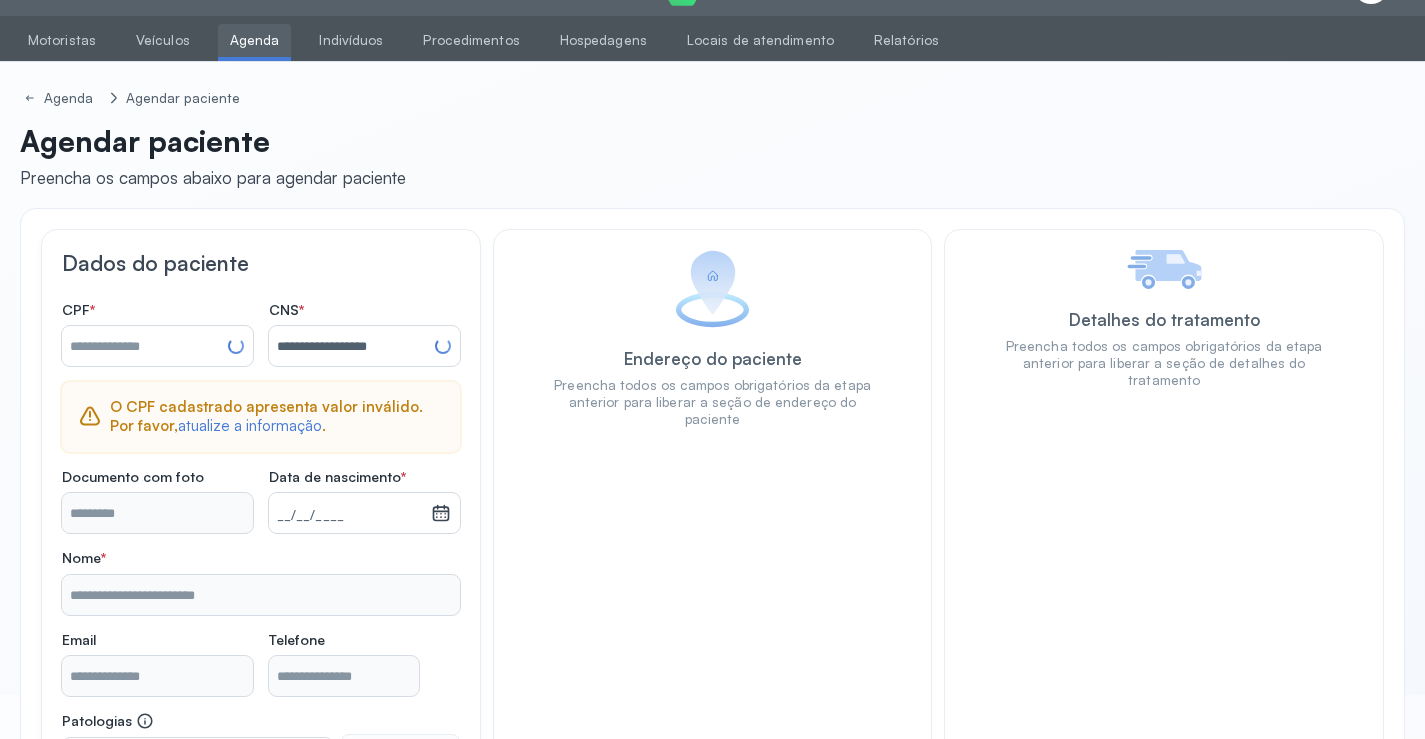 type on "**********" 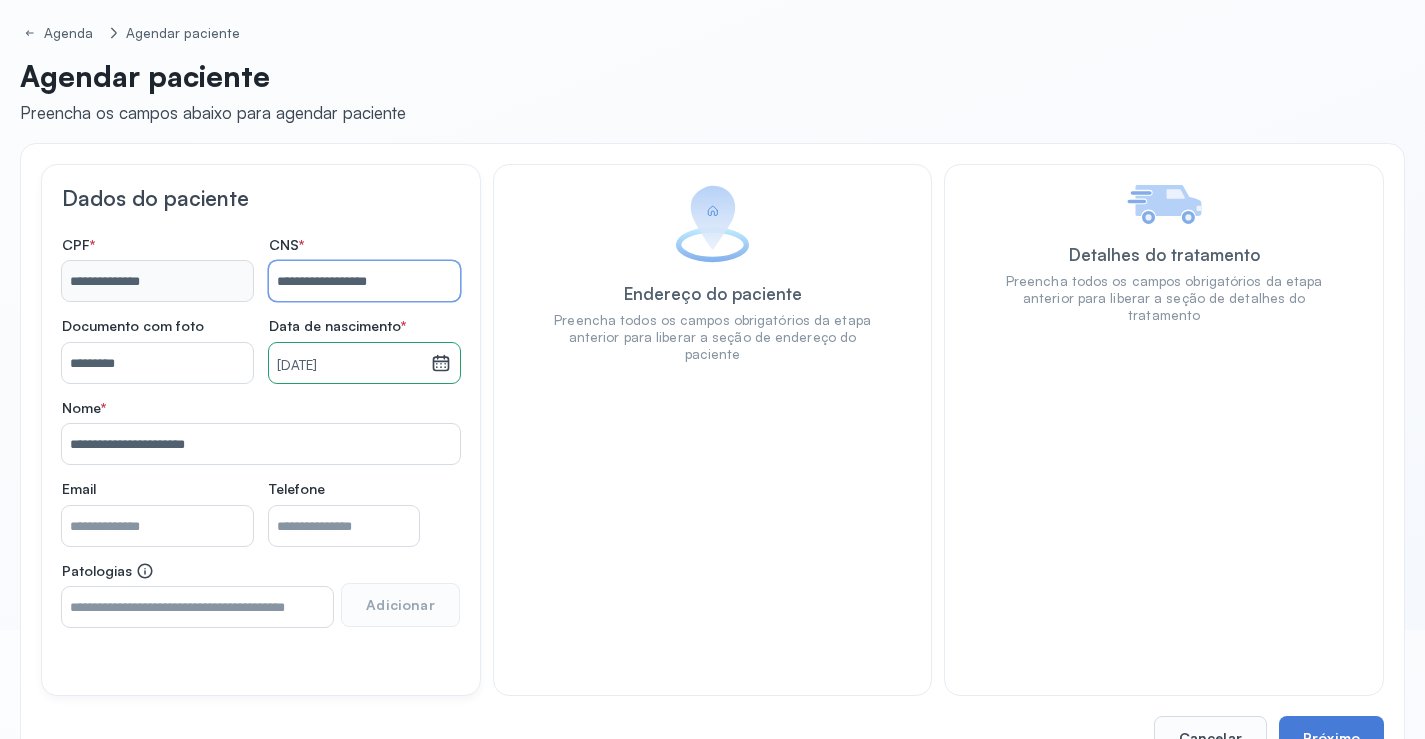 scroll, scrollTop: 171, scrollLeft: 0, axis: vertical 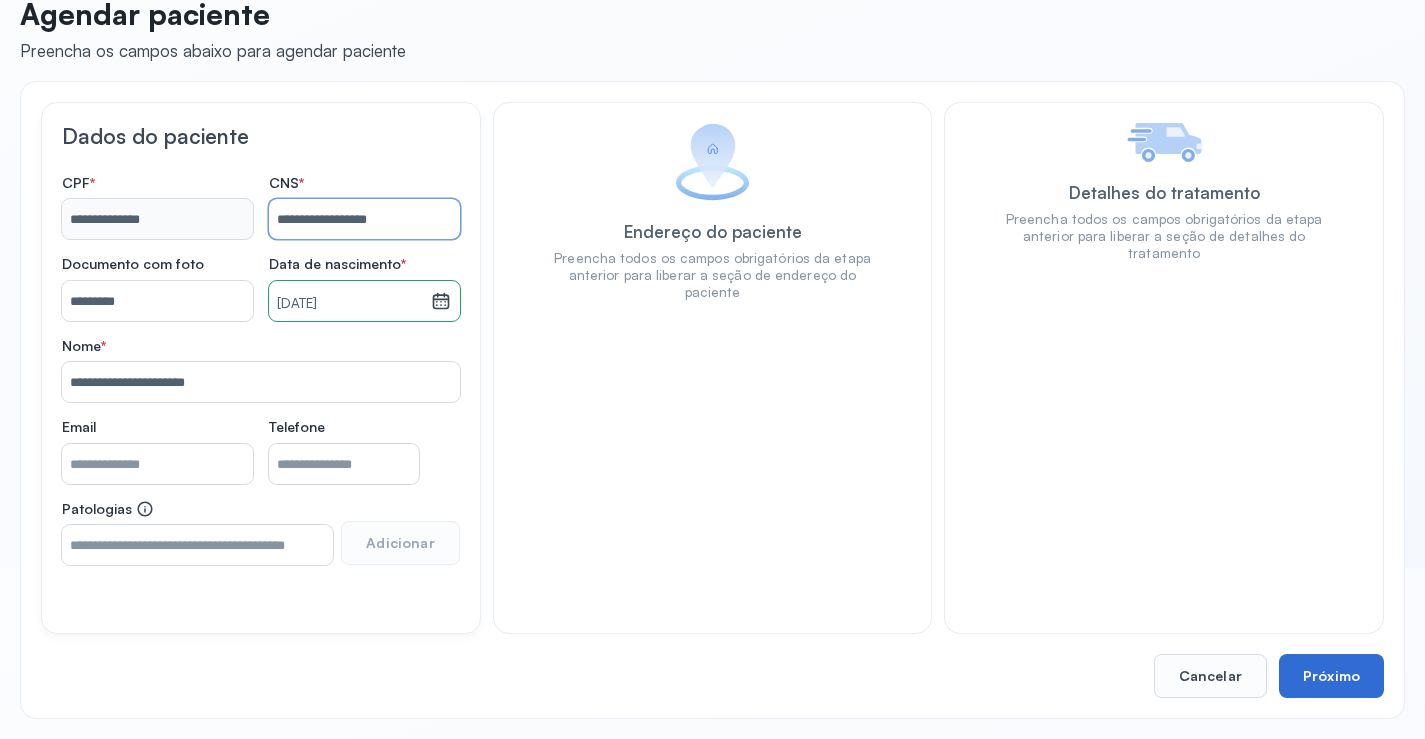type on "**********" 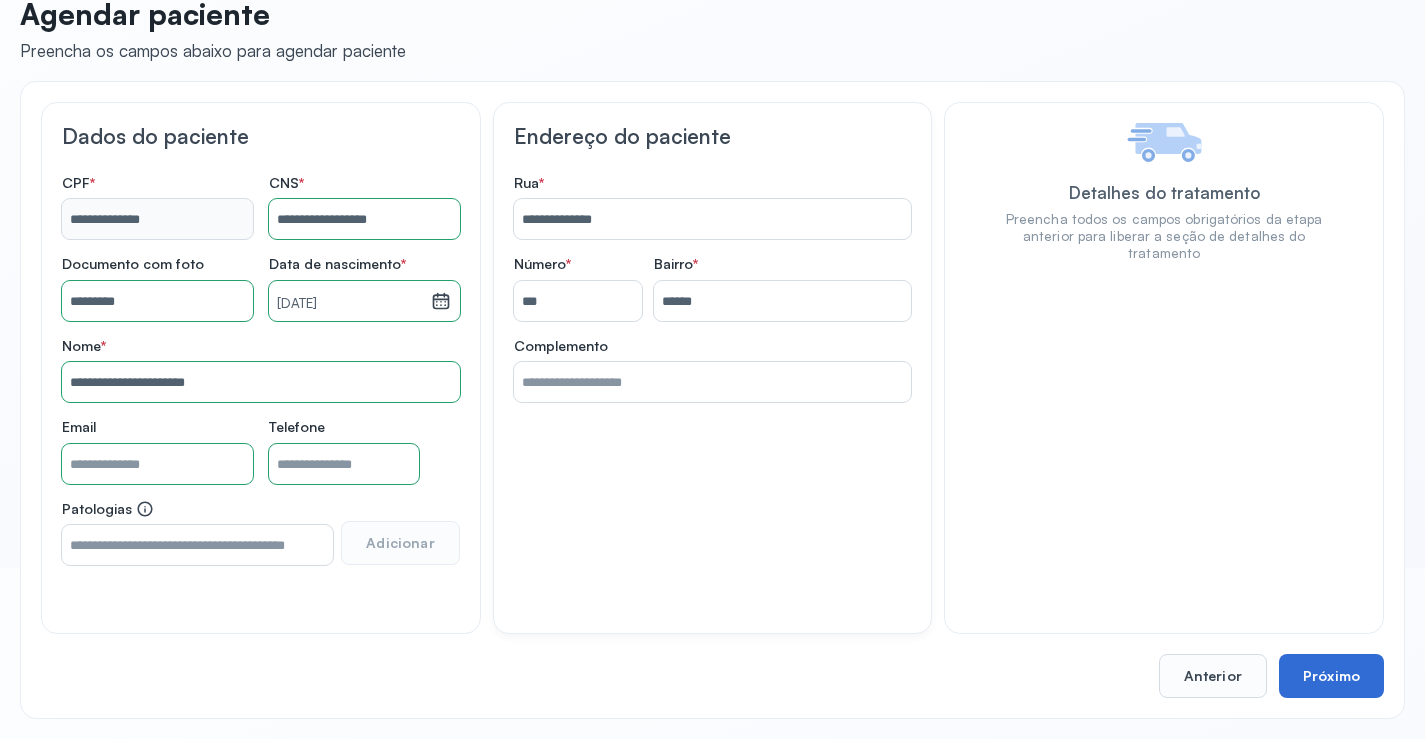 click on "Próximo" at bounding box center (1331, 676) 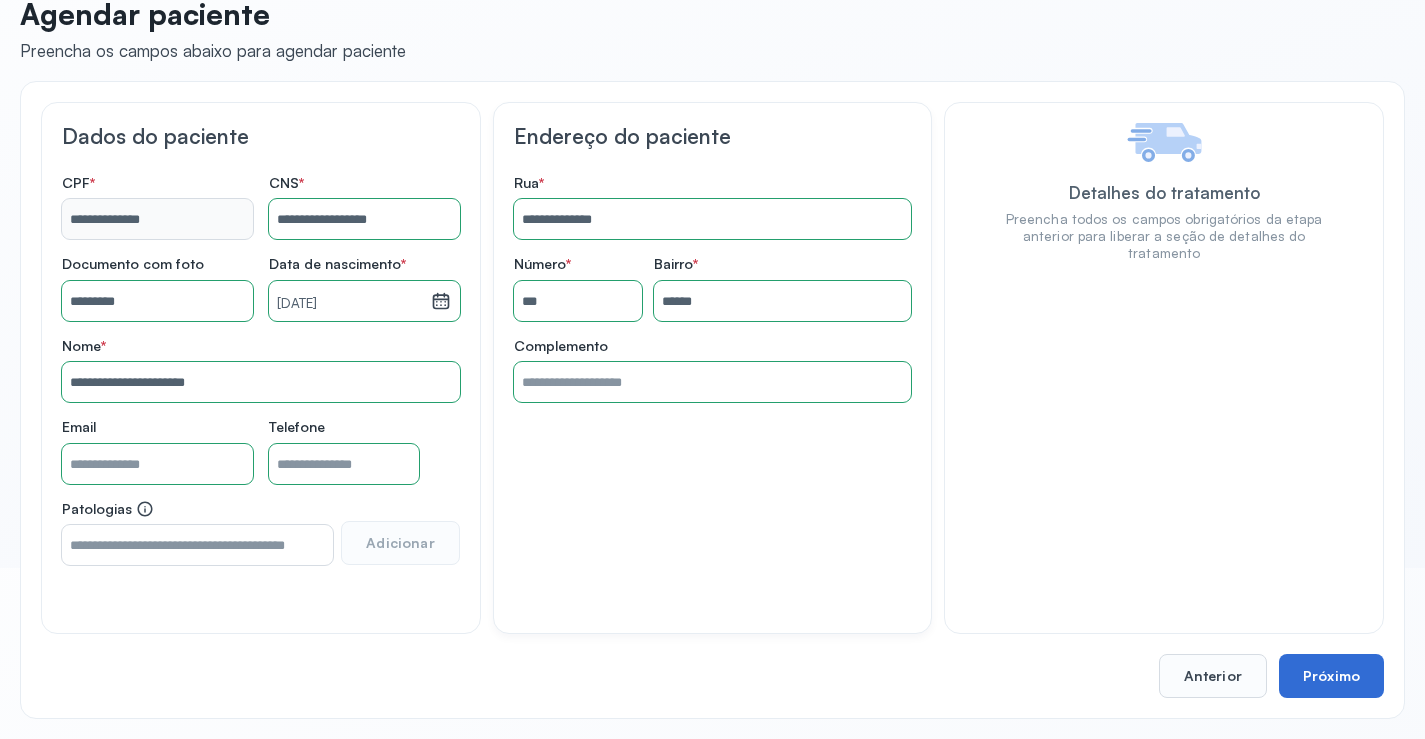 click on "Próximo" at bounding box center (1331, 676) 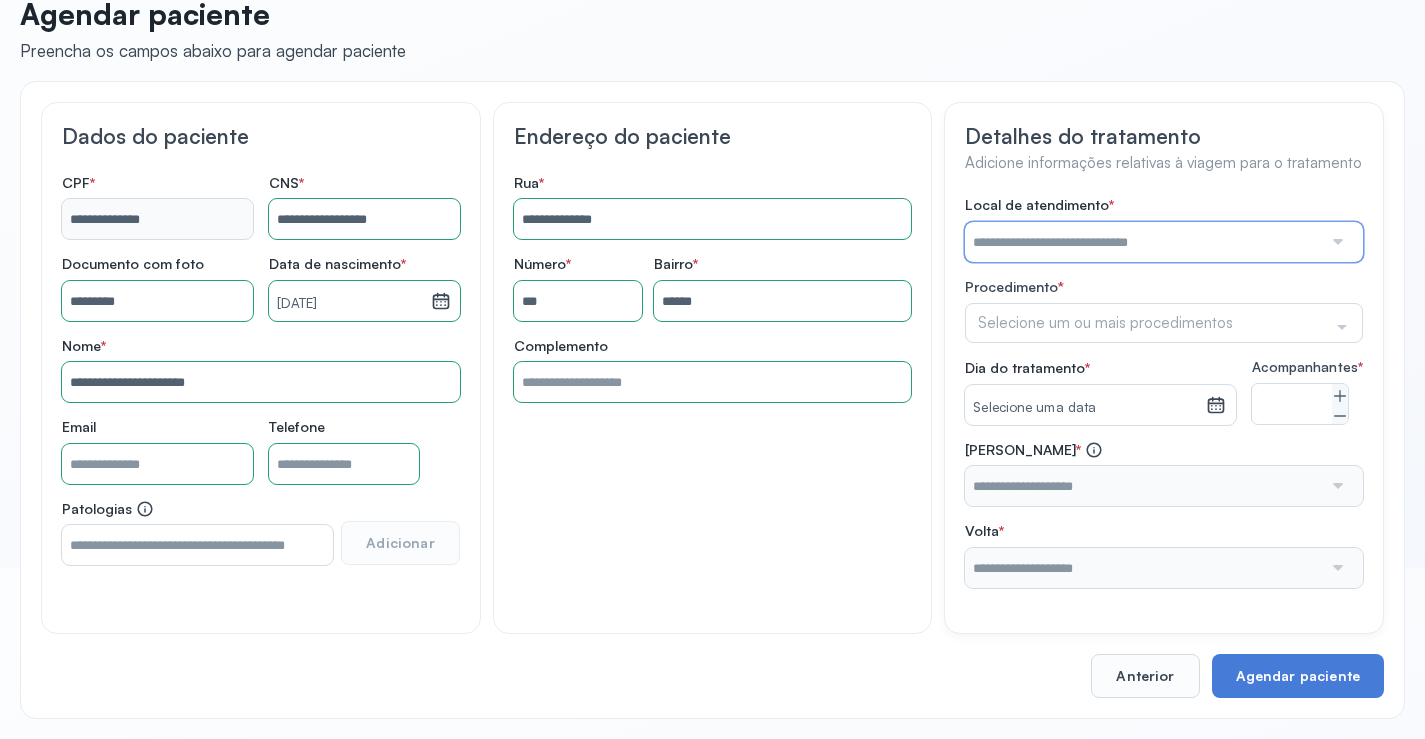 click at bounding box center [1143, 242] 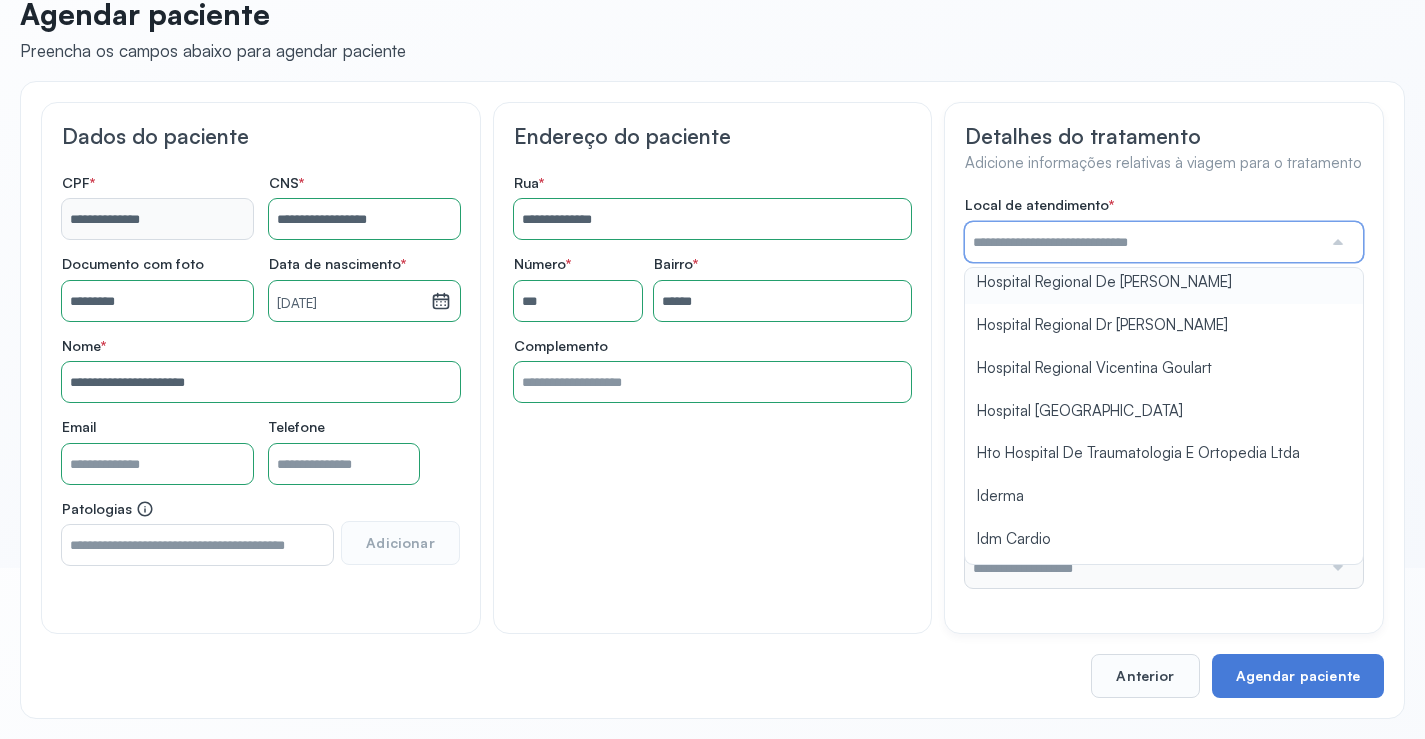 scroll, scrollTop: 1300, scrollLeft: 0, axis: vertical 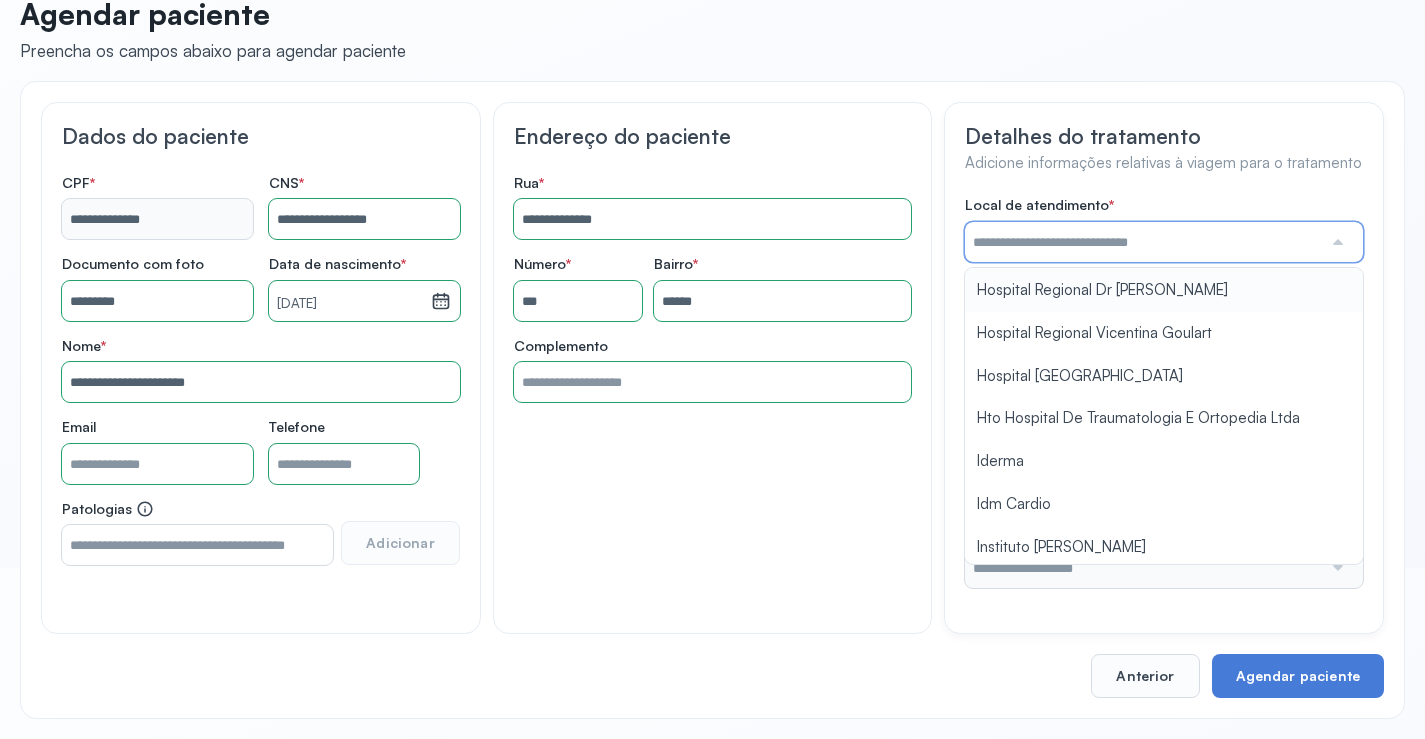 type on "**********" 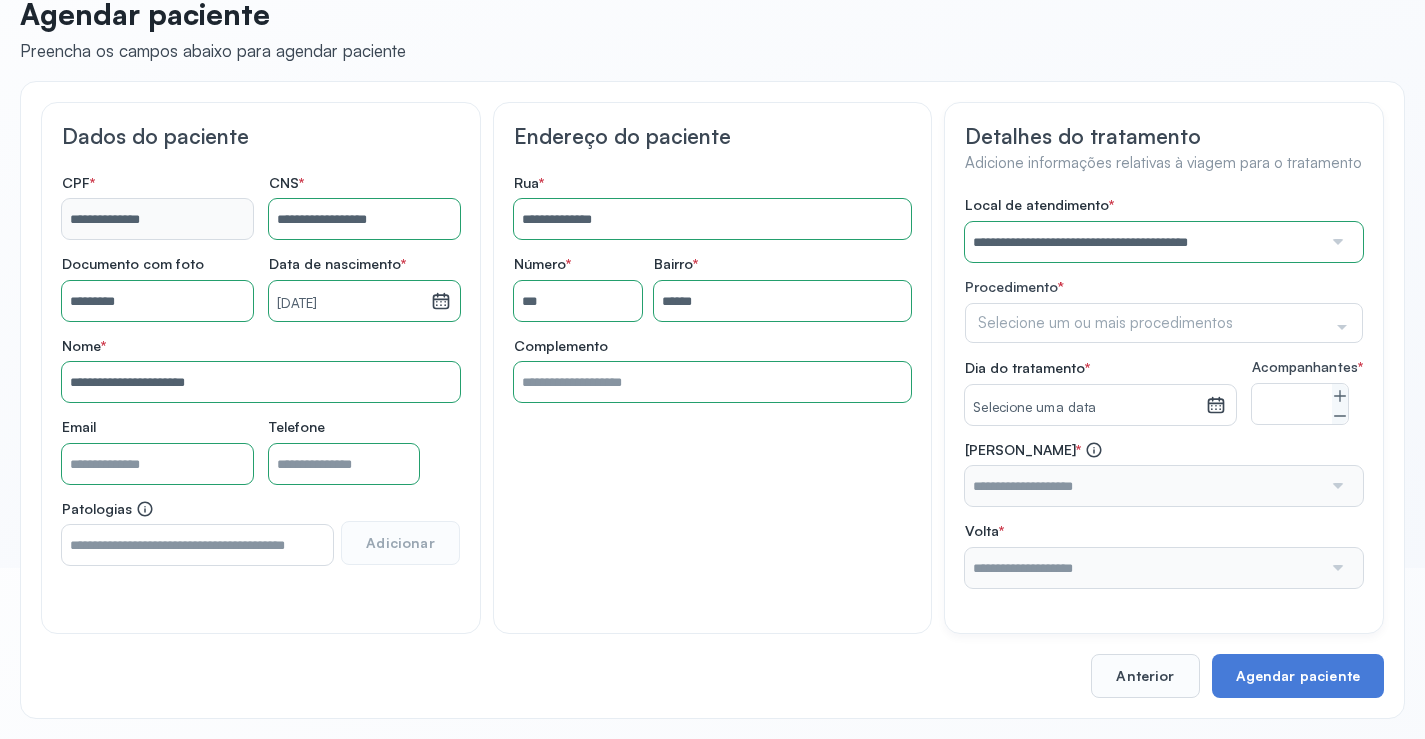 click on "**********" at bounding box center (1164, 392) 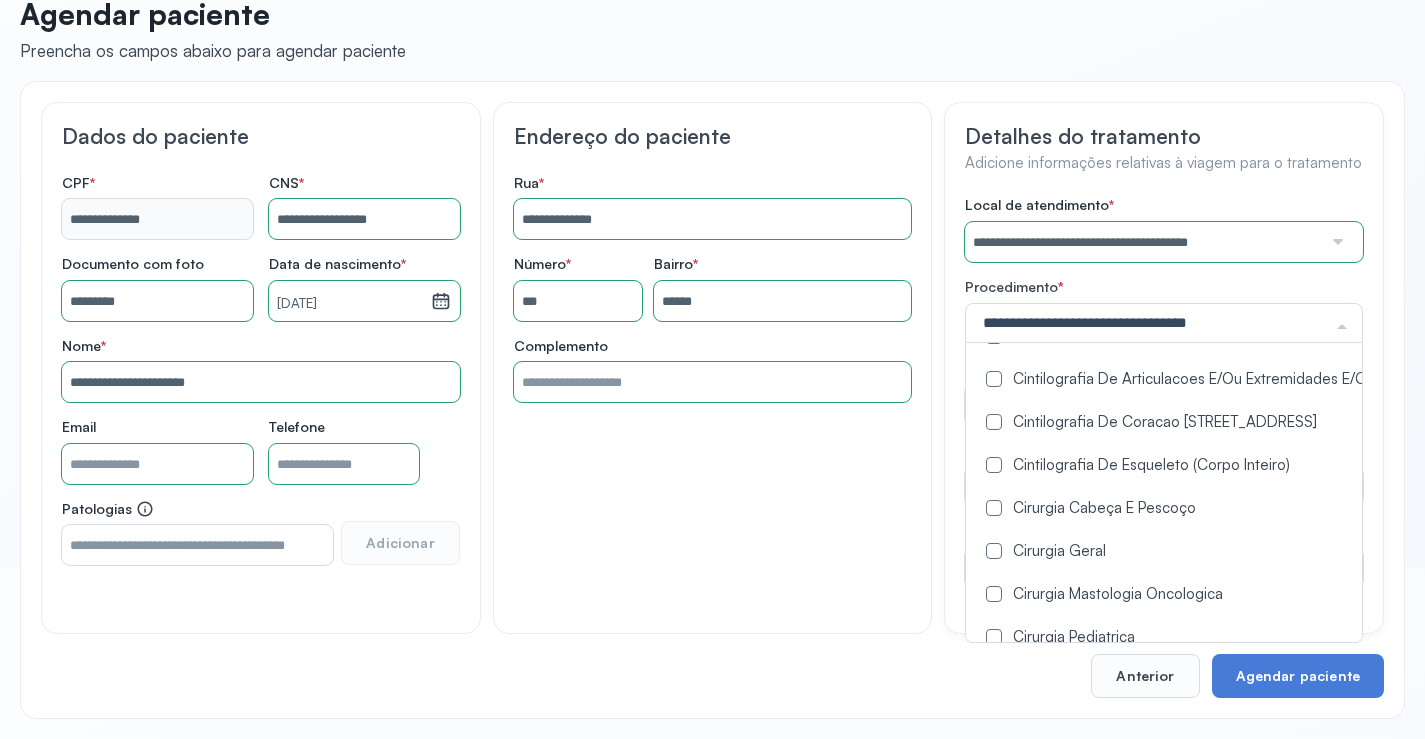 scroll, scrollTop: 300, scrollLeft: 0, axis: vertical 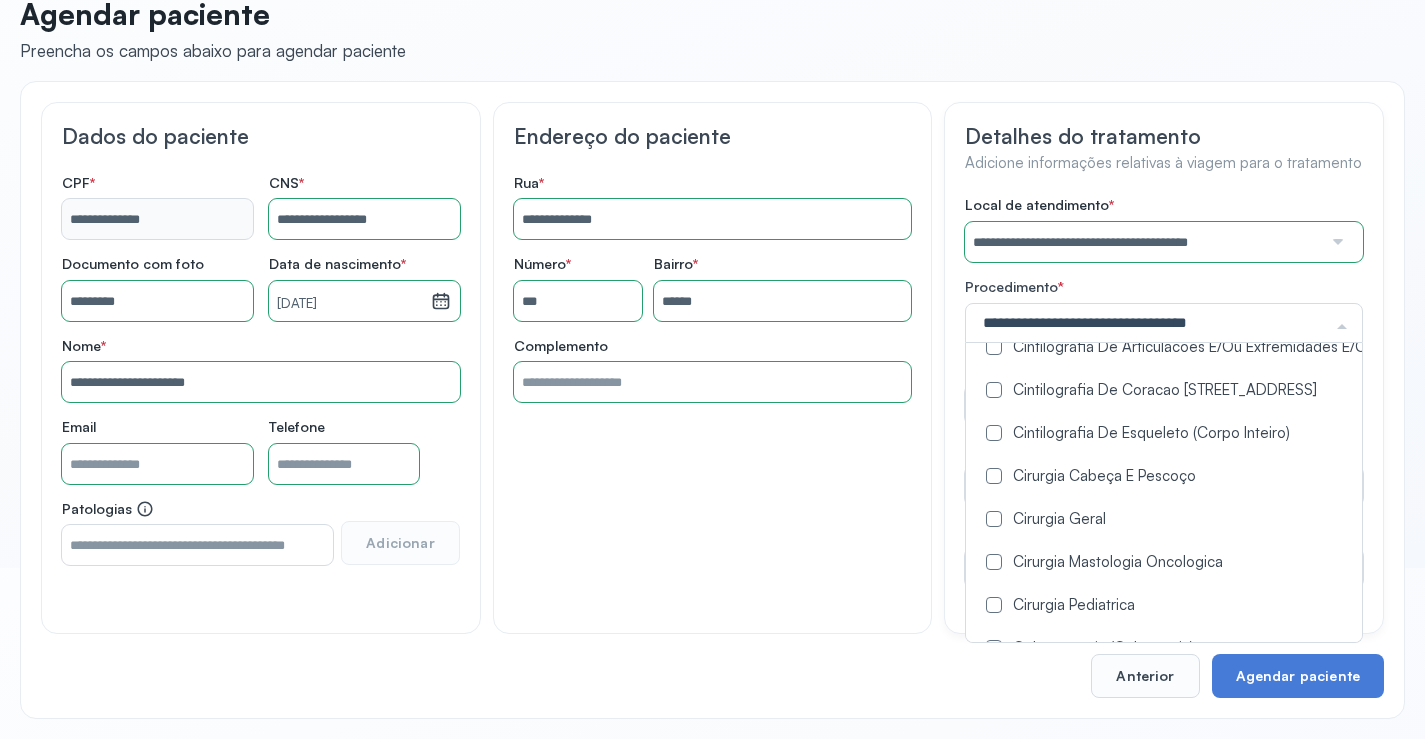 click at bounding box center (994, 519) 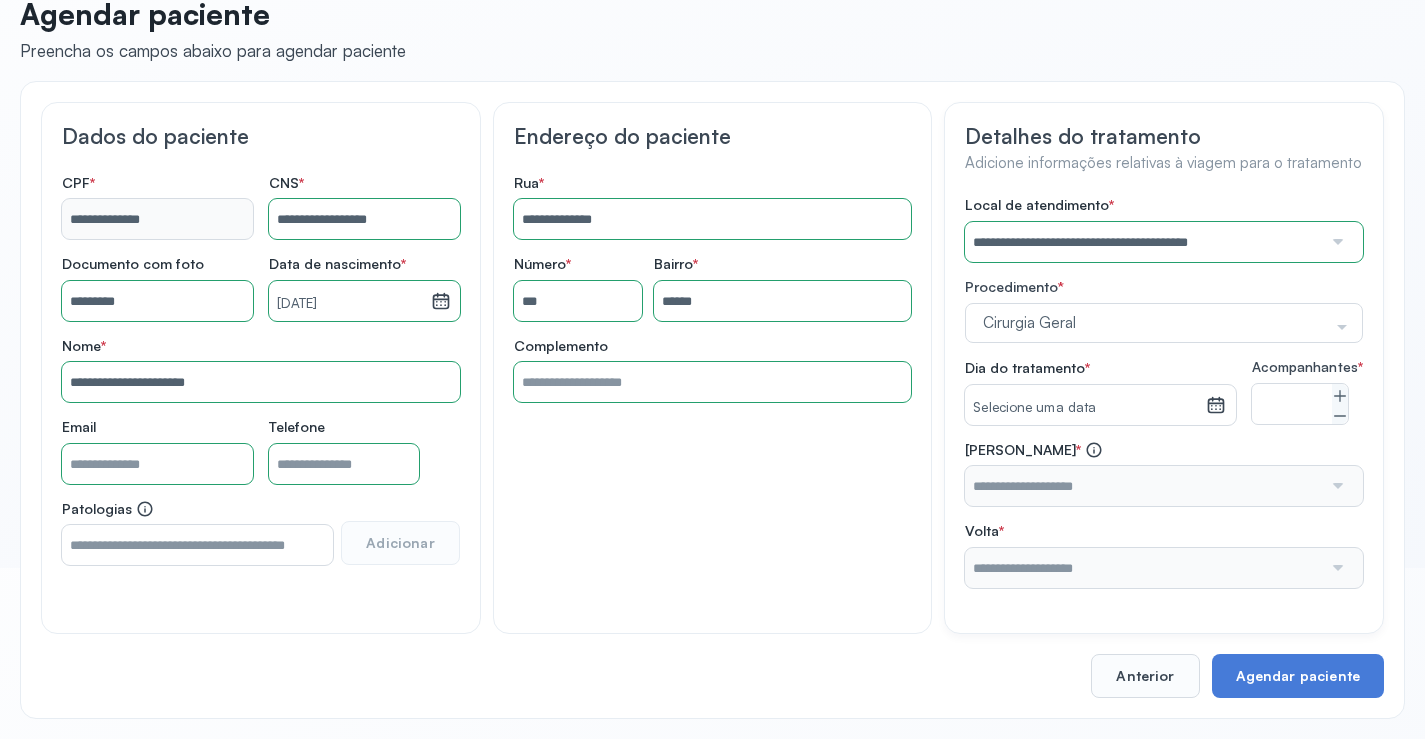 scroll, scrollTop: 0, scrollLeft: 0, axis: both 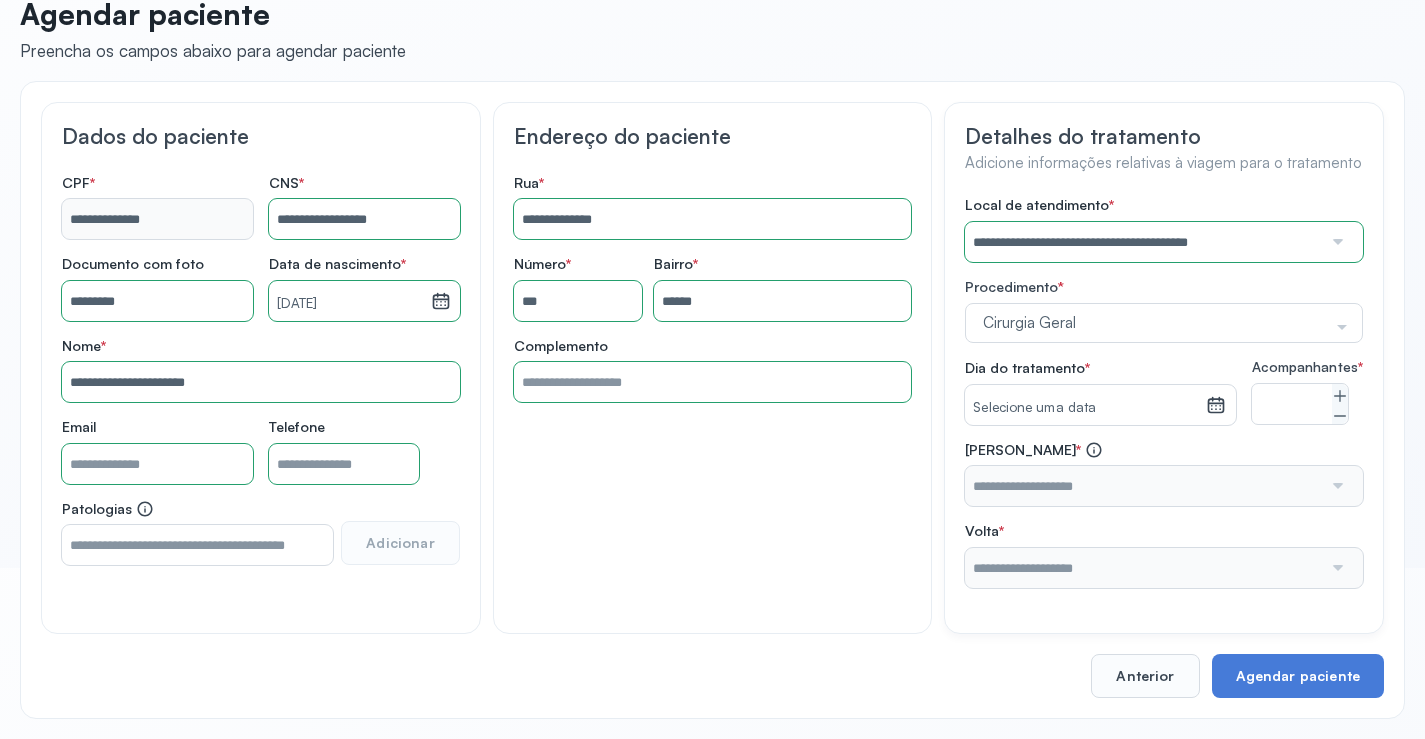 click on "**********" 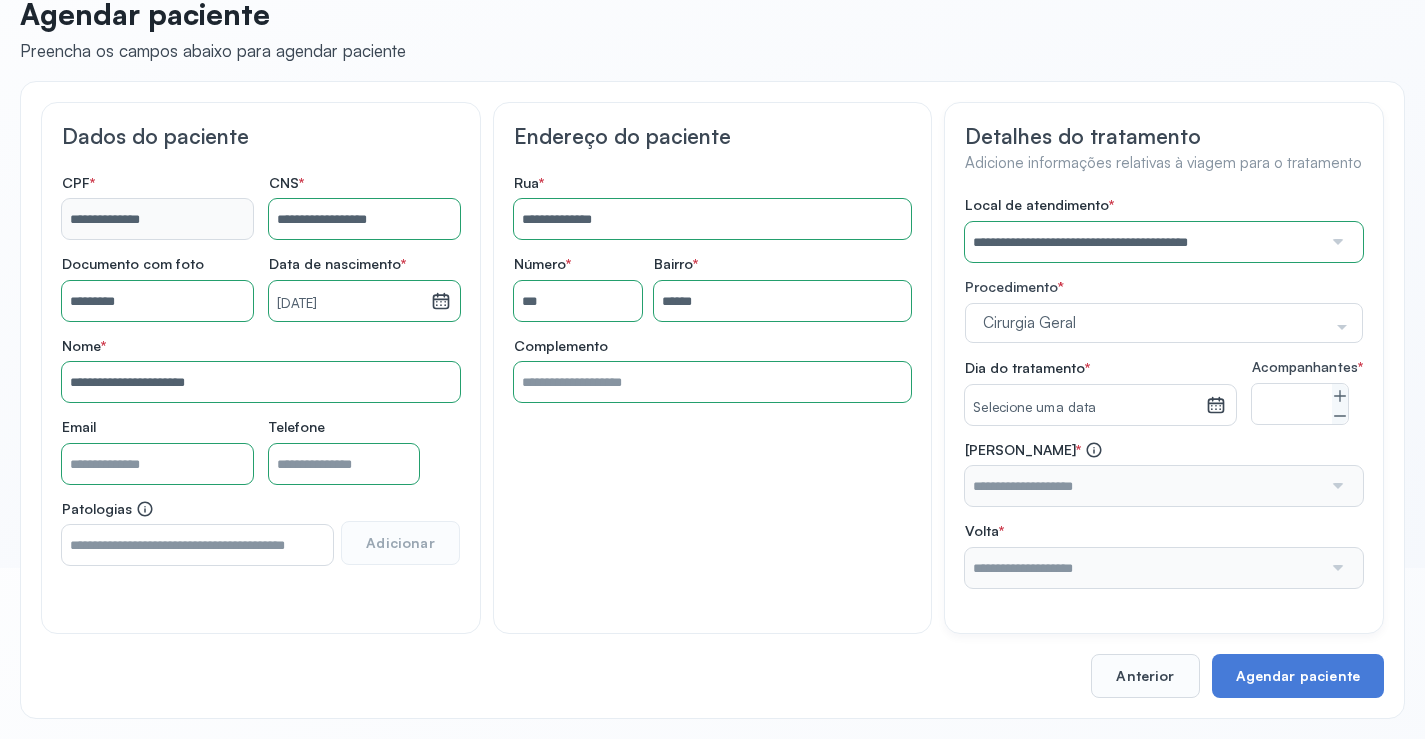 click 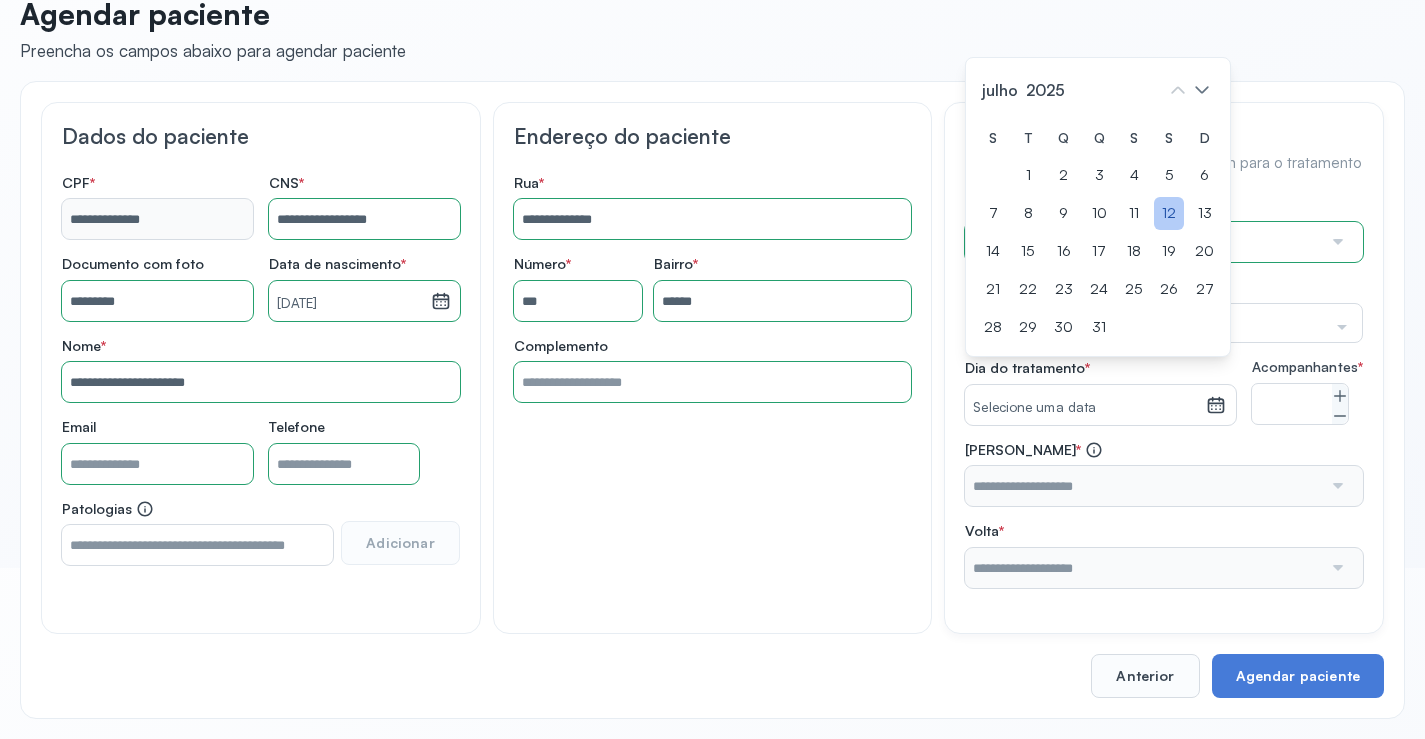 click on "12" 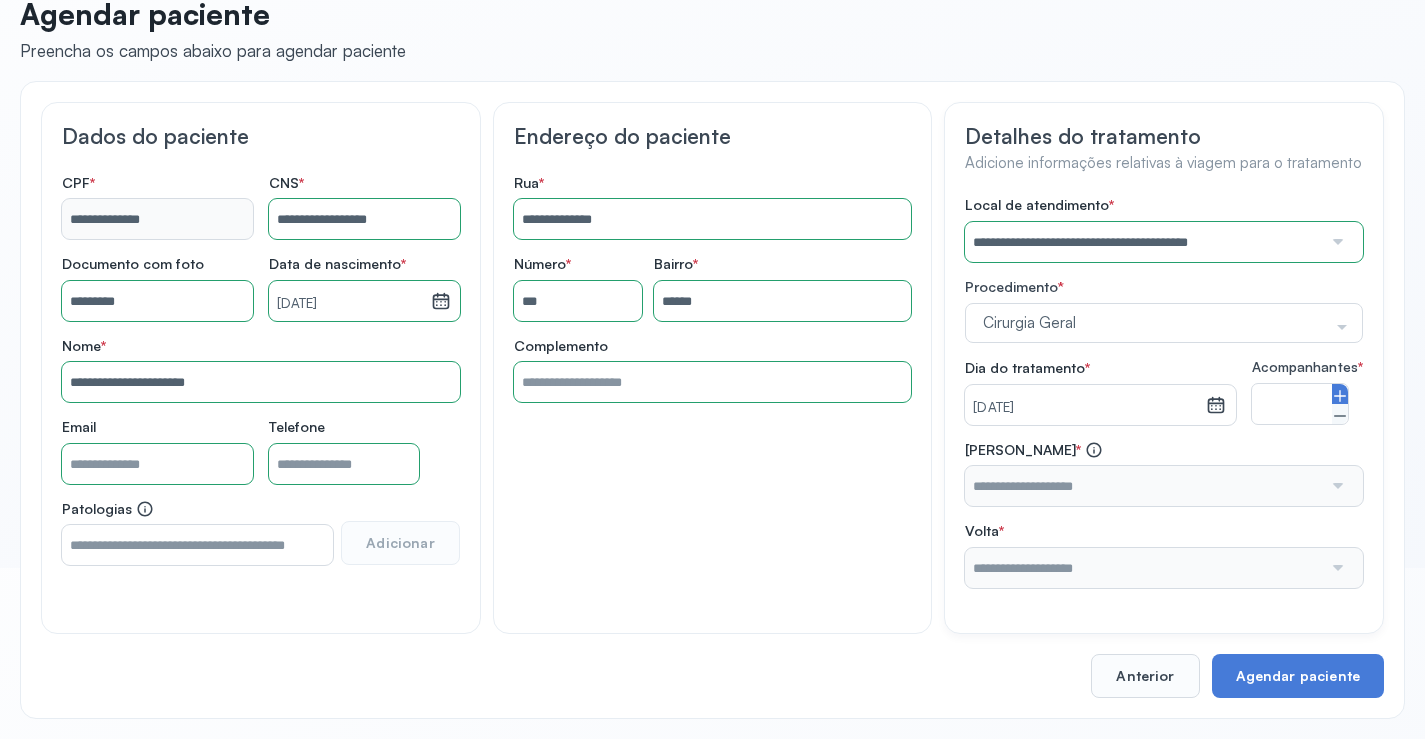 click 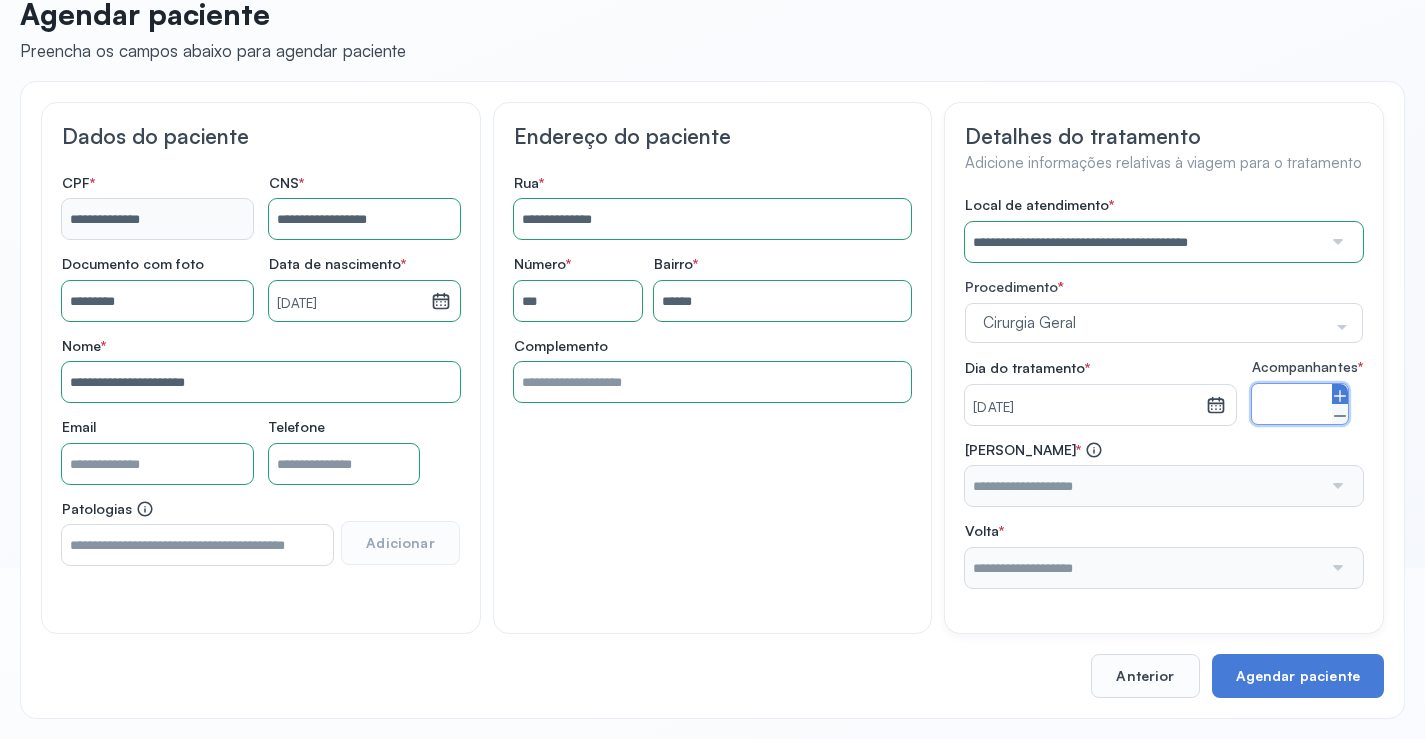 drag, startPoint x: 1345, startPoint y: 414, endPoint x: 1269, endPoint y: 479, distance: 100.005 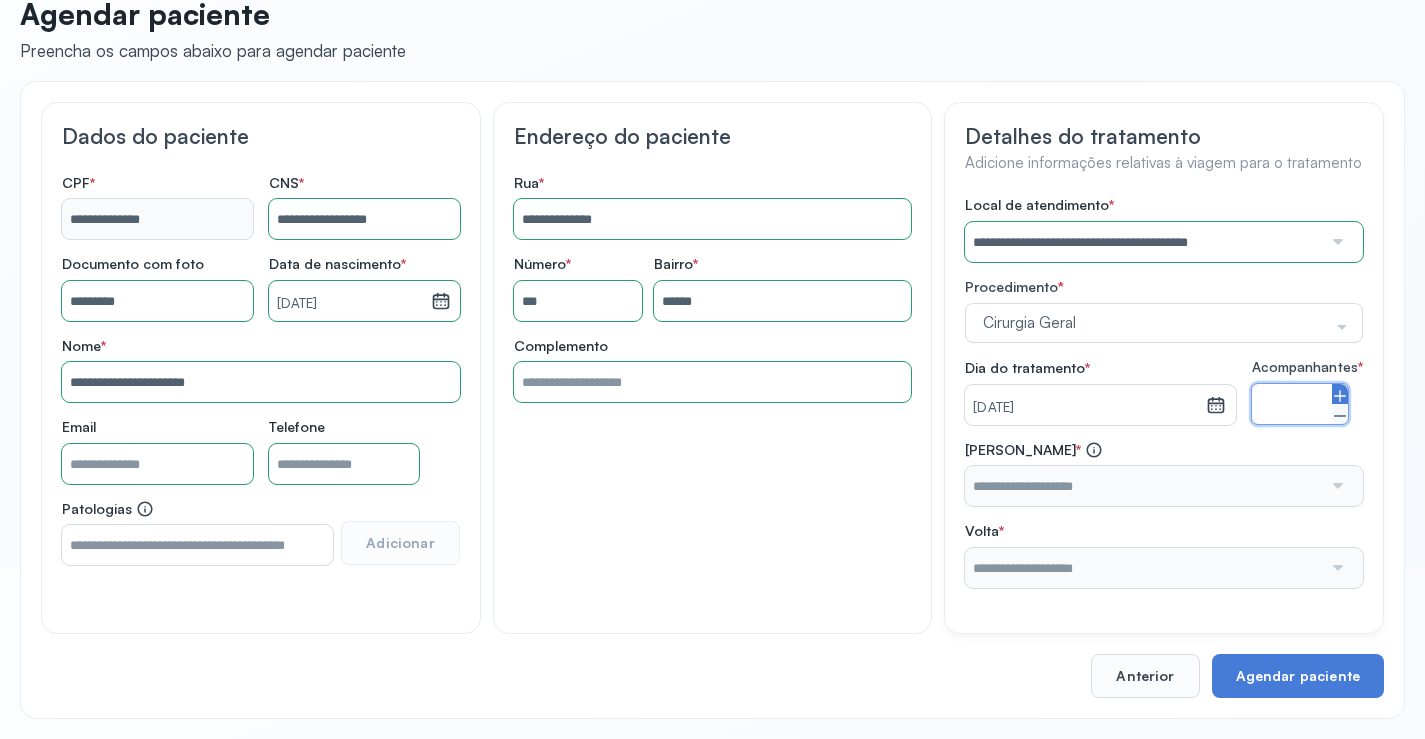 click 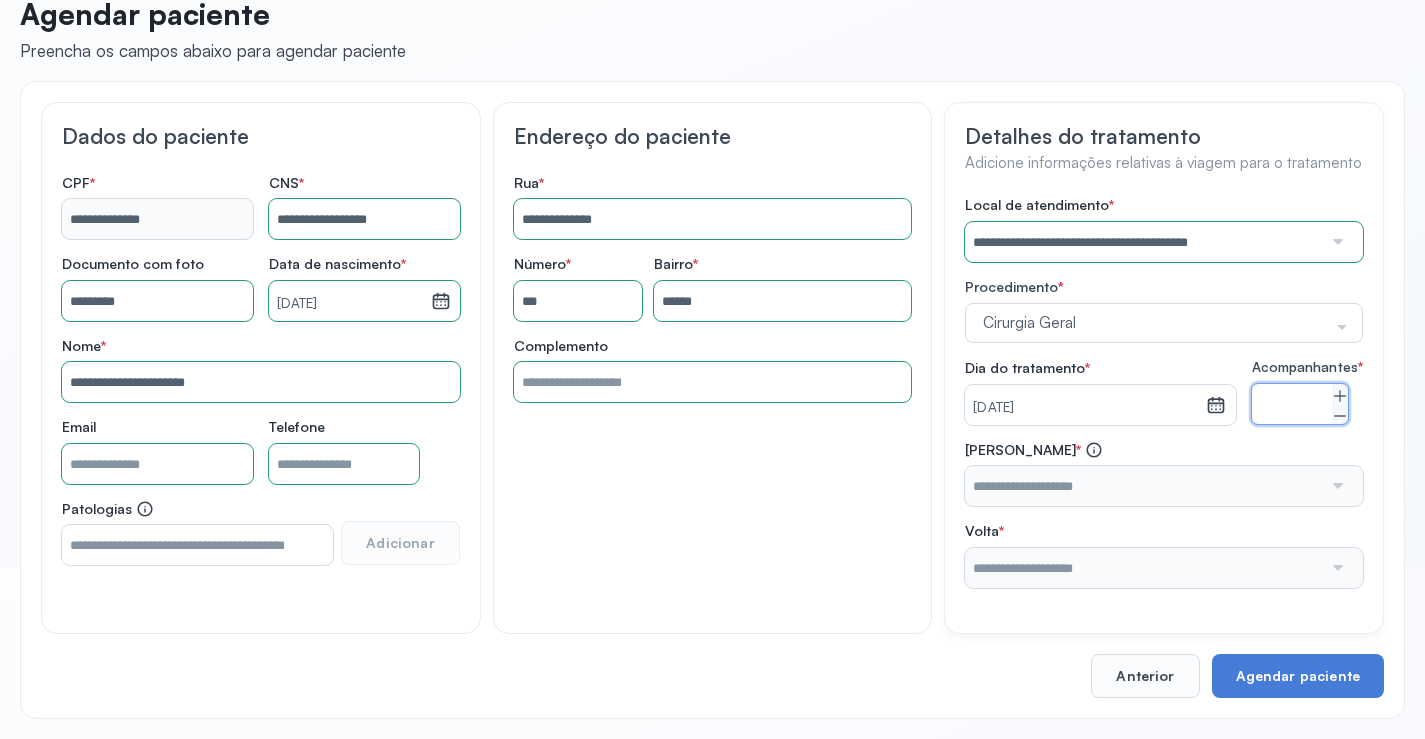 type on "*" 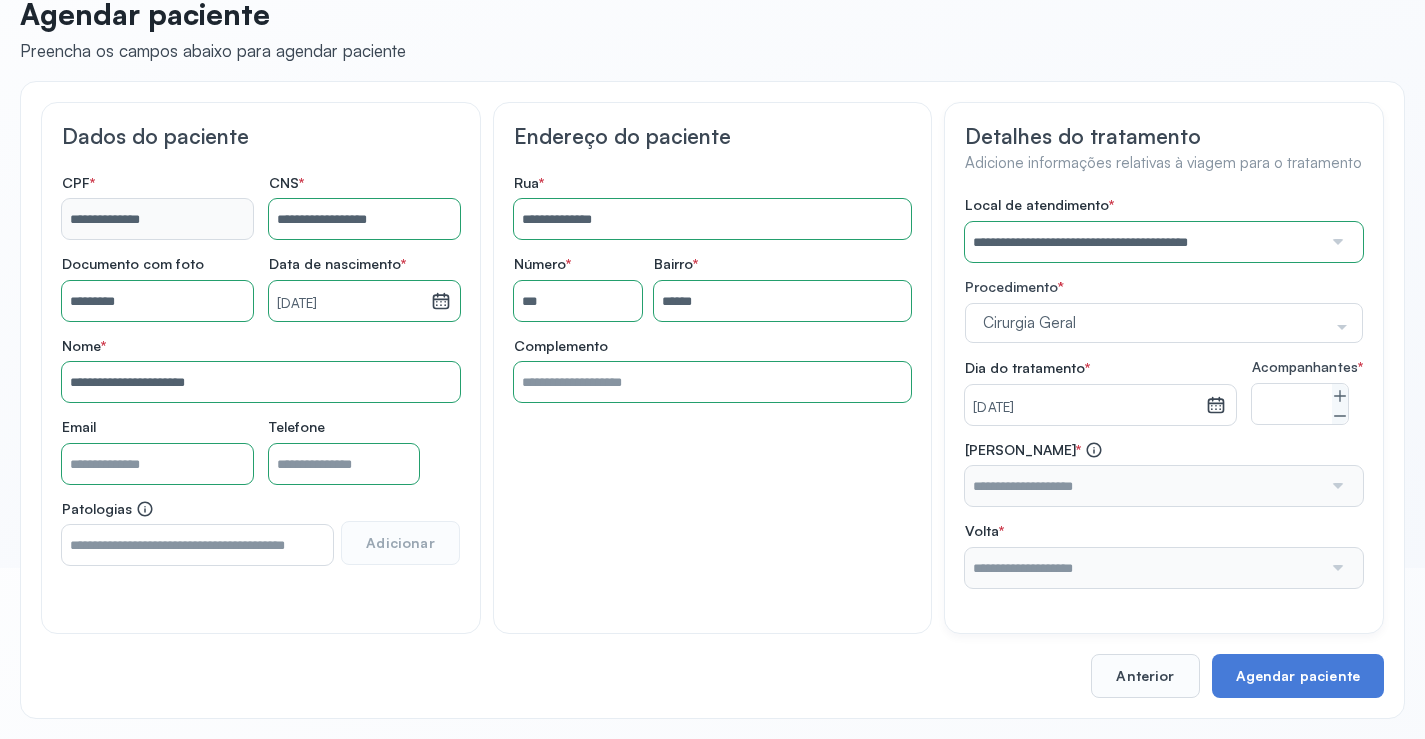 click at bounding box center [1143, 486] 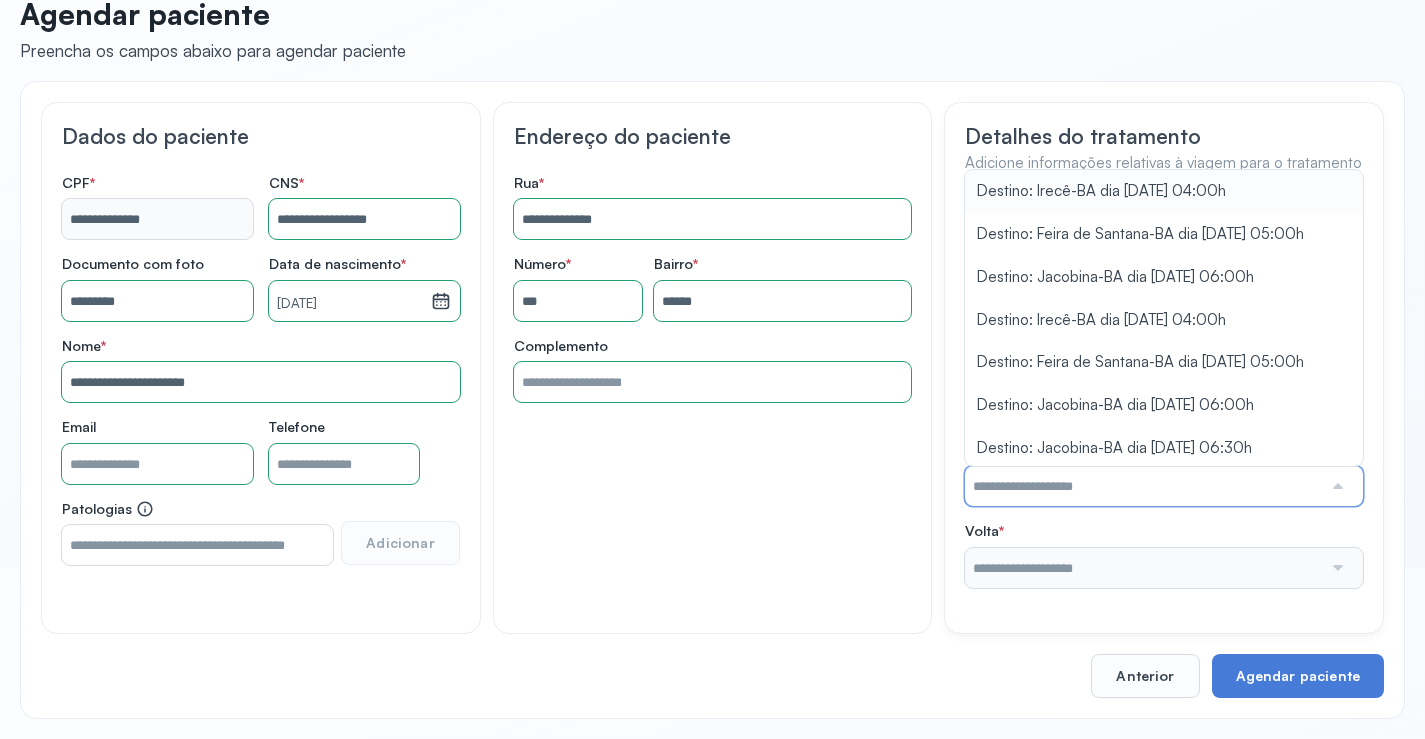 click at bounding box center (1143, 486) 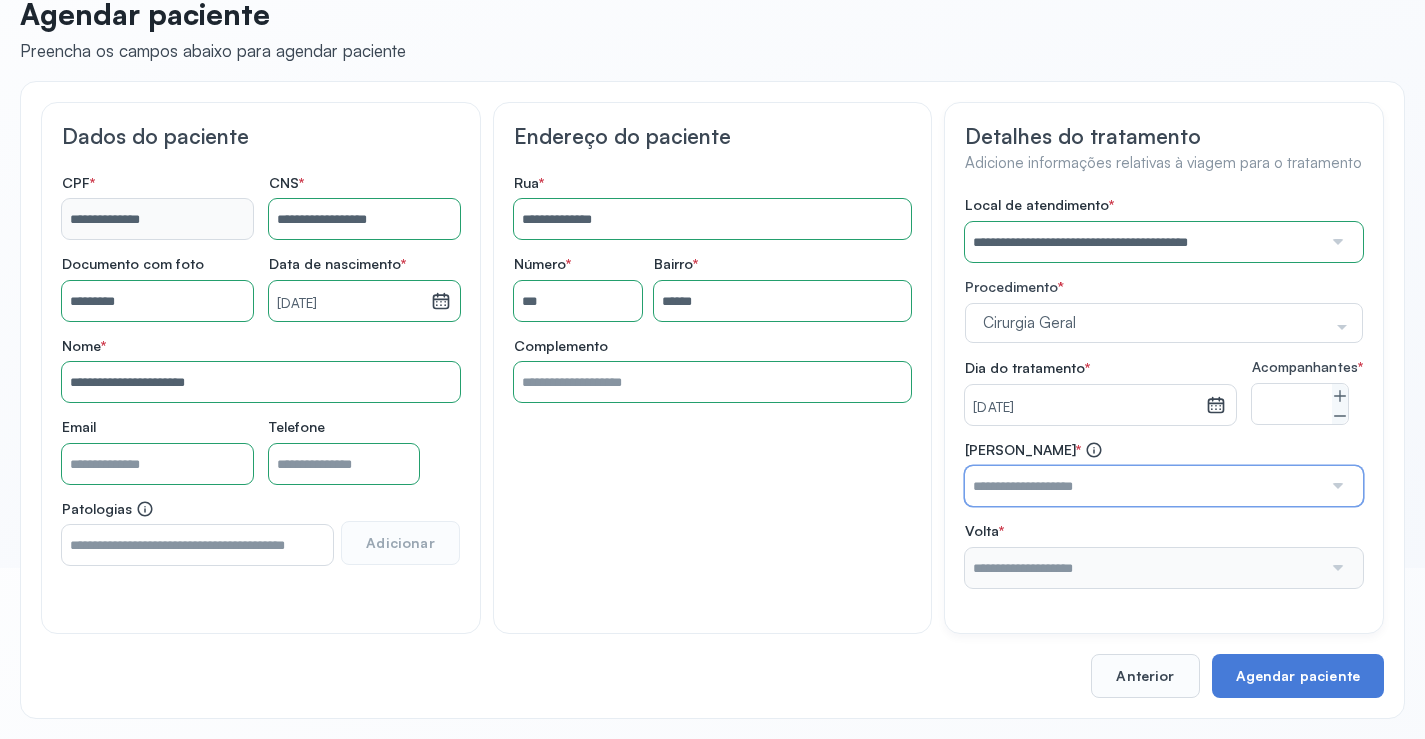 click at bounding box center (1143, 486) 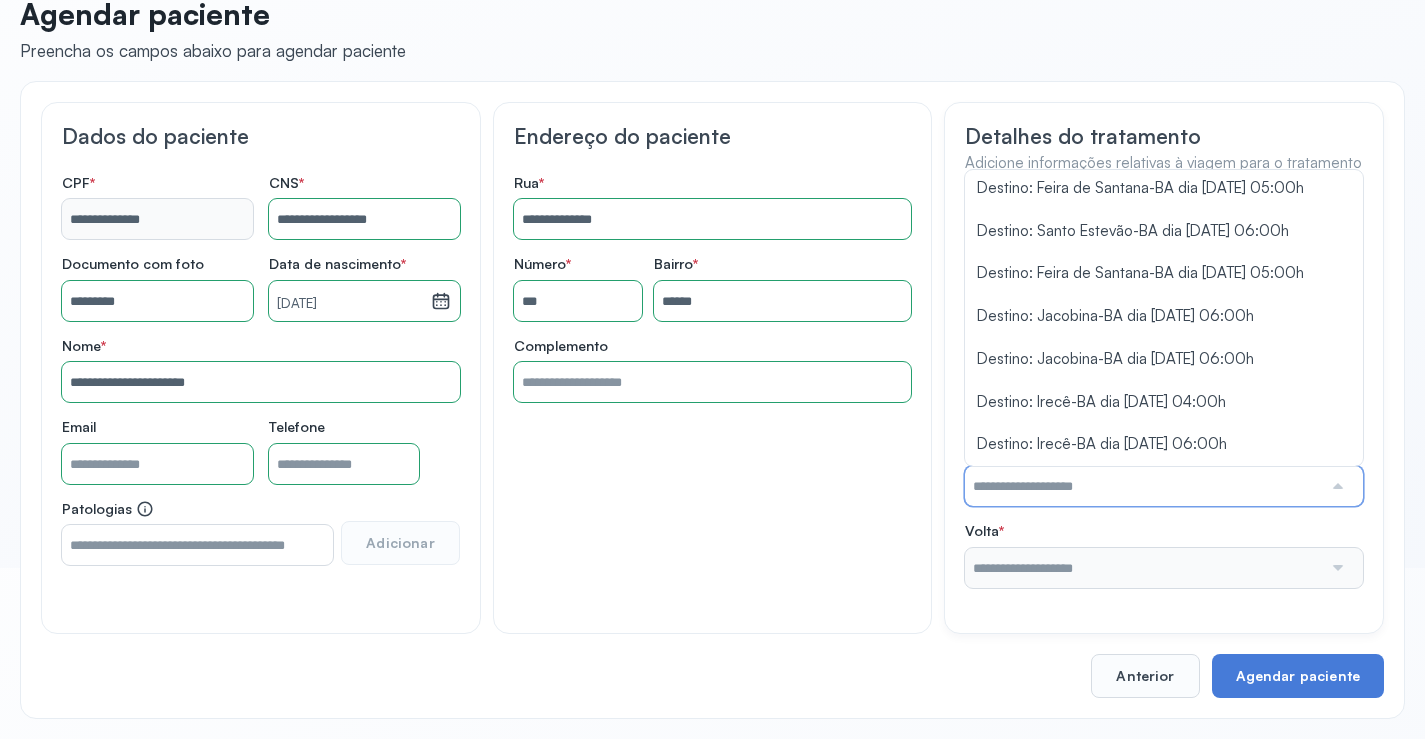 scroll, scrollTop: 751, scrollLeft: 0, axis: vertical 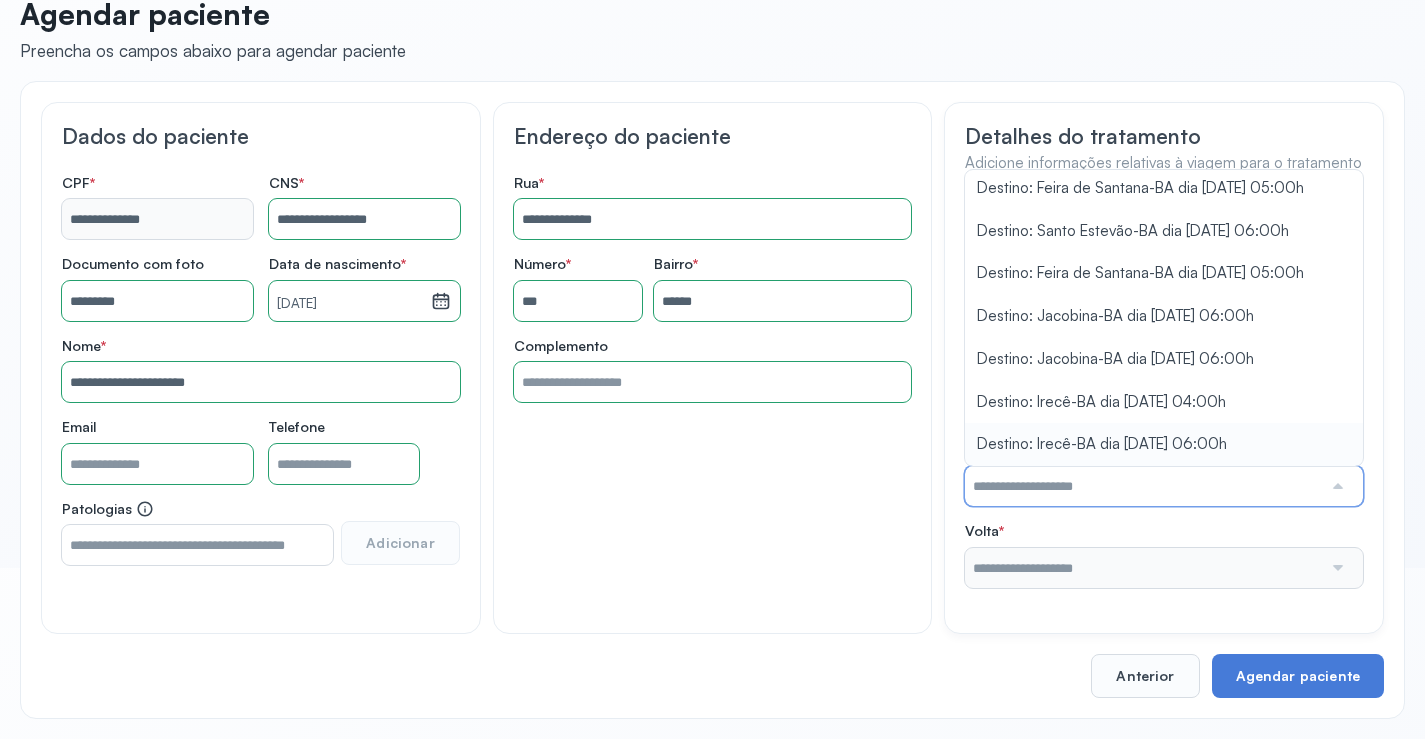 type on "**********" 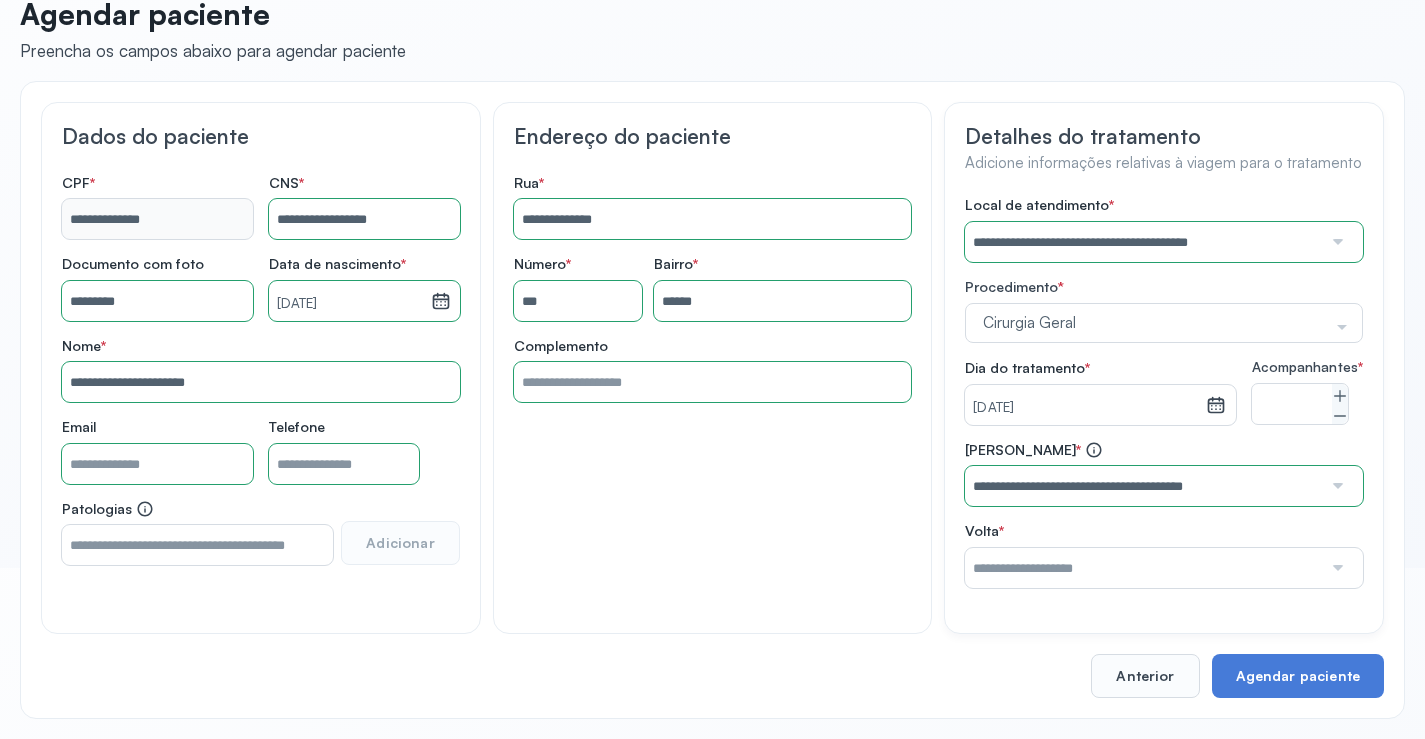 click on "**********" at bounding box center (1164, 474) 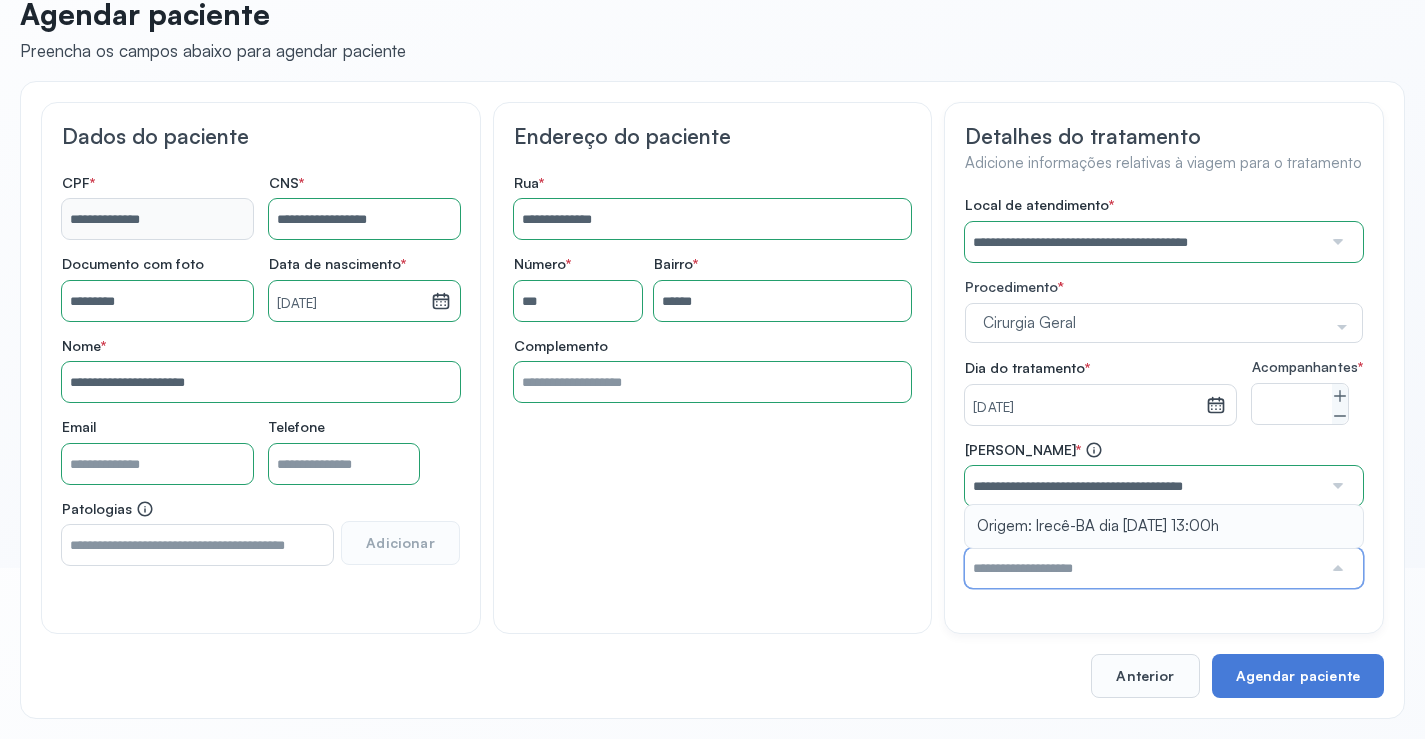 type on "**********" 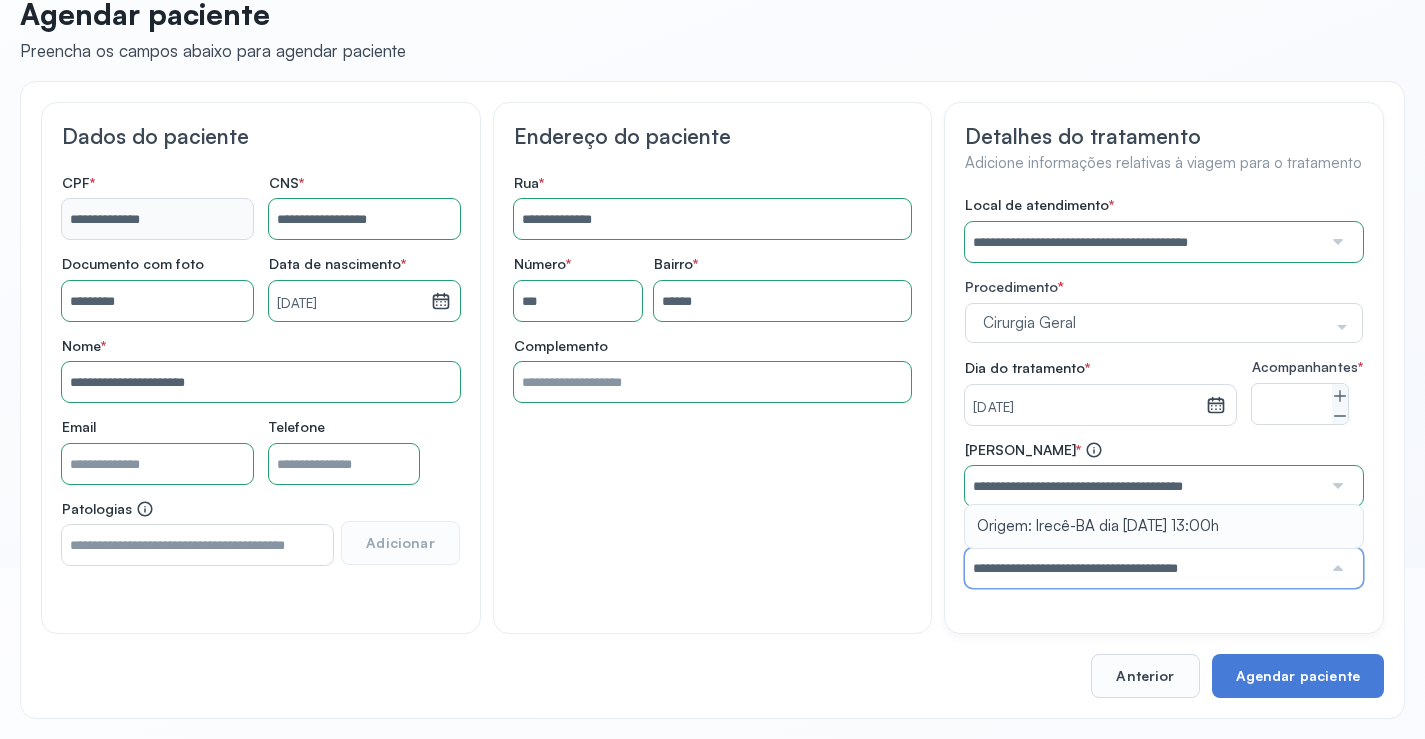 click on "**********" at bounding box center [1164, 555] 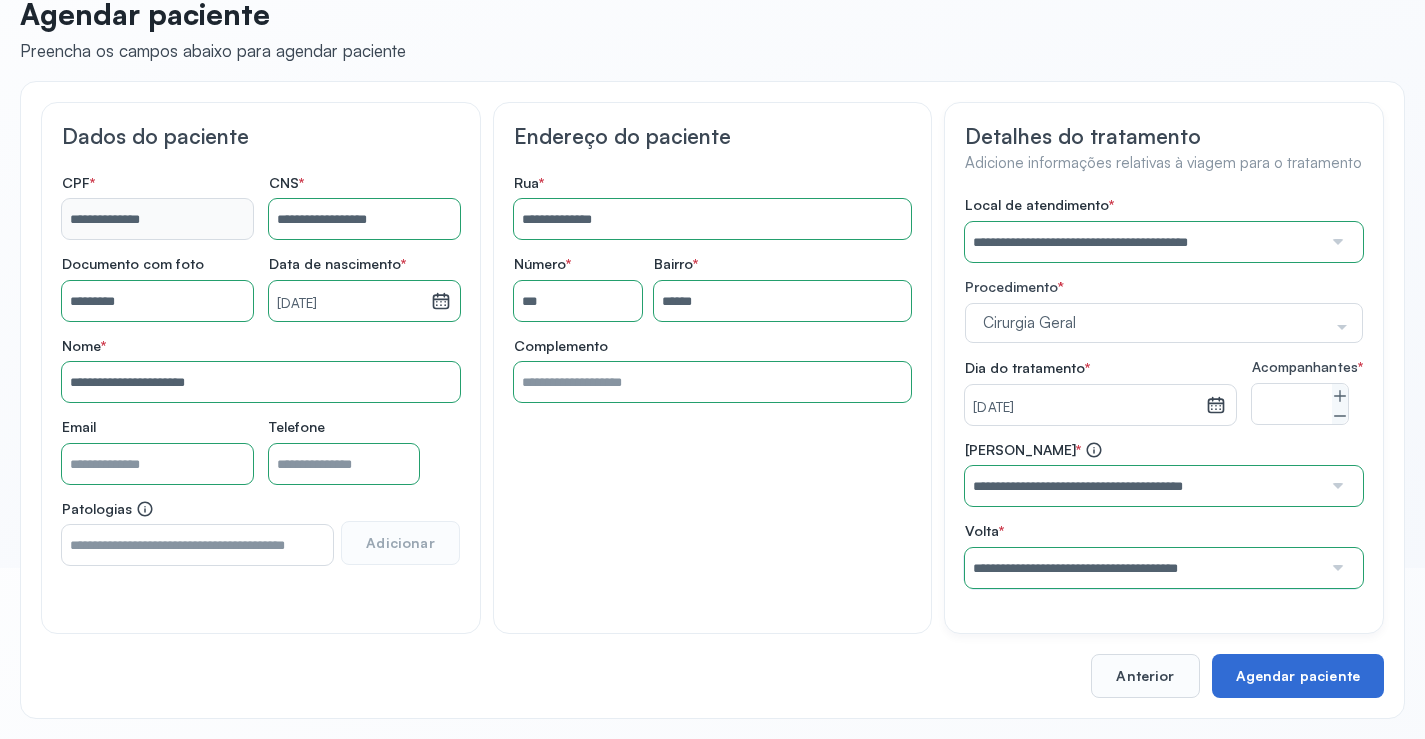 click on "Agendar paciente" at bounding box center [1298, 676] 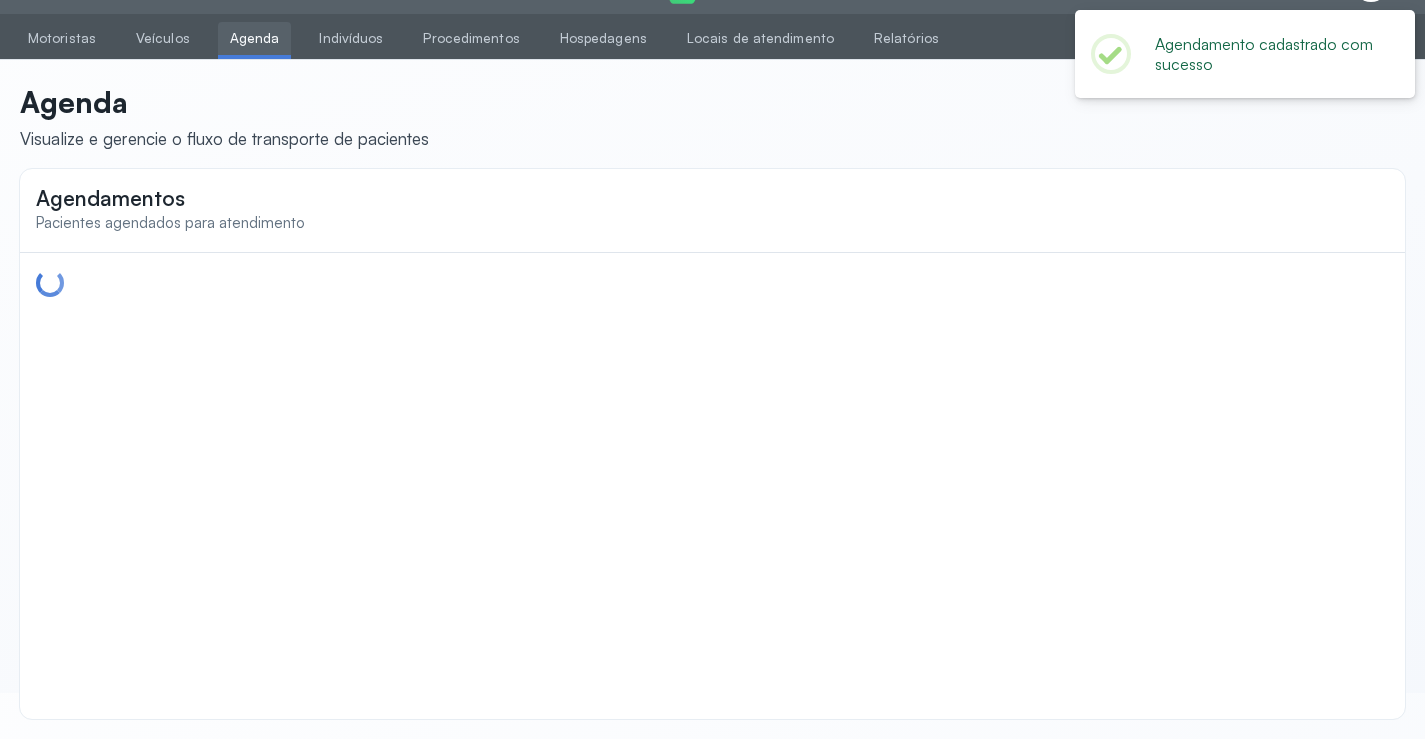 scroll, scrollTop: 44, scrollLeft: 0, axis: vertical 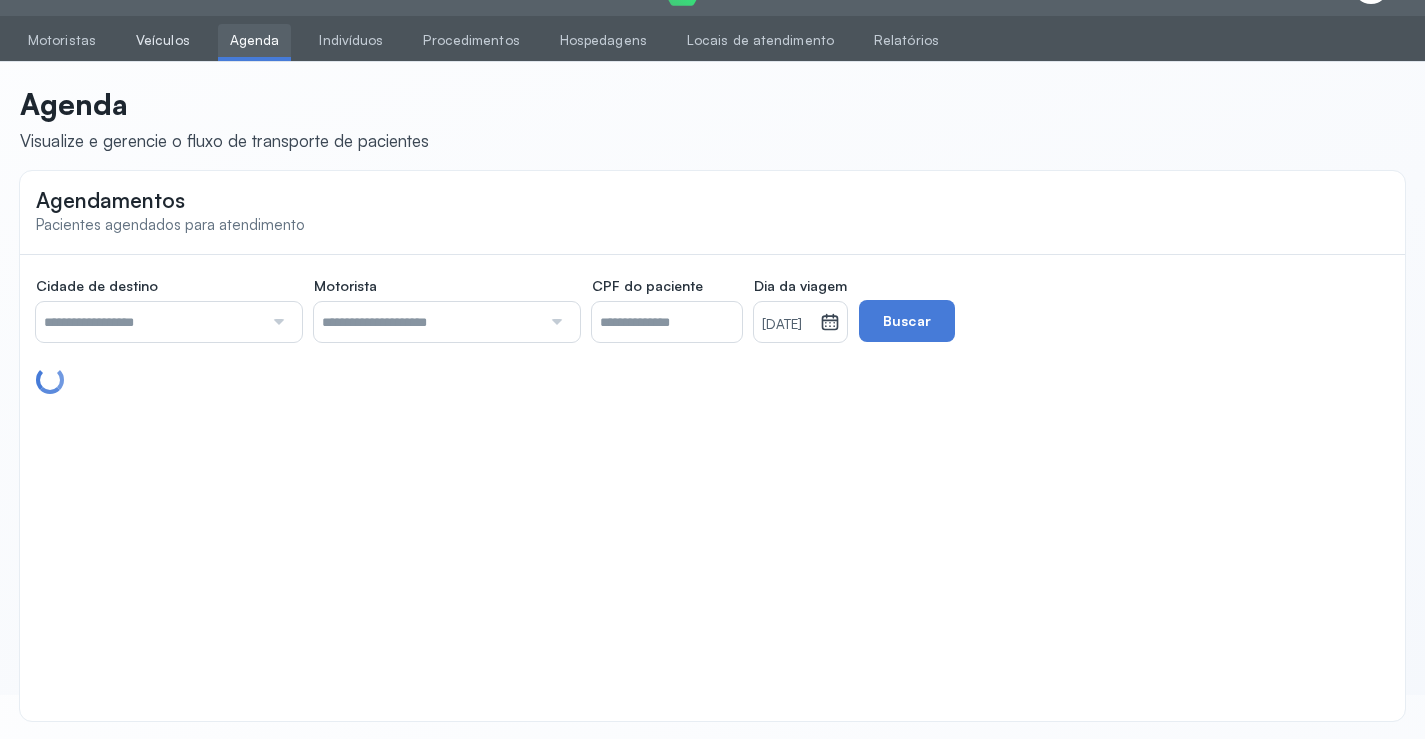click on "Veículos" at bounding box center (163, 40) 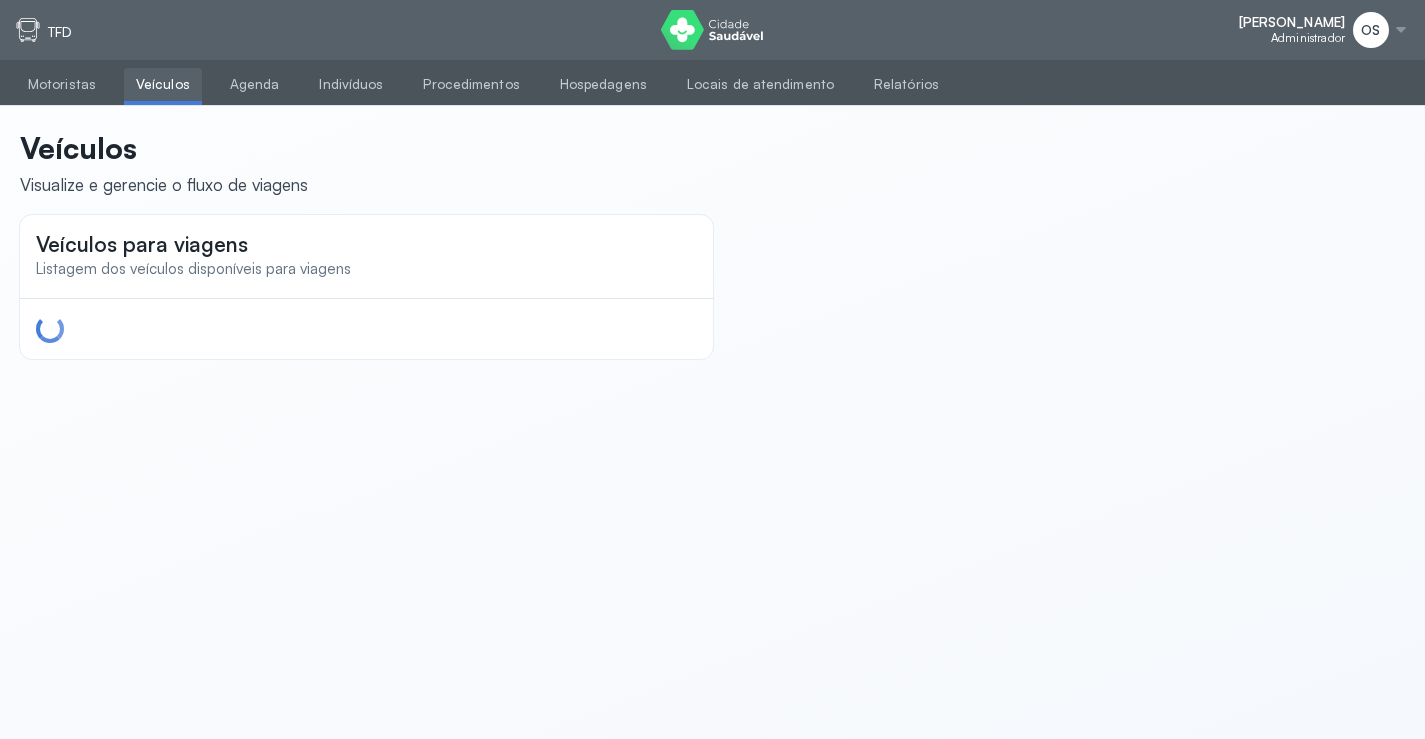 scroll, scrollTop: 0, scrollLeft: 0, axis: both 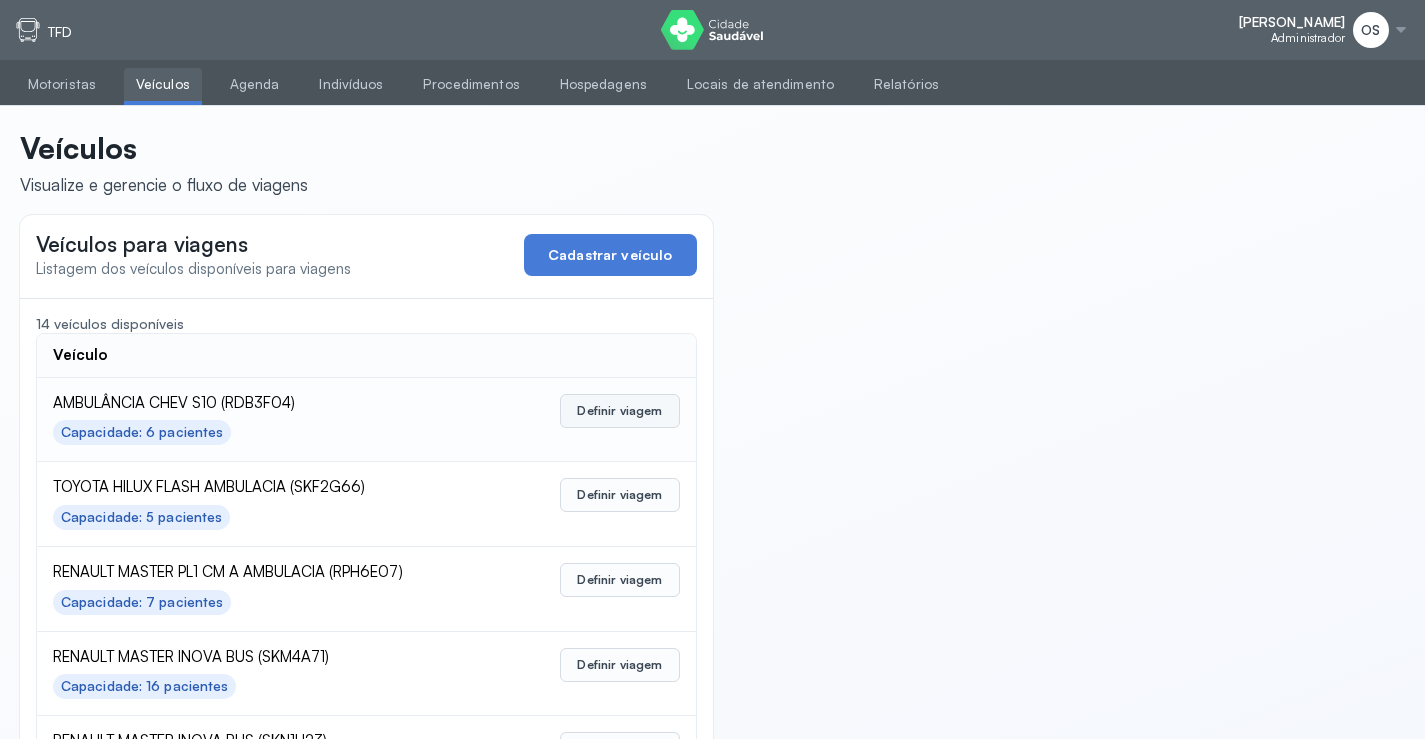 click on "Definir viagem" at bounding box center [619, 411] 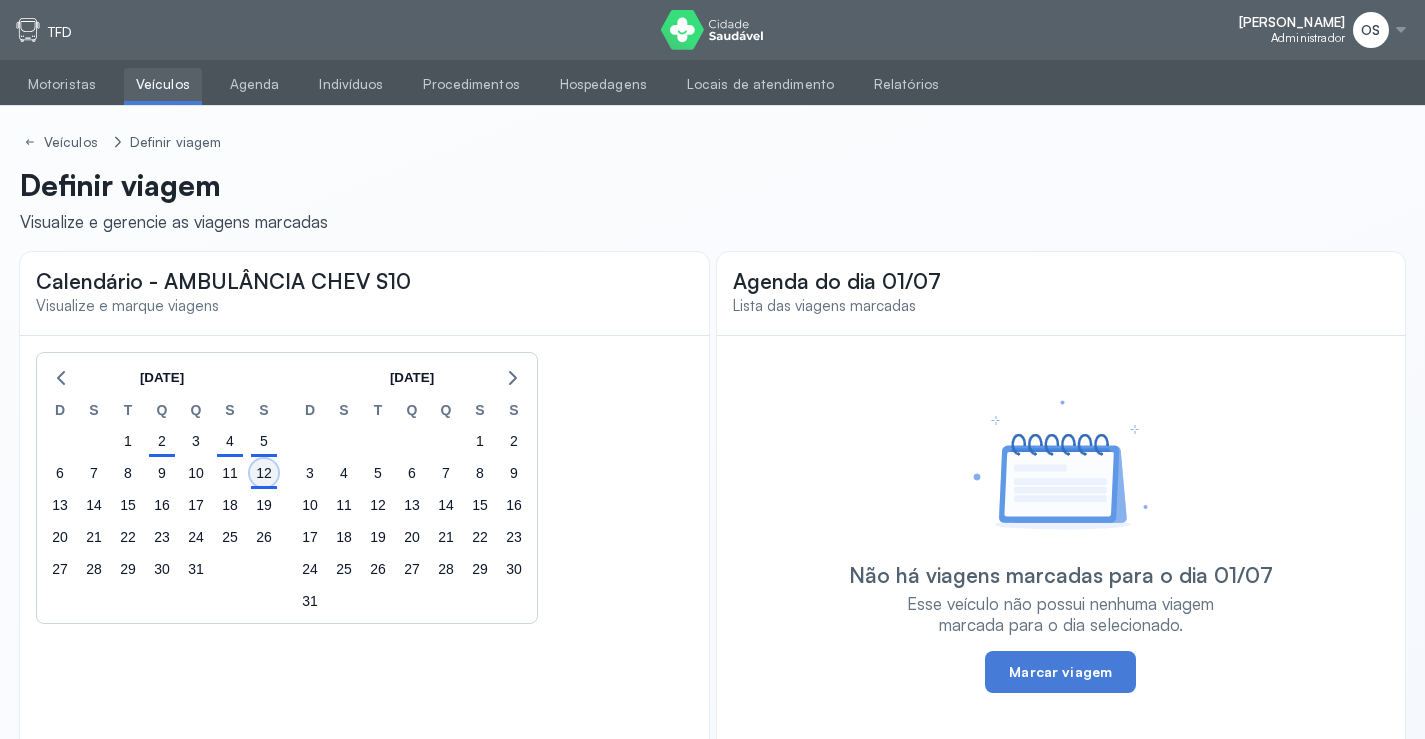 click on "12" 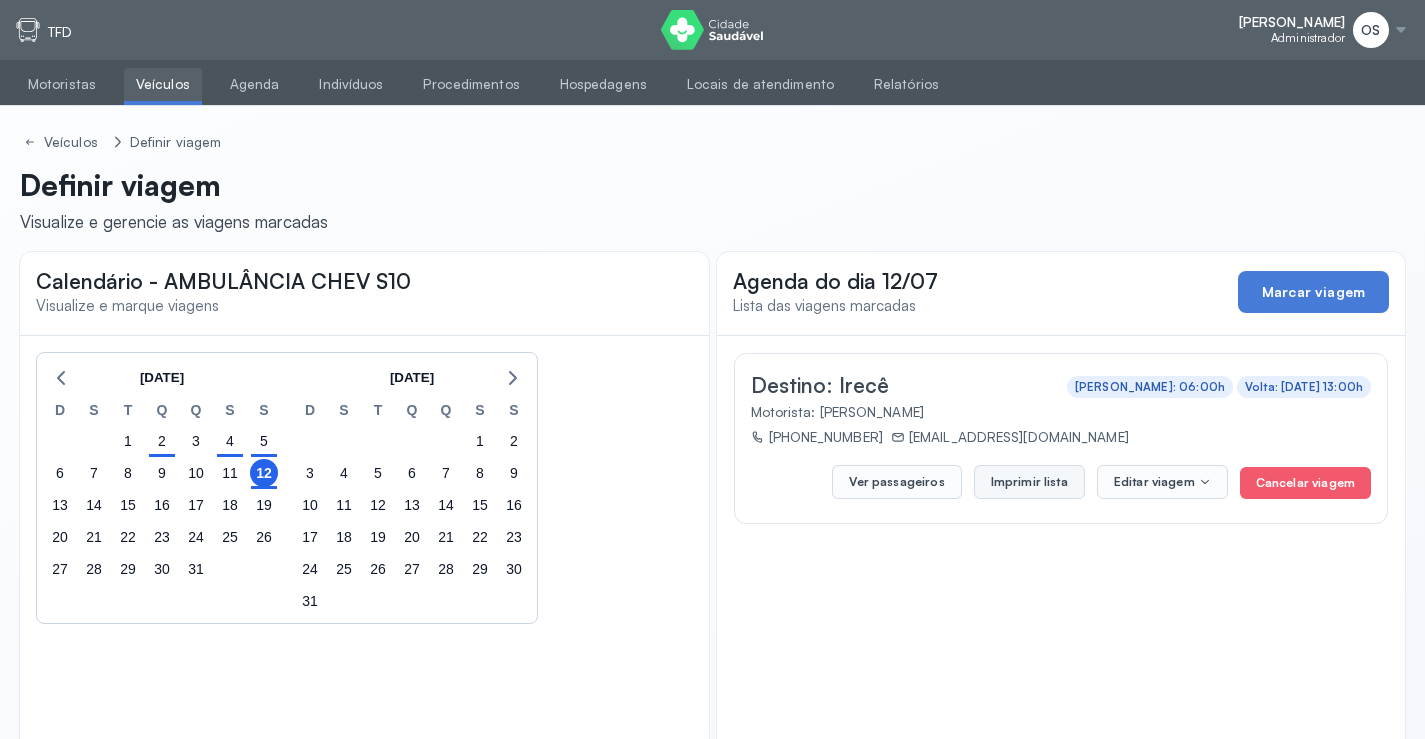 click on "Imprimir lista" at bounding box center [1029, 482] 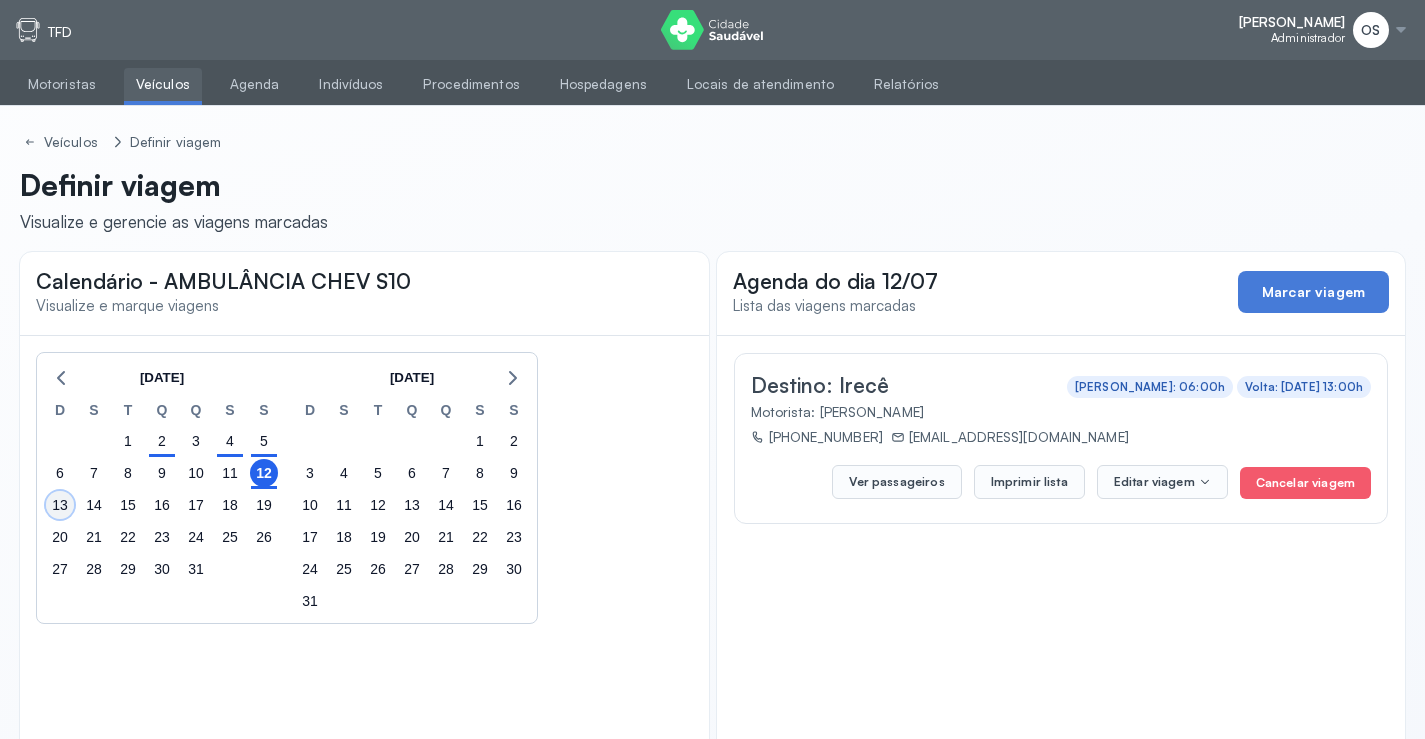 click on "13" 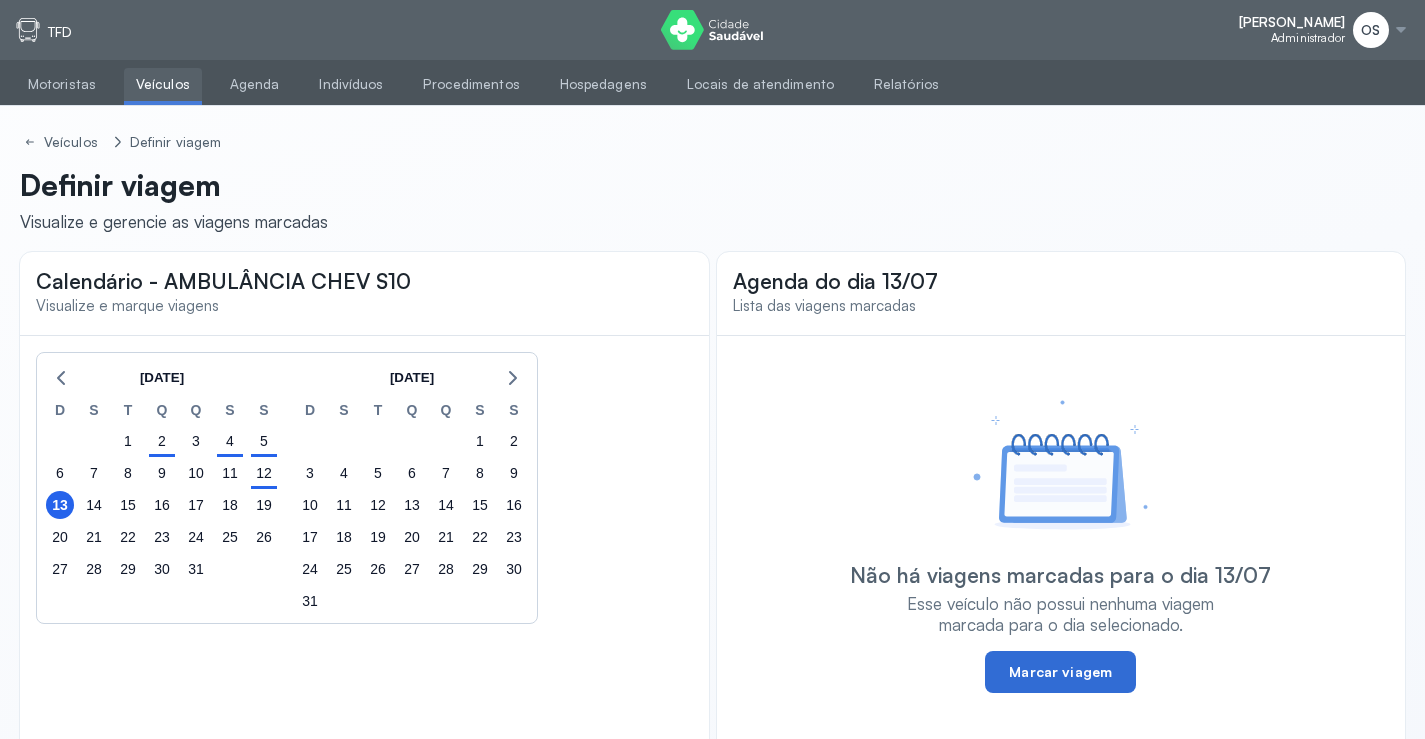 click on "Marcar viagem" 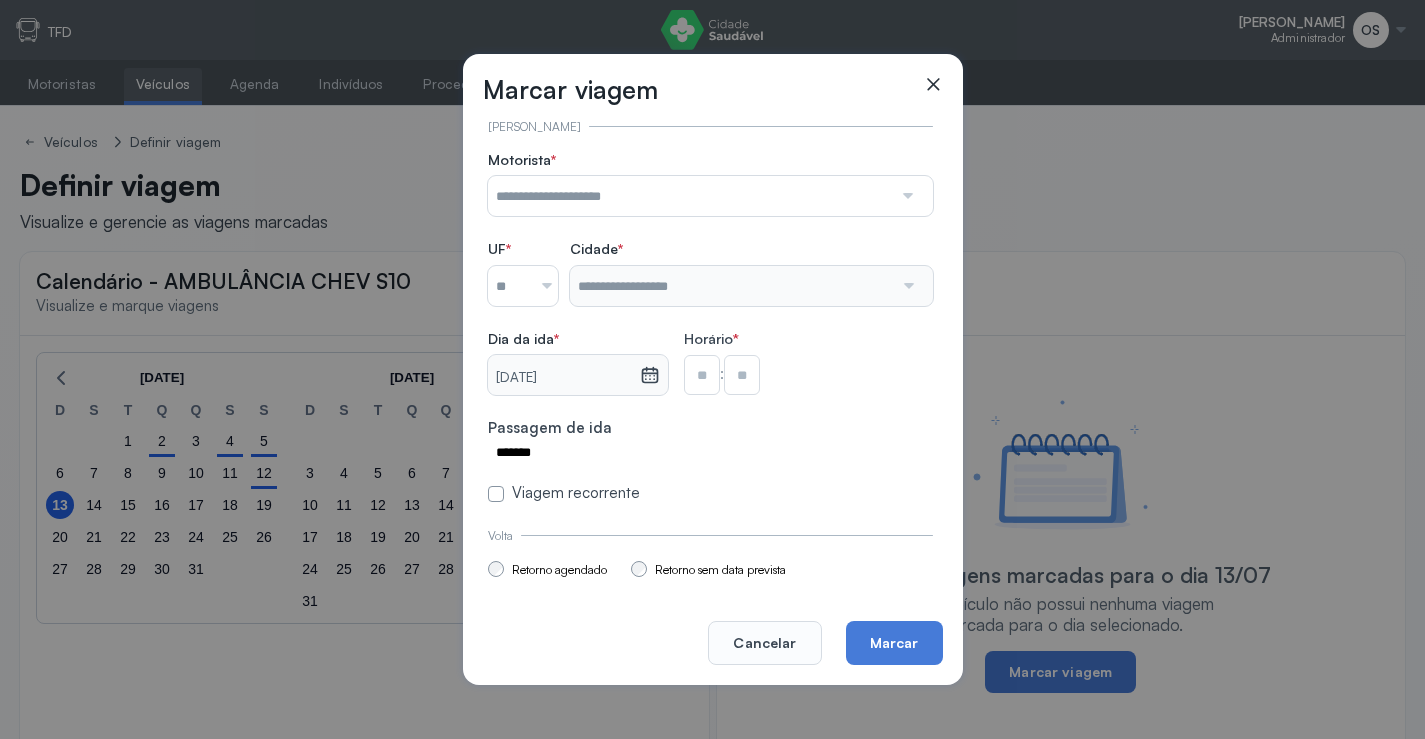 click at bounding box center [906, 196] 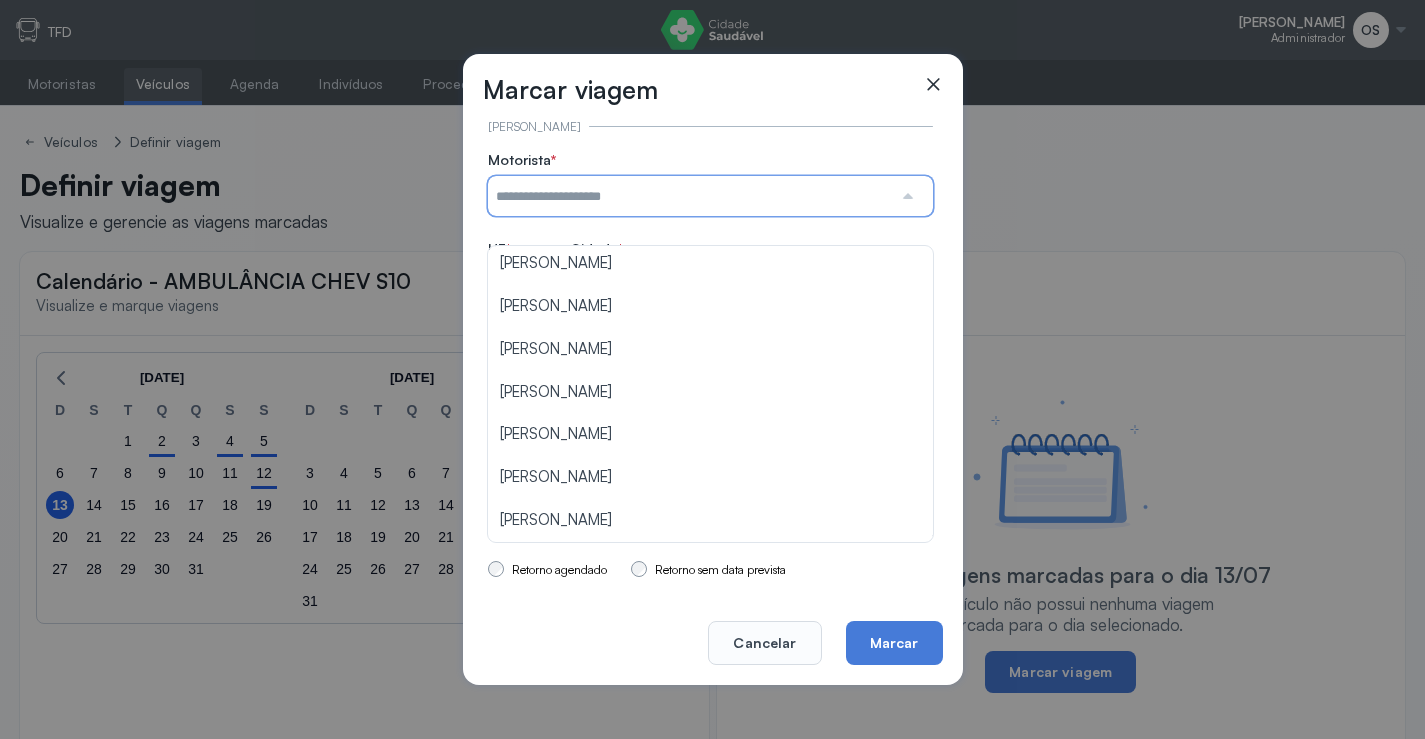 scroll, scrollTop: 260, scrollLeft: 0, axis: vertical 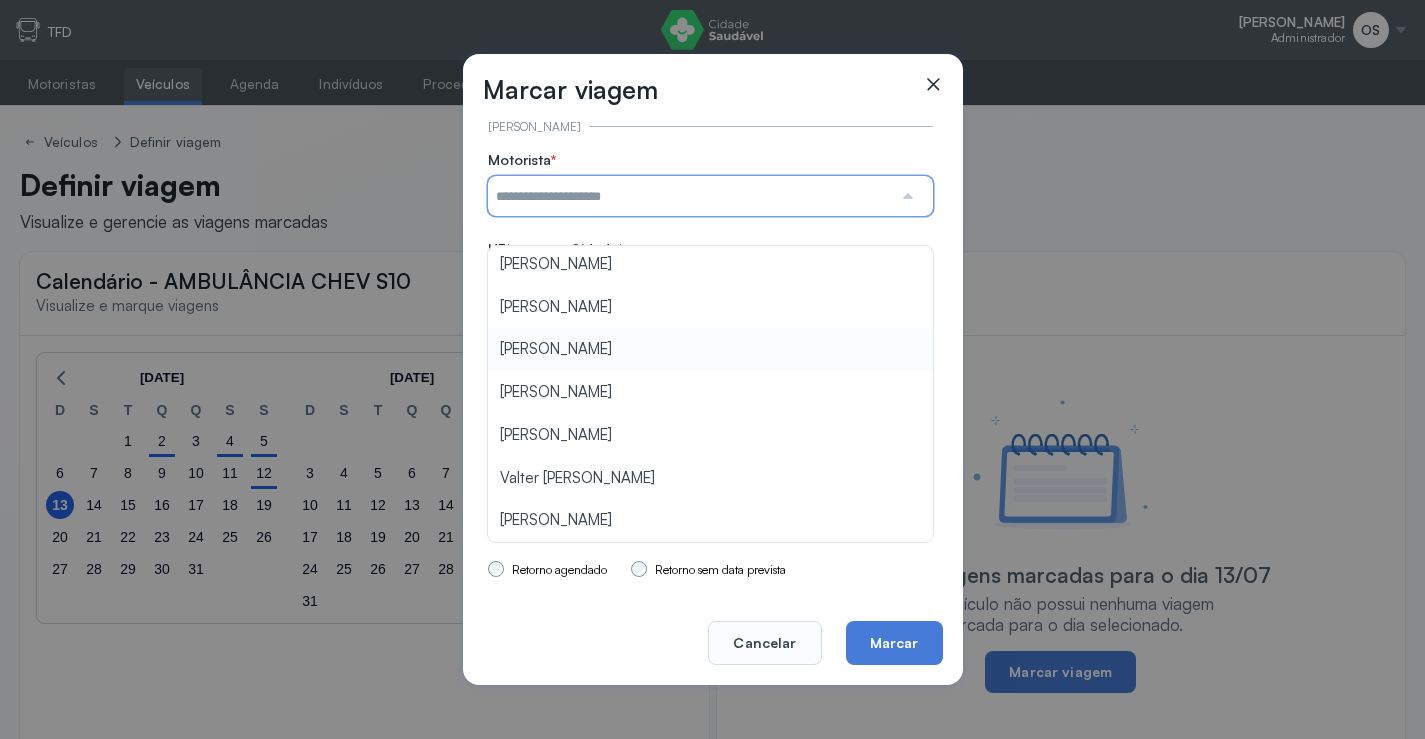 type on "**********" 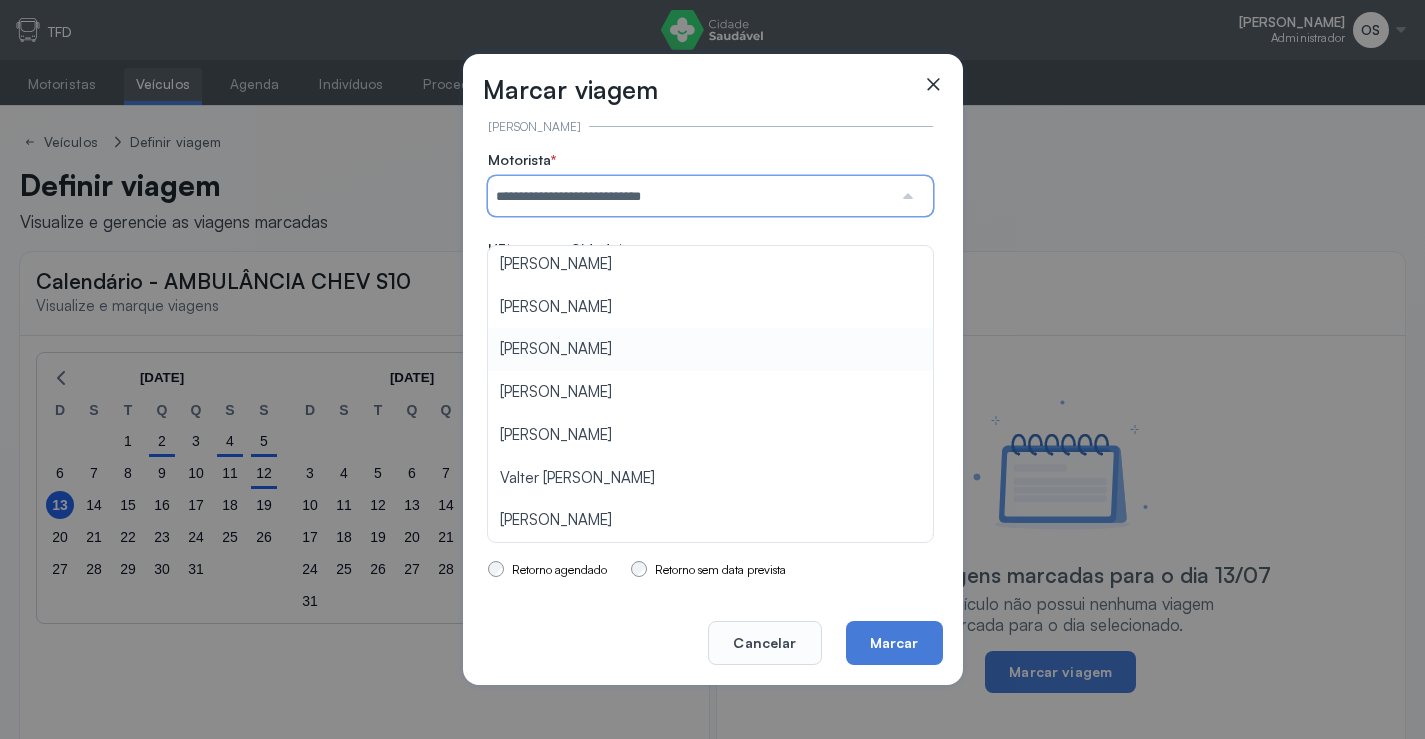 click on "**********" at bounding box center [710, 327] 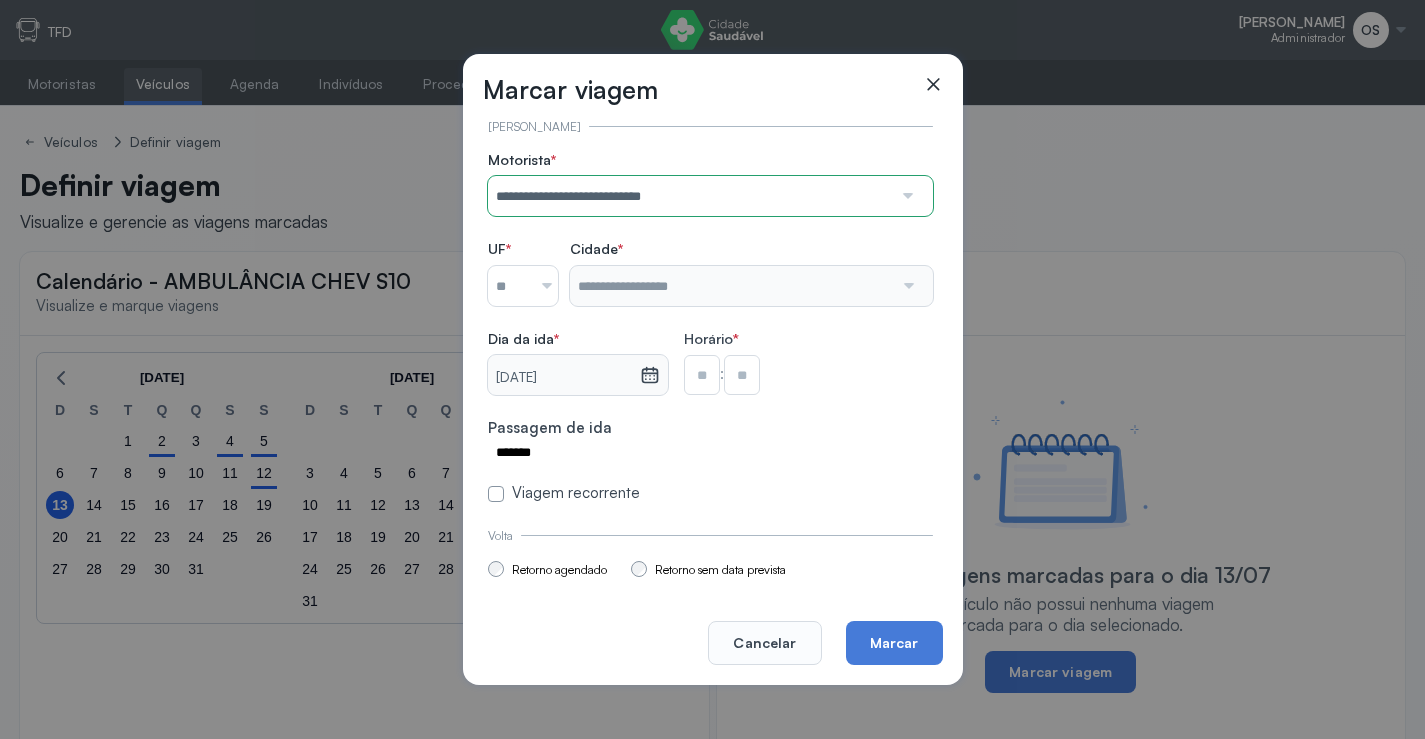 click at bounding box center (539, 286) 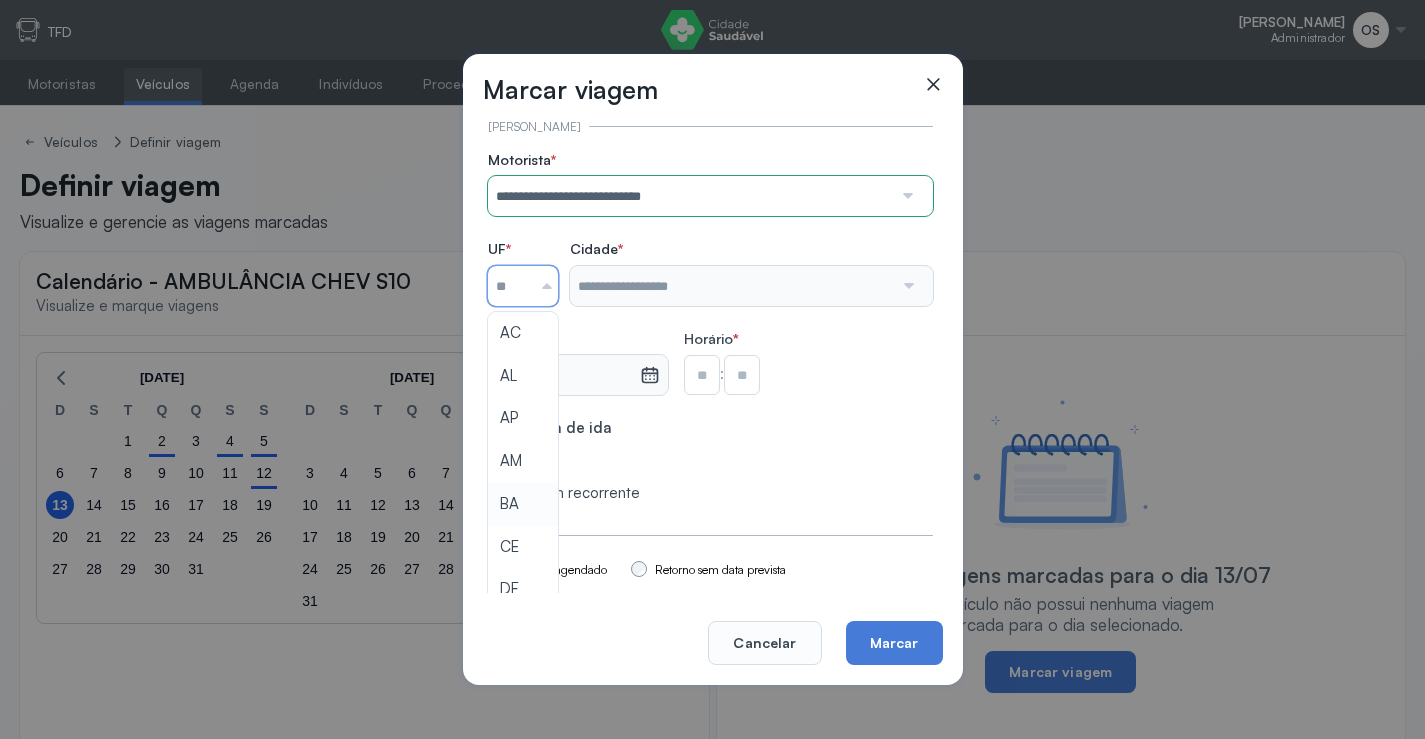 type on "**" 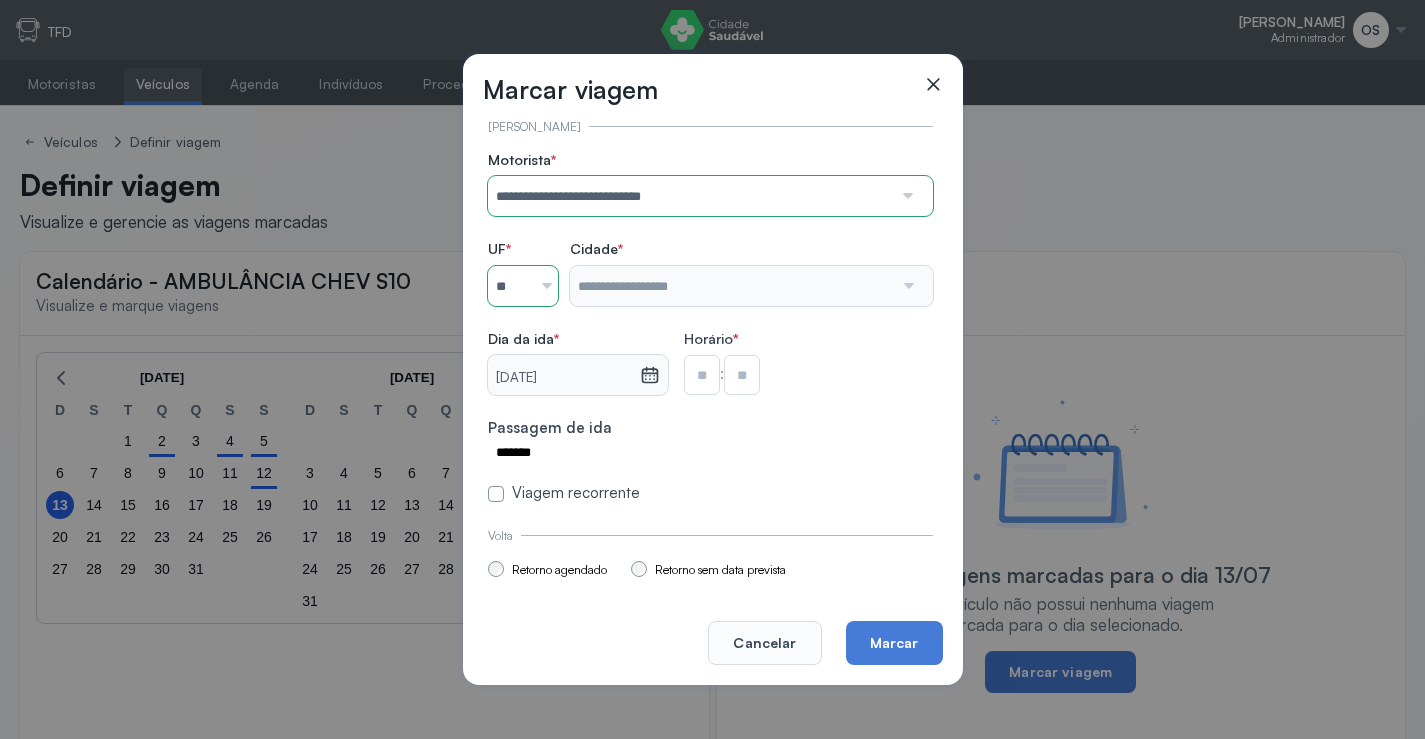 click on "**********" 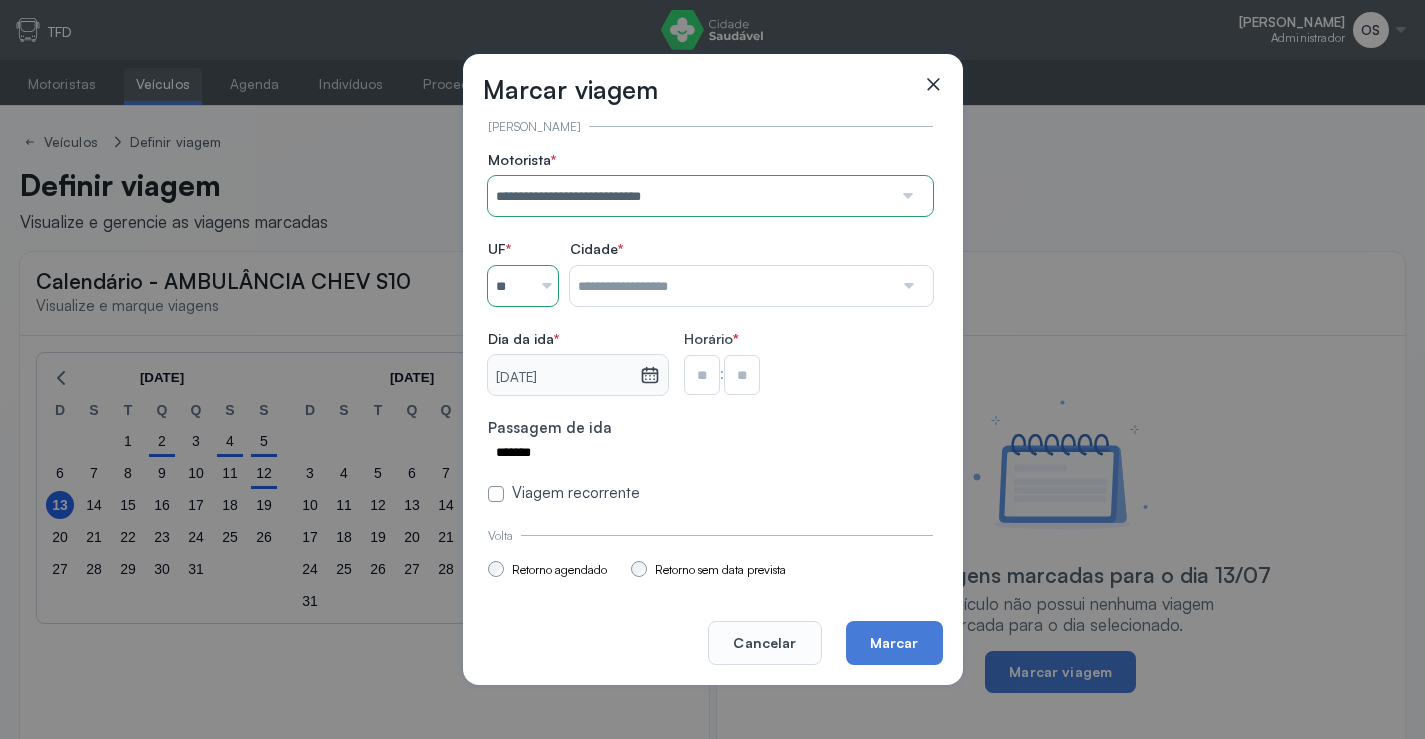 click at bounding box center [907, 286] 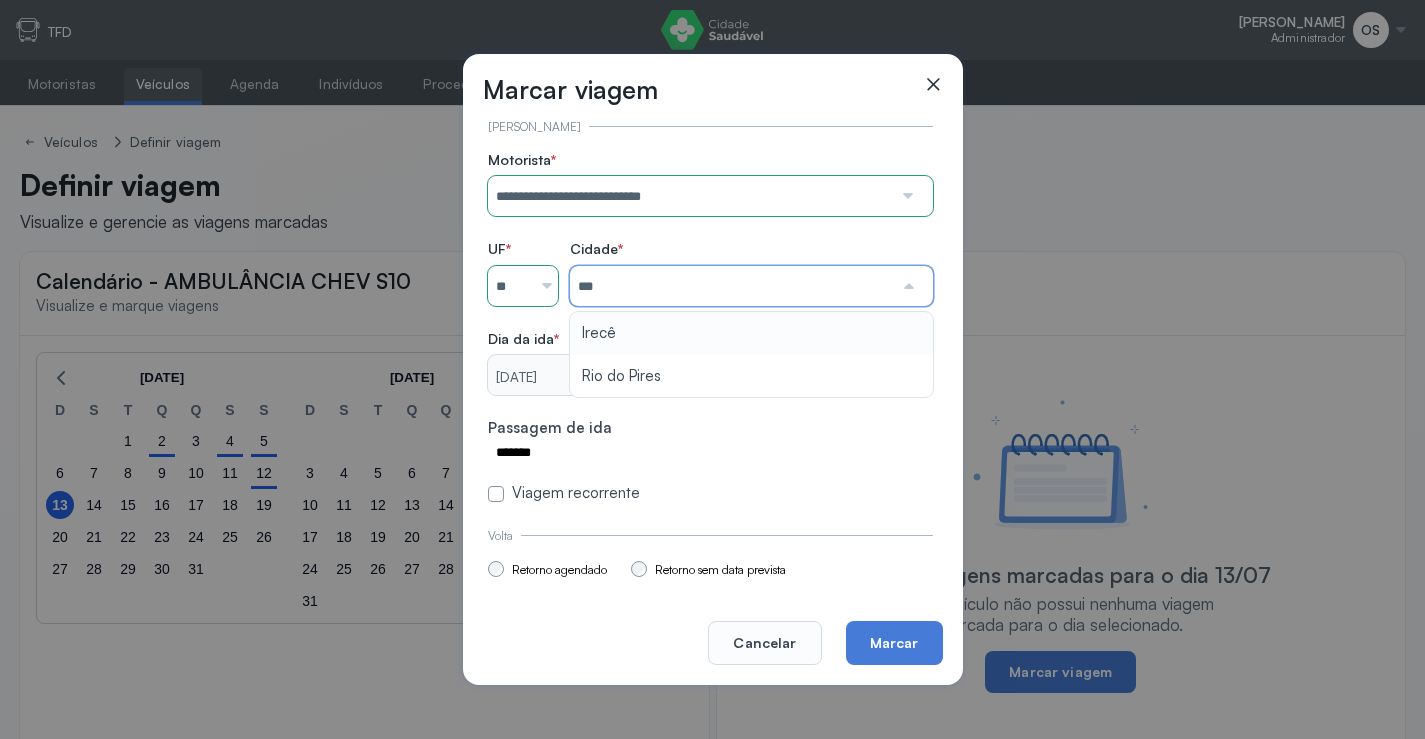 type on "*****" 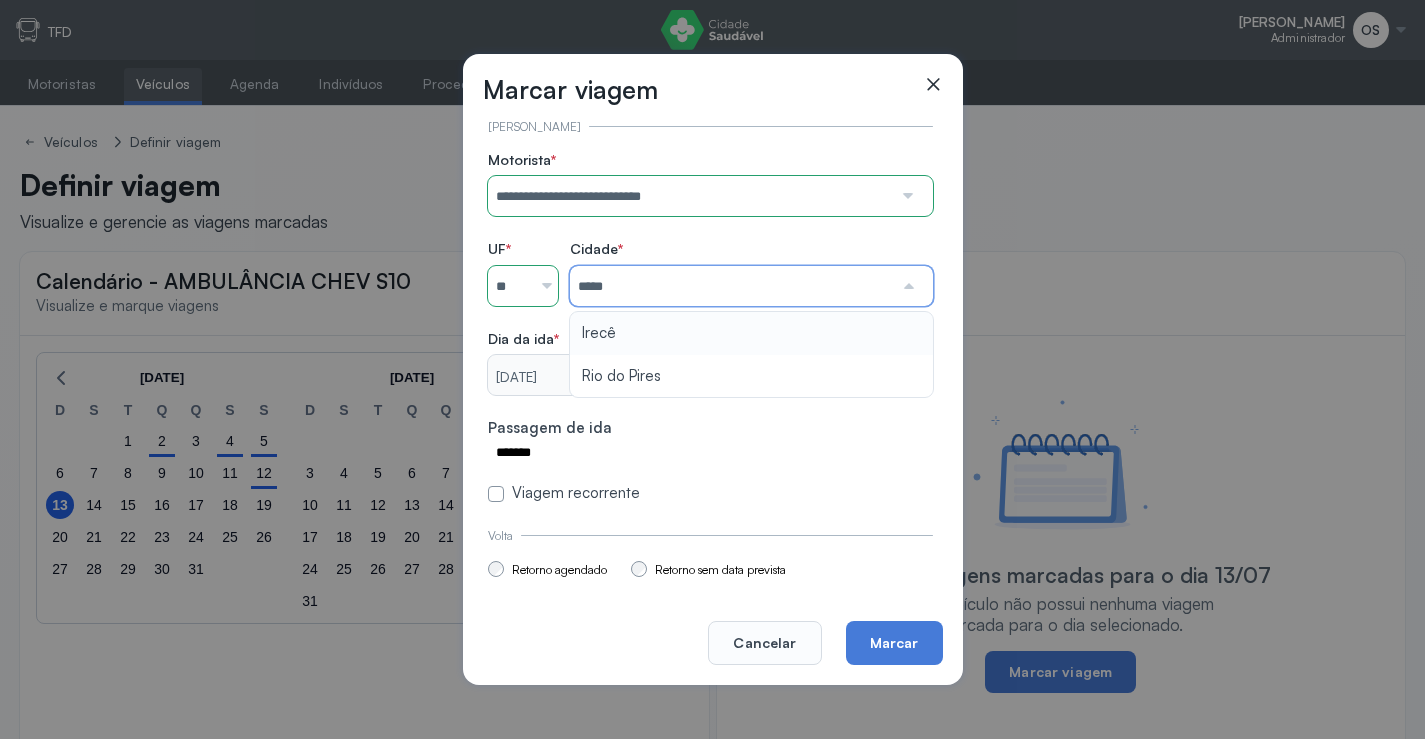 click on "**********" at bounding box center (710, 327) 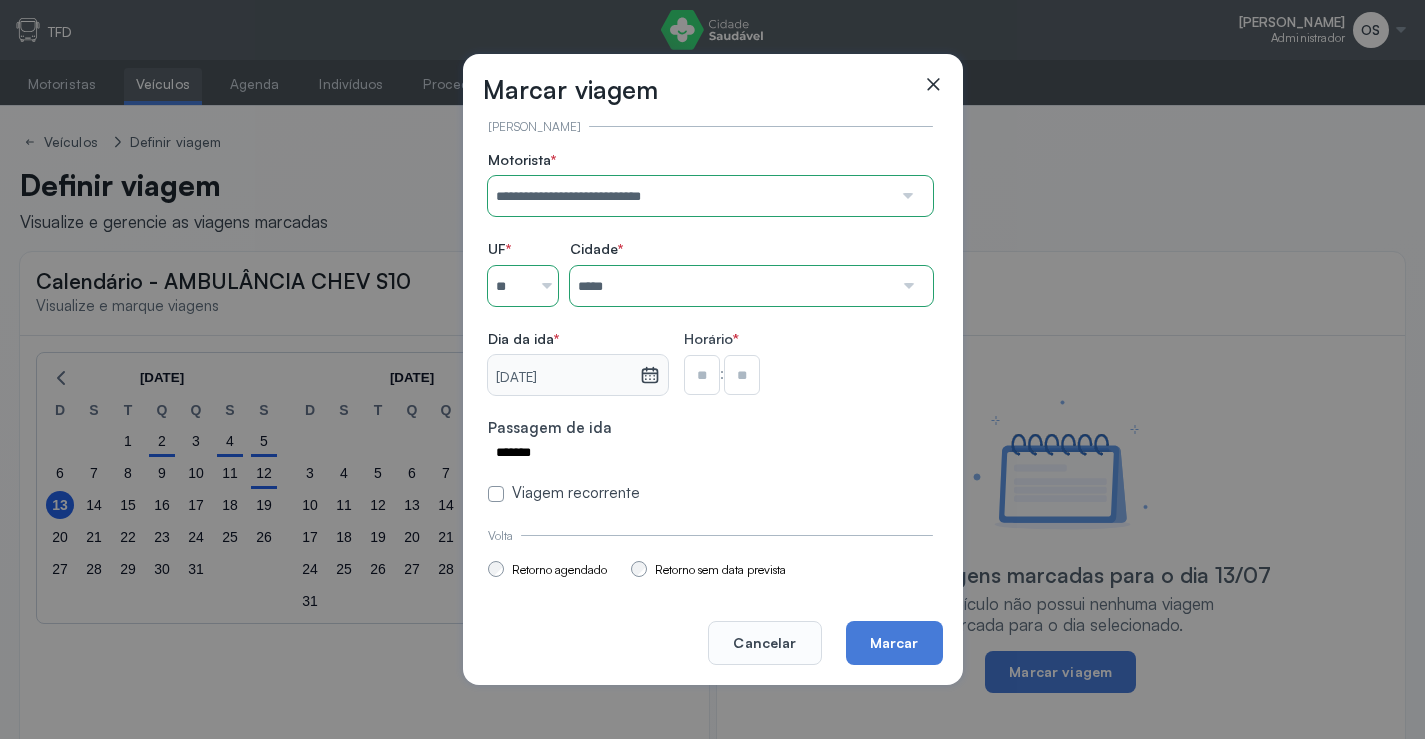 click at bounding box center [702, 375] 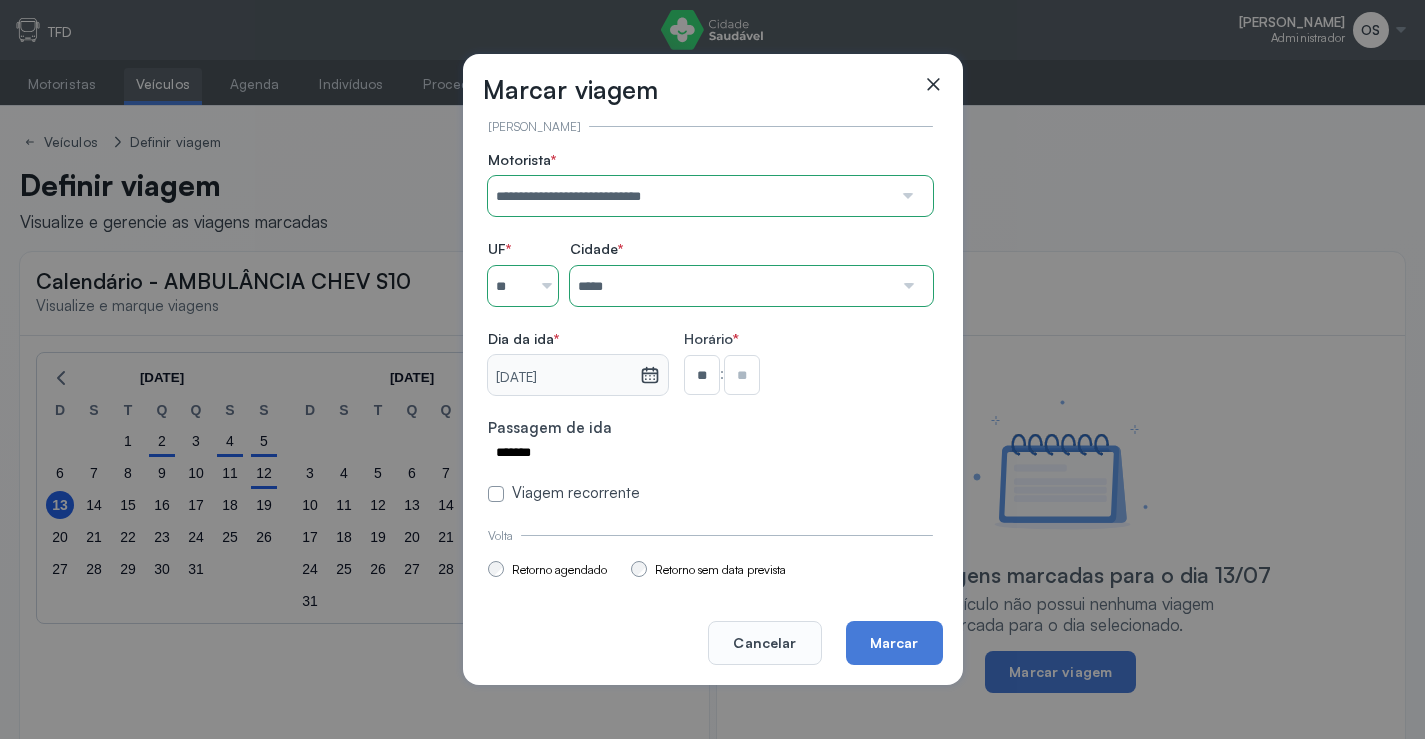 click at bounding box center [742, 375] 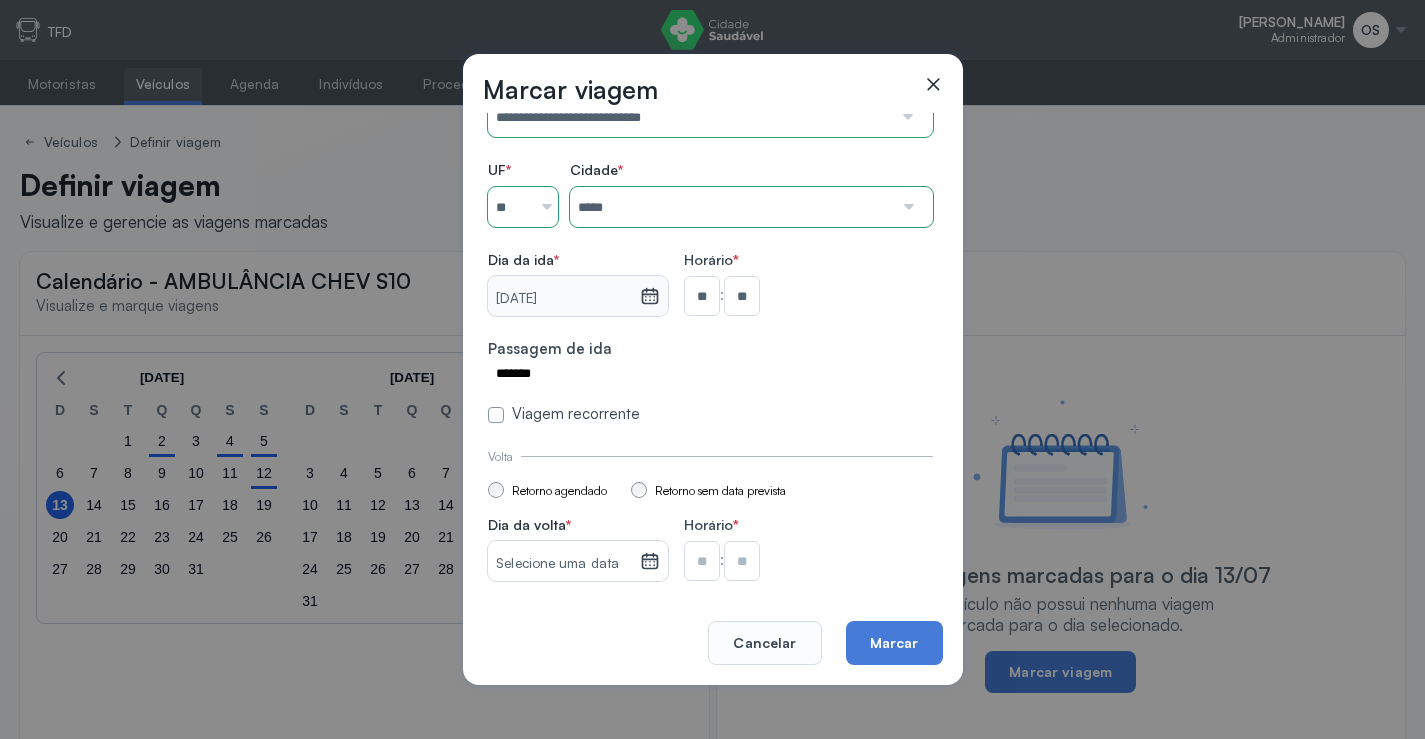 scroll, scrollTop: 147, scrollLeft: 0, axis: vertical 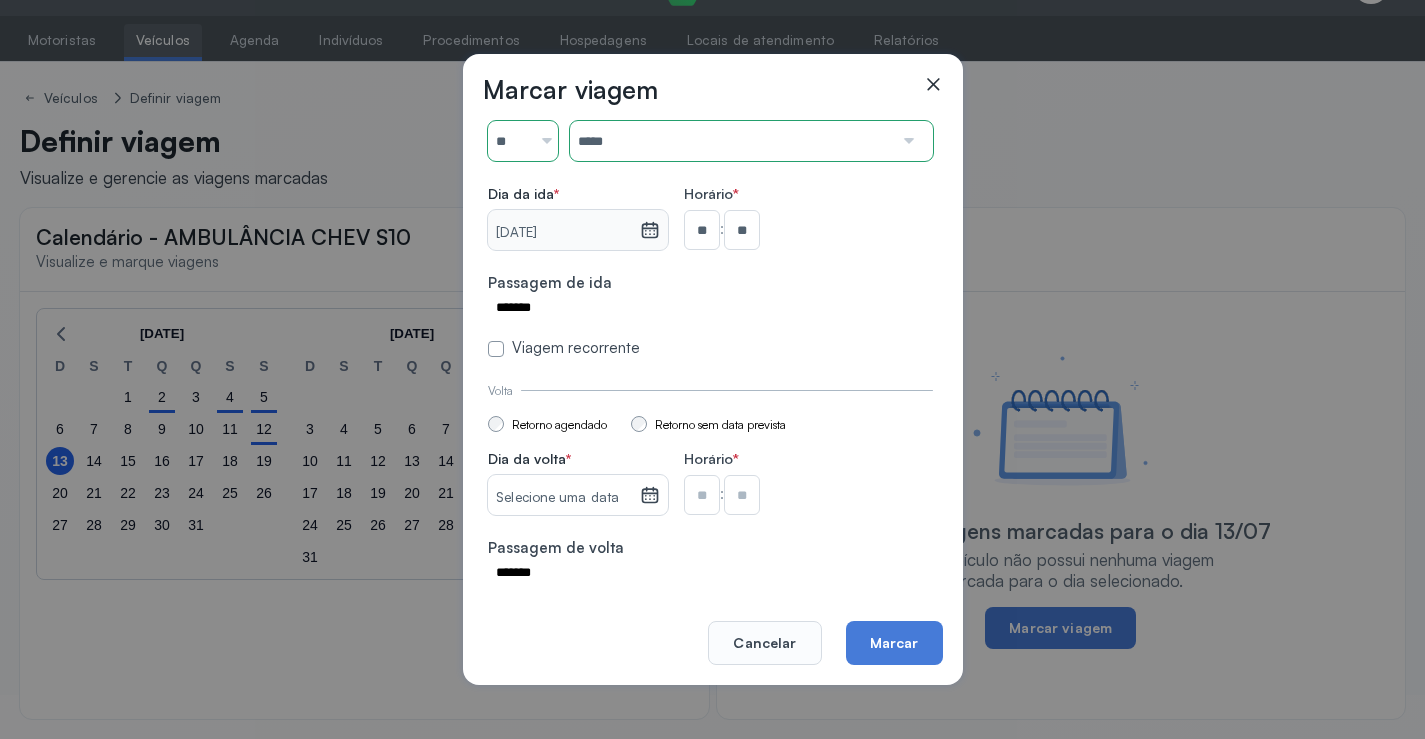 click 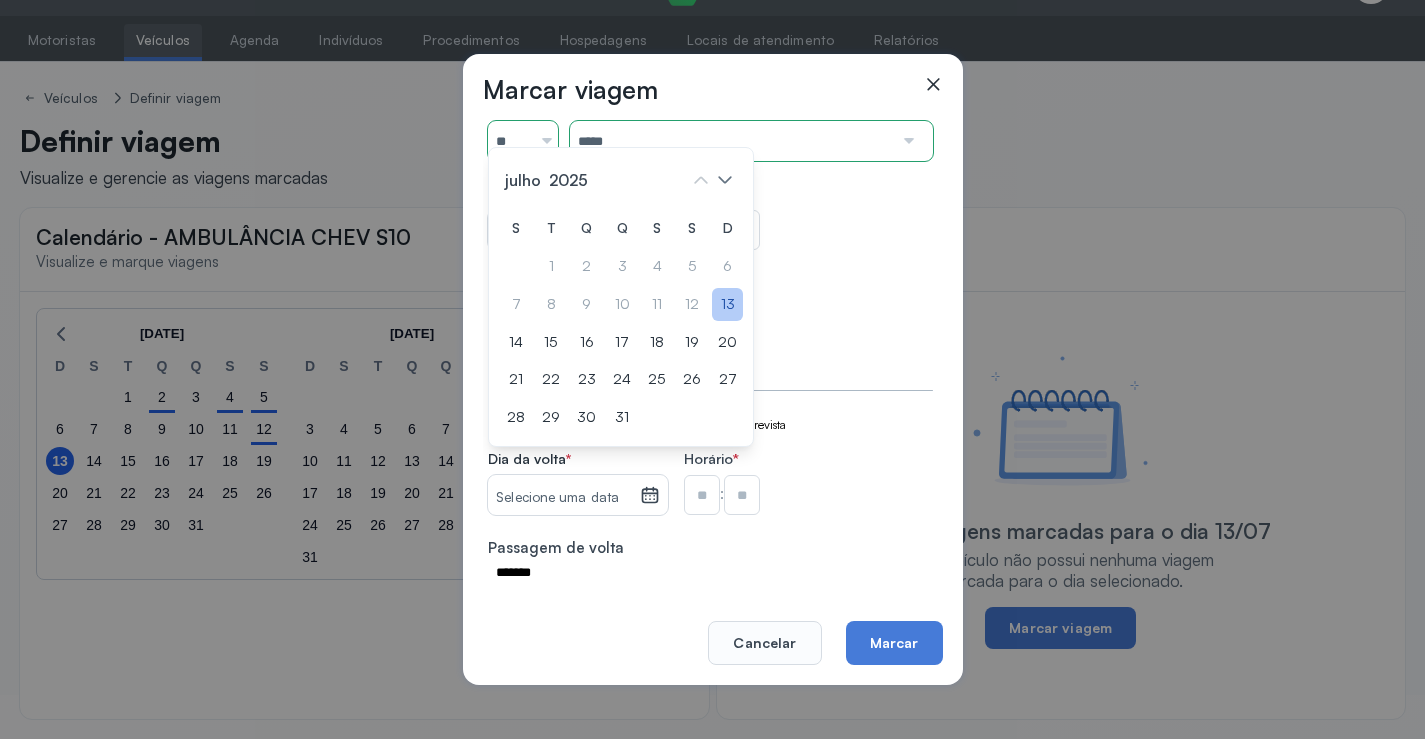 click on "13" 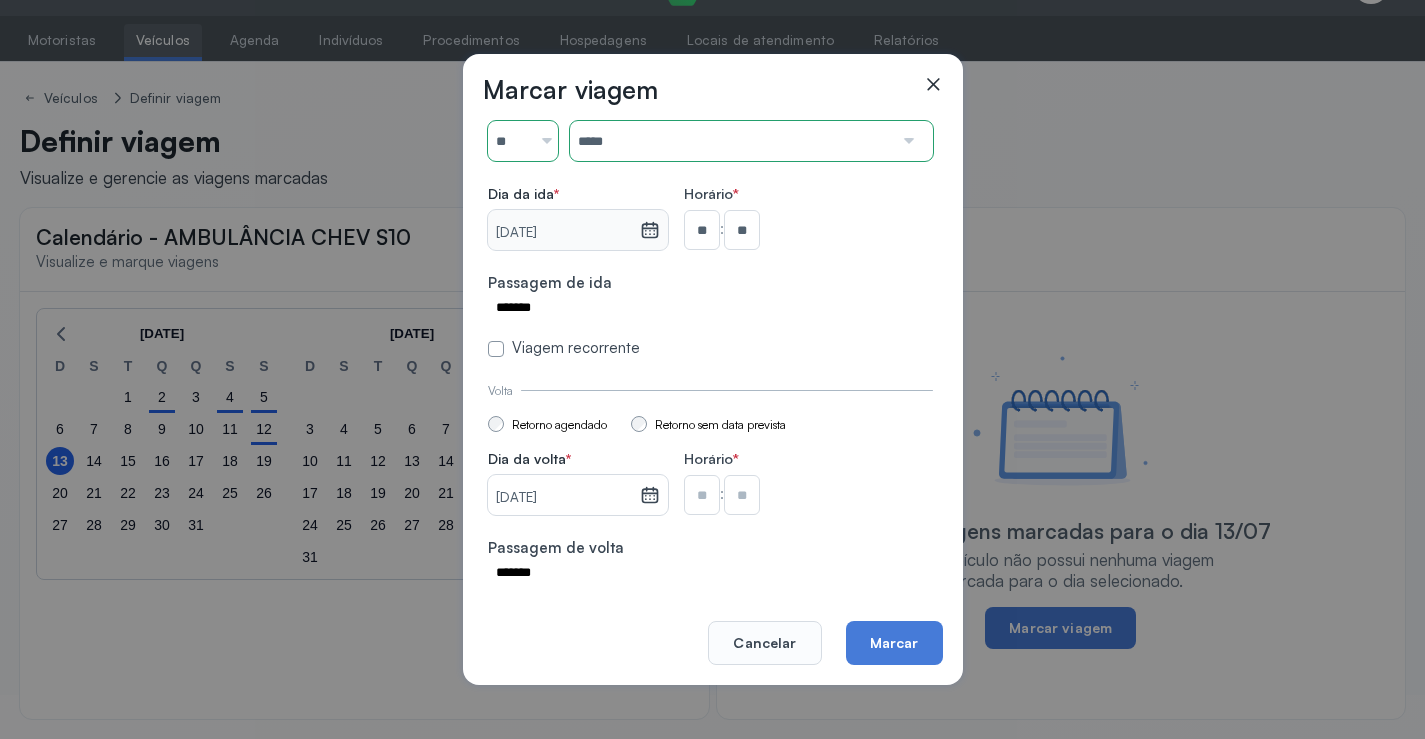 click at bounding box center [702, 230] 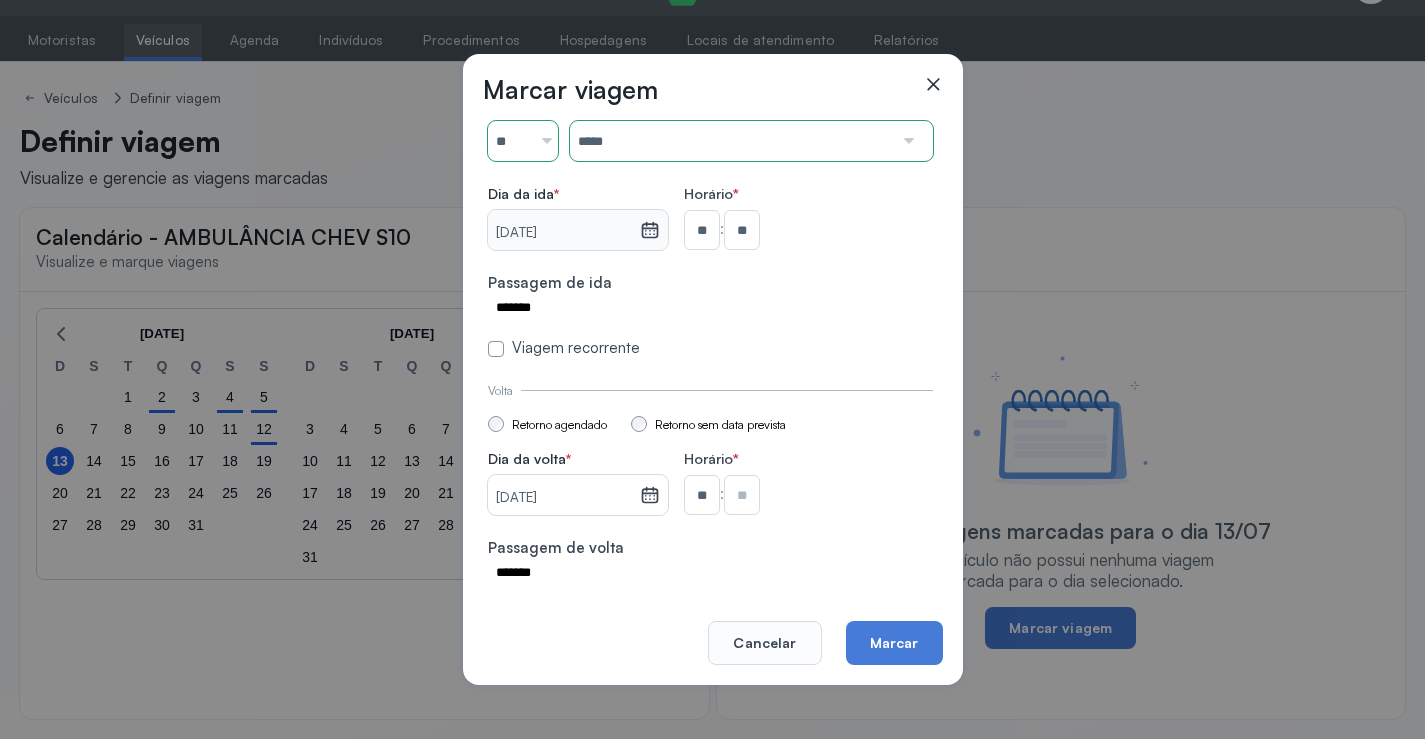 type on "**" 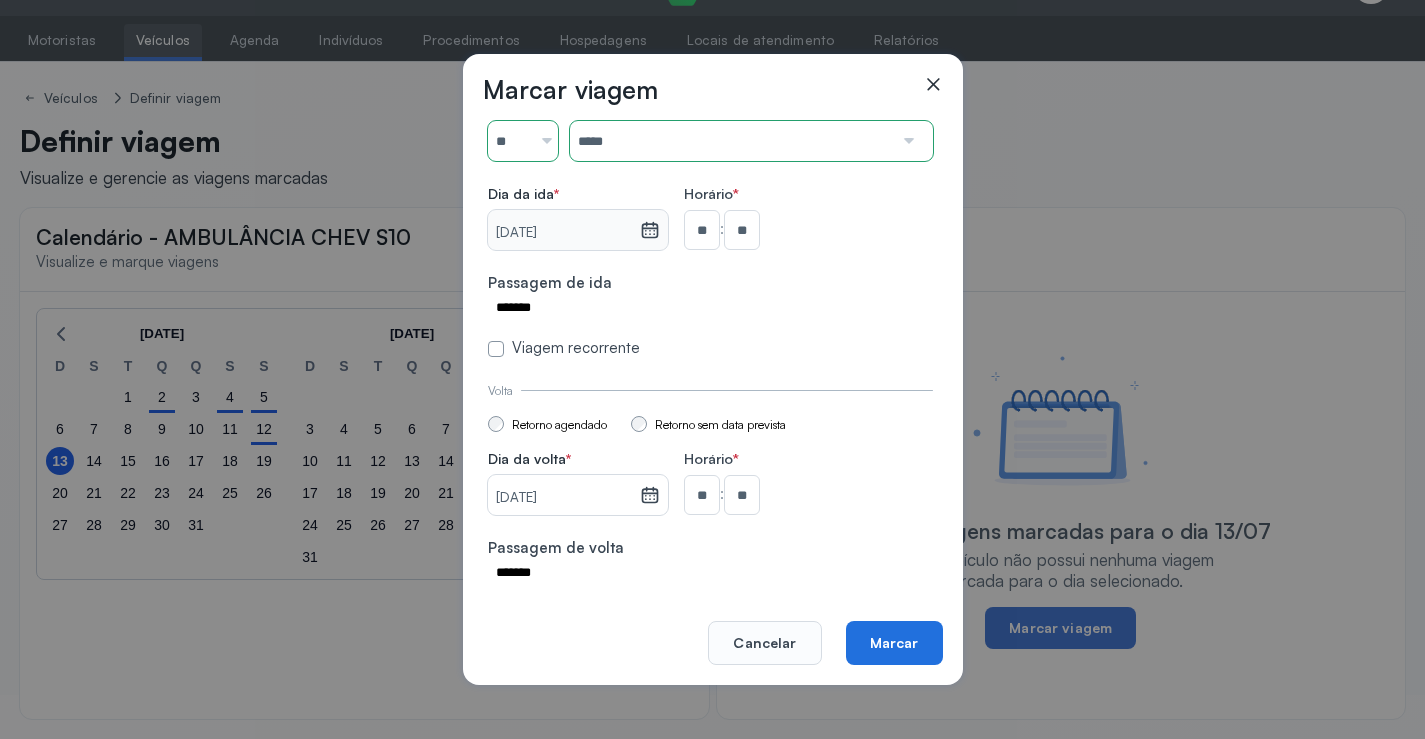 click on "Marcar" 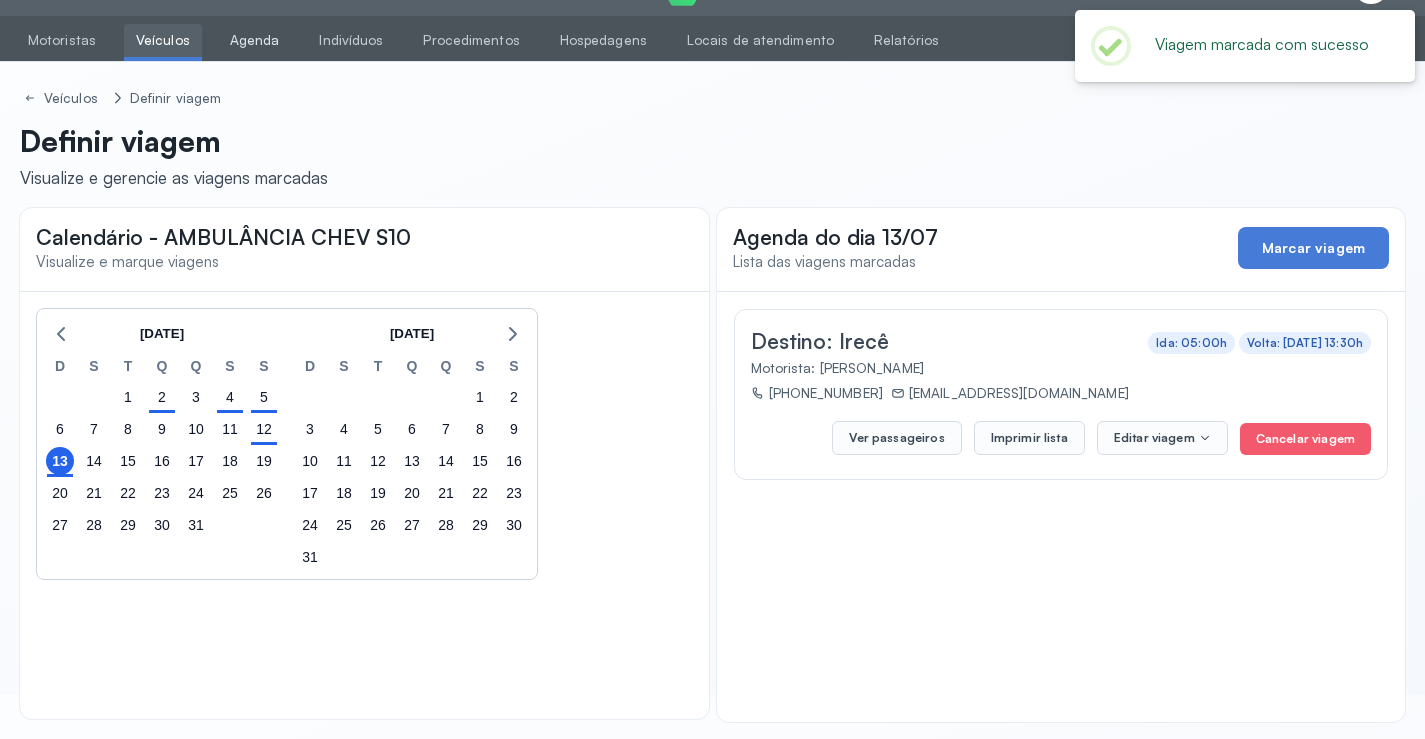 click on "Agenda" at bounding box center [255, 40] 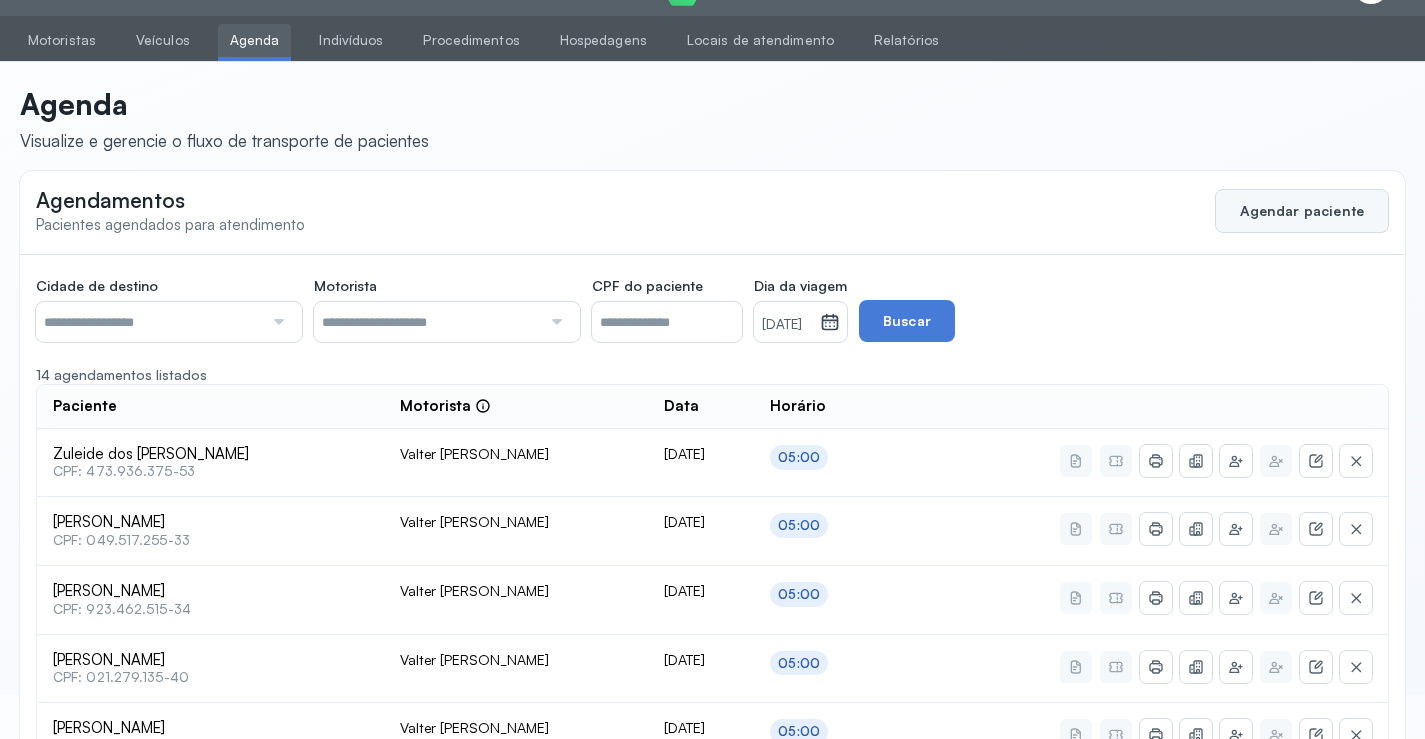 click on "Agendar paciente" 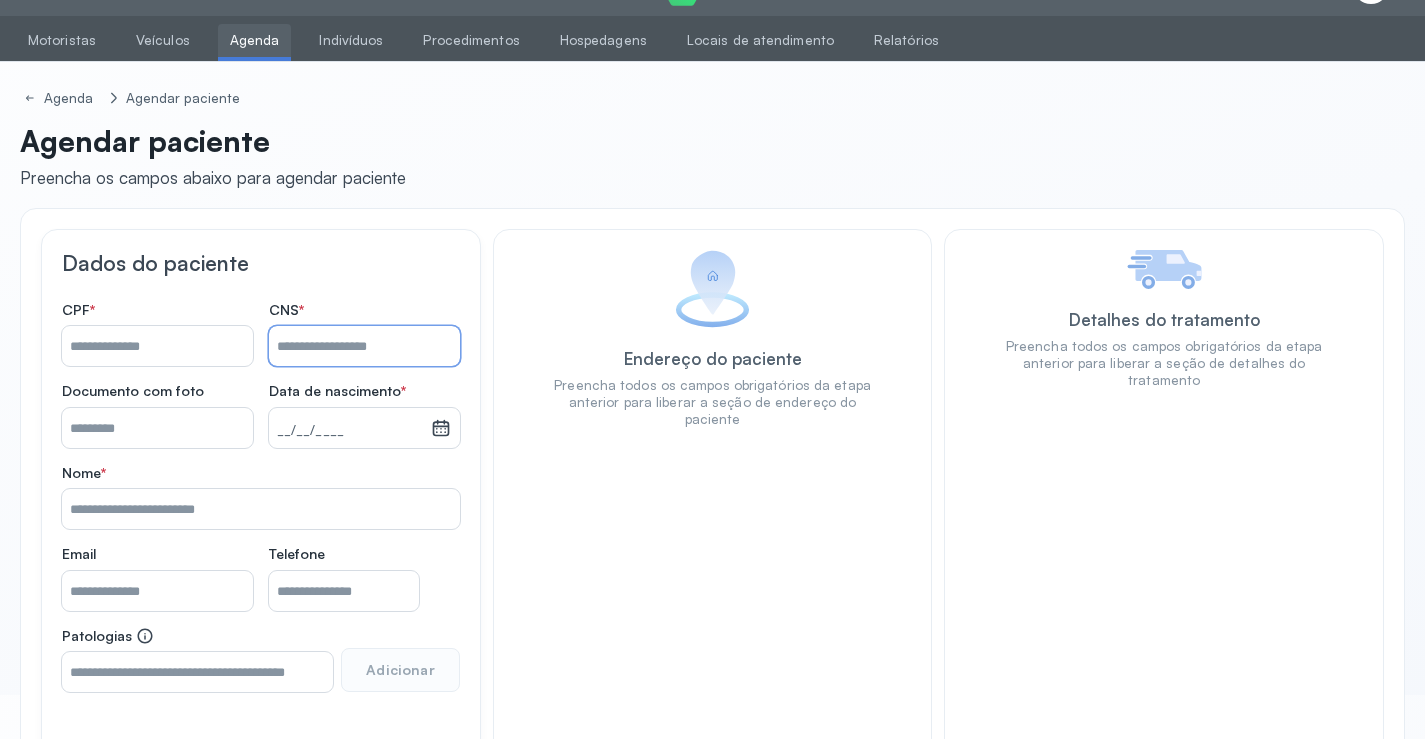 paste on "**********" 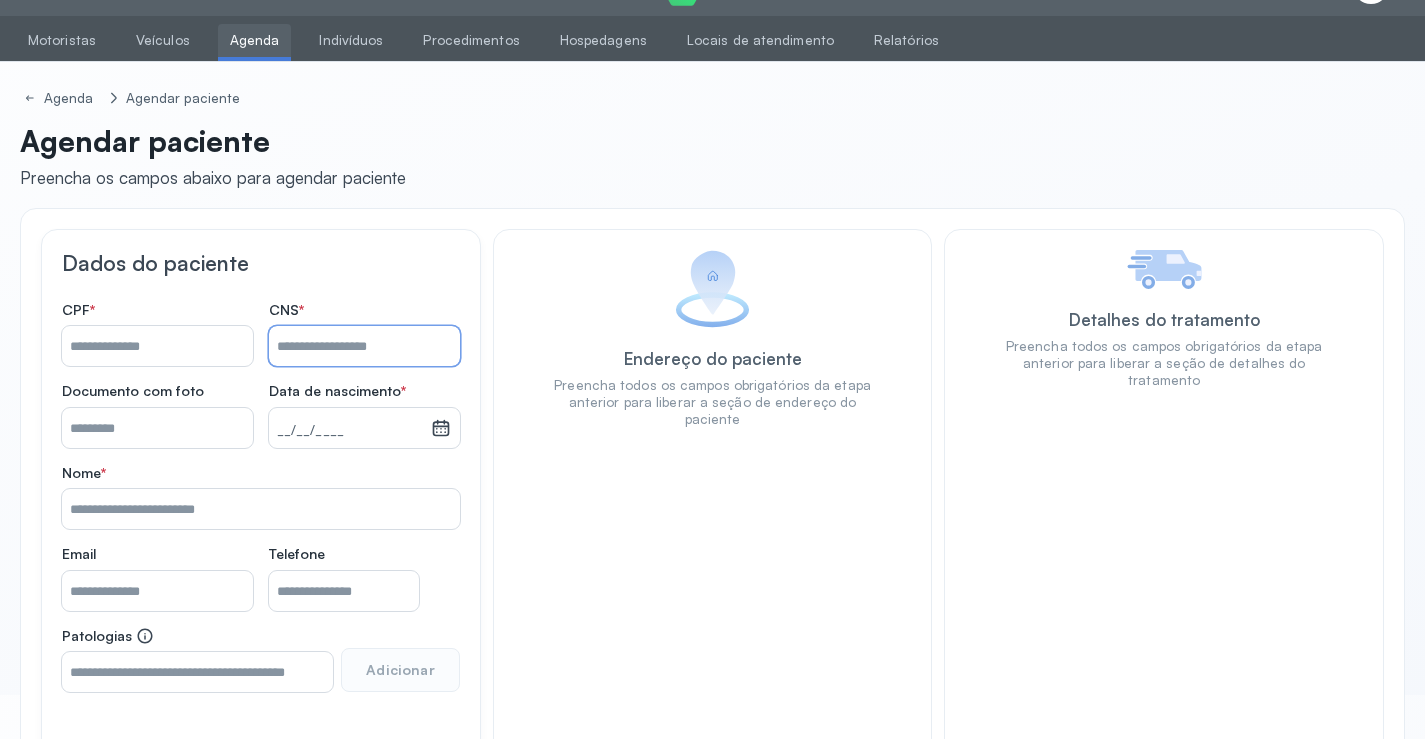type on "**********" 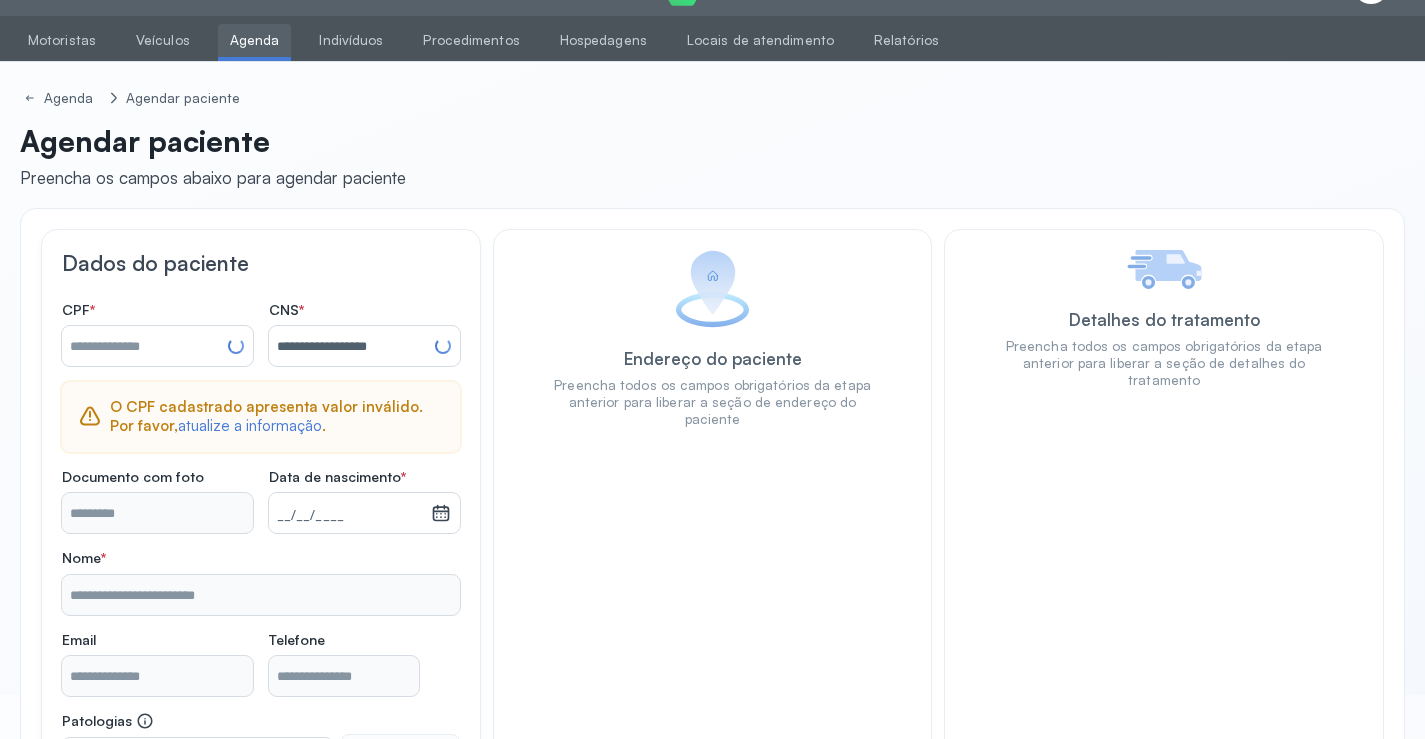 type on "**********" 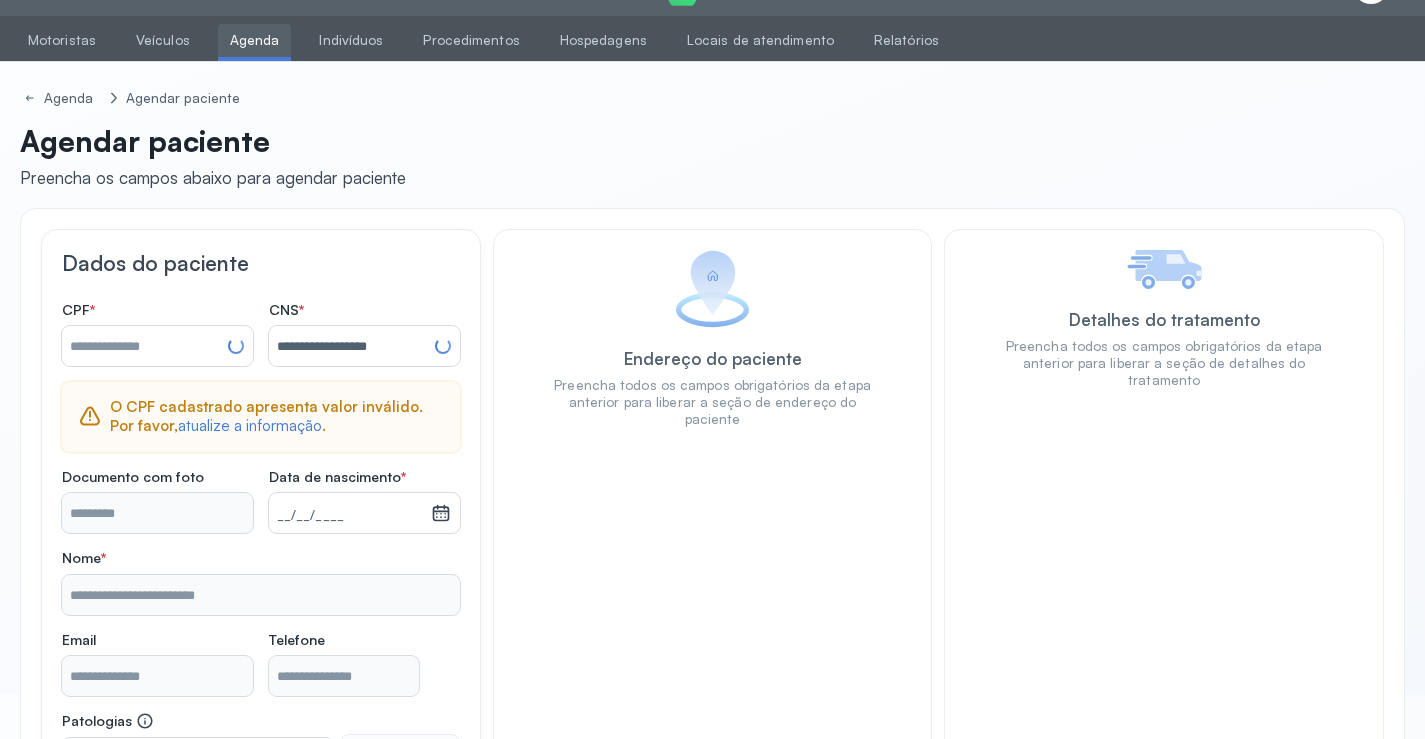 type on "**********" 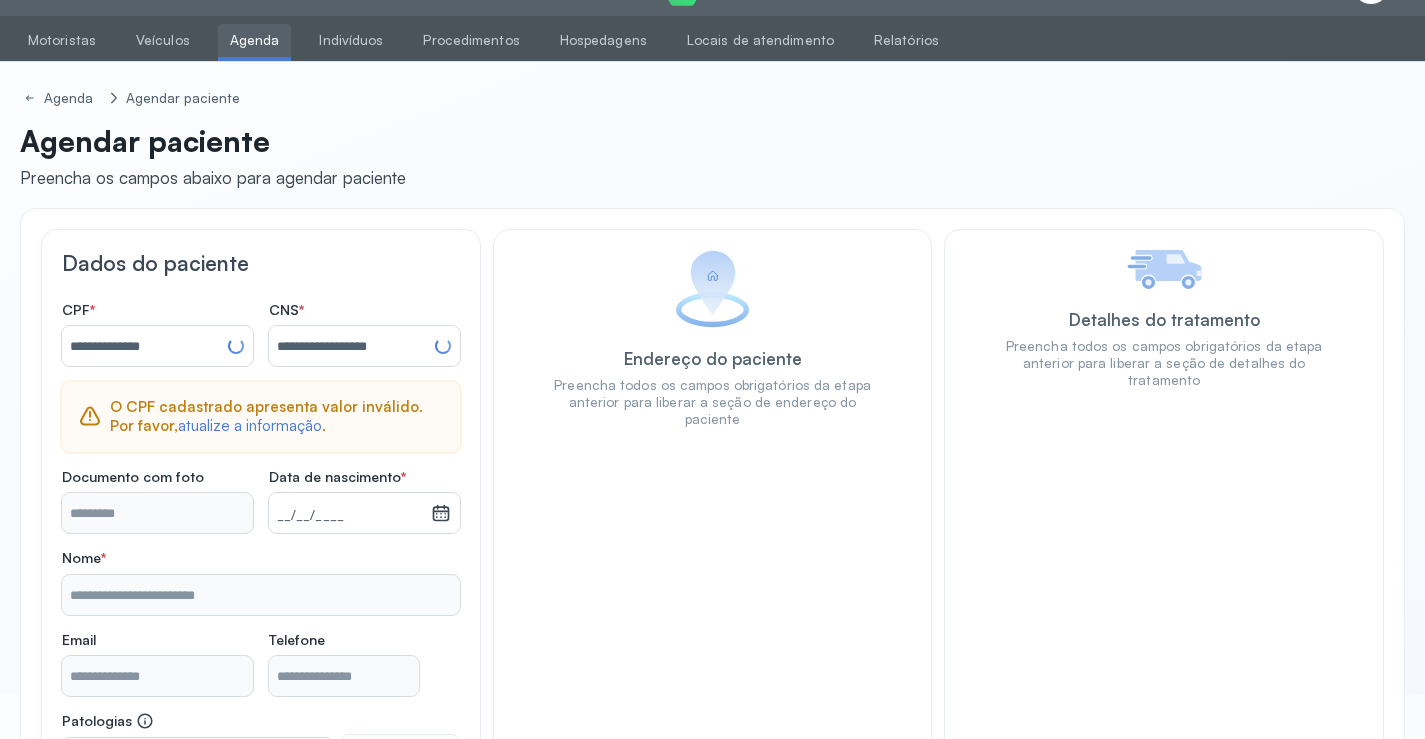 type on "**********" 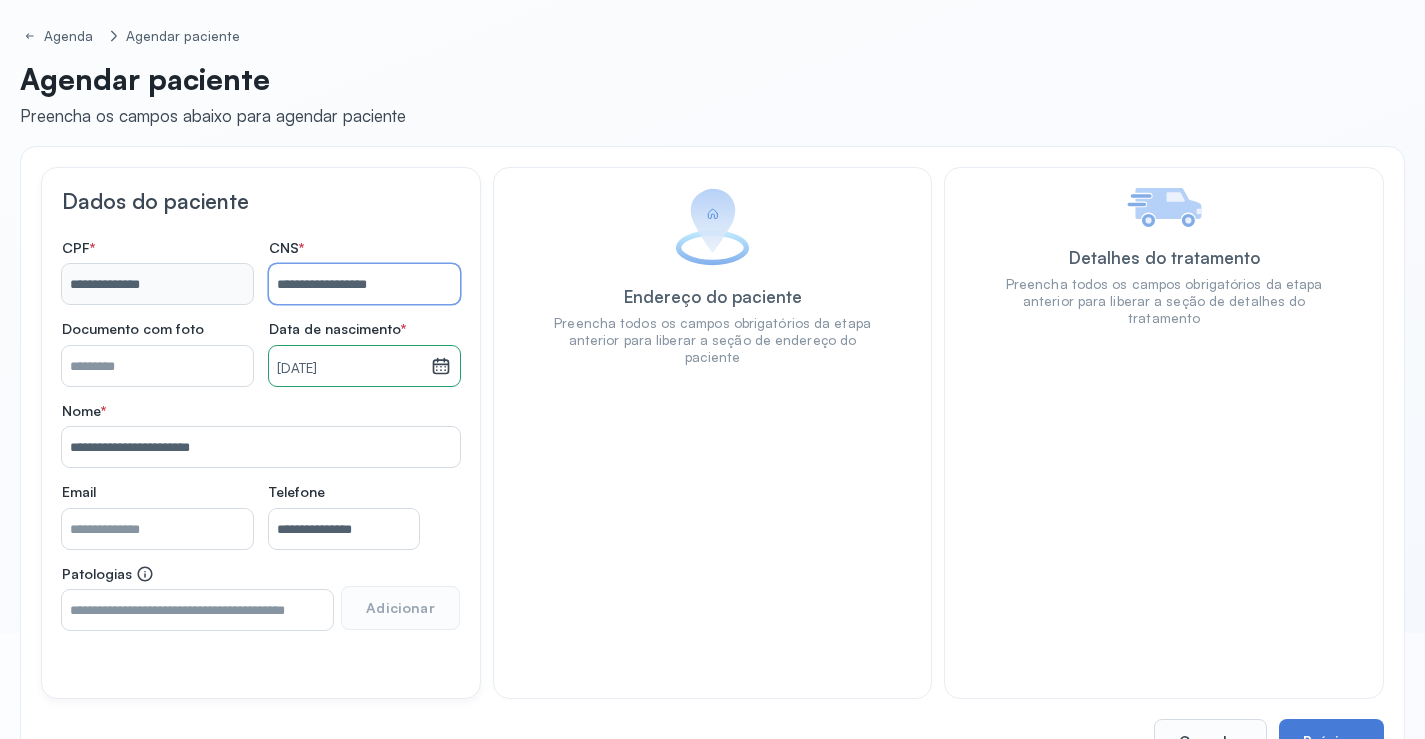 scroll, scrollTop: 171, scrollLeft: 0, axis: vertical 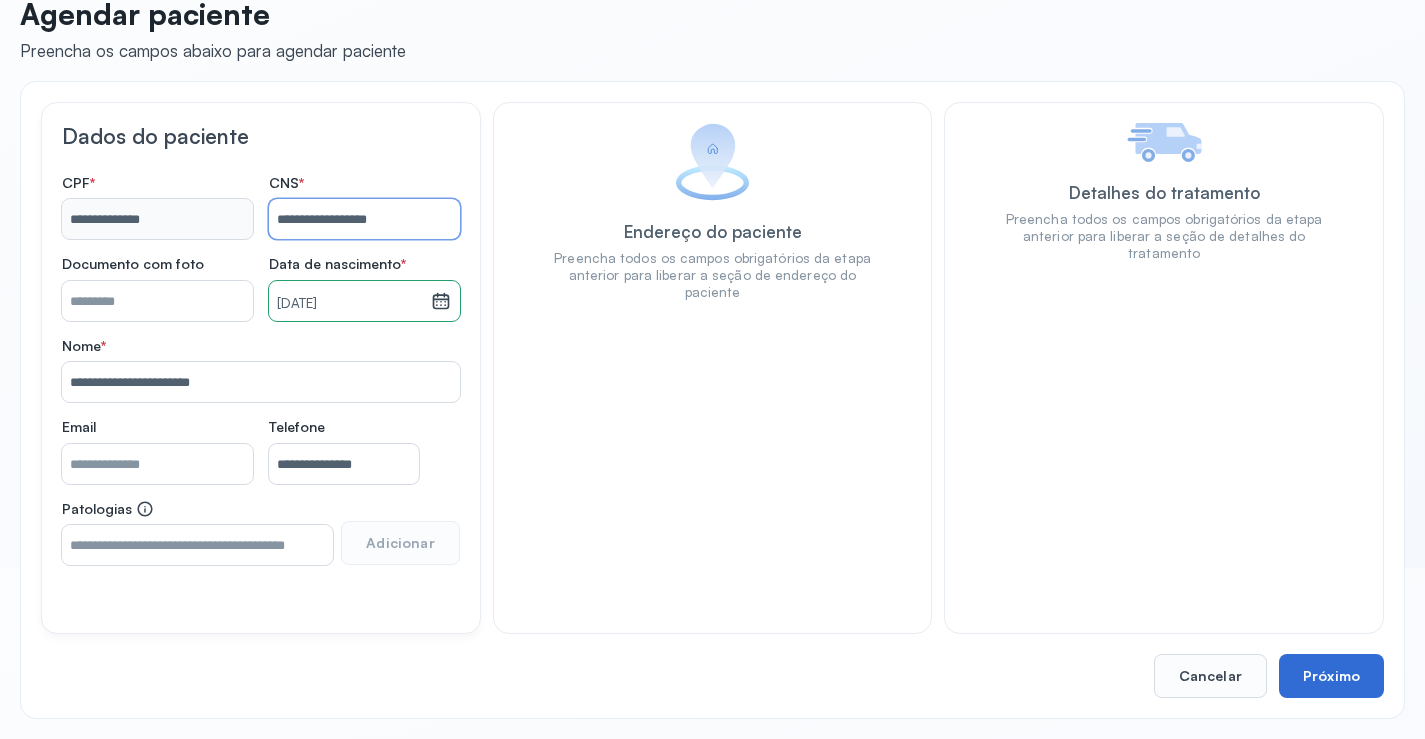 type on "**********" 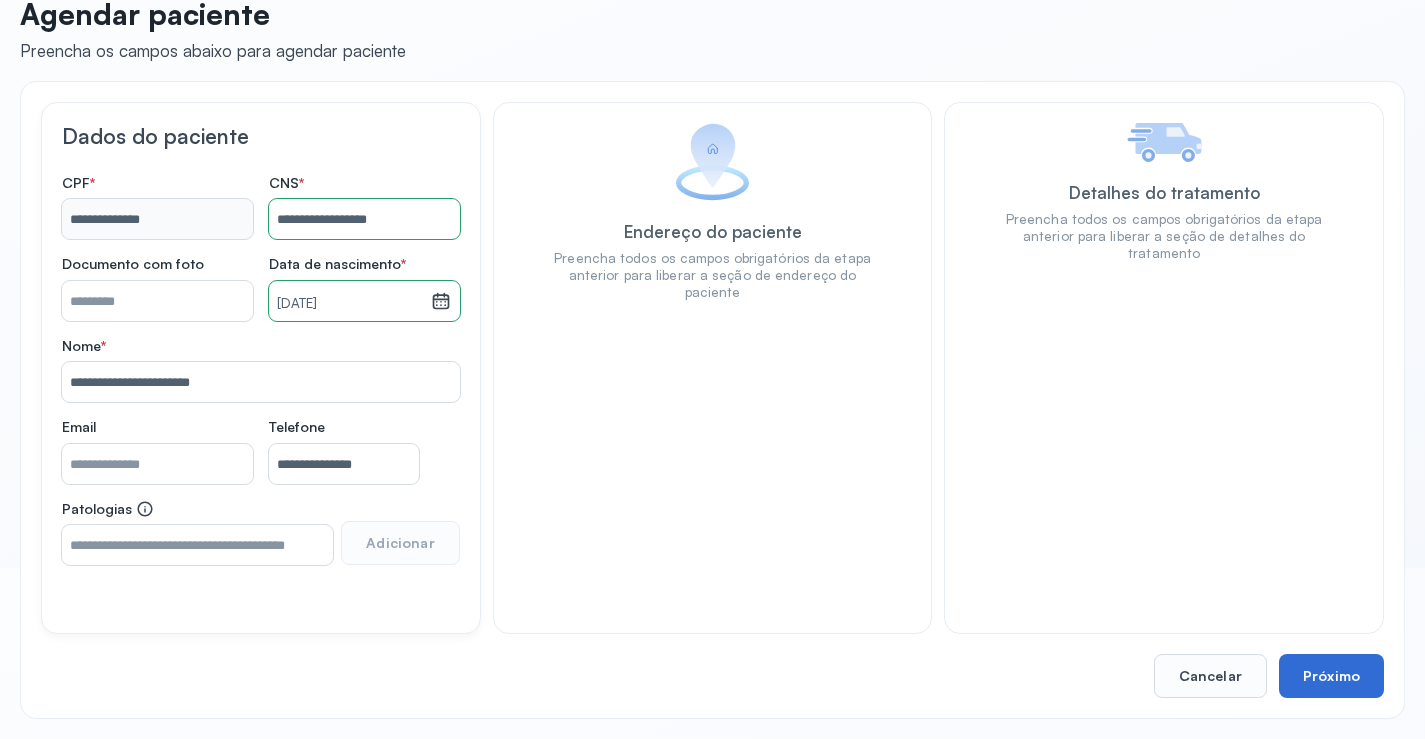 click on "Próximo" at bounding box center (1331, 676) 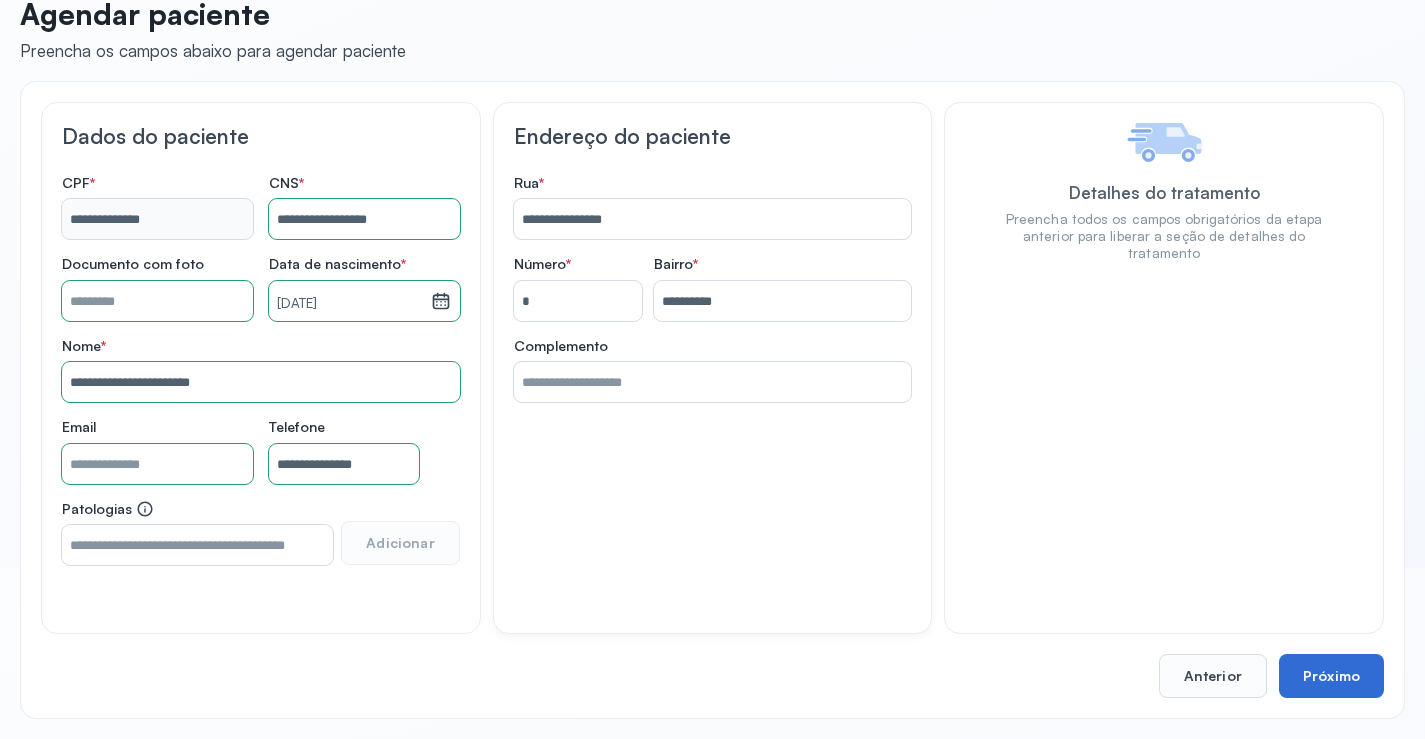 click on "Próximo" at bounding box center (1331, 676) 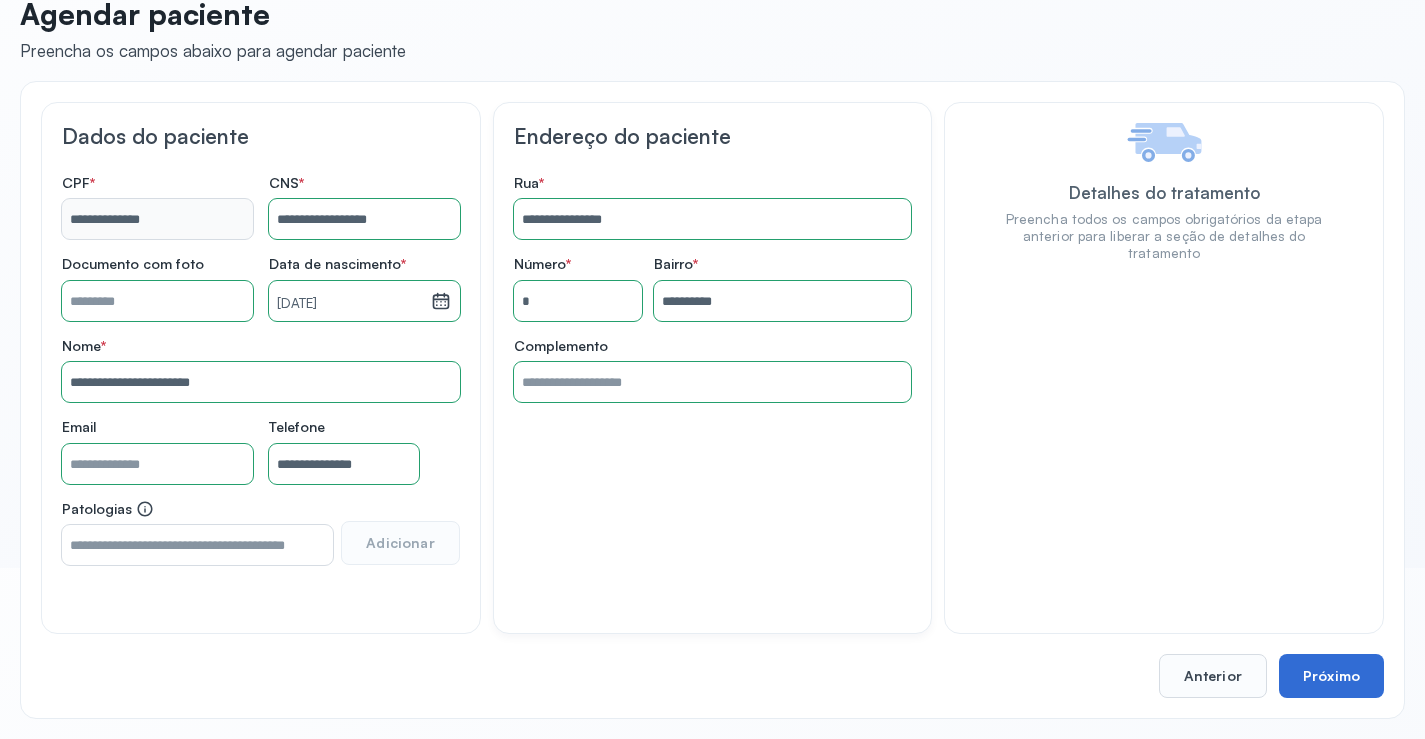 click on "Próximo" at bounding box center [1331, 676] 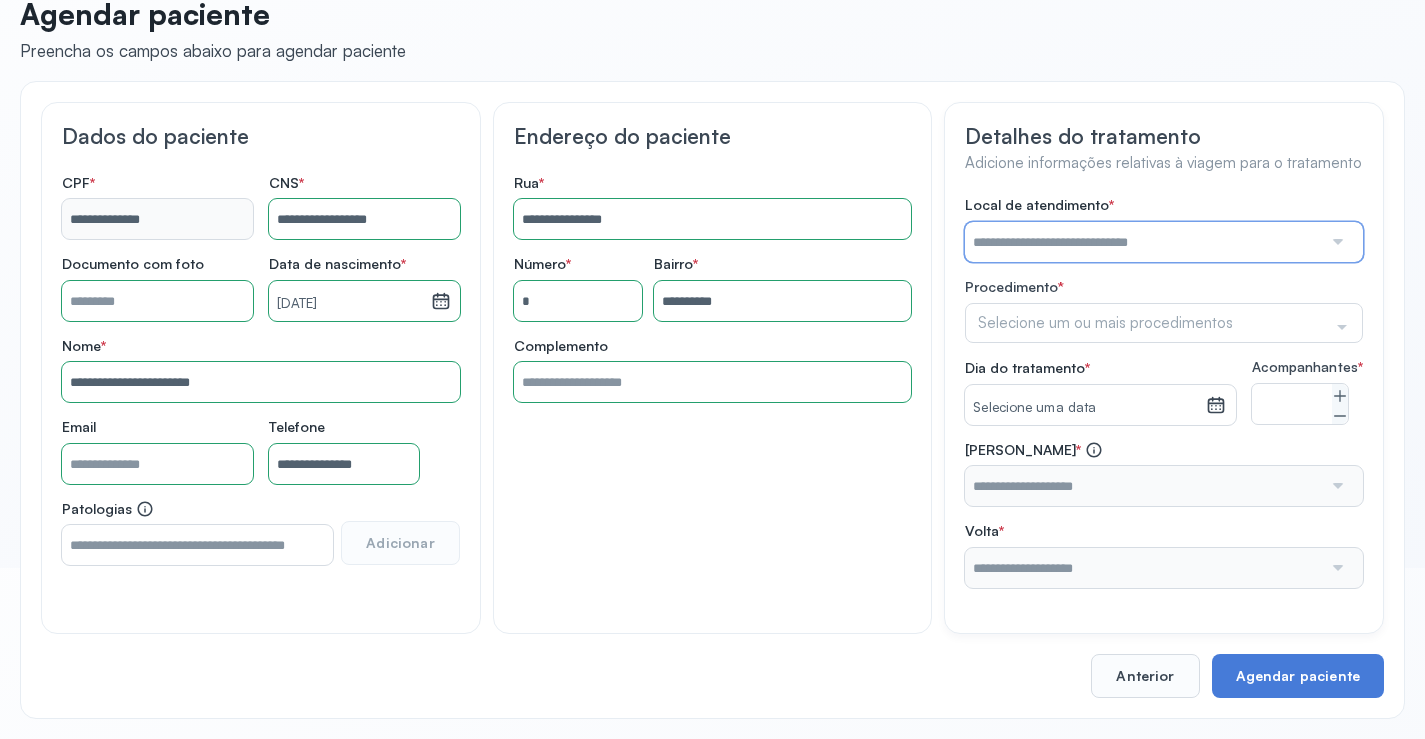 click at bounding box center (1143, 242) 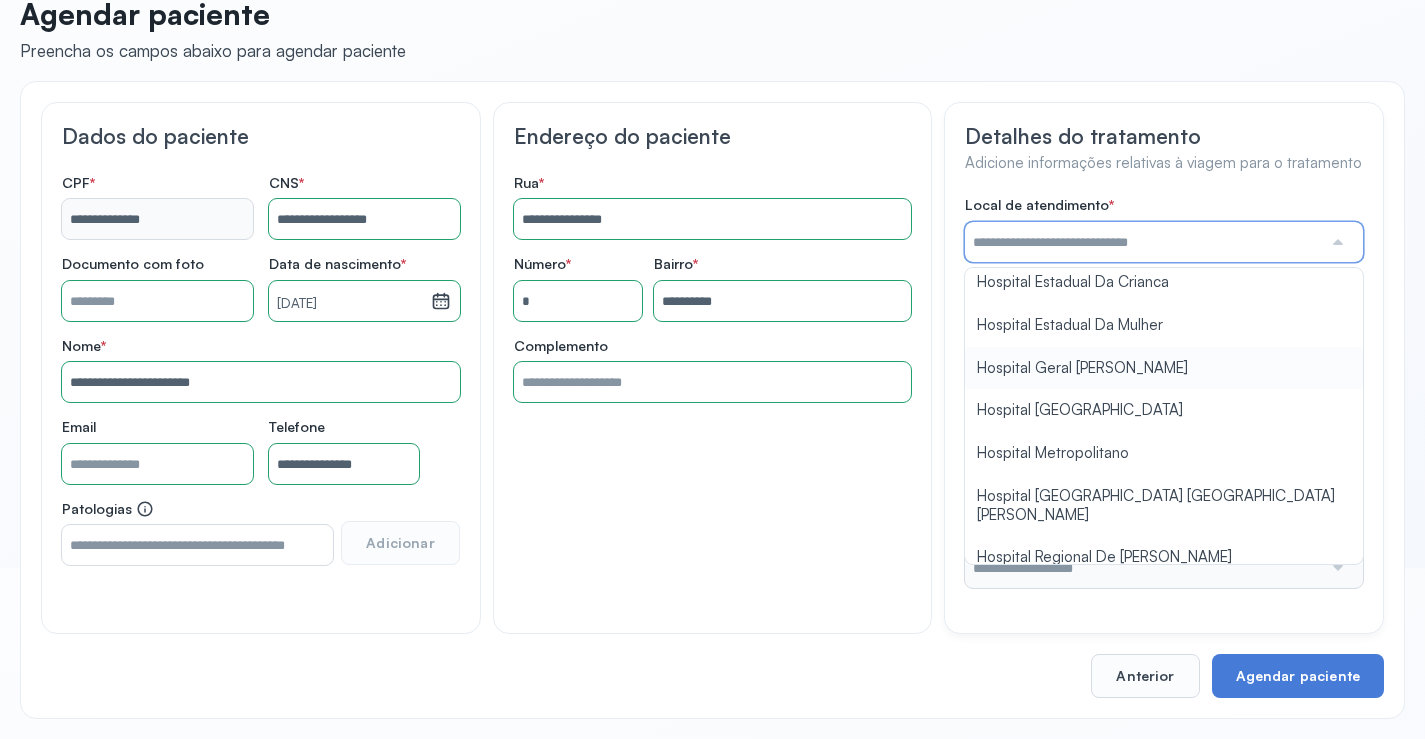scroll, scrollTop: 1100, scrollLeft: 0, axis: vertical 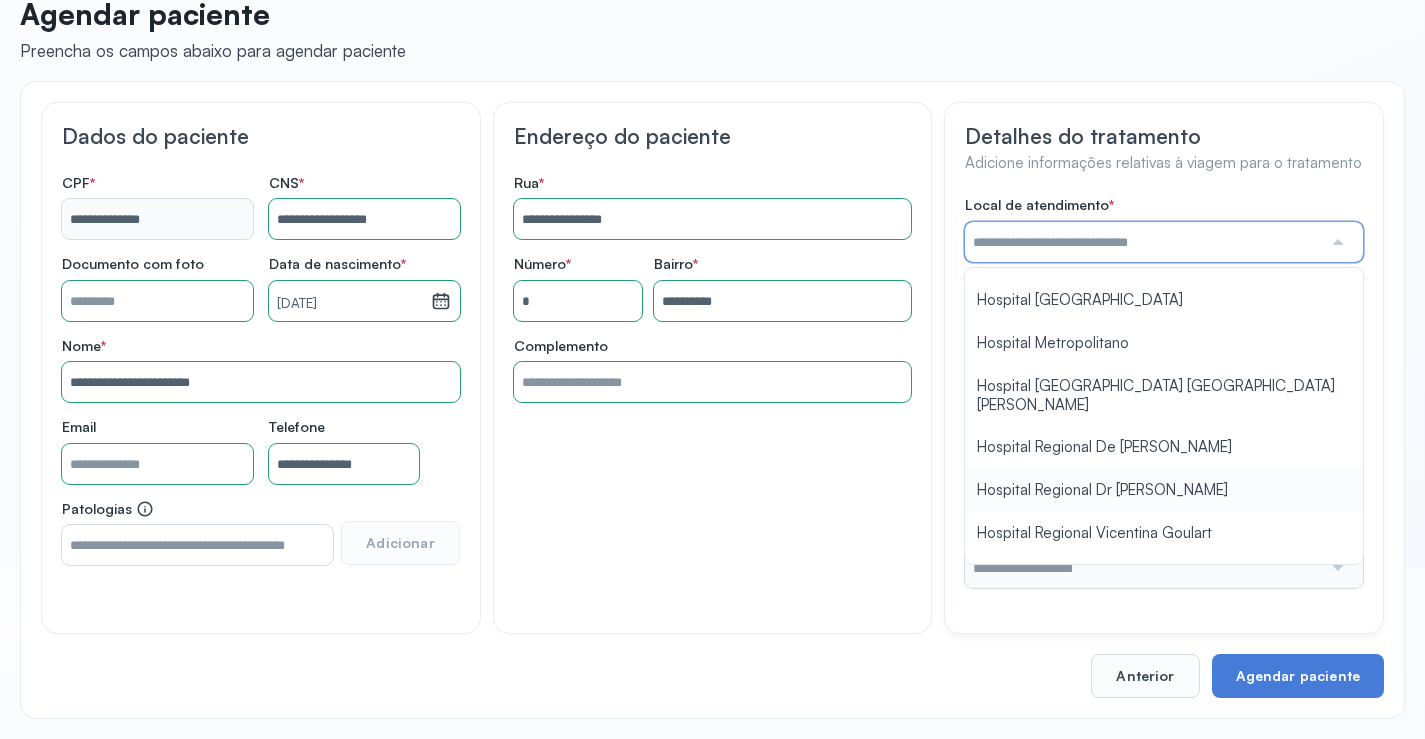 type on "**********" 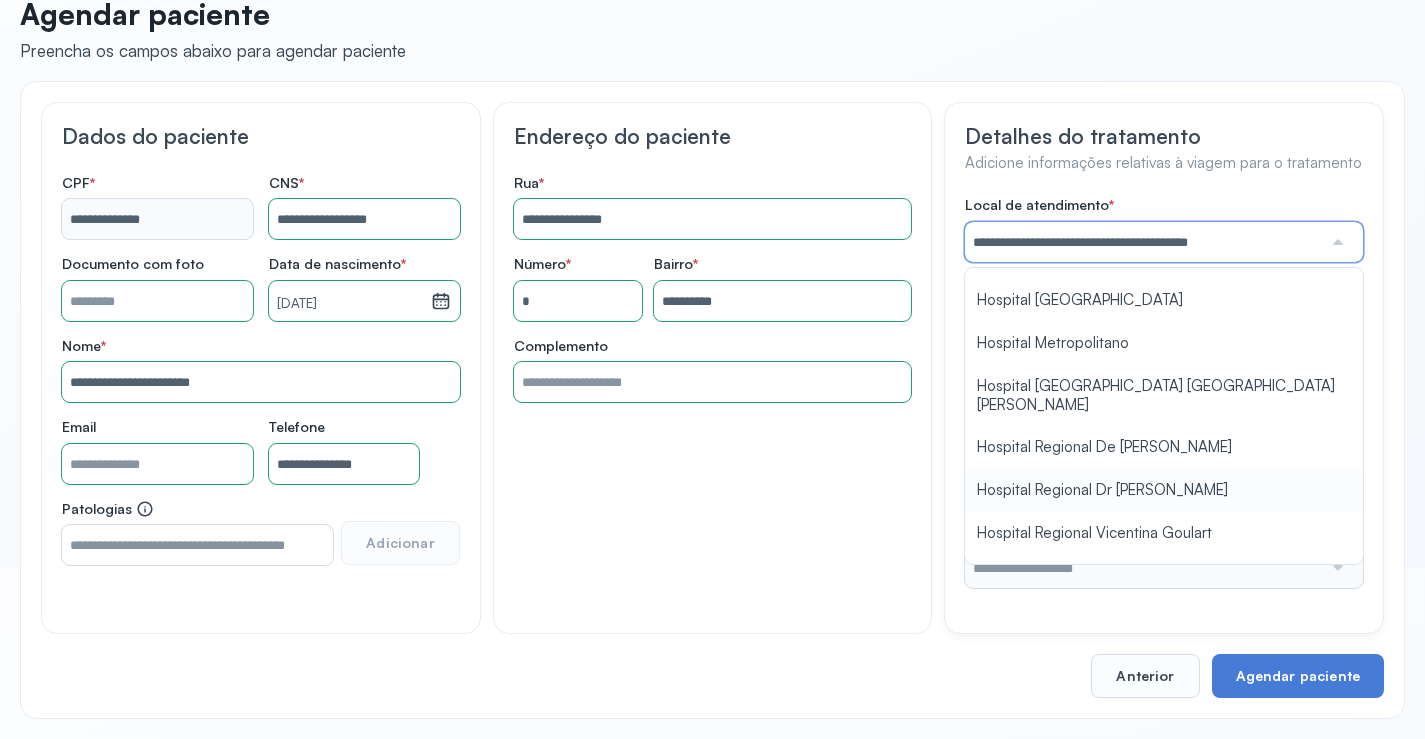 click on "**********" at bounding box center [1164, 392] 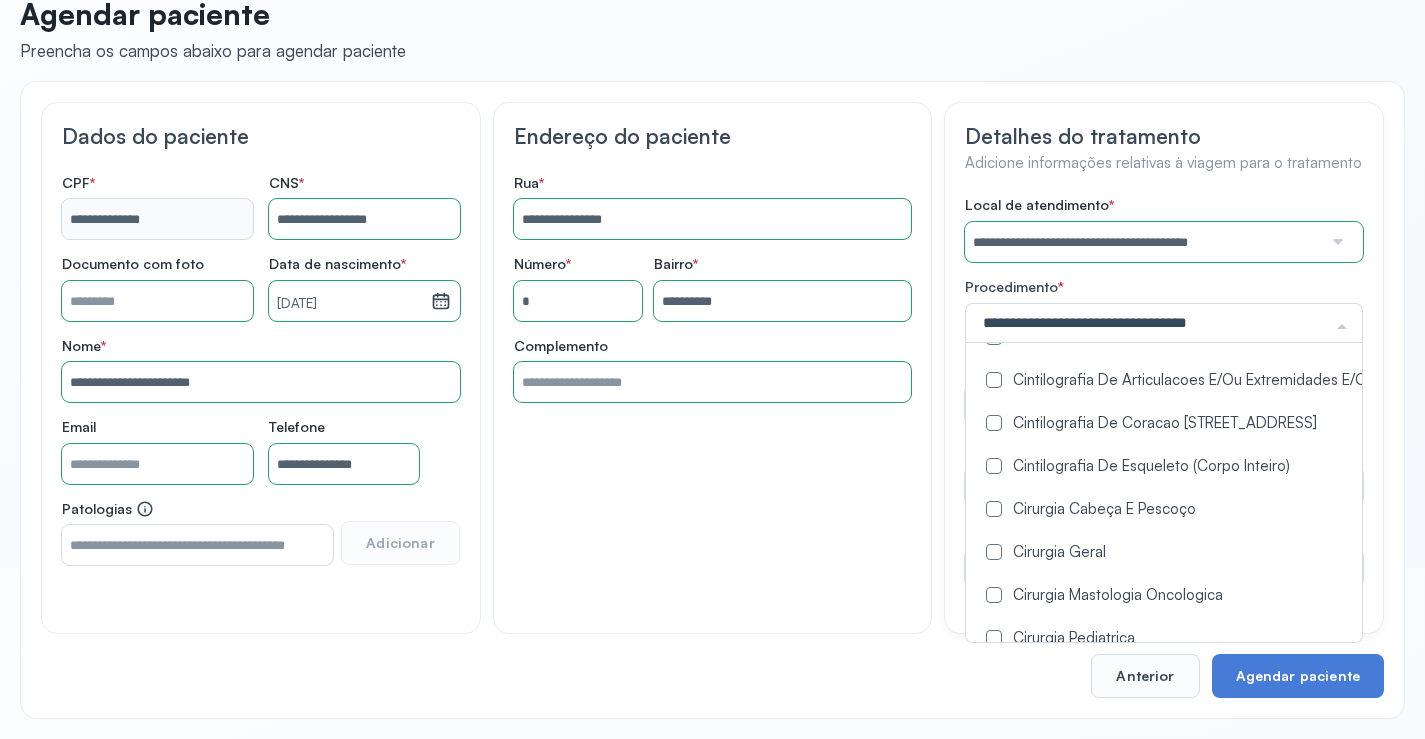scroll, scrollTop: 300, scrollLeft: 0, axis: vertical 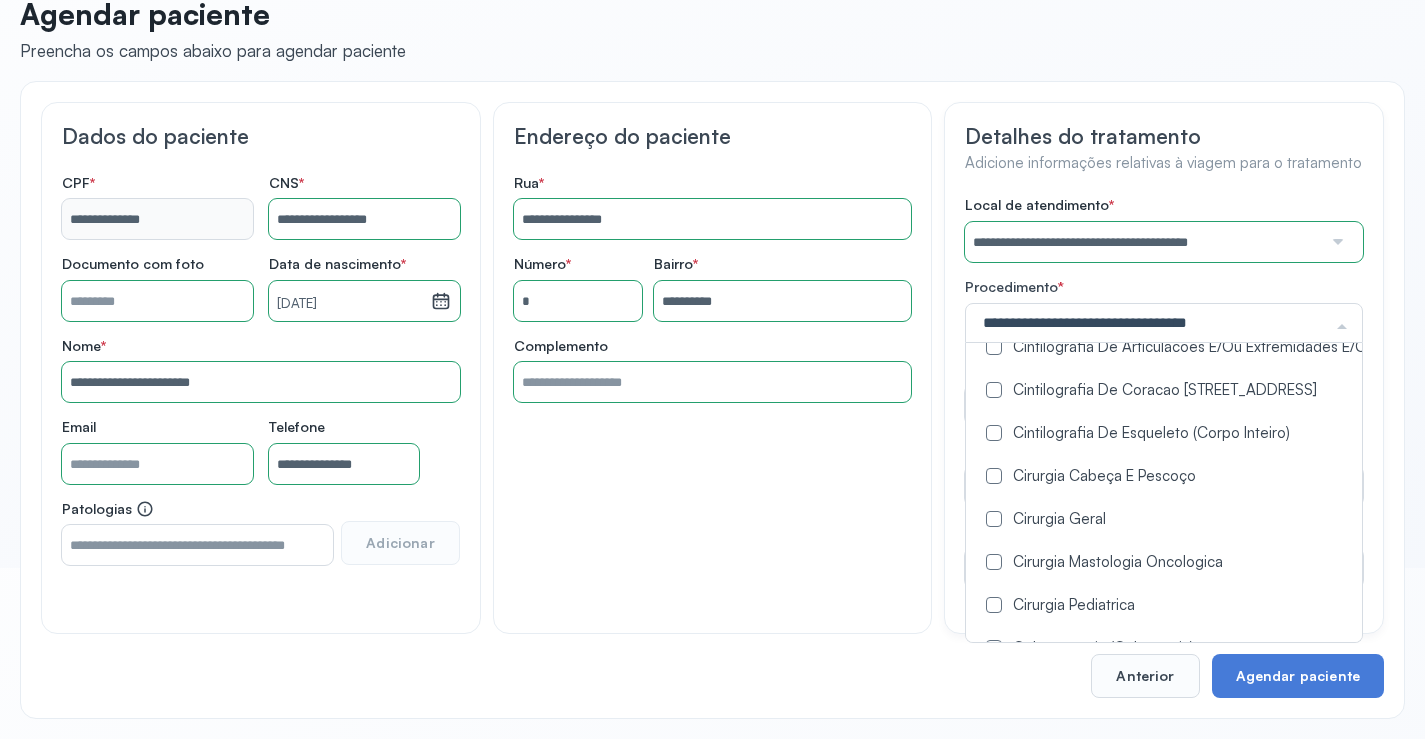 click at bounding box center (994, 519) 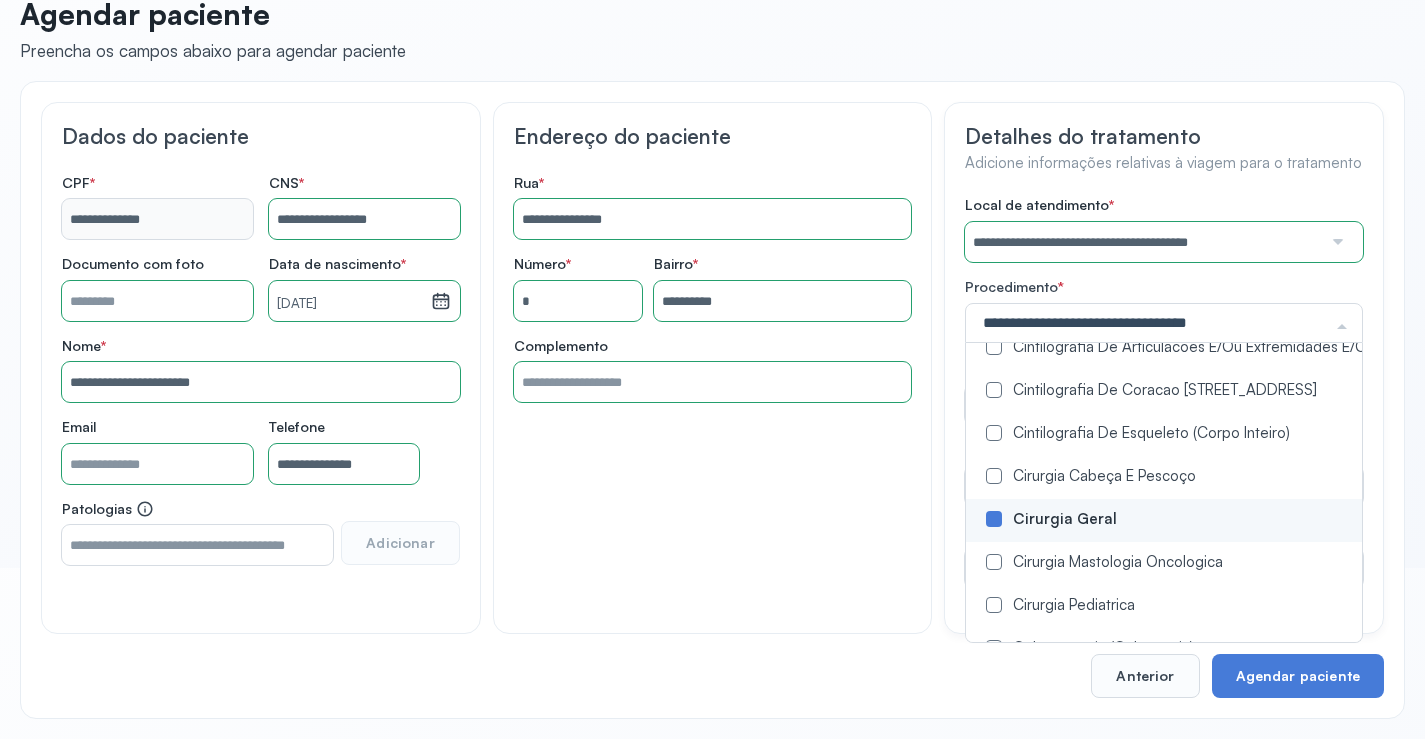 scroll, scrollTop: 0, scrollLeft: 0, axis: both 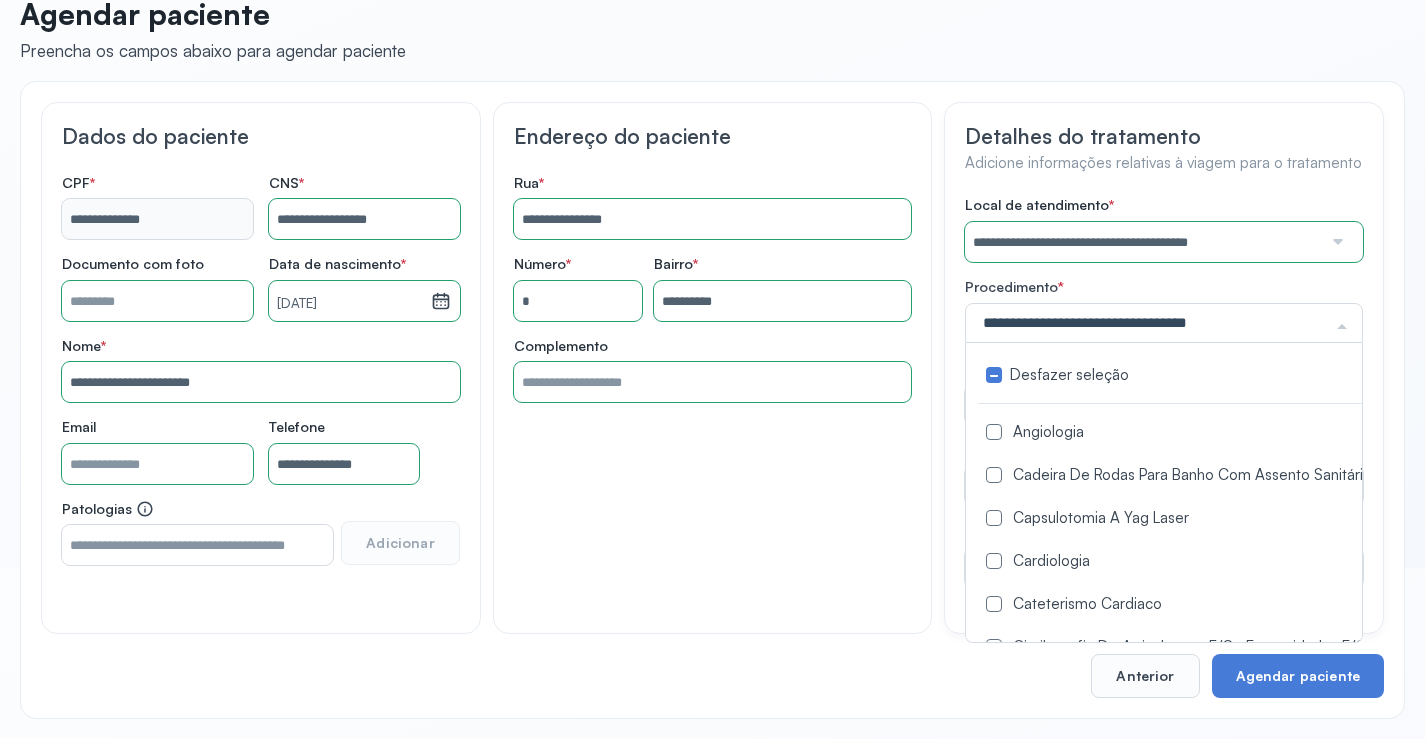 click on "**********" 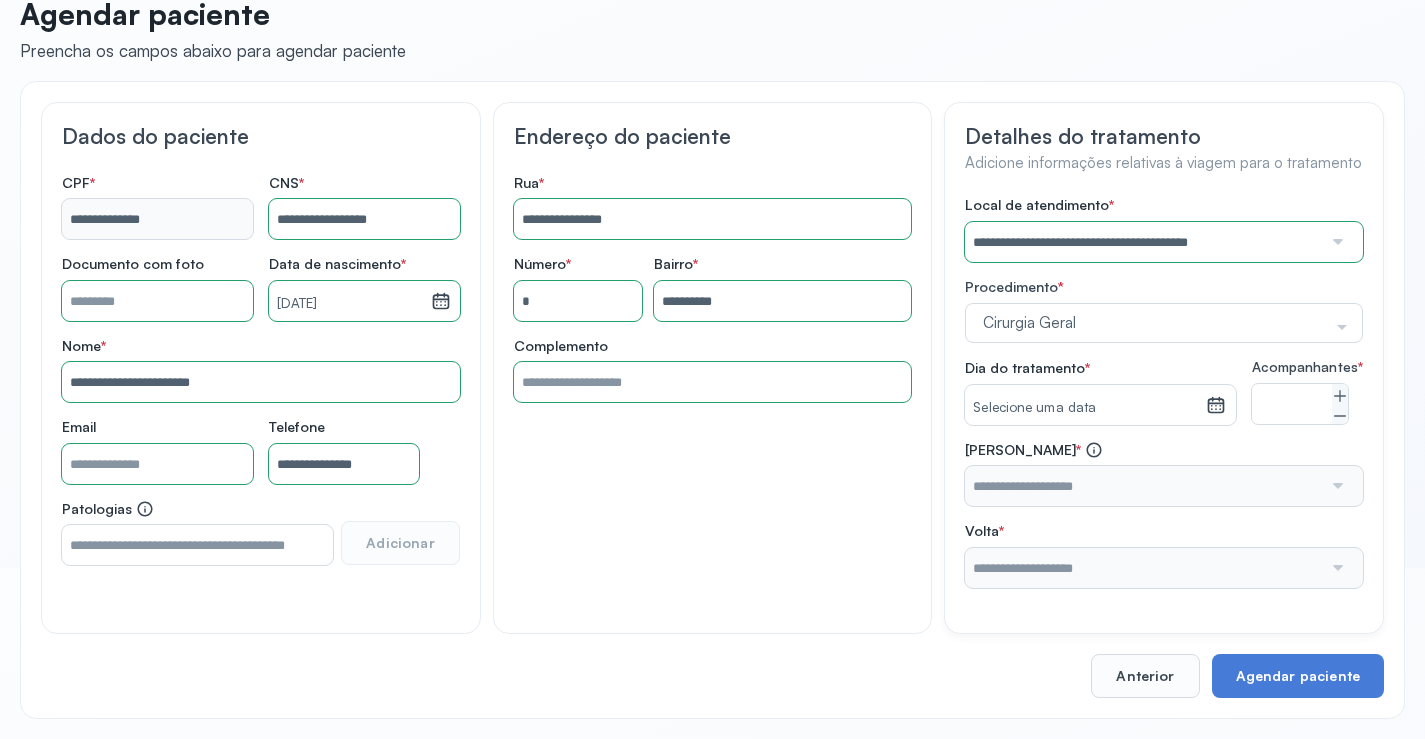 click 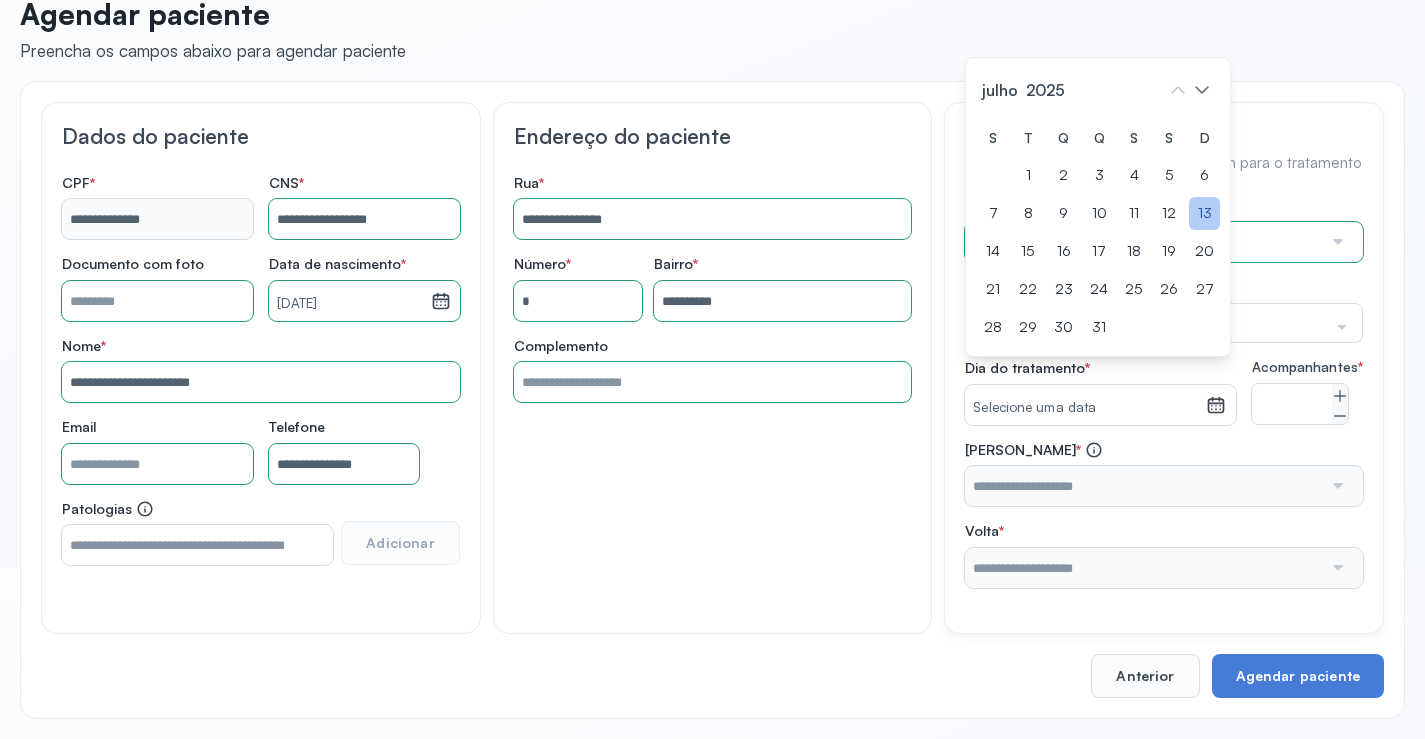 click on "13" 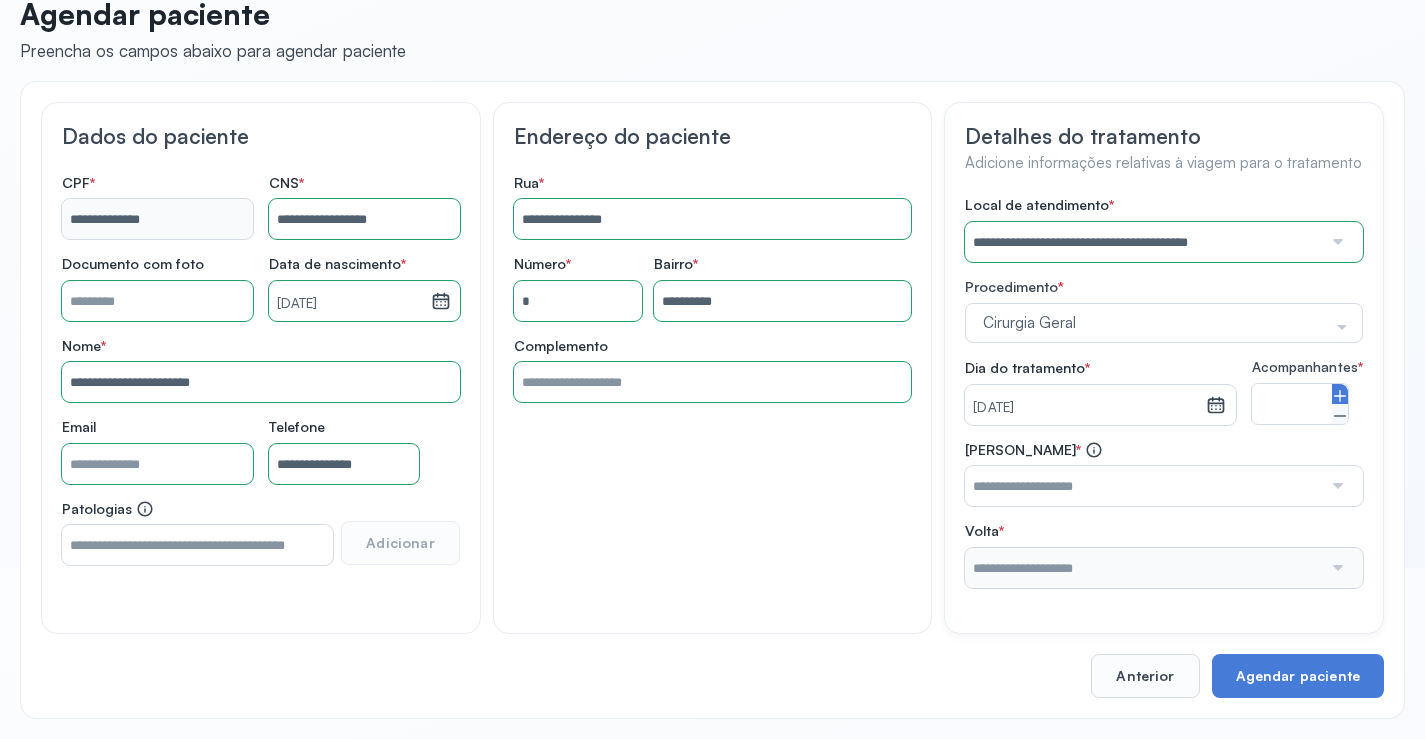click 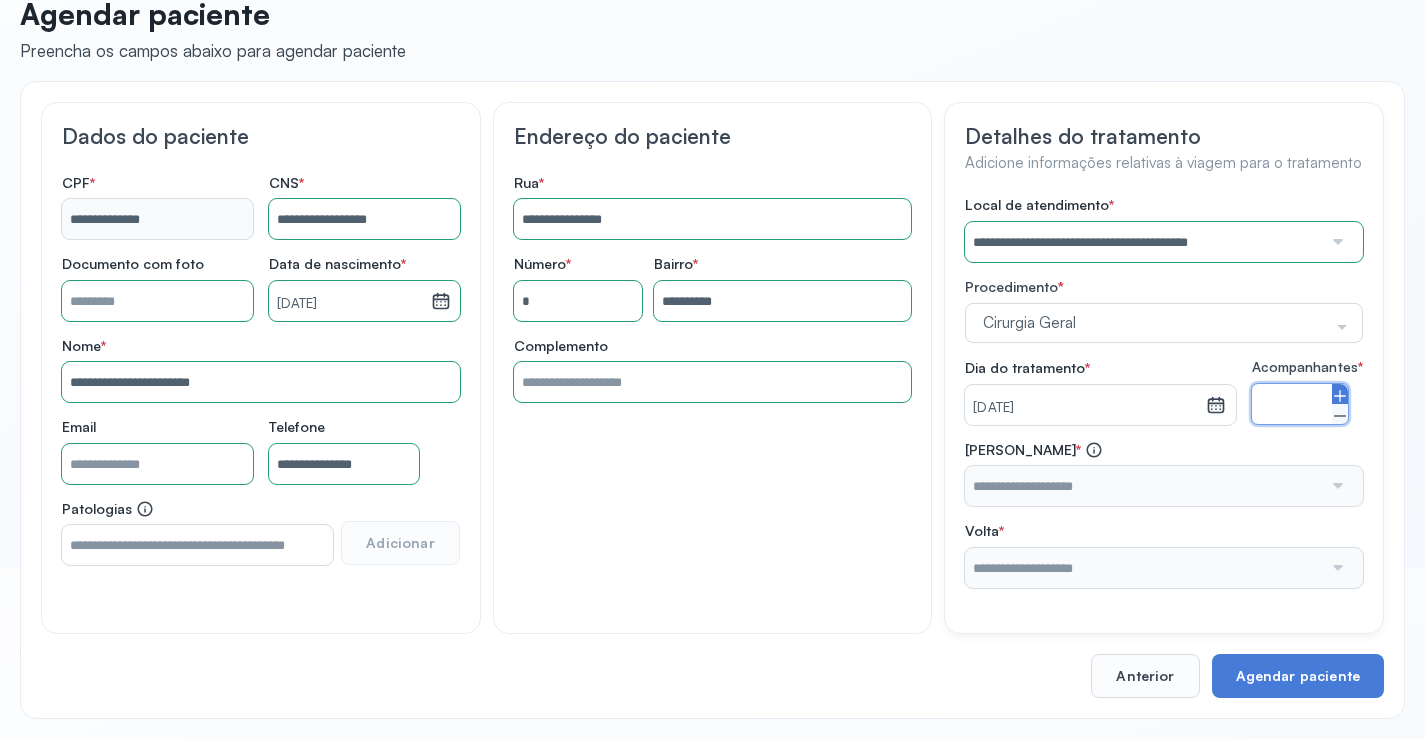 click 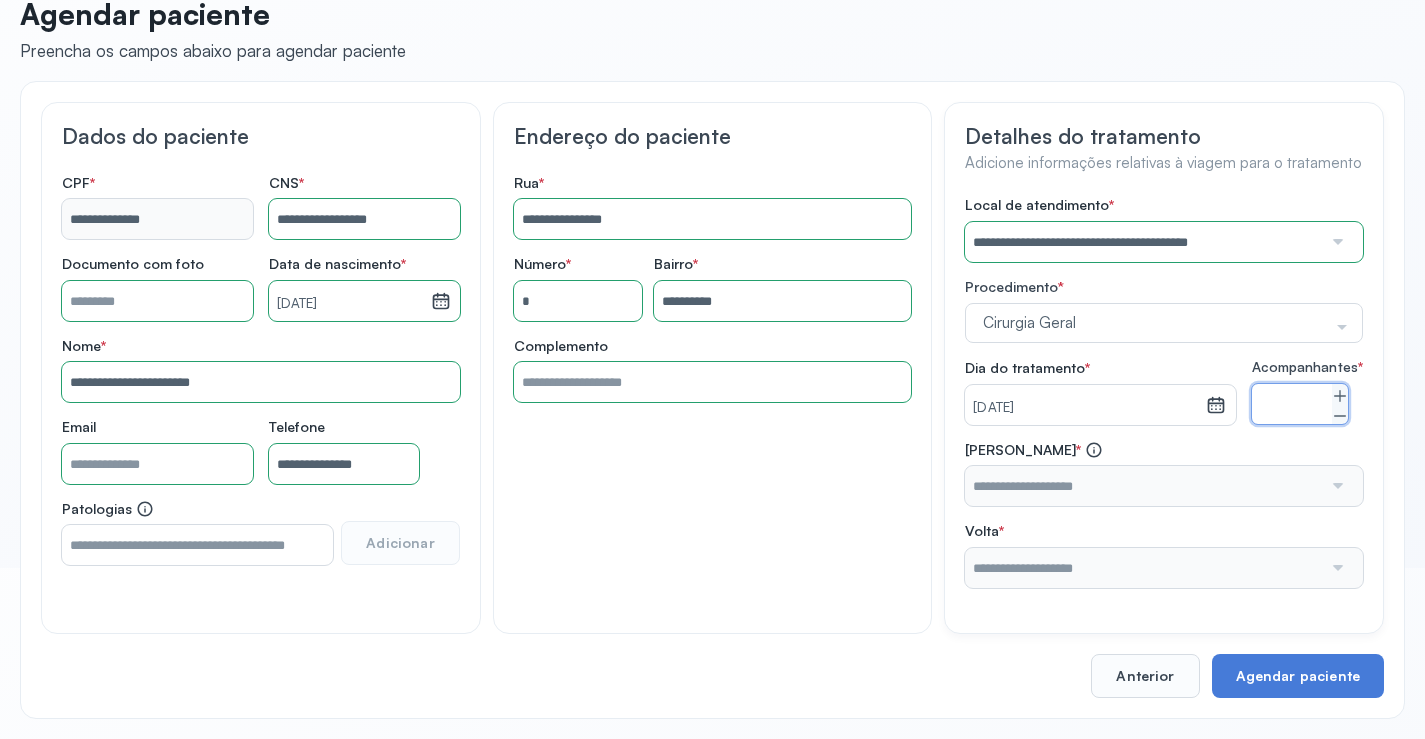 click at bounding box center (1143, 486) 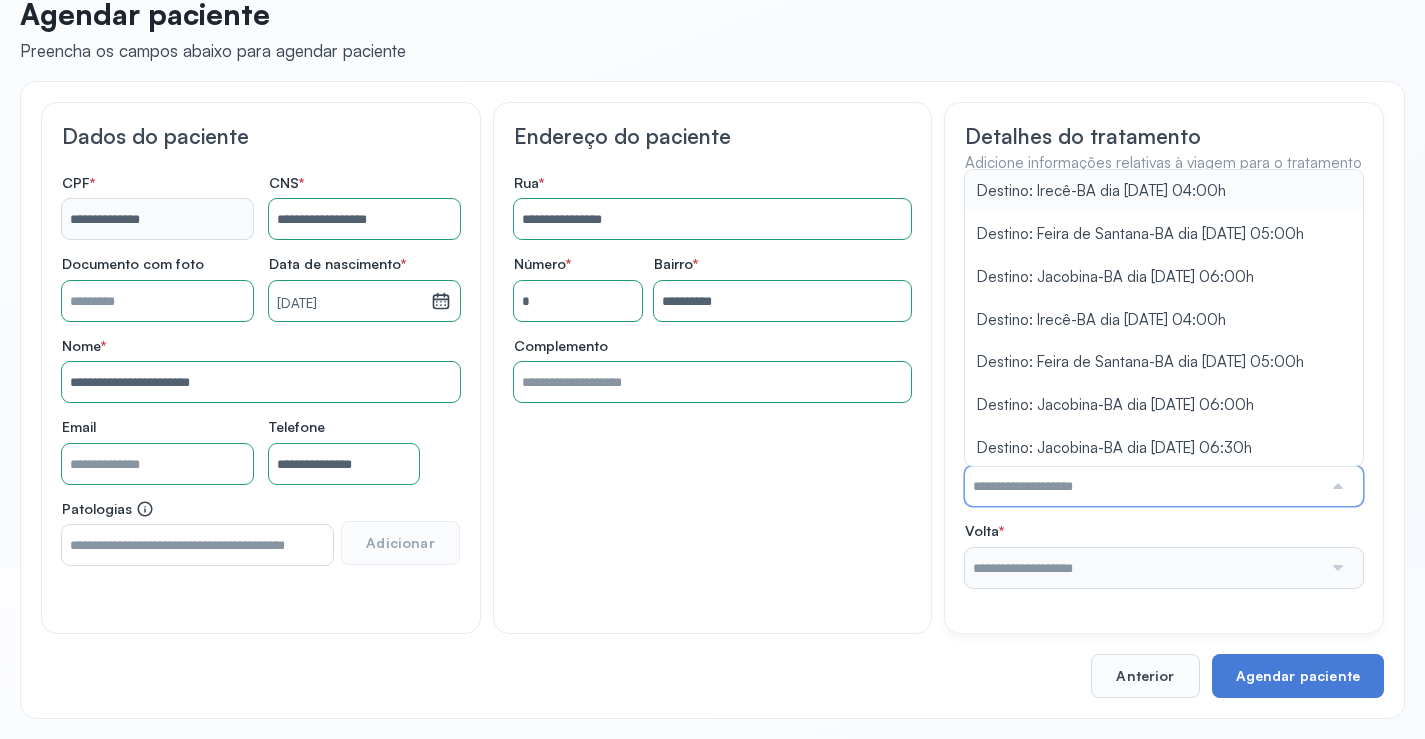 click at bounding box center [1143, 486] 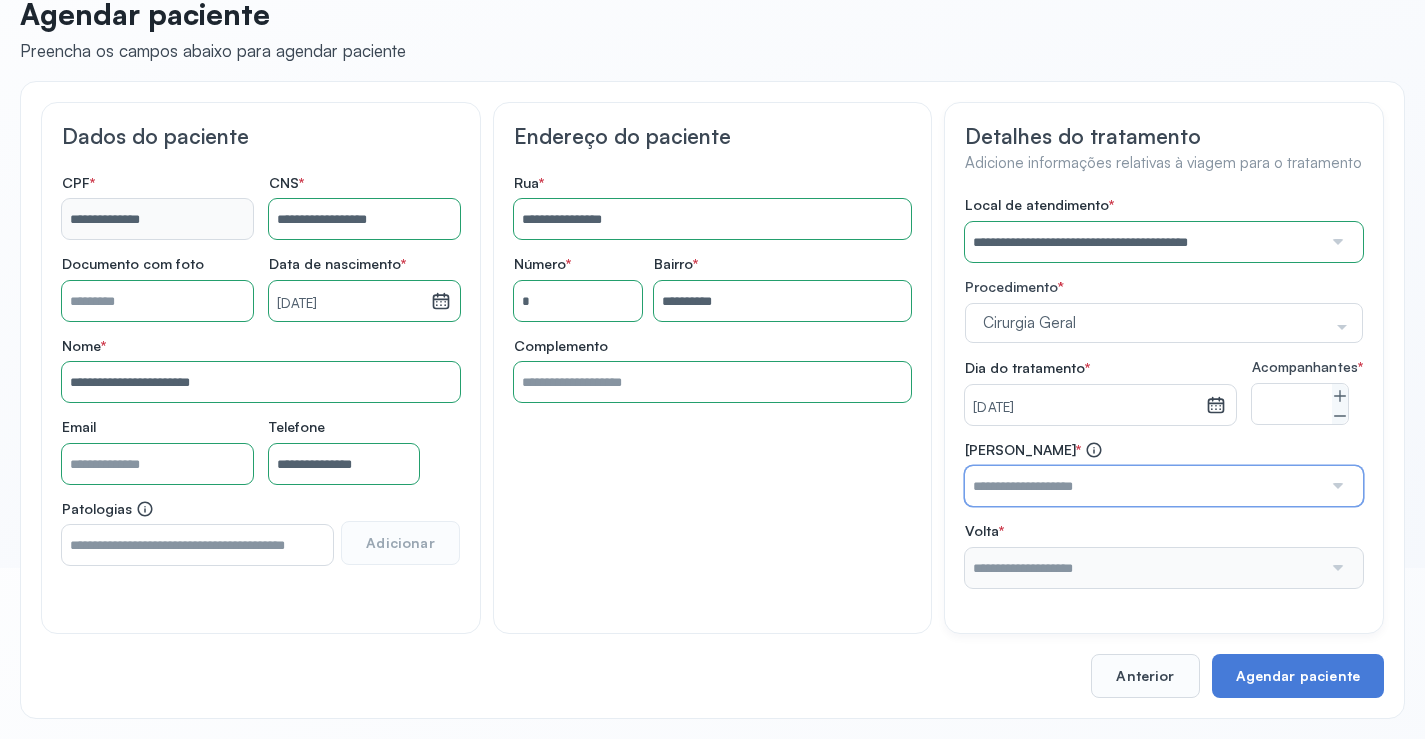 click at bounding box center [1143, 486] 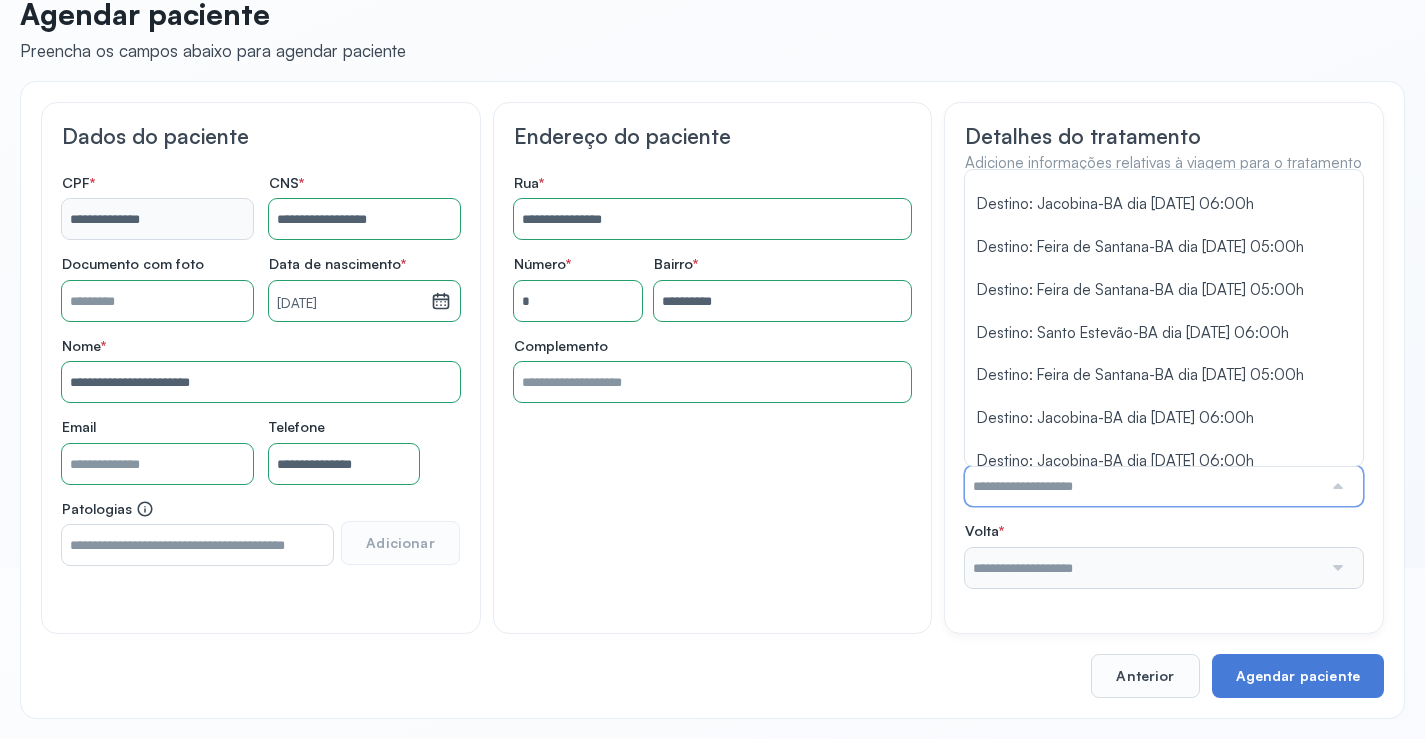 scroll, scrollTop: 794, scrollLeft: 0, axis: vertical 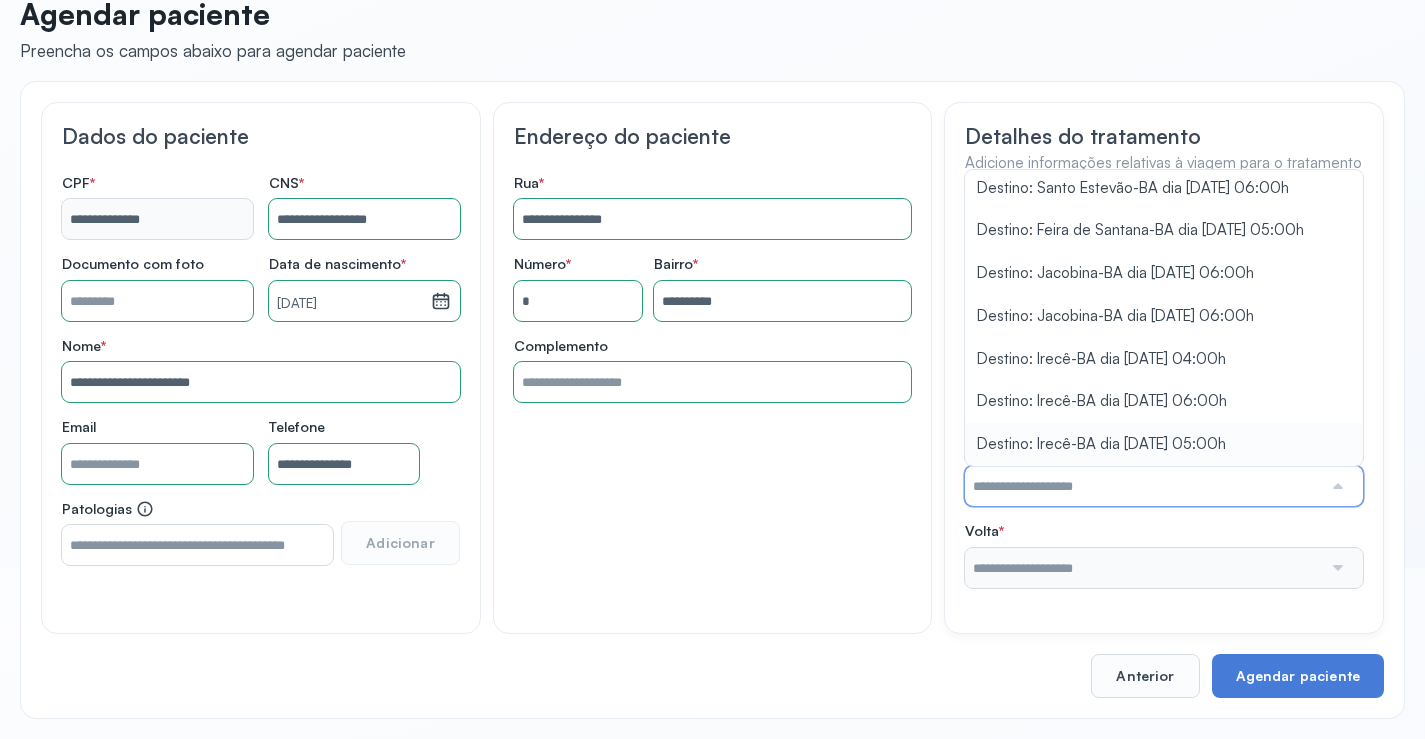 type on "**********" 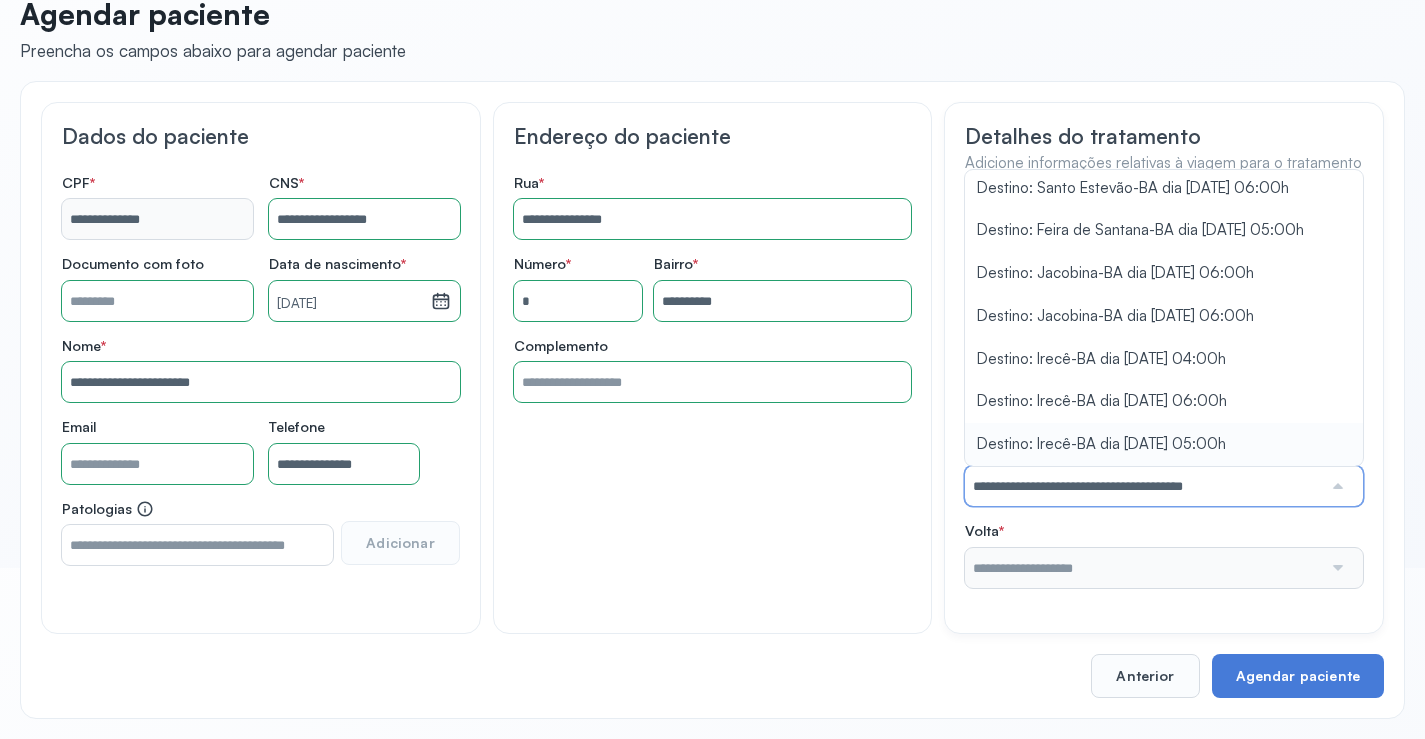 click on "**********" at bounding box center [1164, 474] 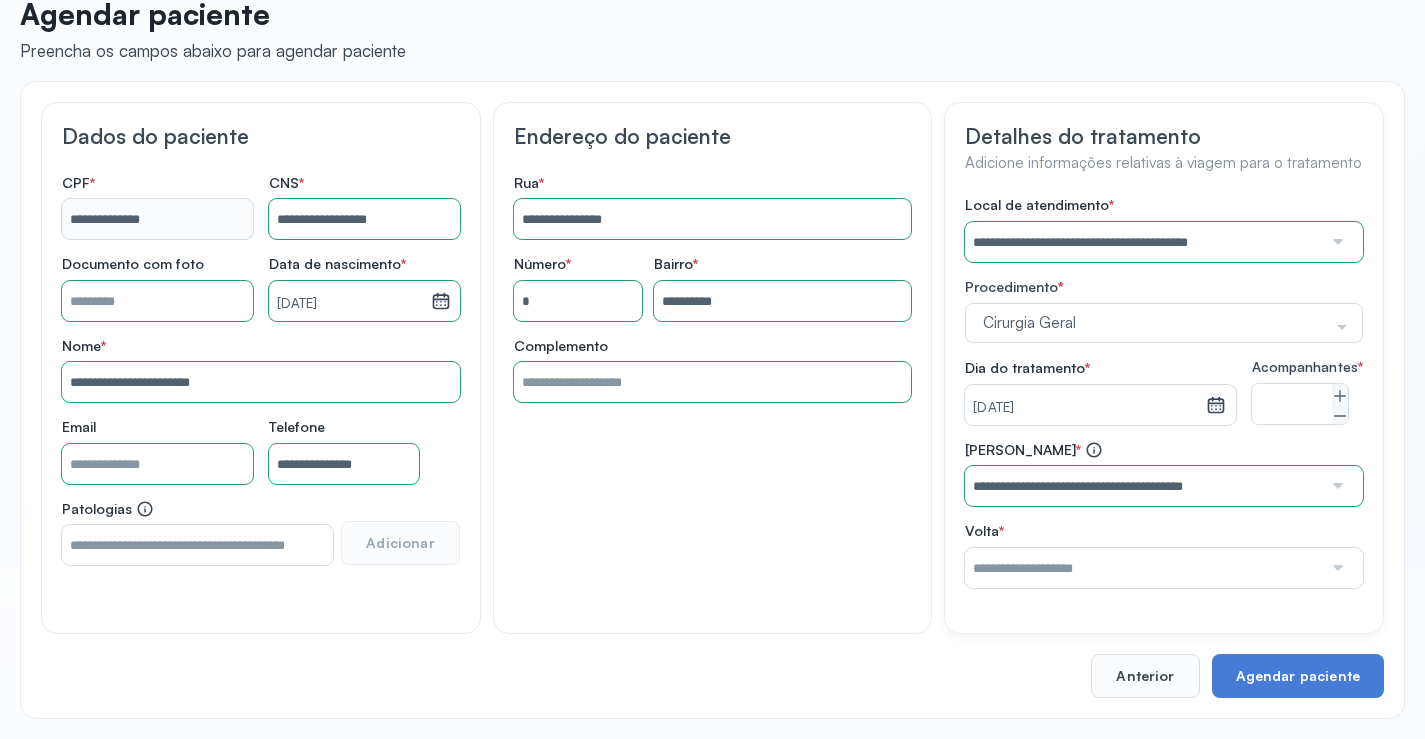 click at bounding box center [1143, 568] 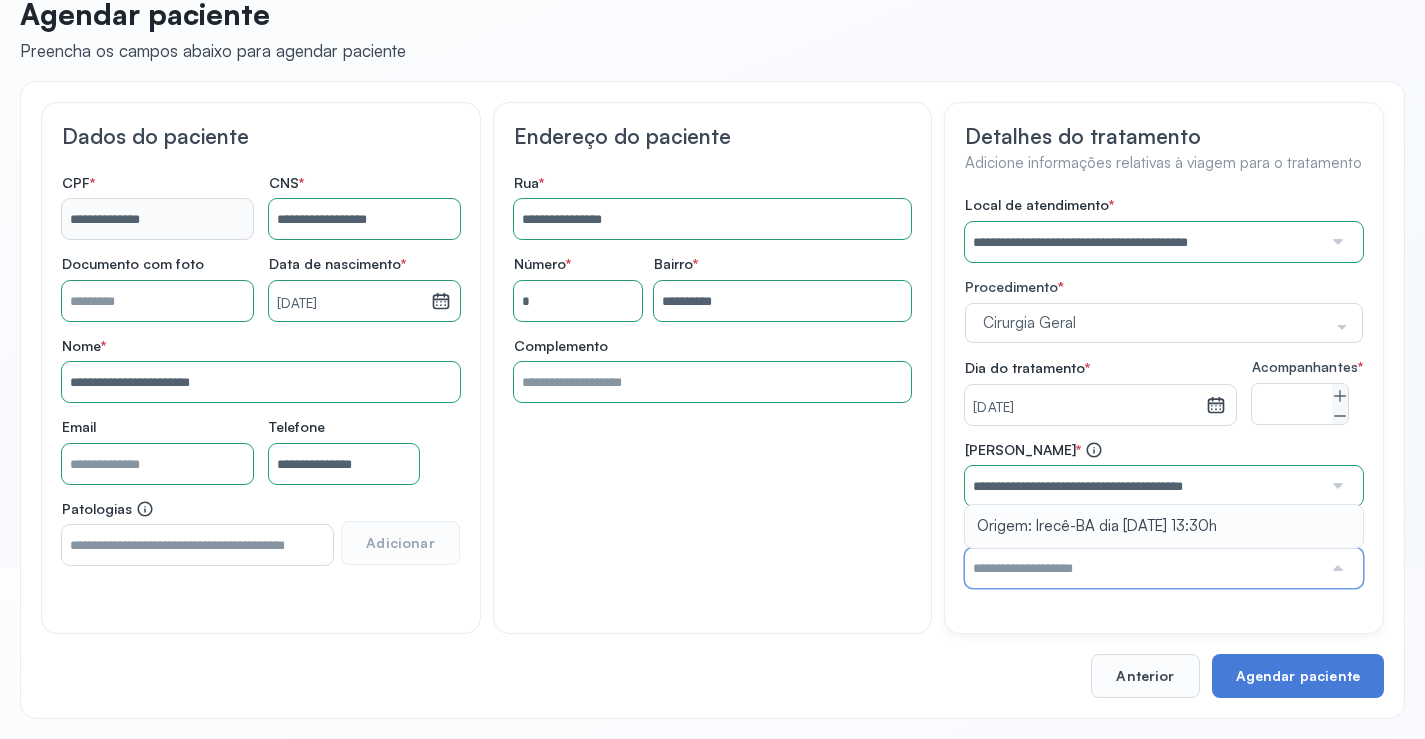 type on "**********" 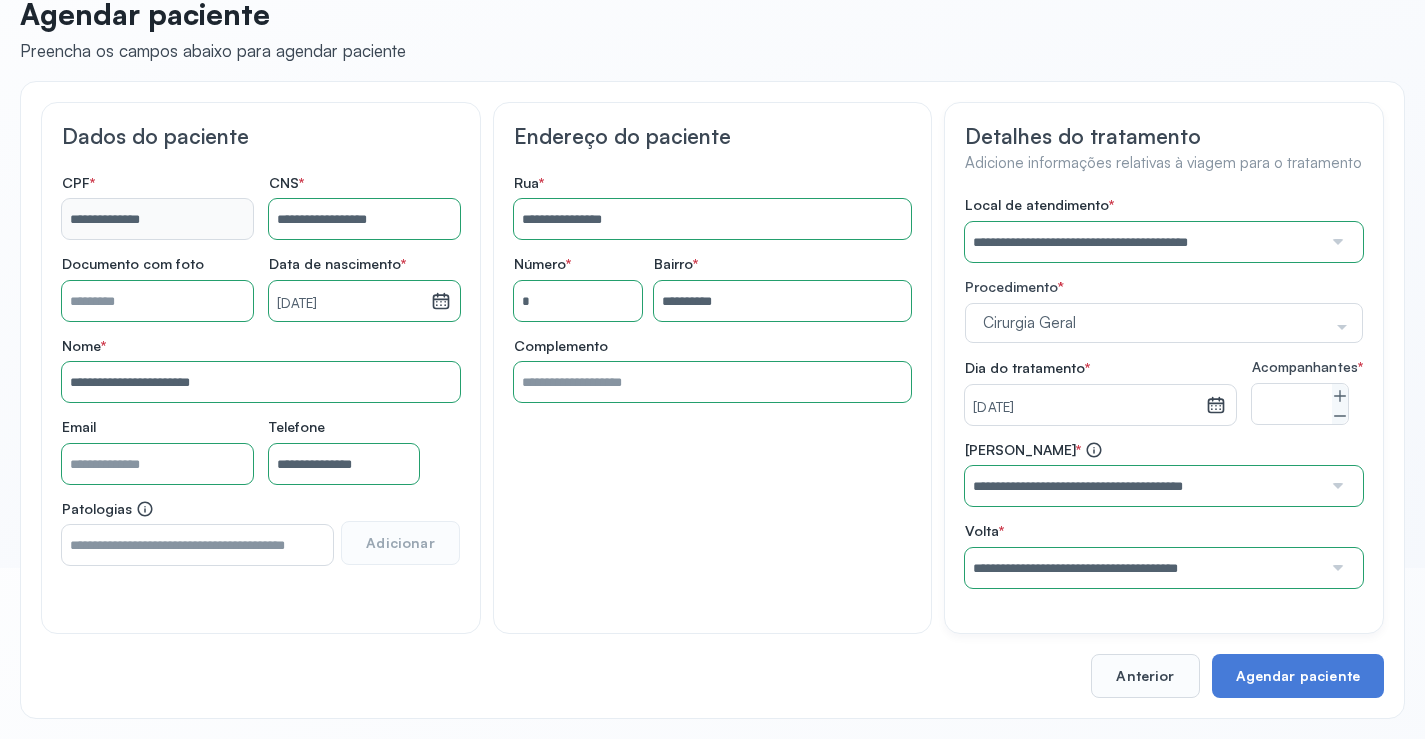 click on "**********" at bounding box center [1164, 555] 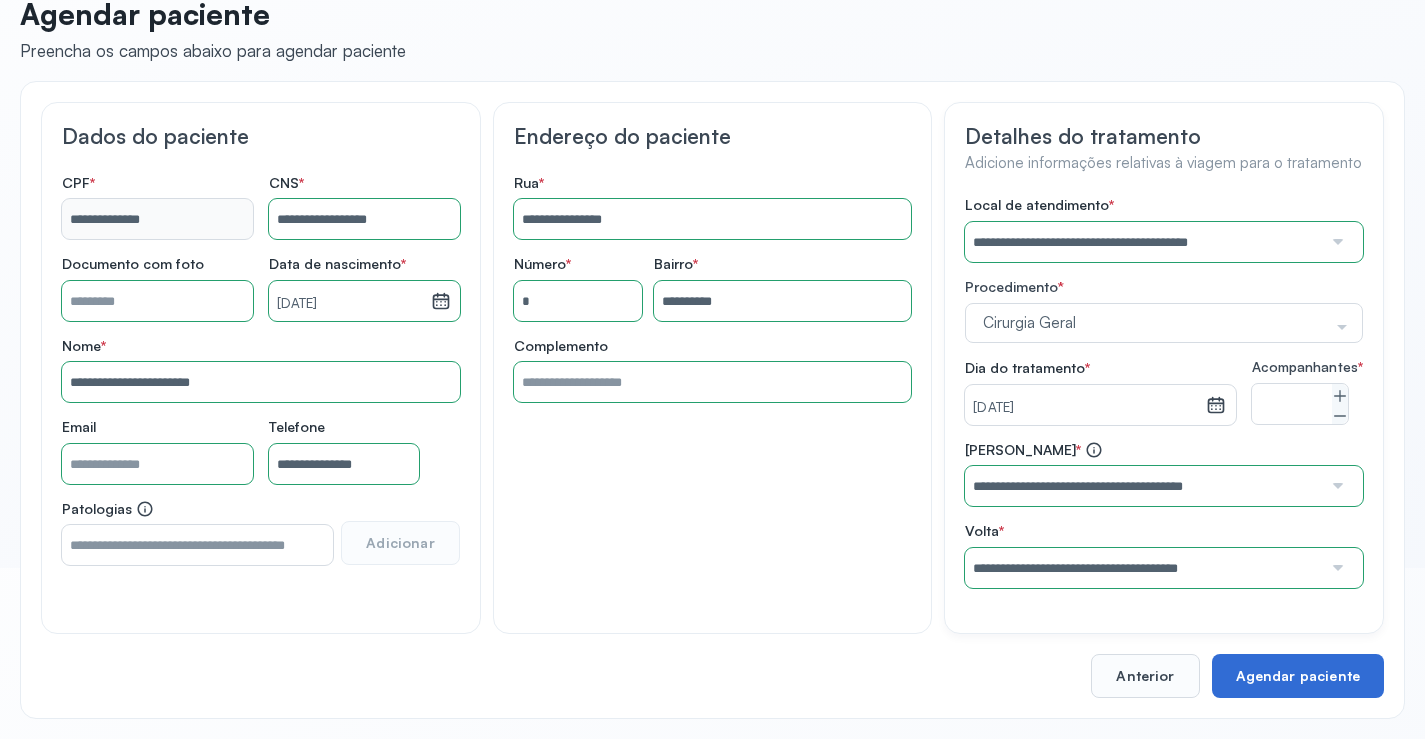 click on "Agendar paciente" at bounding box center (1298, 676) 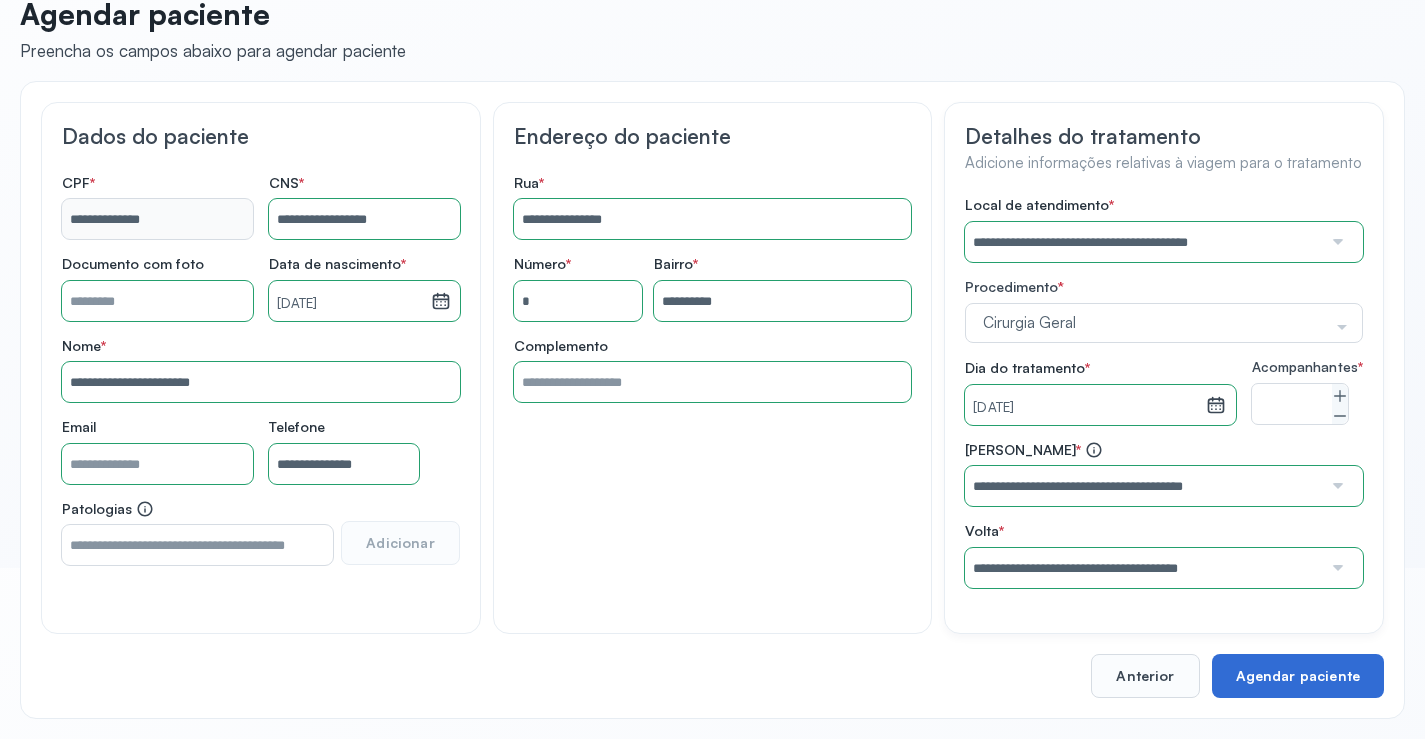 scroll, scrollTop: 44, scrollLeft: 0, axis: vertical 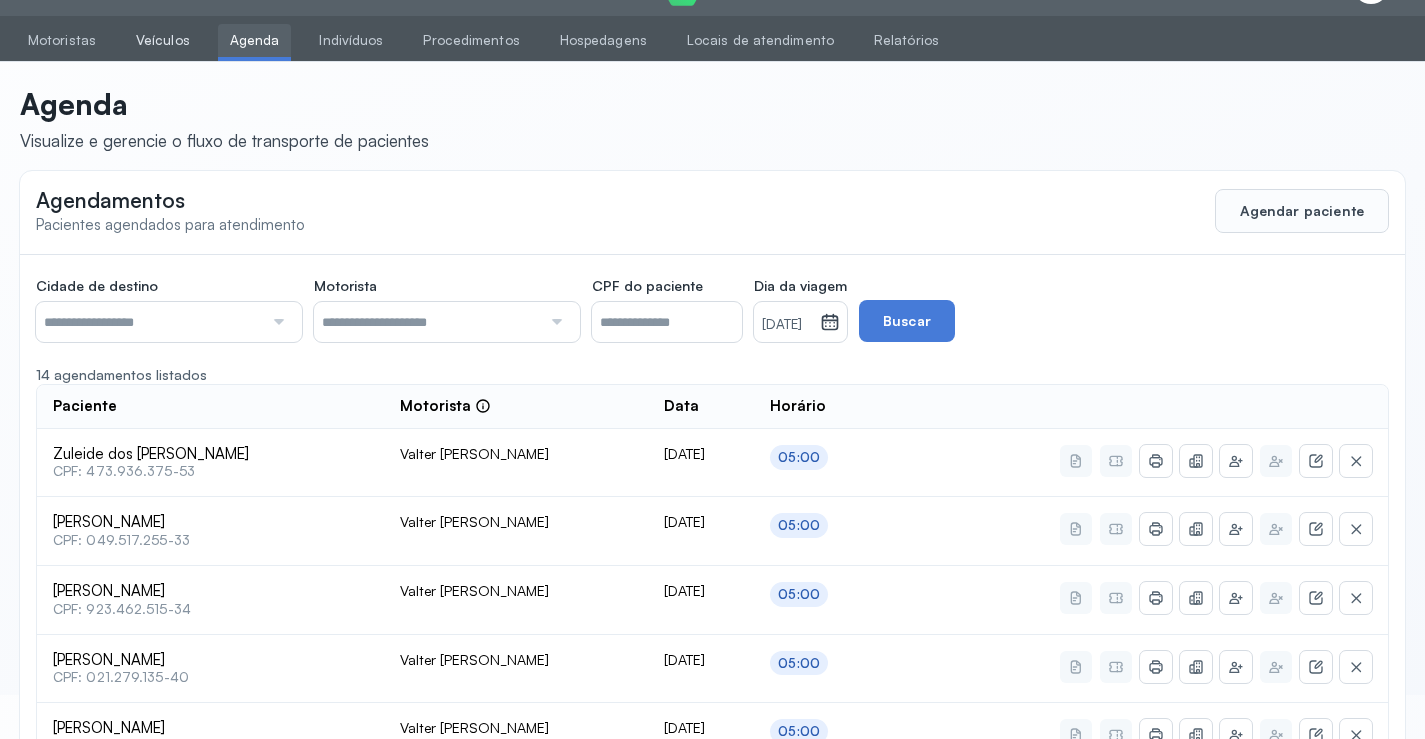 click on "Veículos" at bounding box center [163, 40] 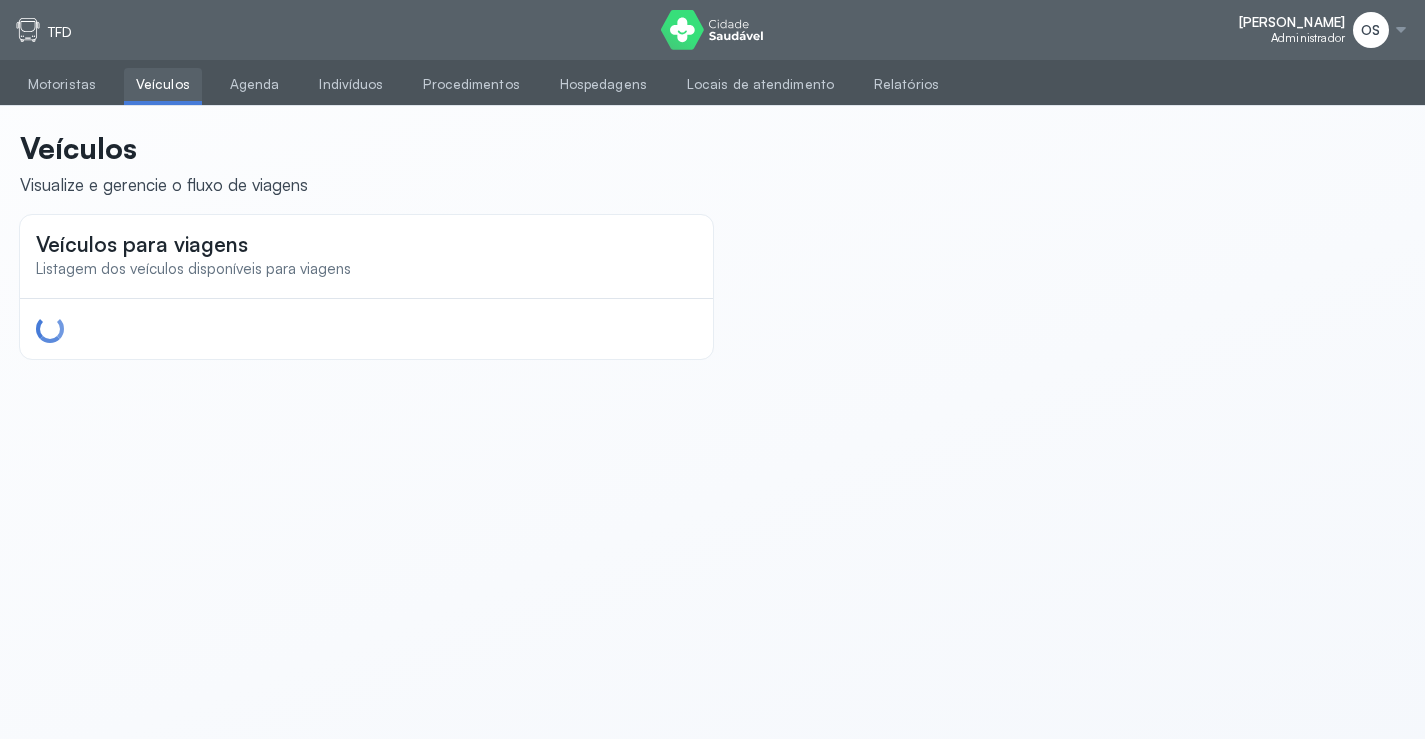 scroll, scrollTop: 0, scrollLeft: 0, axis: both 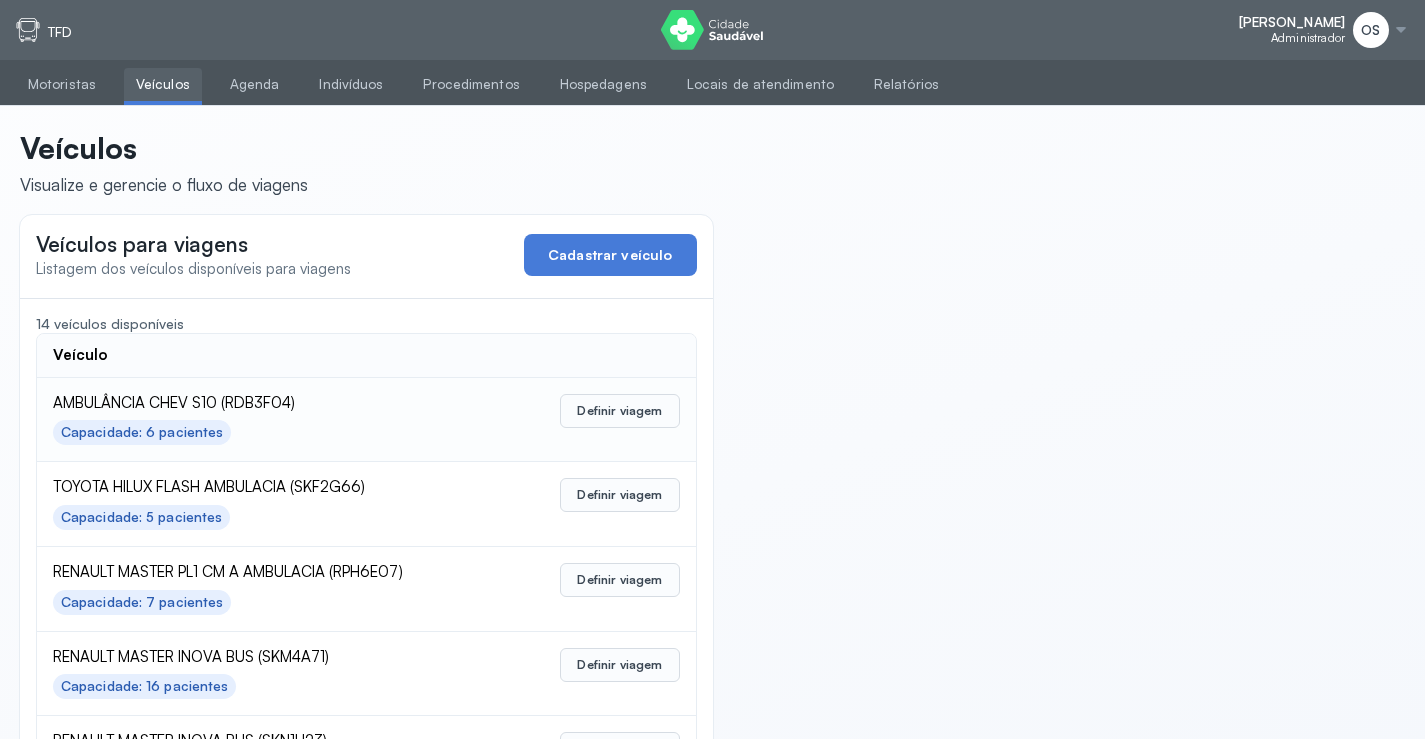click on "AMBULÂNCIA CHEV S10 (RDB3F04)" at bounding box center (273, 403) 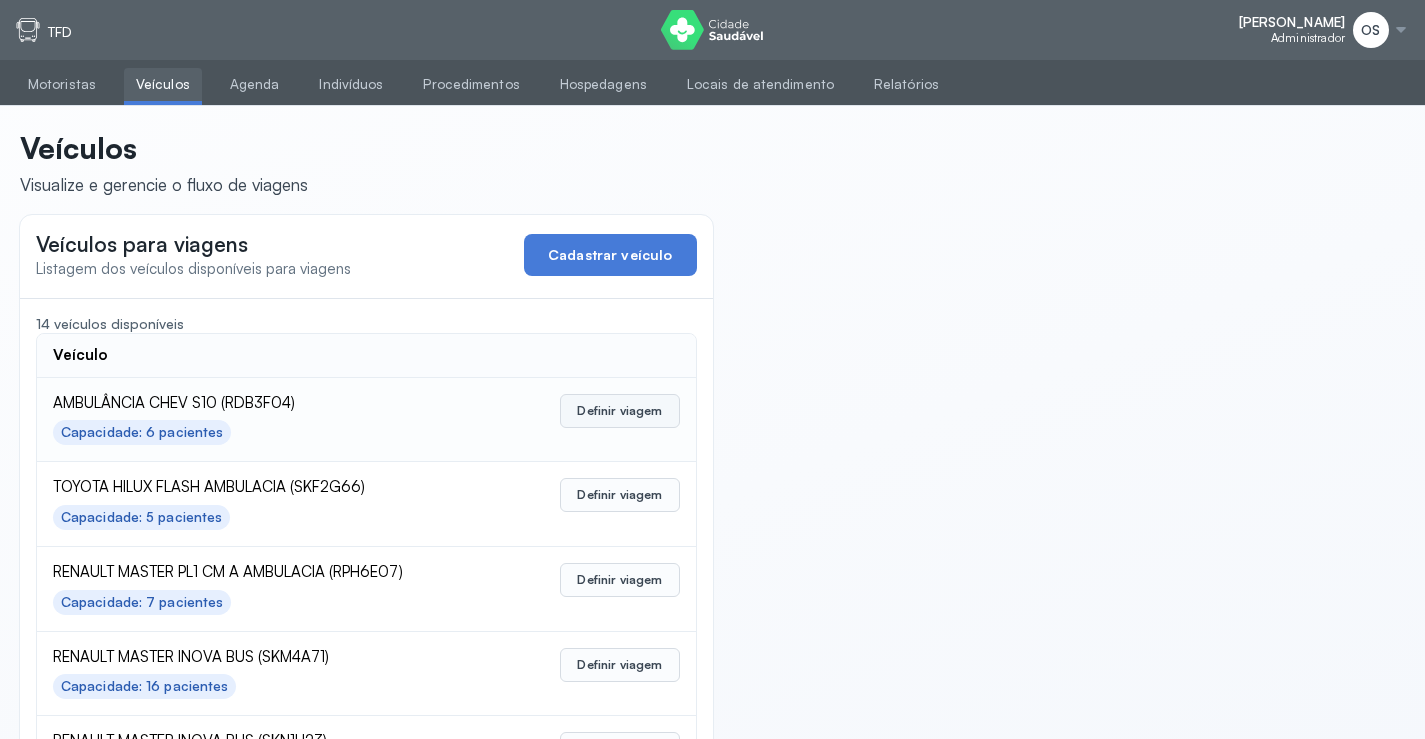 click on "Definir viagem" at bounding box center [619, 411] 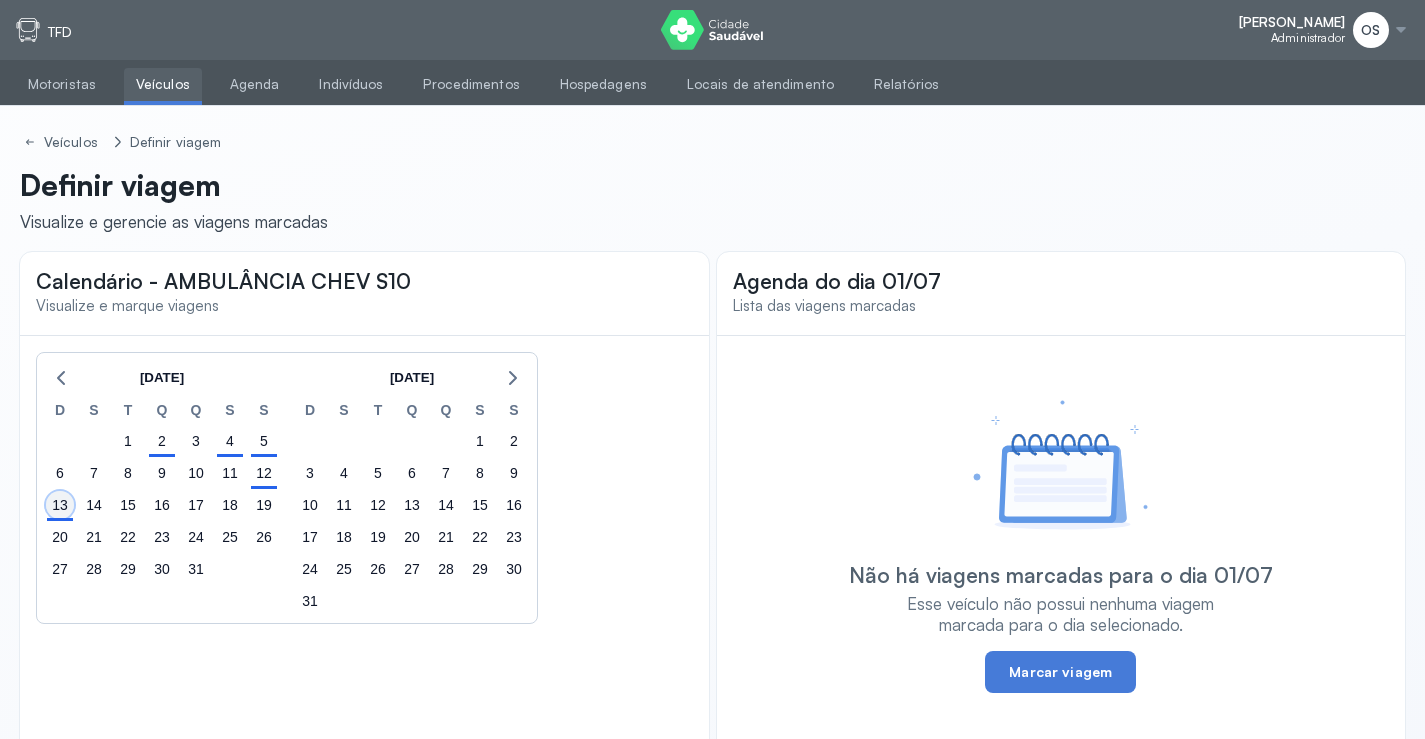 click on "13" 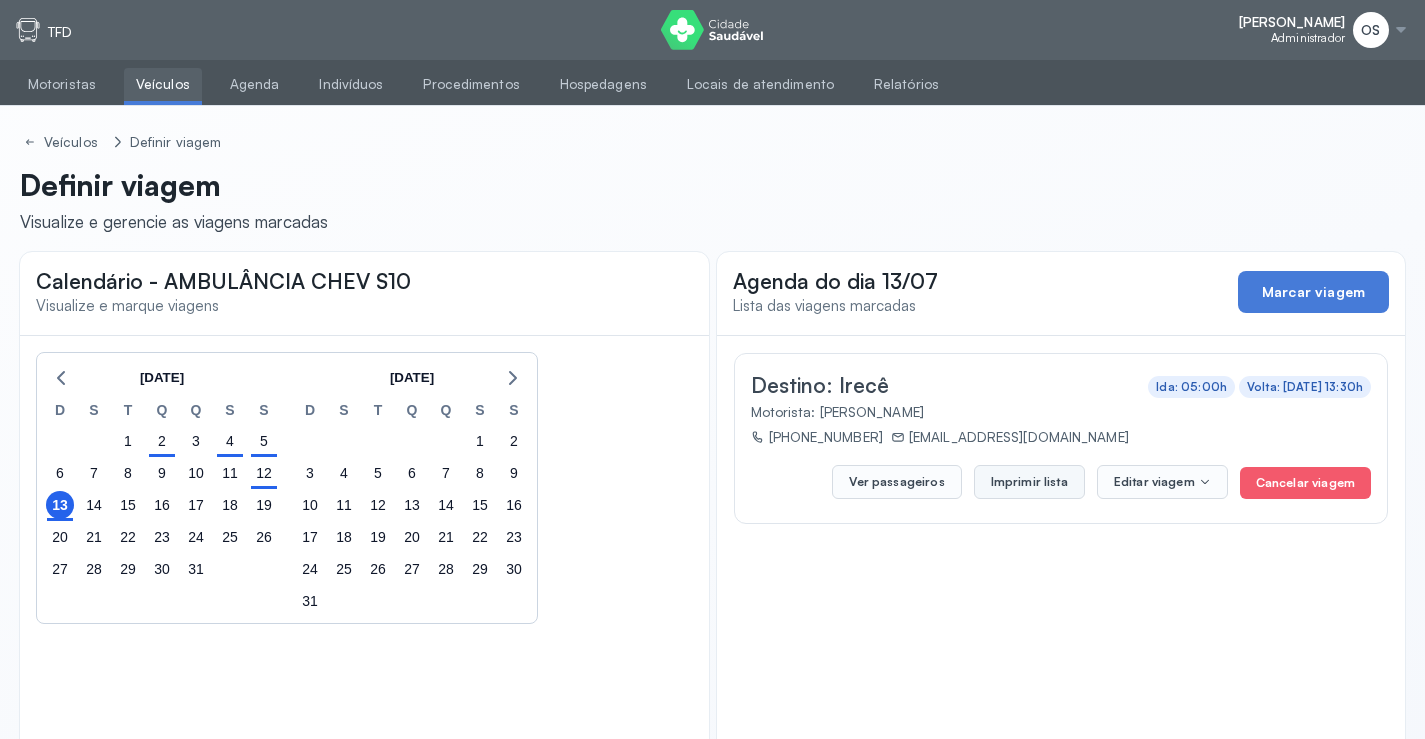 click on "Imprimir lista" at bounding box center (1029, 482) 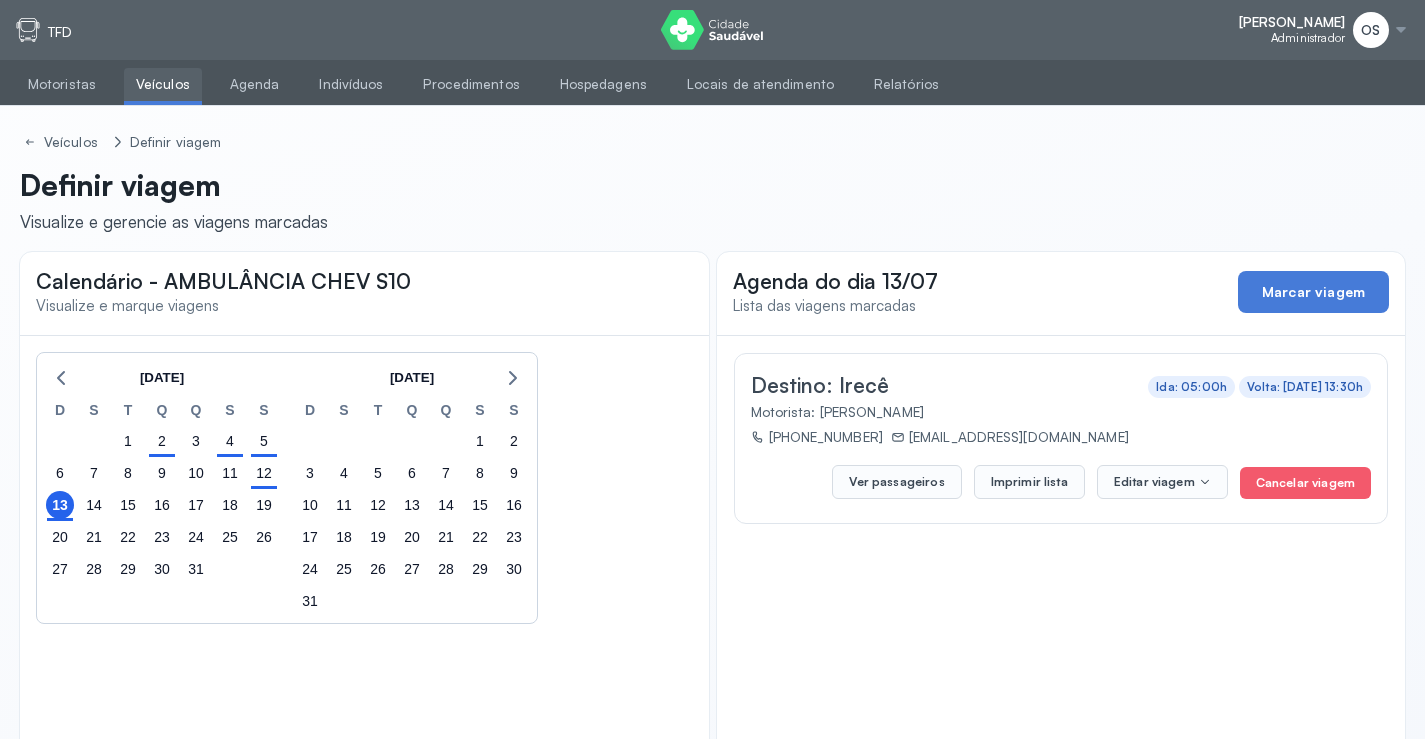 click on "Veículos" at bounding box center (163, 84) 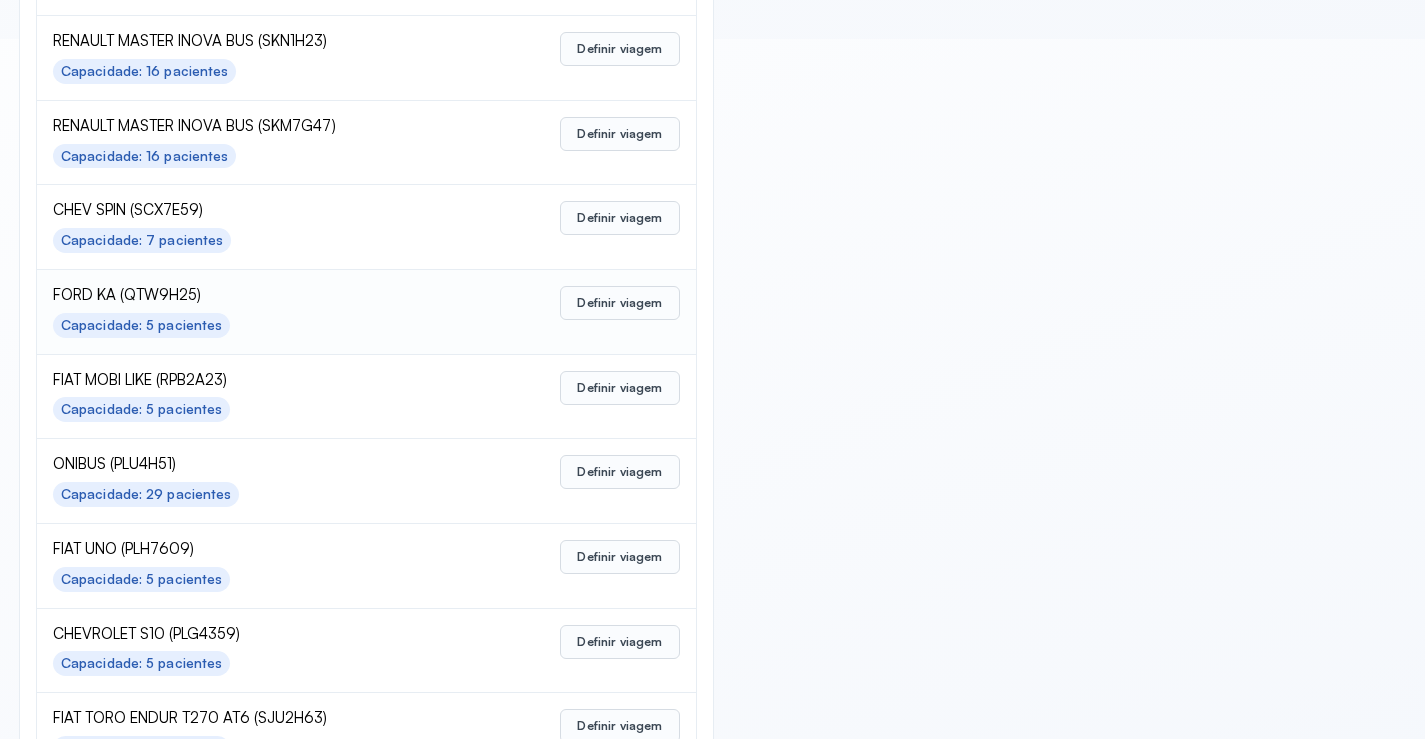 scroll, scrollTop: 859, scrollLeft: 0, axis: vertical 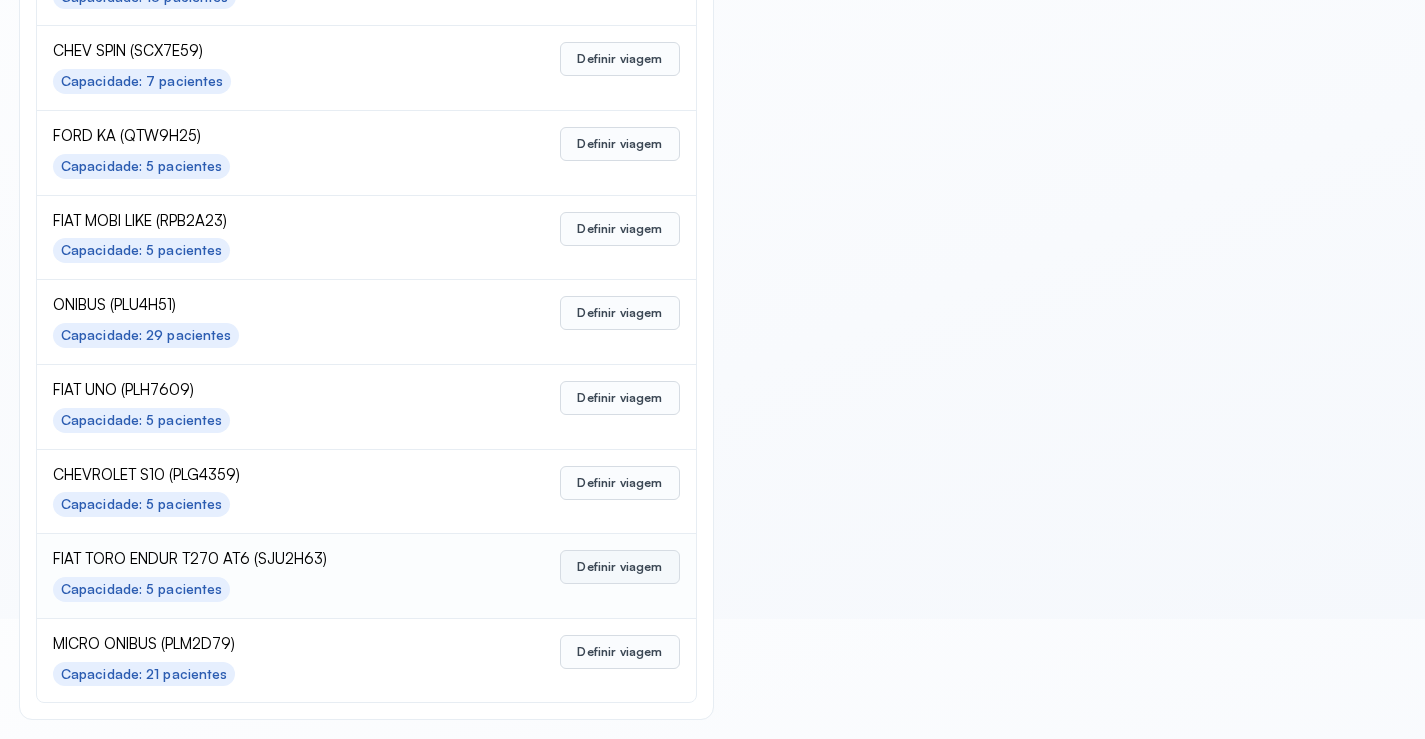 click on "Definir viagem" at bounding box center (619, 567) 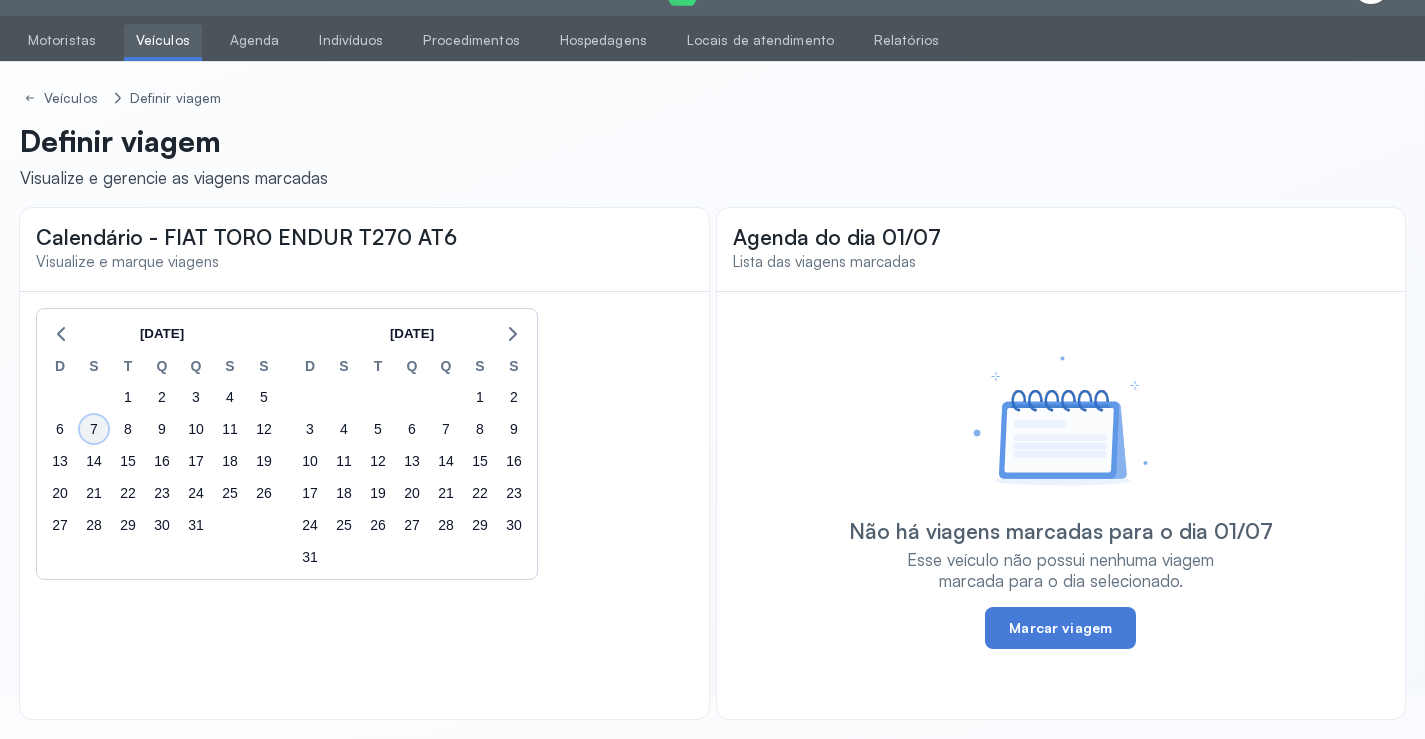 click on "7" 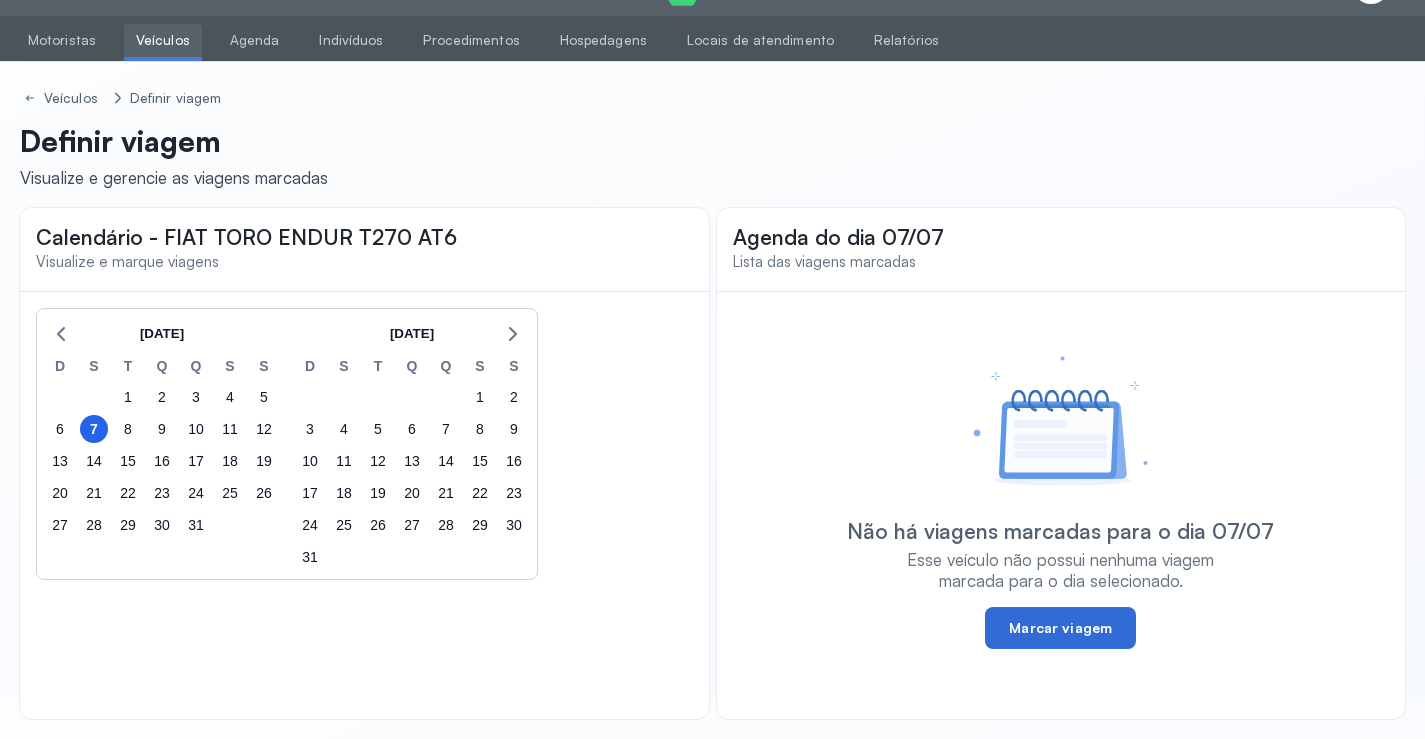 click on "Marcar viagem" 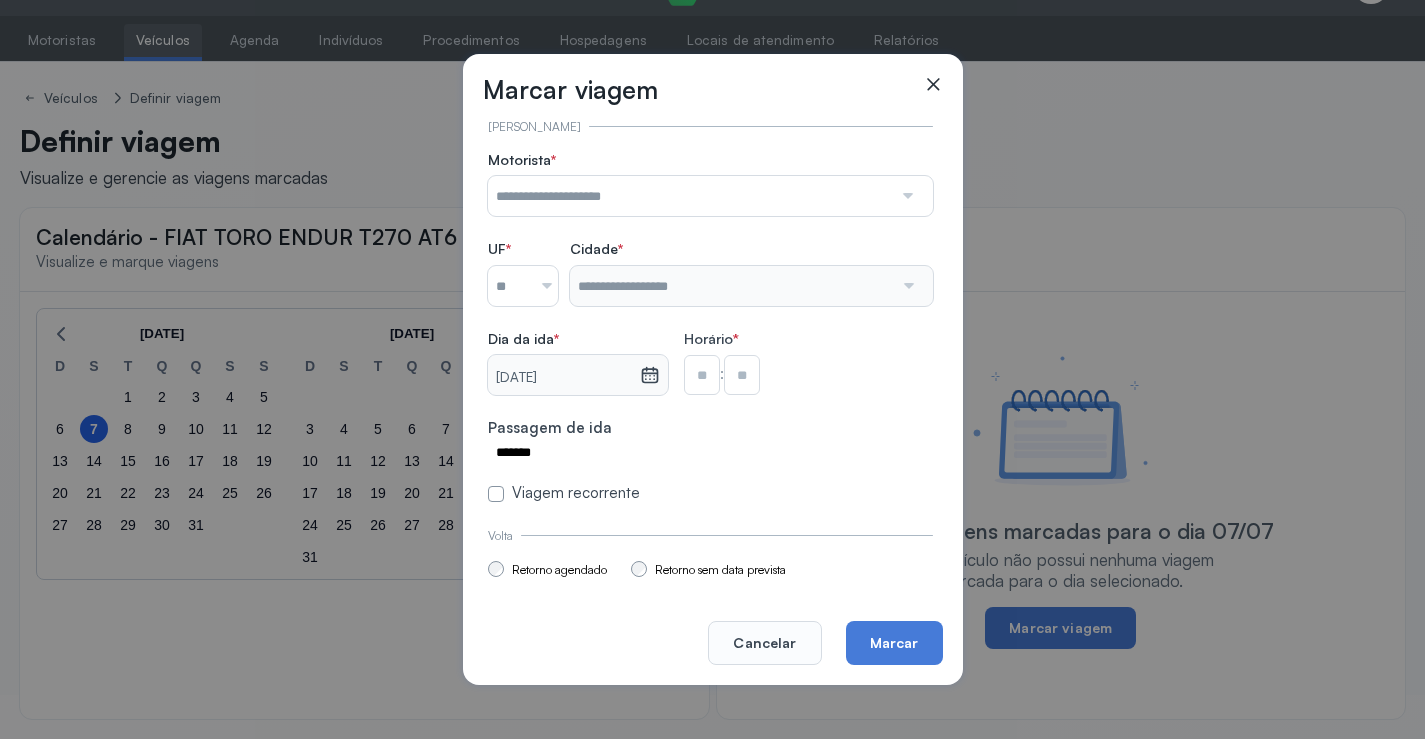 click at bounding box center [906, 196] 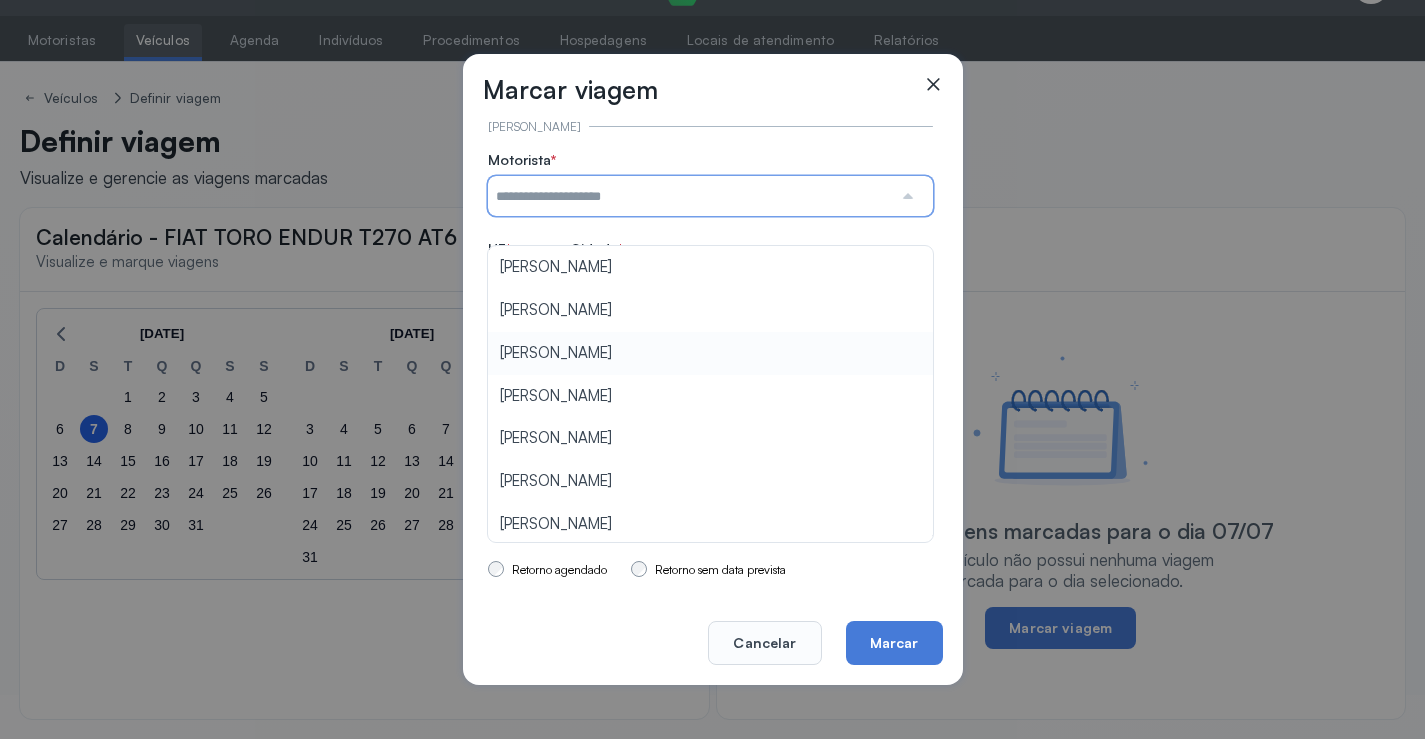 type on "**********" 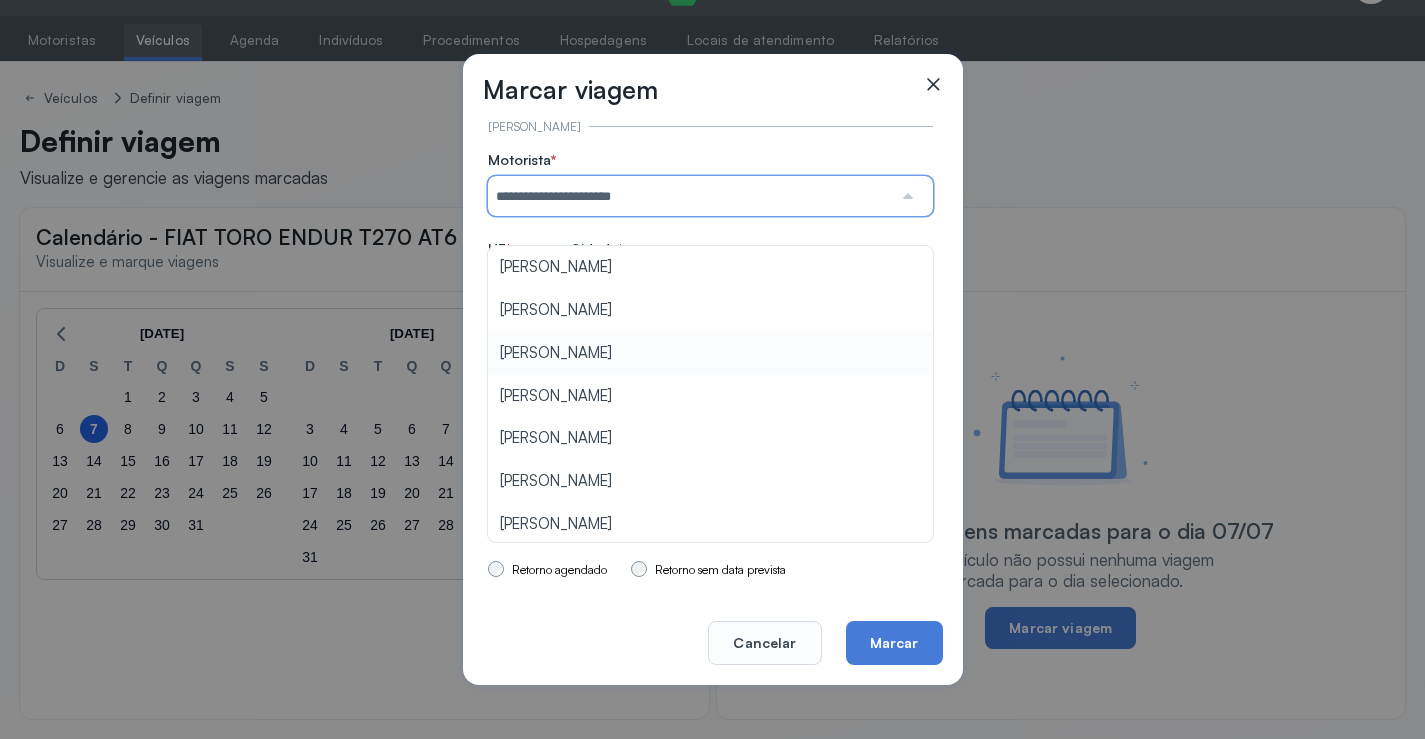 click on "**********" at bounding box center [710, 327] 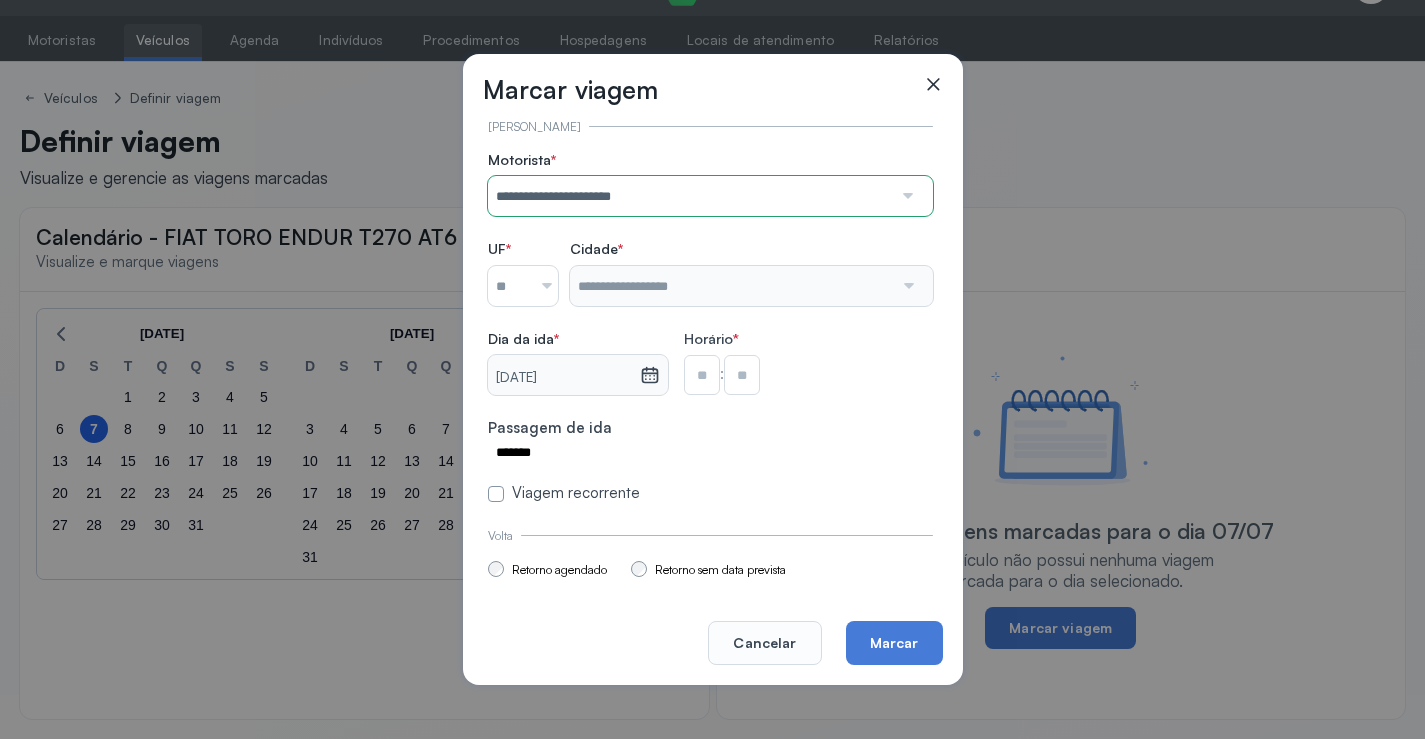 click at bounding box center (539, 286) 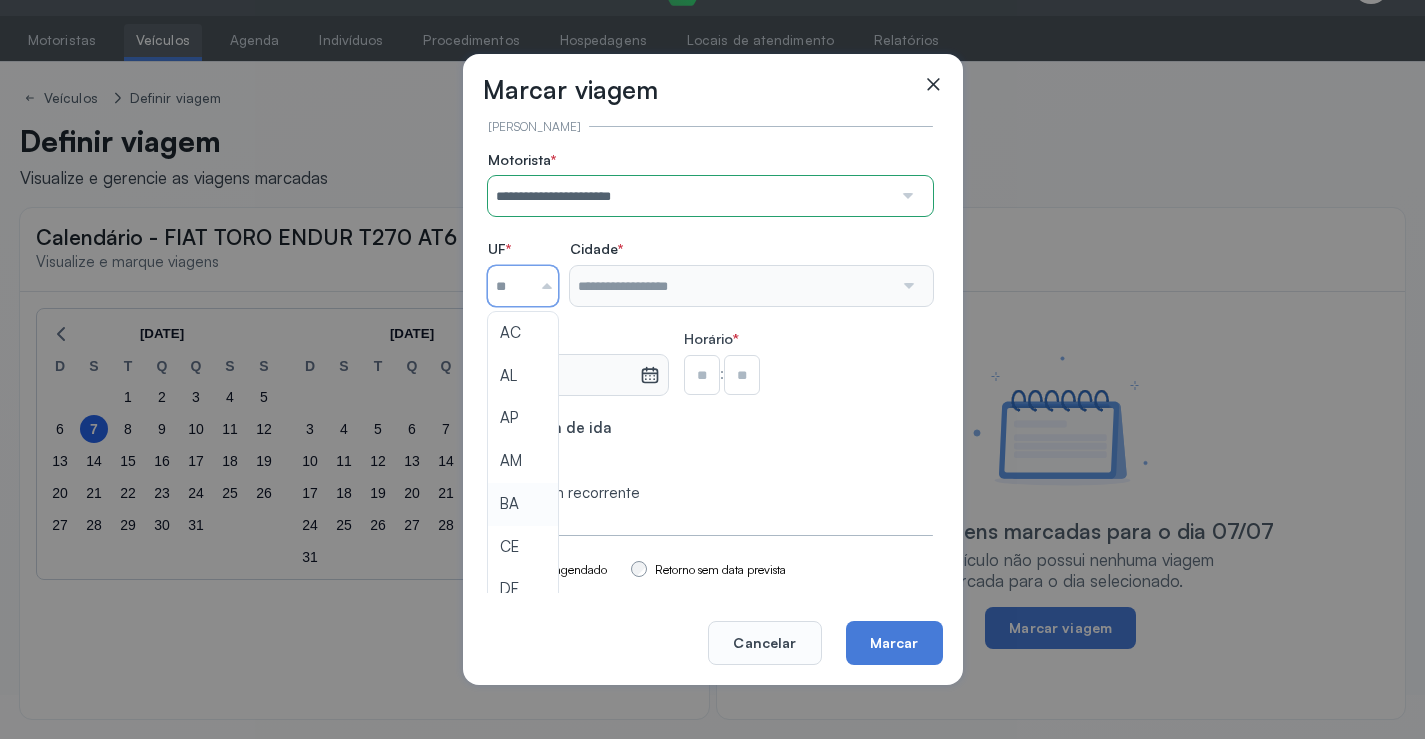 type on "**" 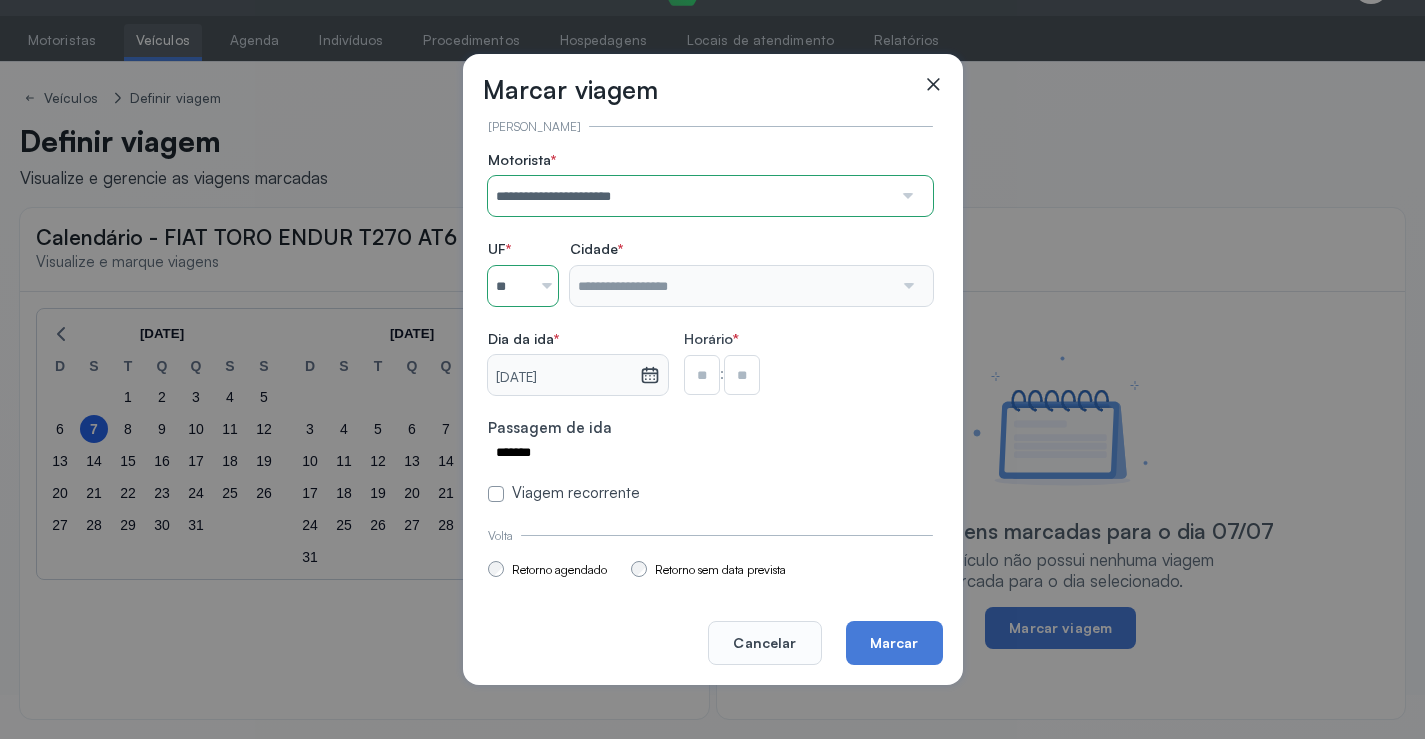 click on "**********" at bounding box center (710, 327) 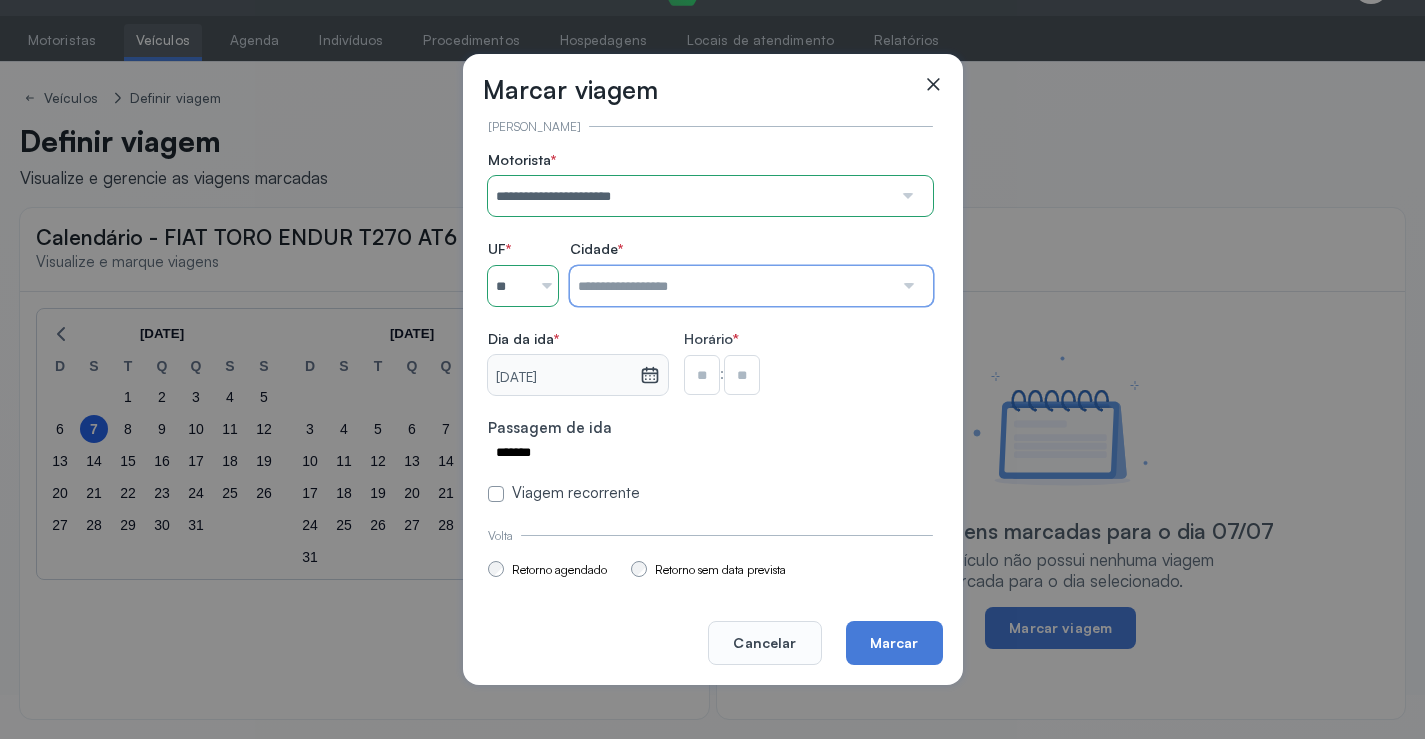 click at bounding box center [731, 286] 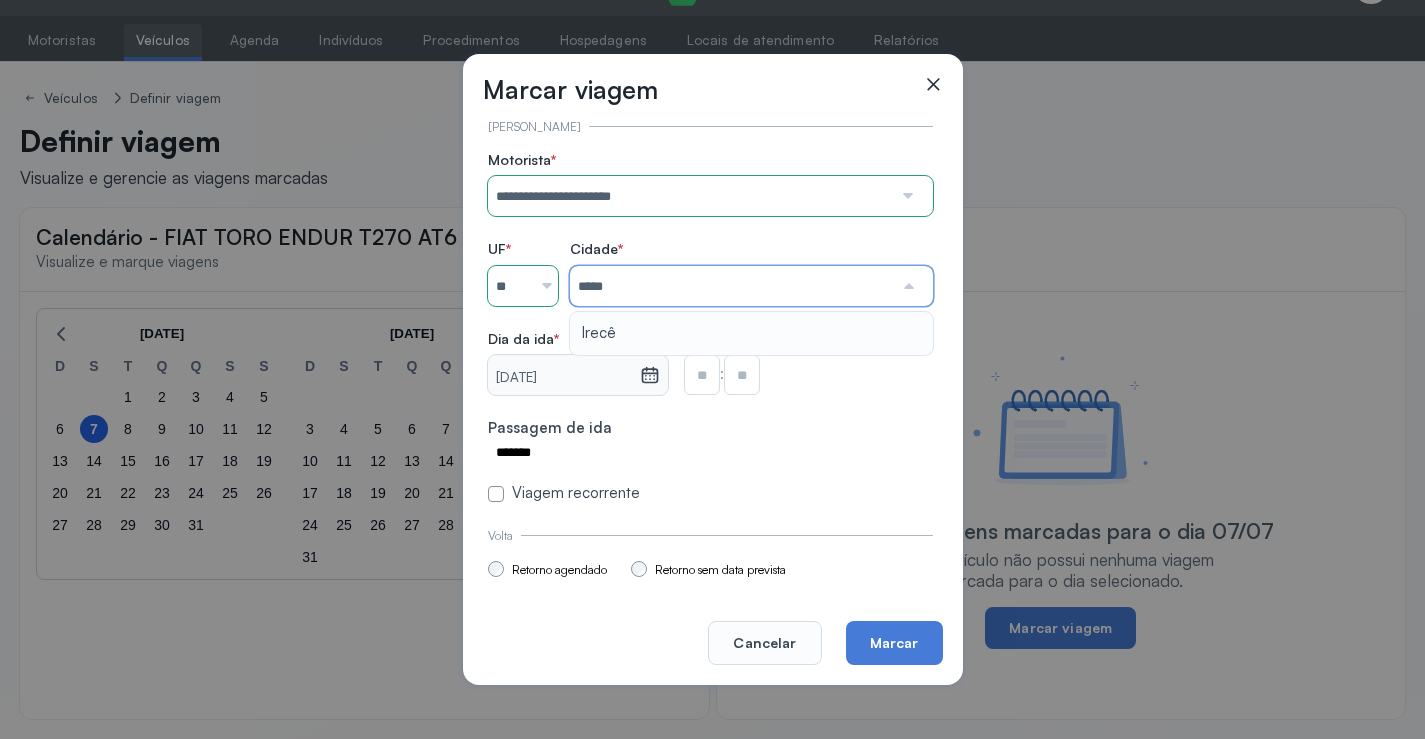 type on "*****" 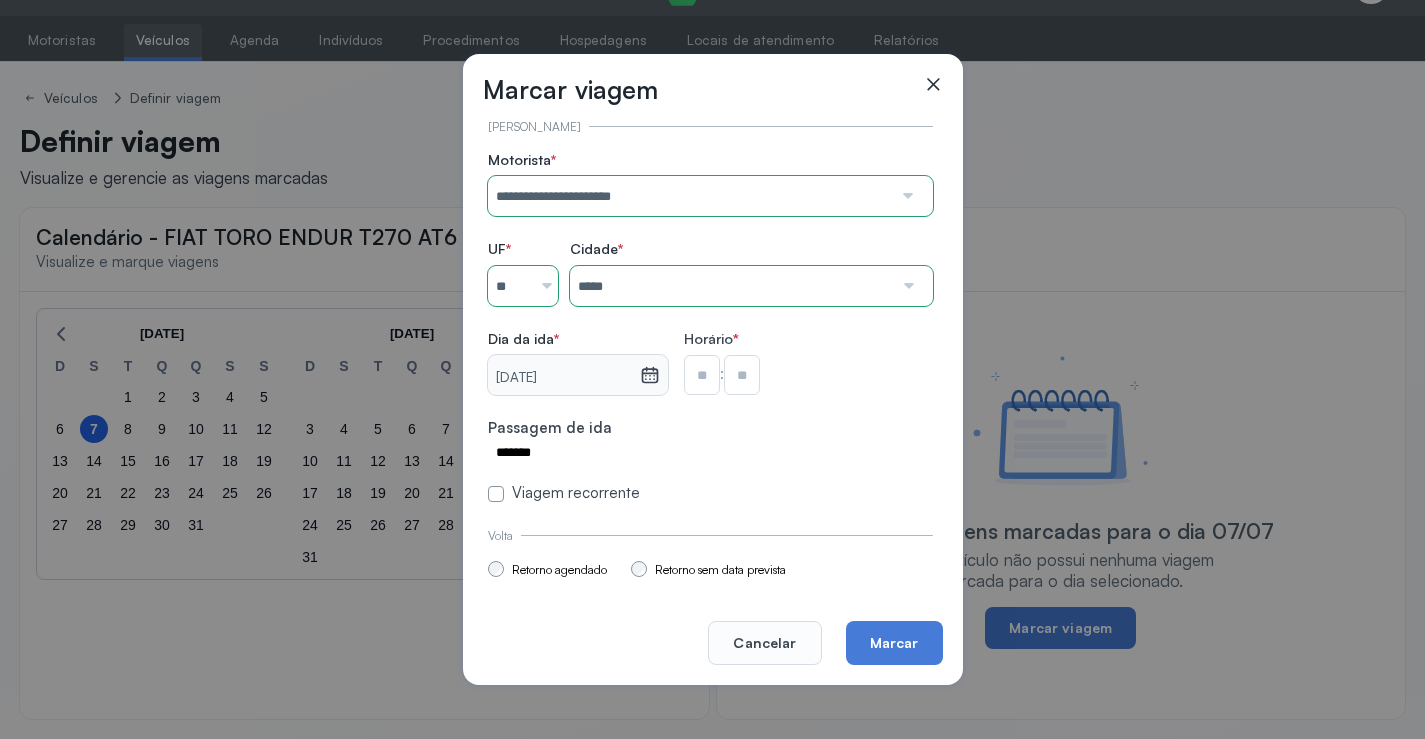 click at bounding box center (702, 375) 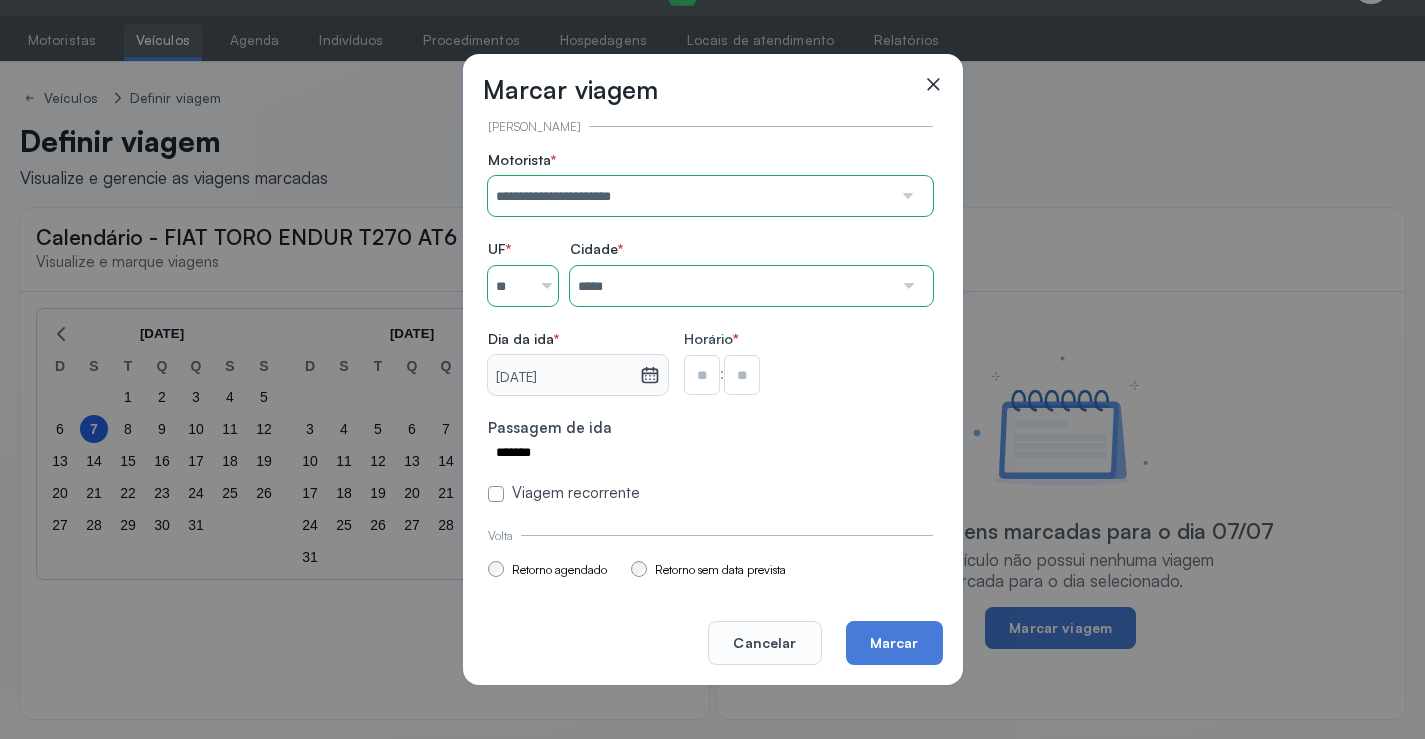 type on "**" 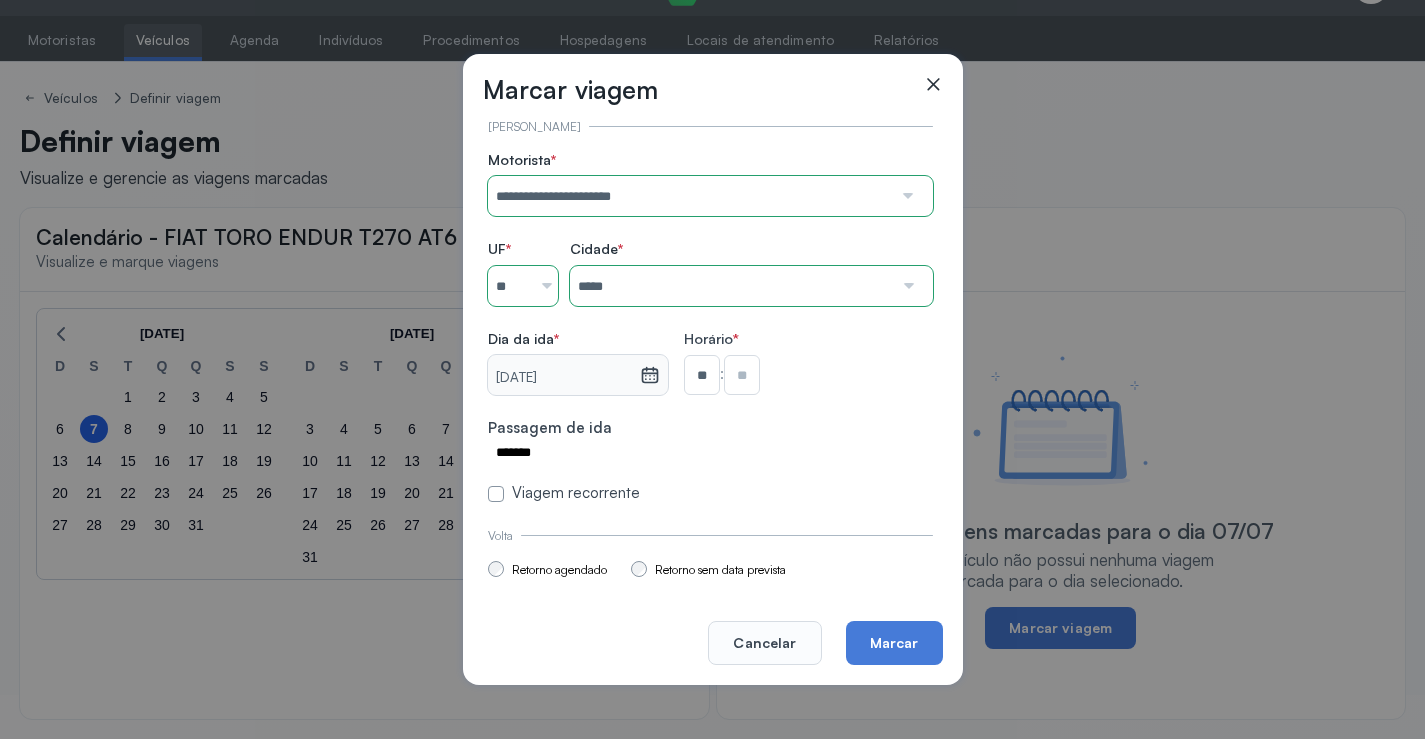 click at bounding box center (742, 375) 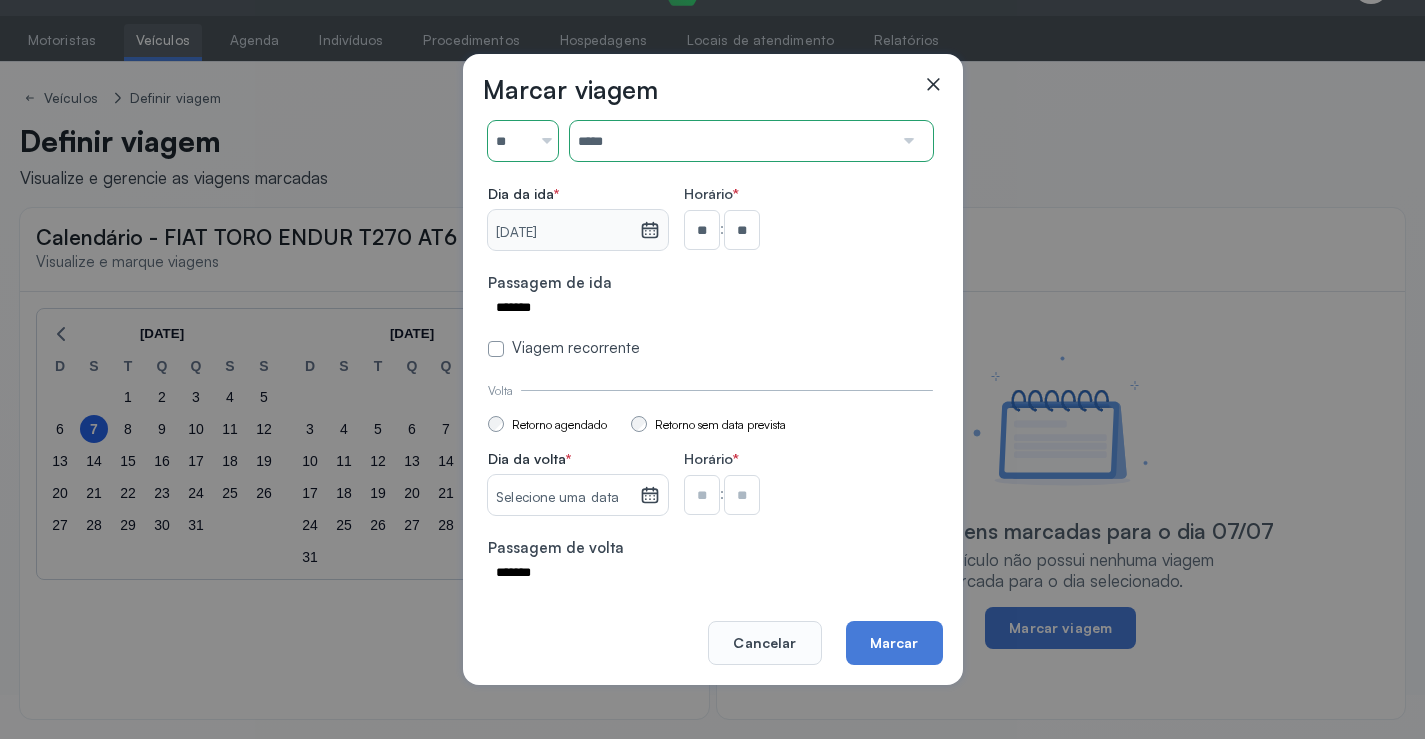 scroll, scrollTop: 147, scrollLeft: 0, axis: vertical 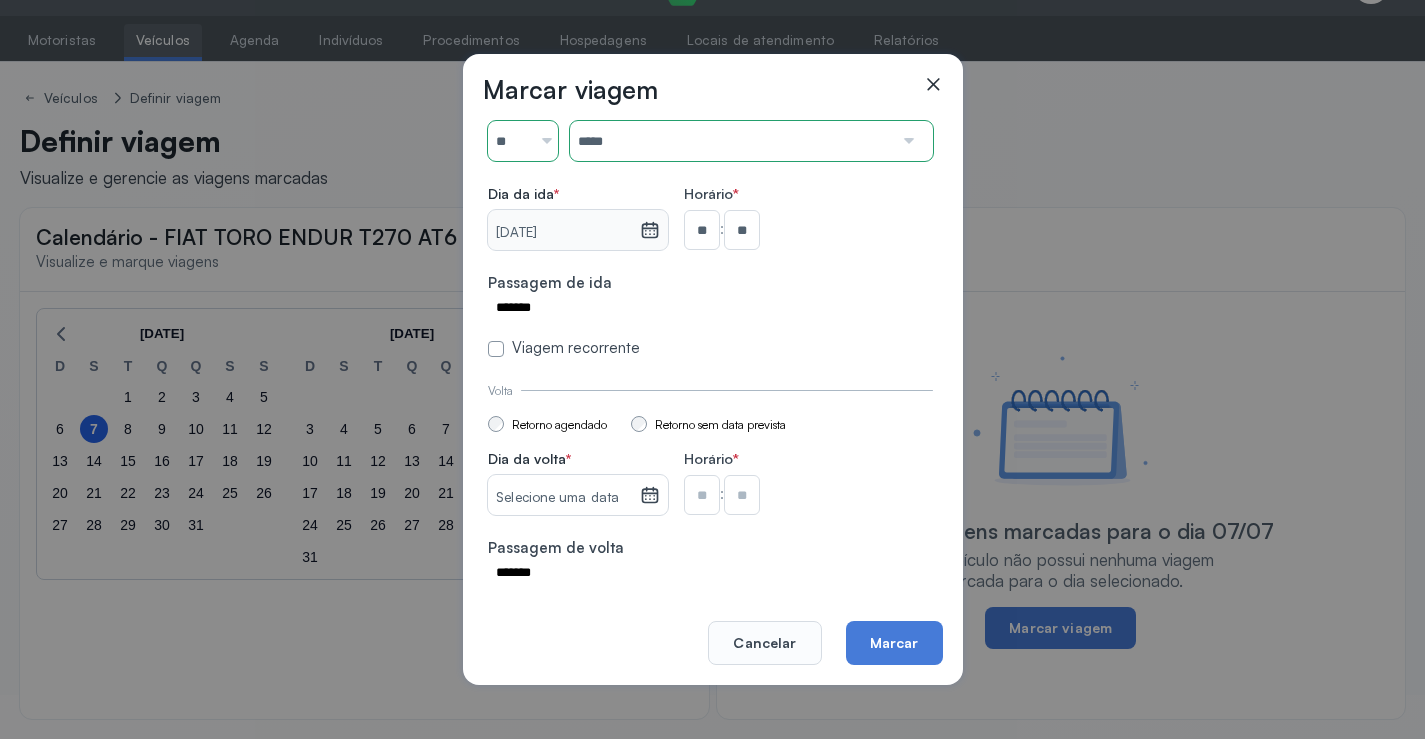 click 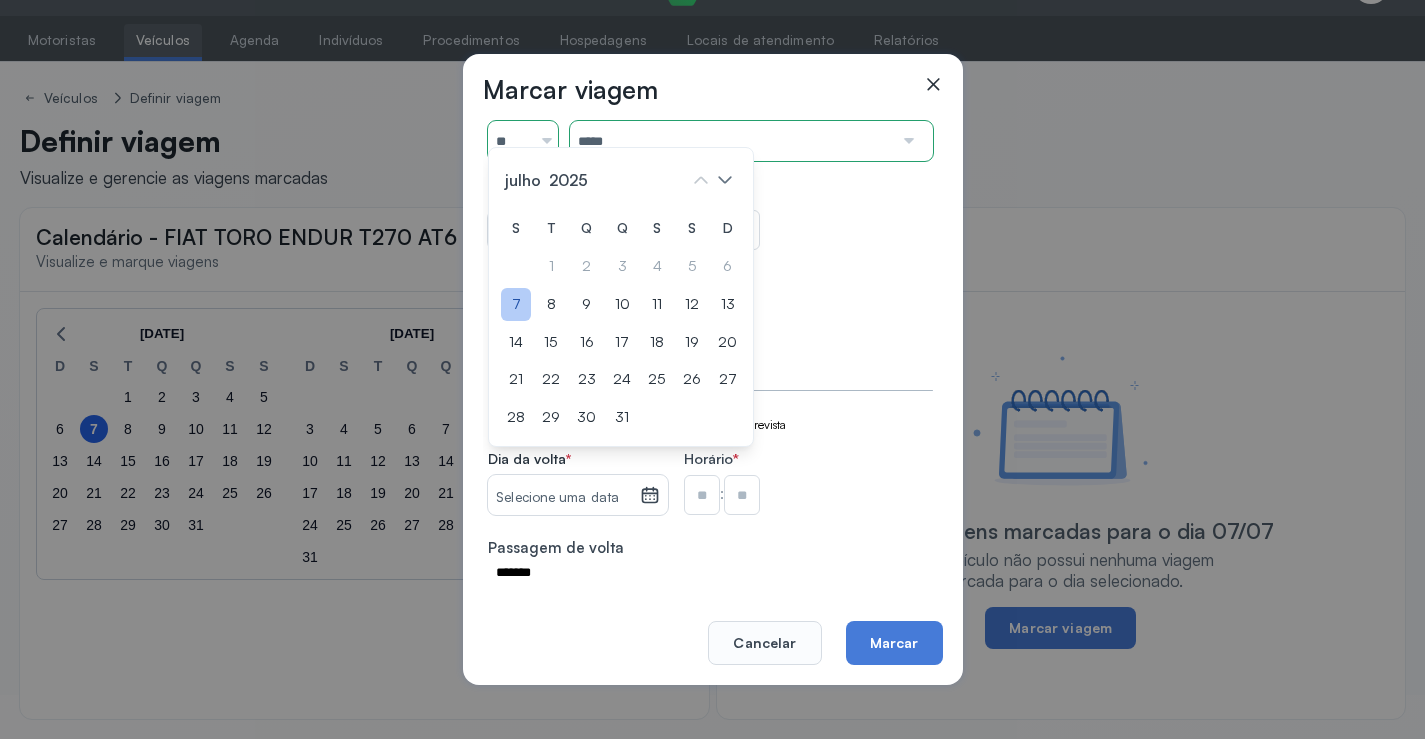 click on "7" 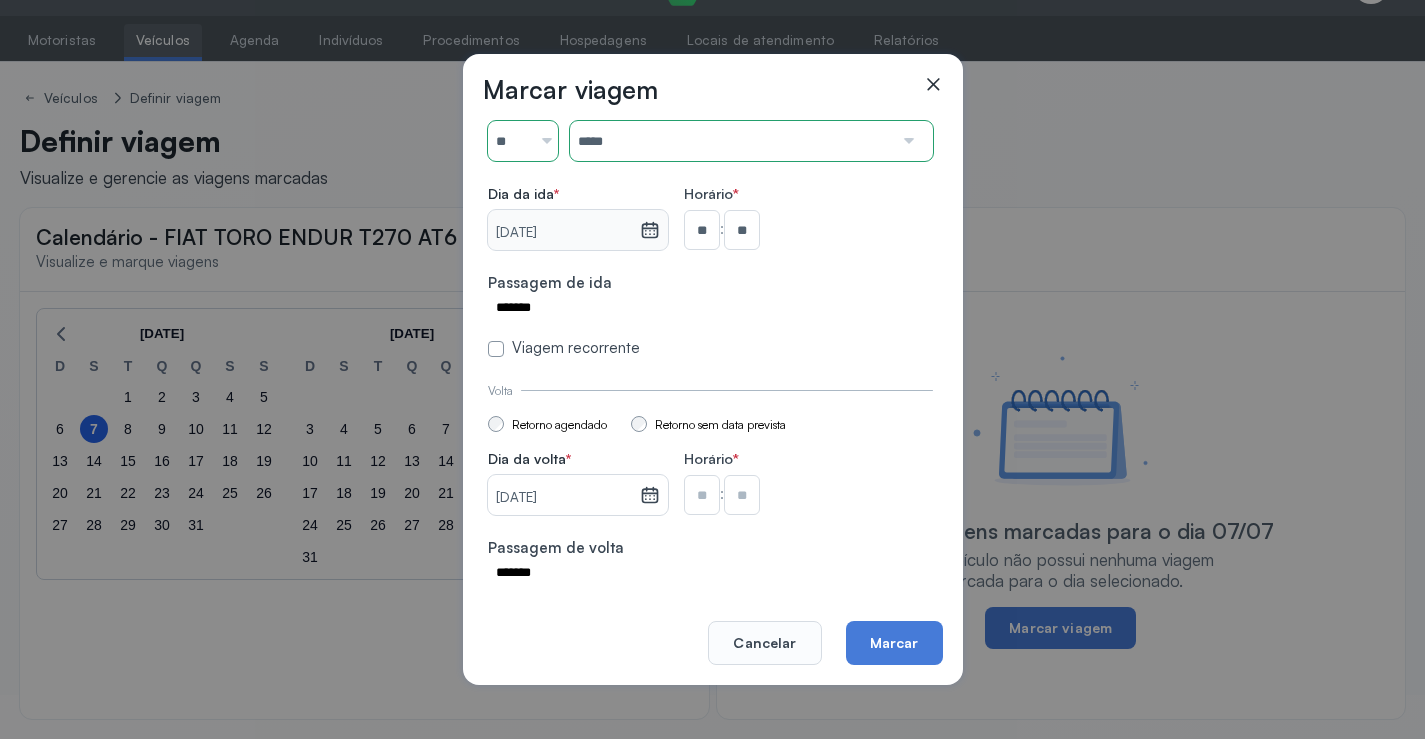 click at bounding box center (702, 230) 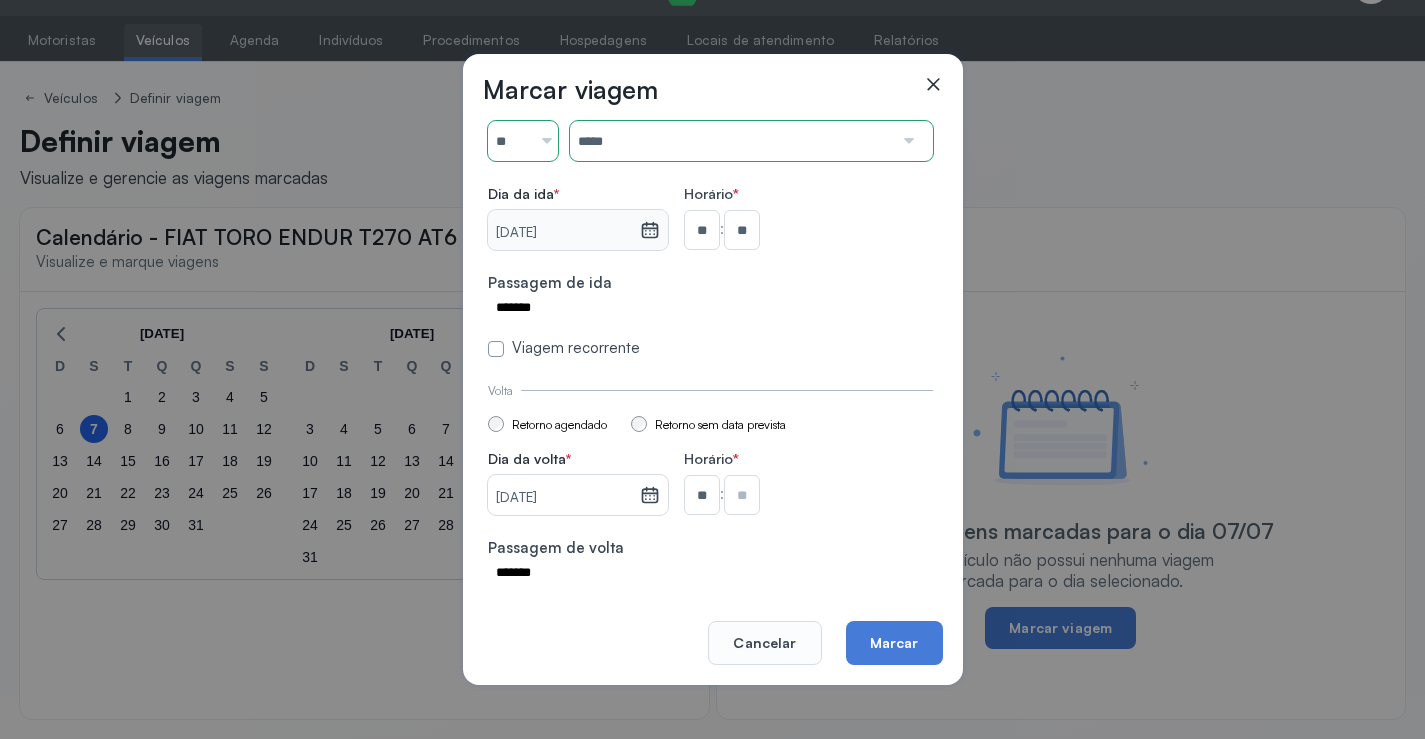 click on "**" at bounding box center (702, 230) 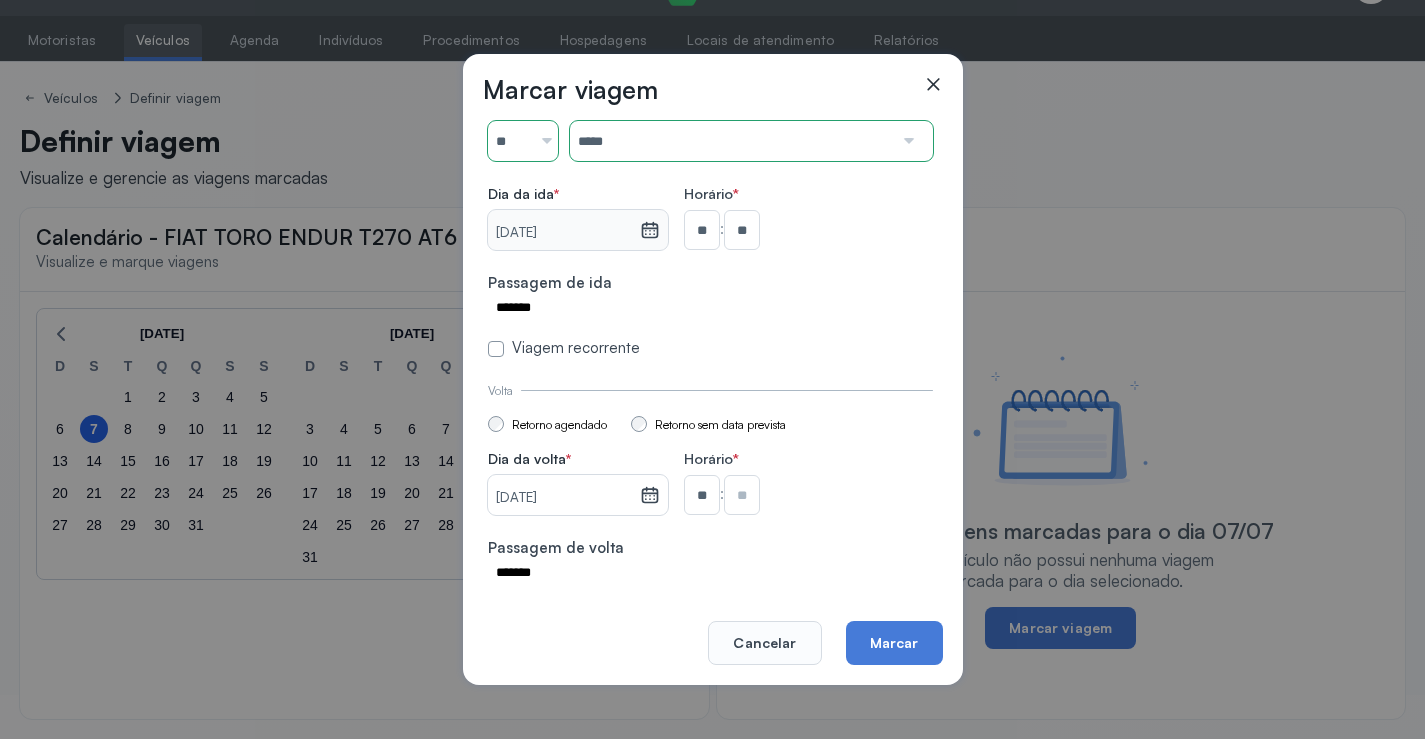 type on "**" 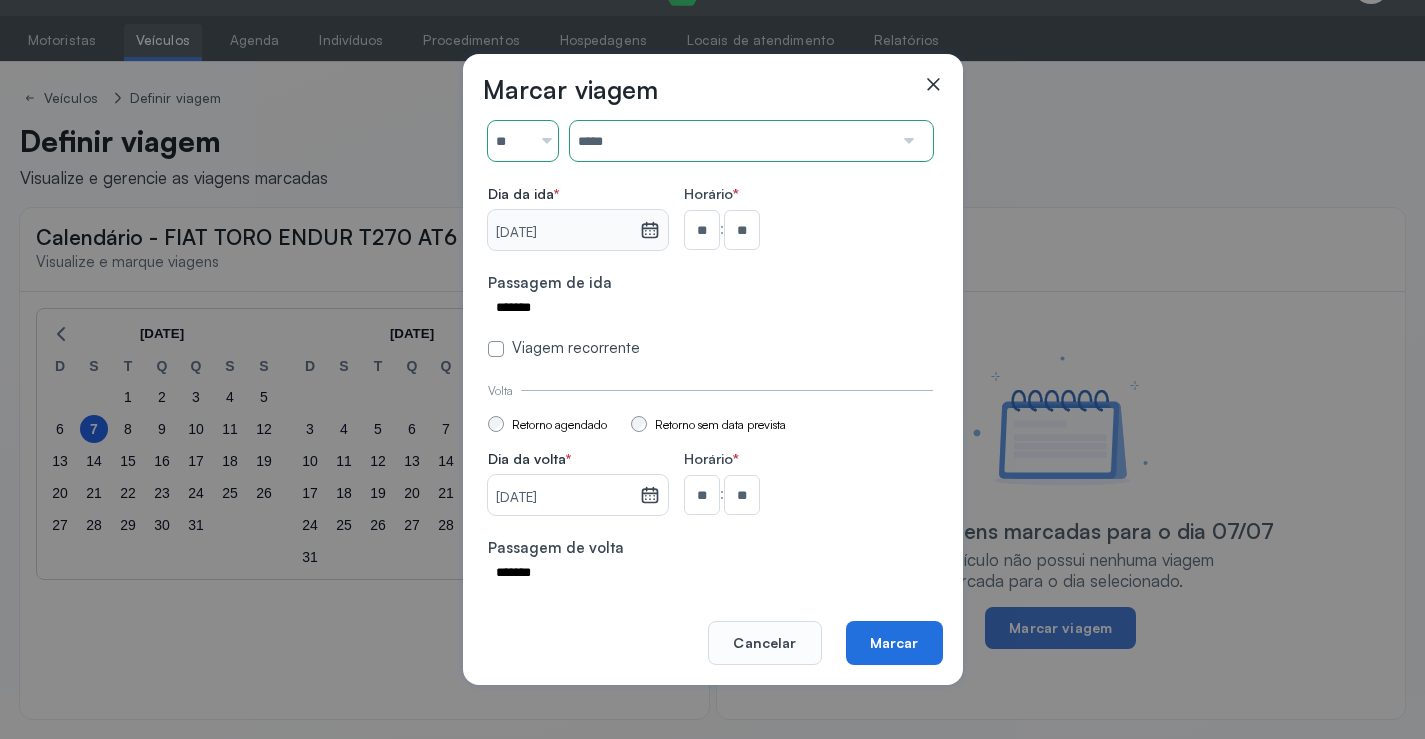 click on "Marcar" 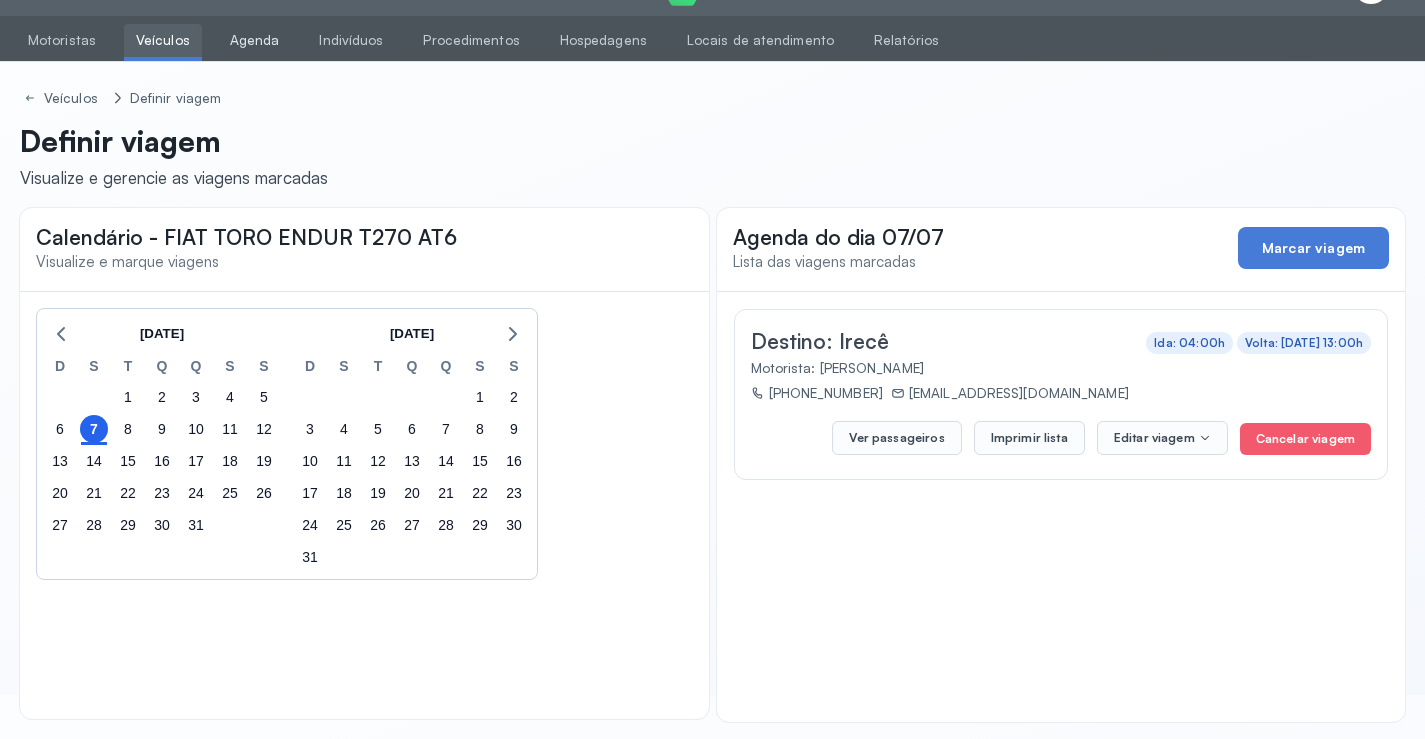 click on "Agenda" at bounding box center [255, 40] 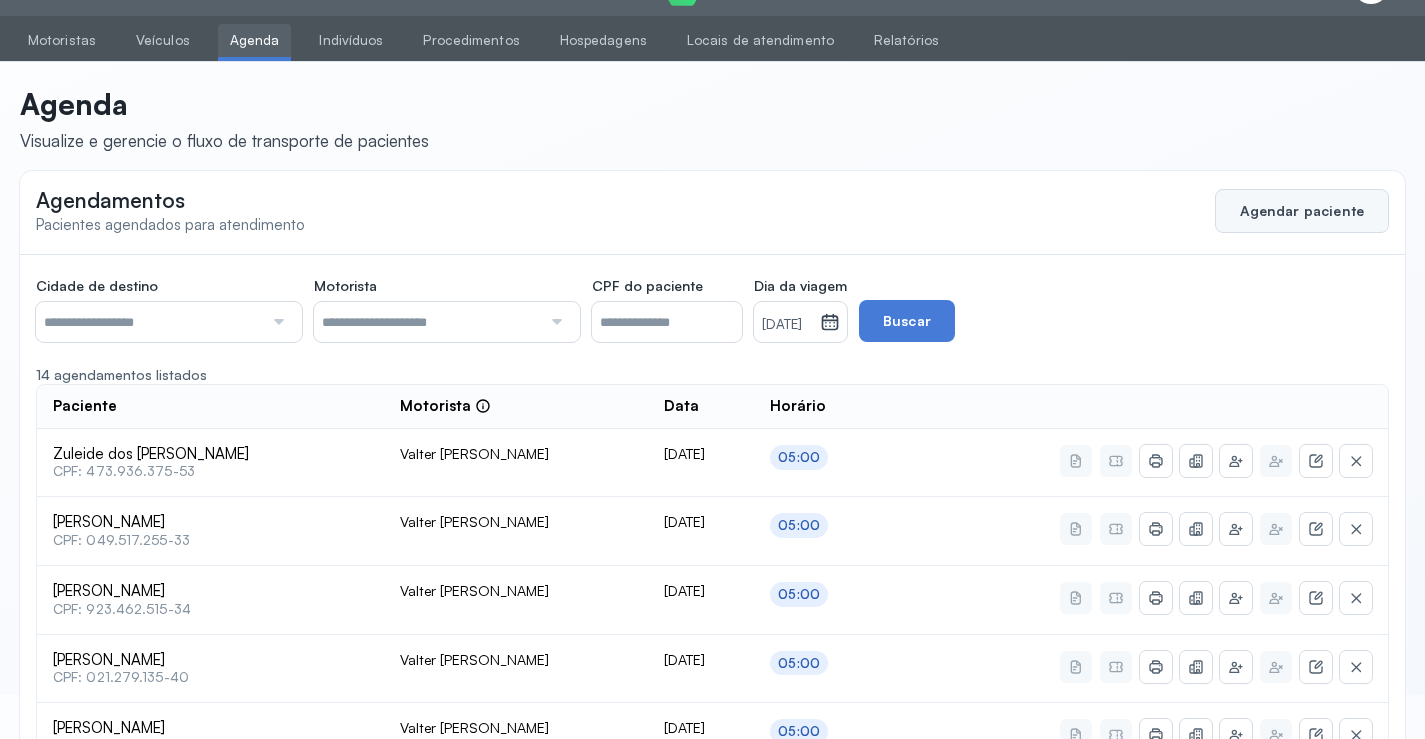 click on "Agendar paciente" 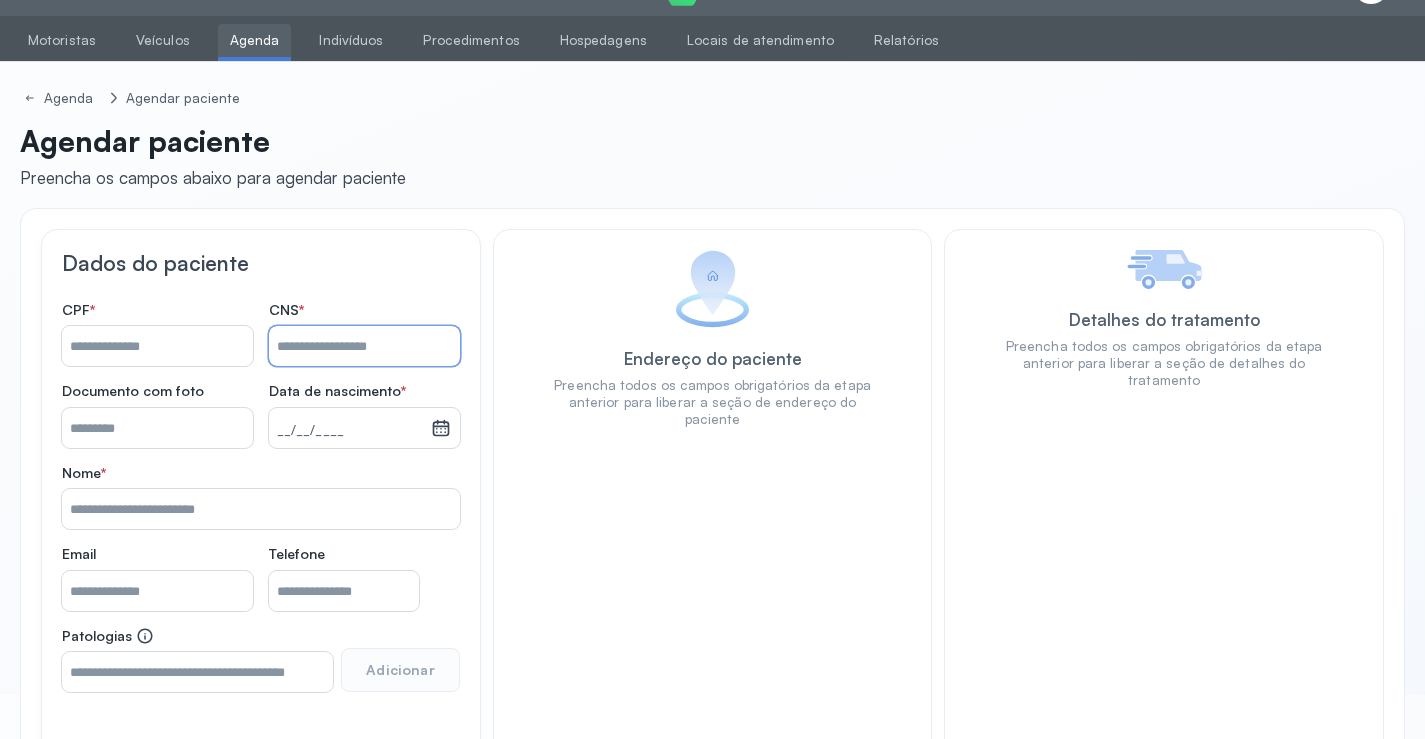 paste on "**********" 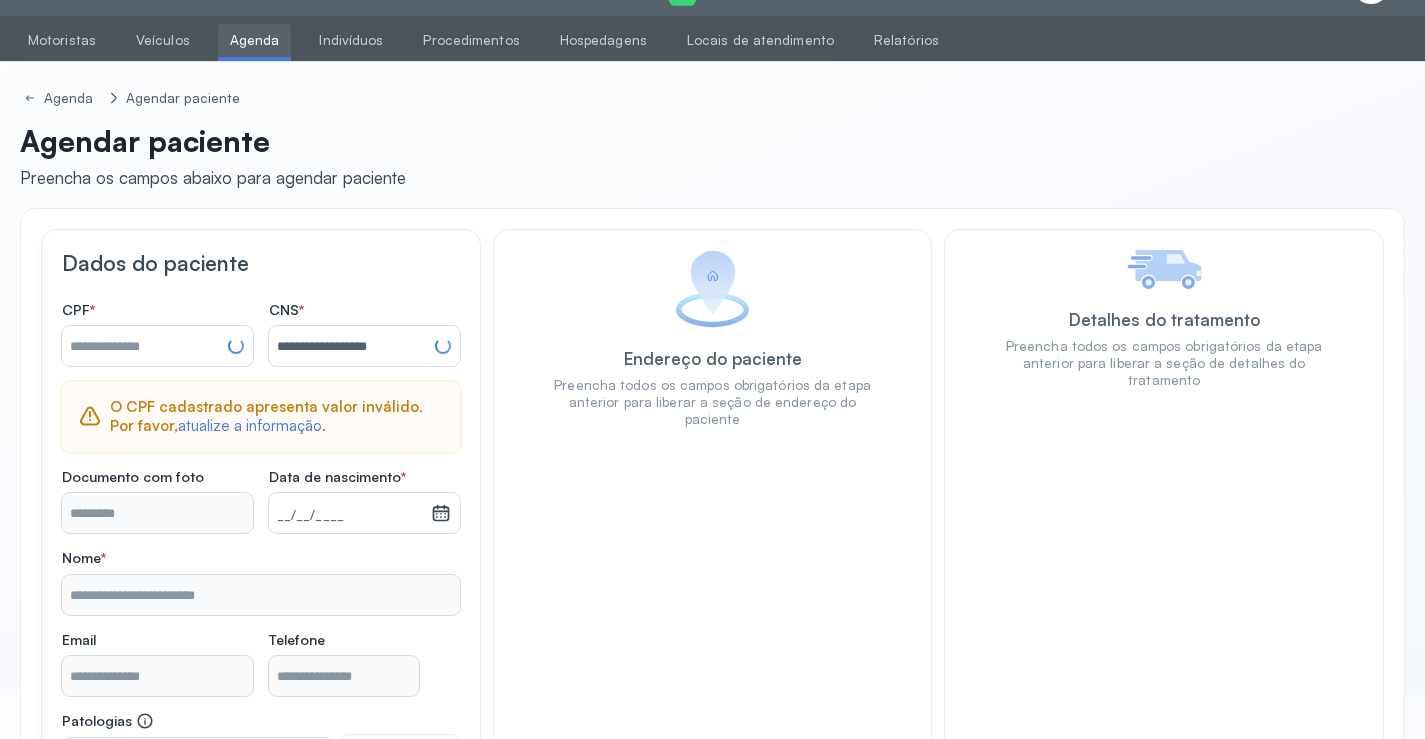 type on "**********" 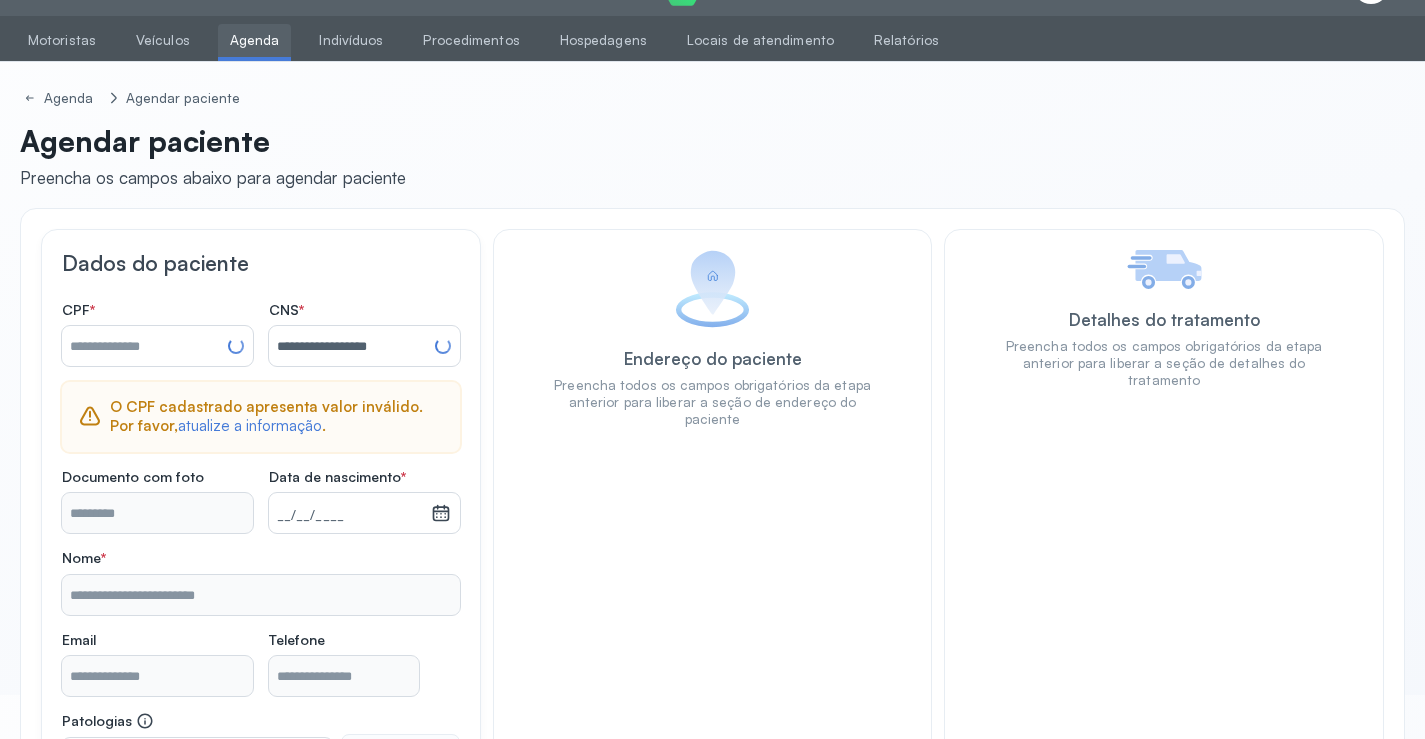 type on "**********" 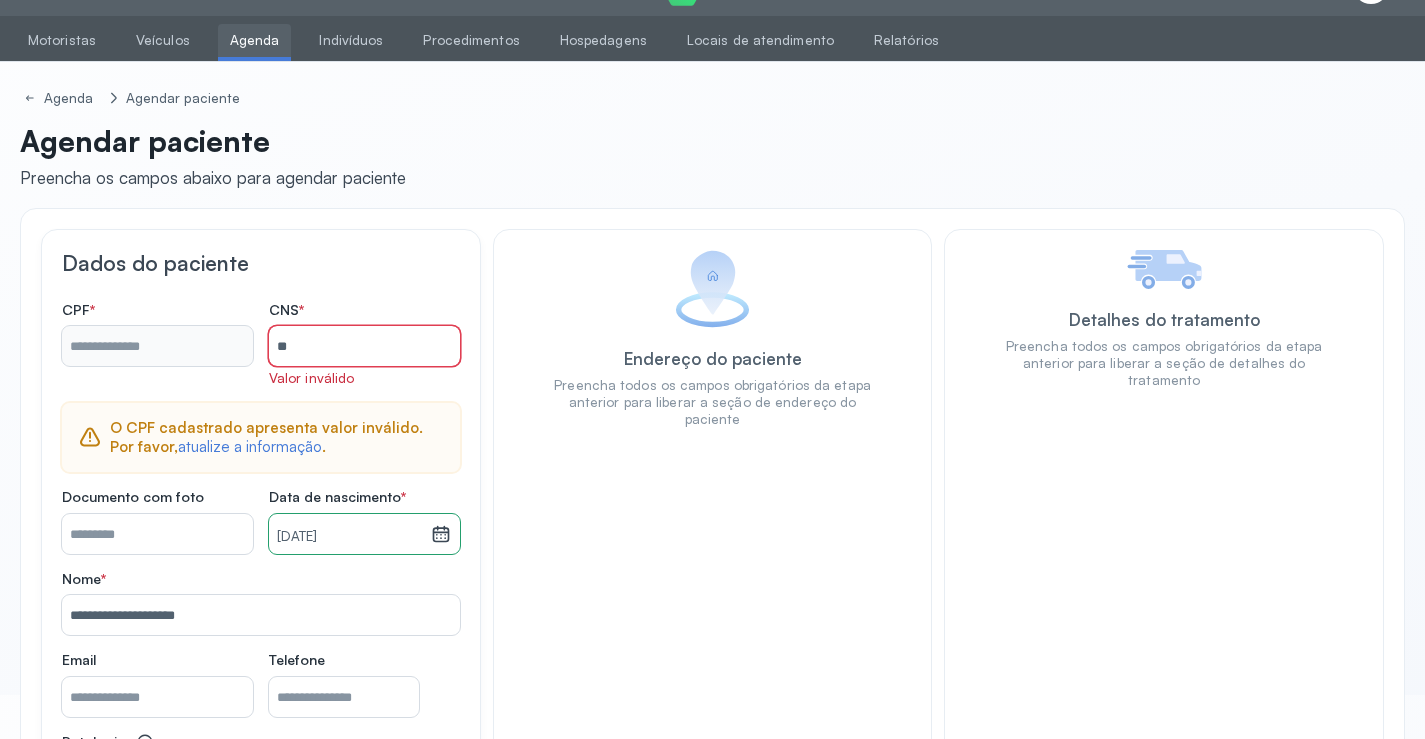 type on "*" 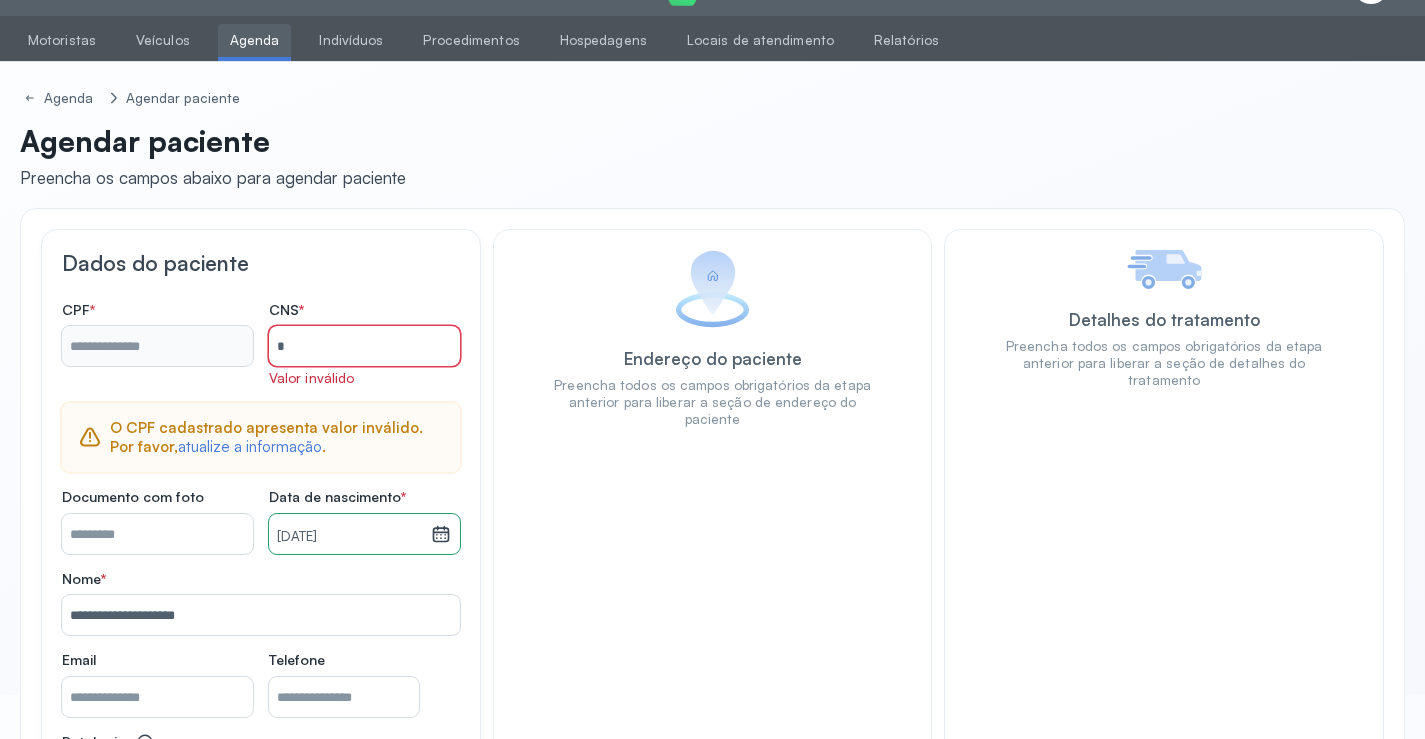 type 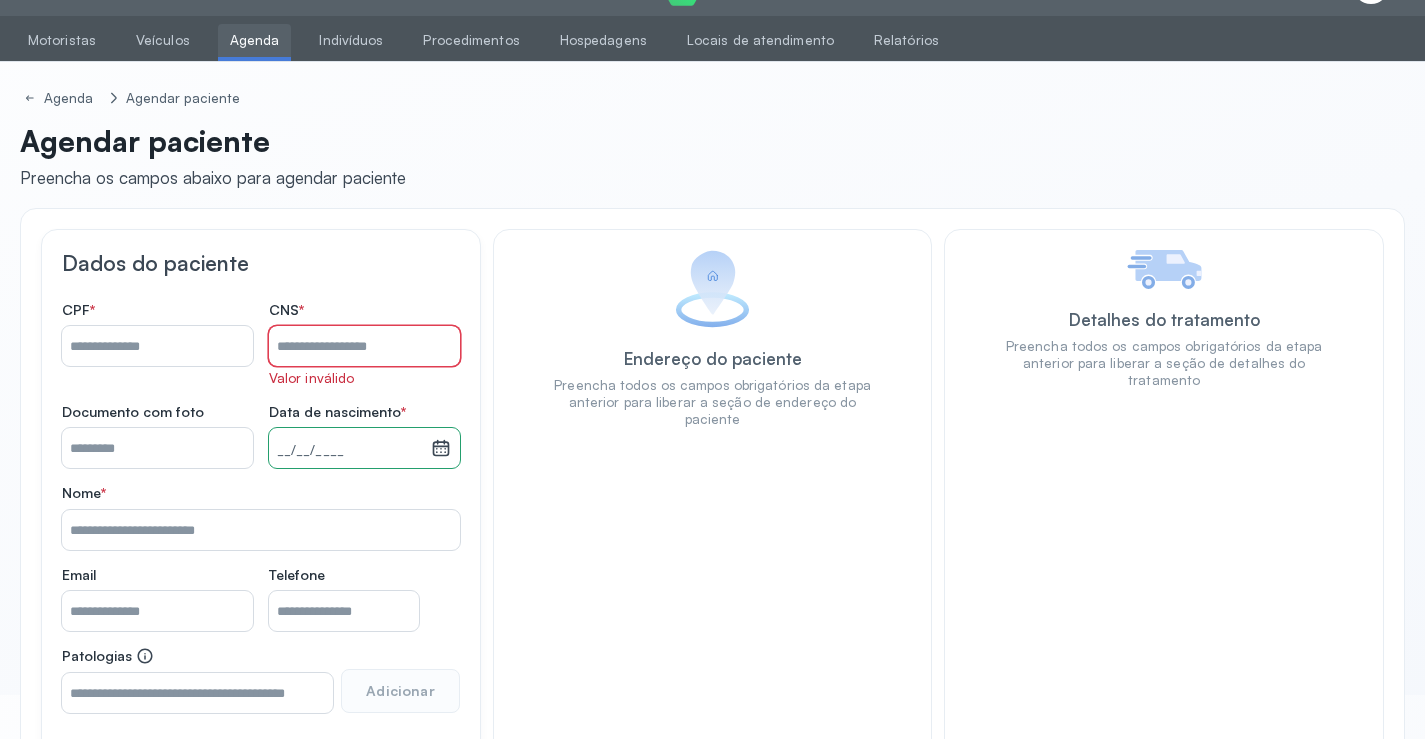 paste on "**********" 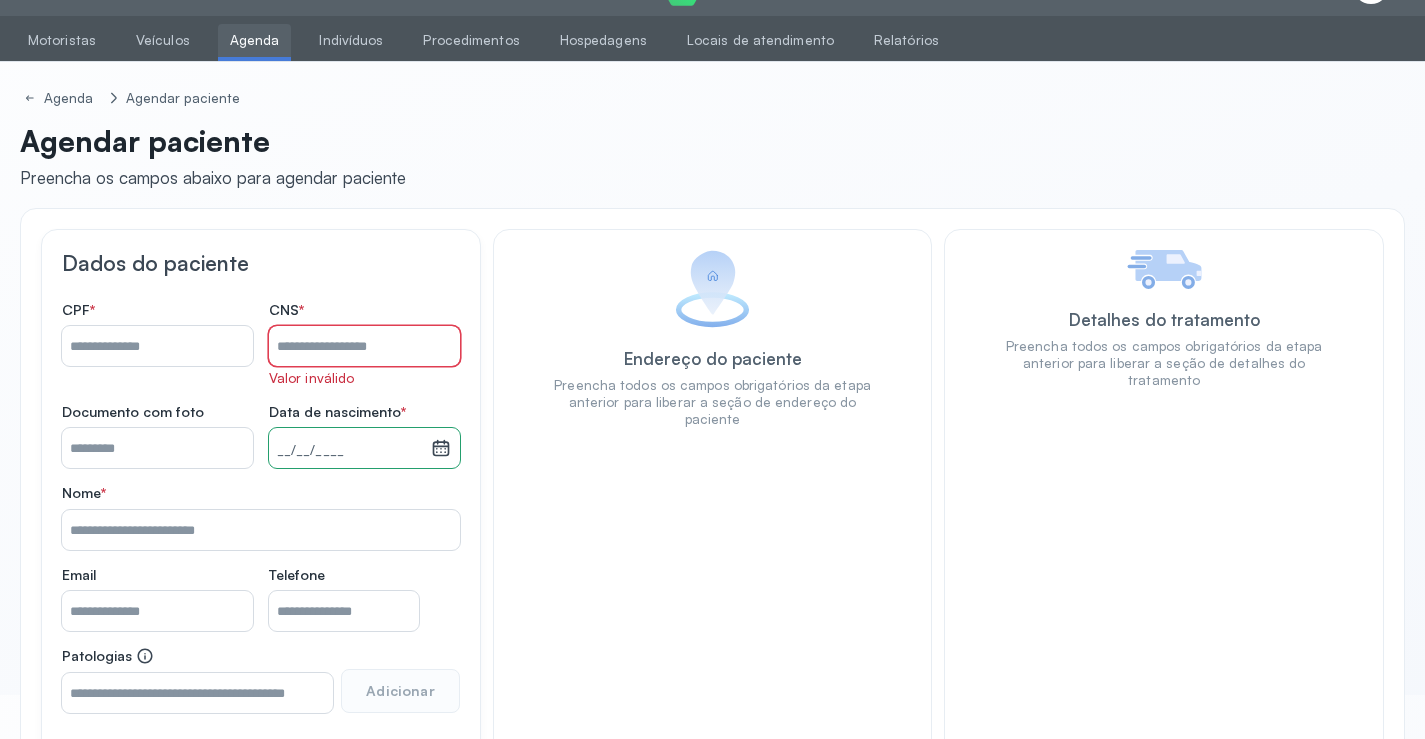 type on "**********" 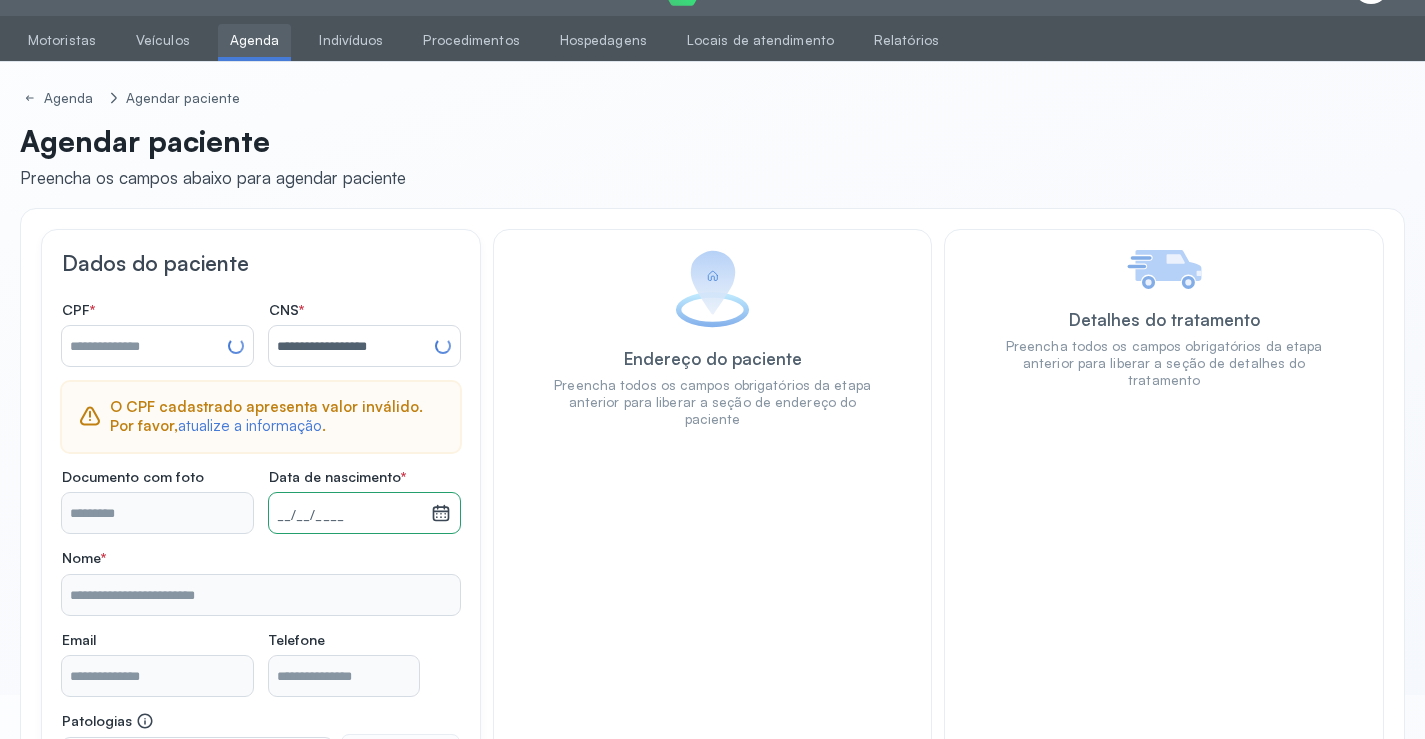 type on "**********" 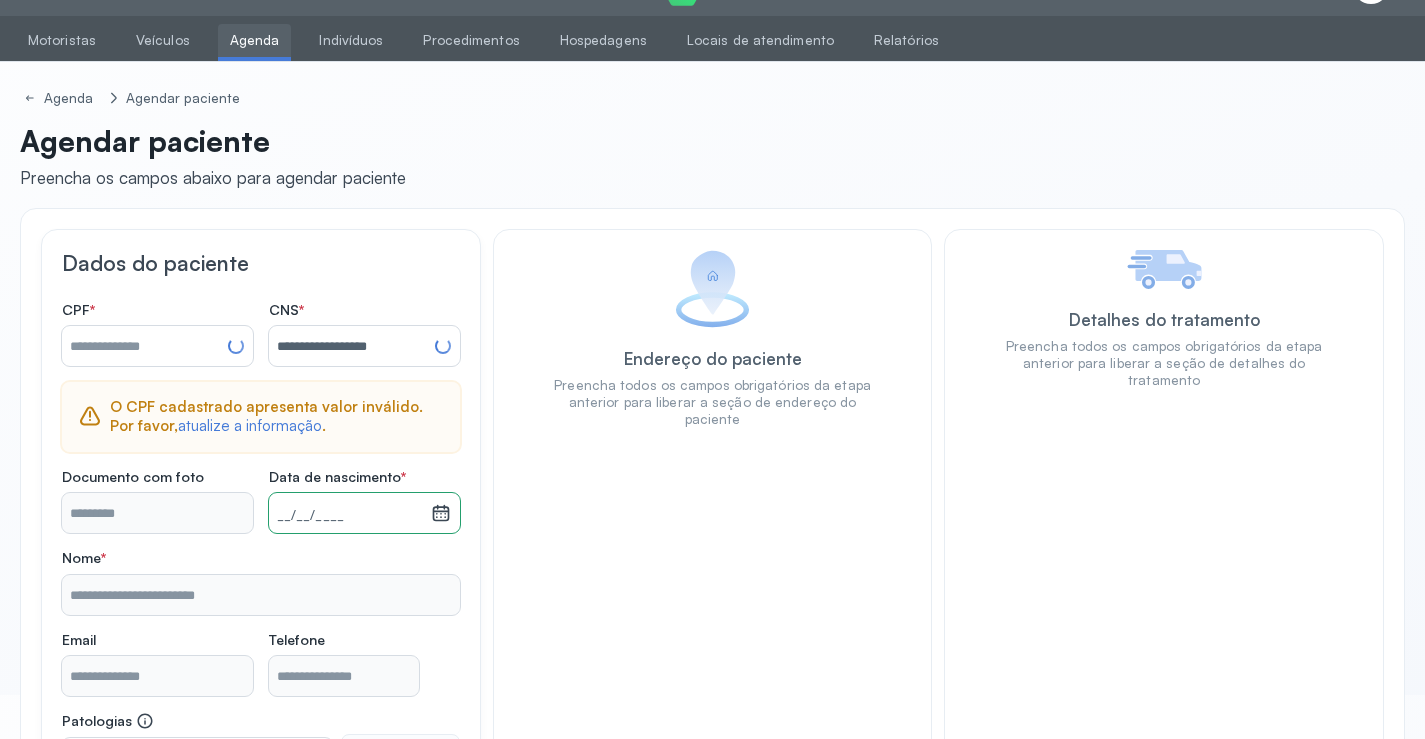 type on "**********" 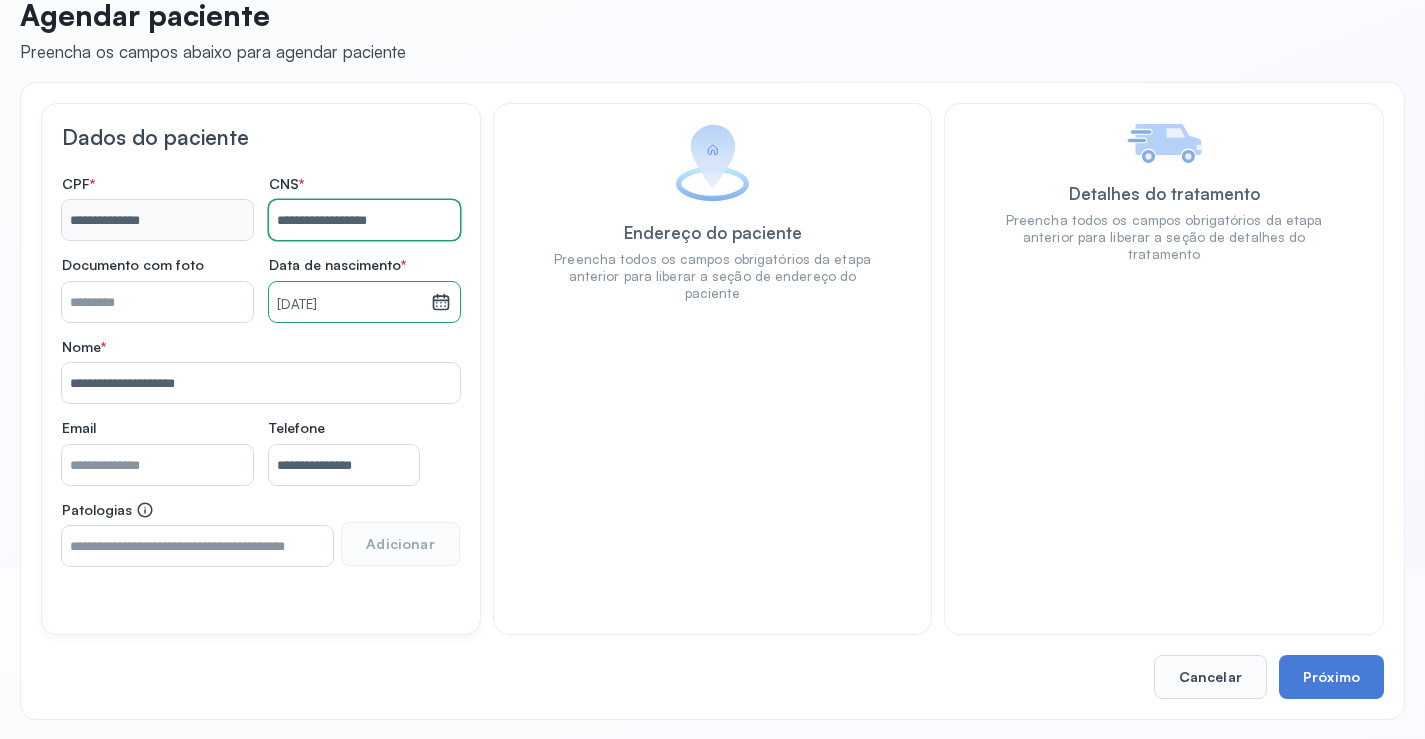 scroll, scrollTop: 171, scrollLeft: 0, axis: vertical 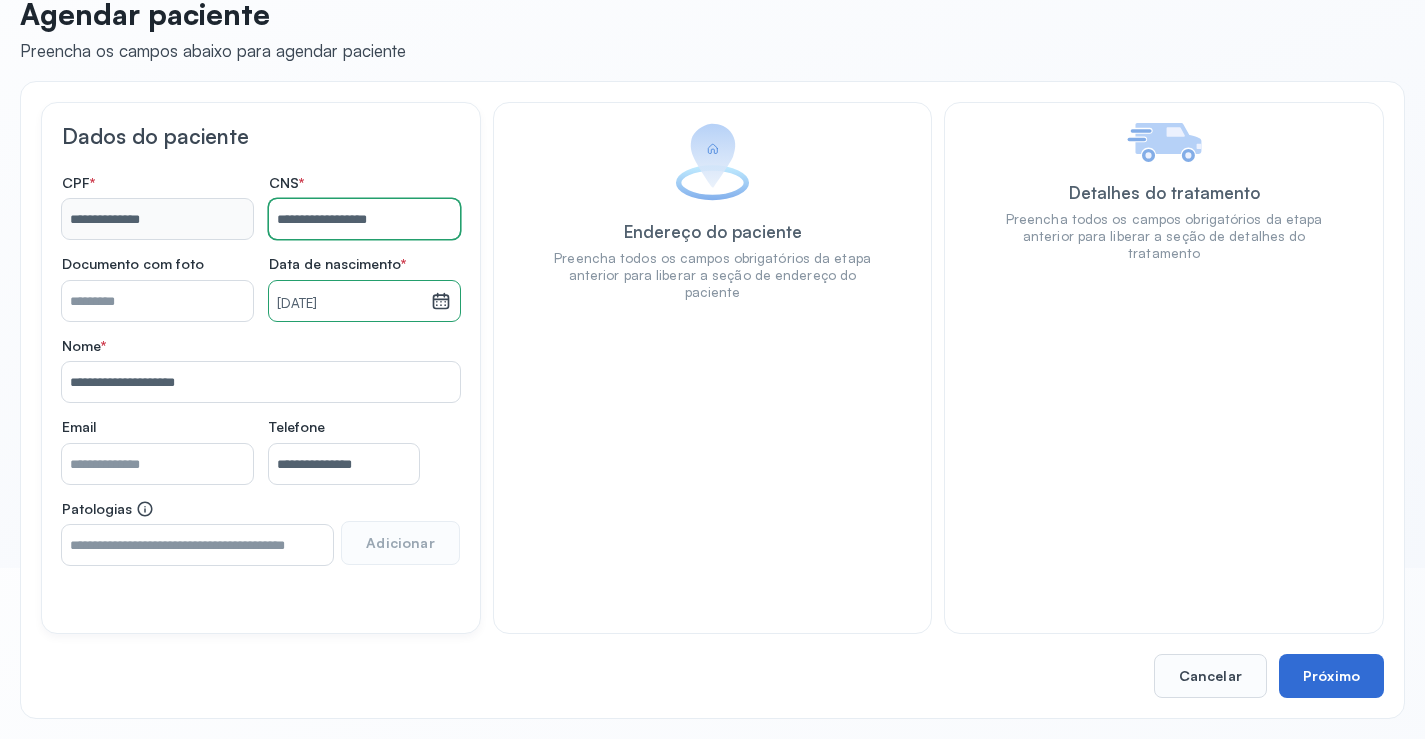 type on "**********" 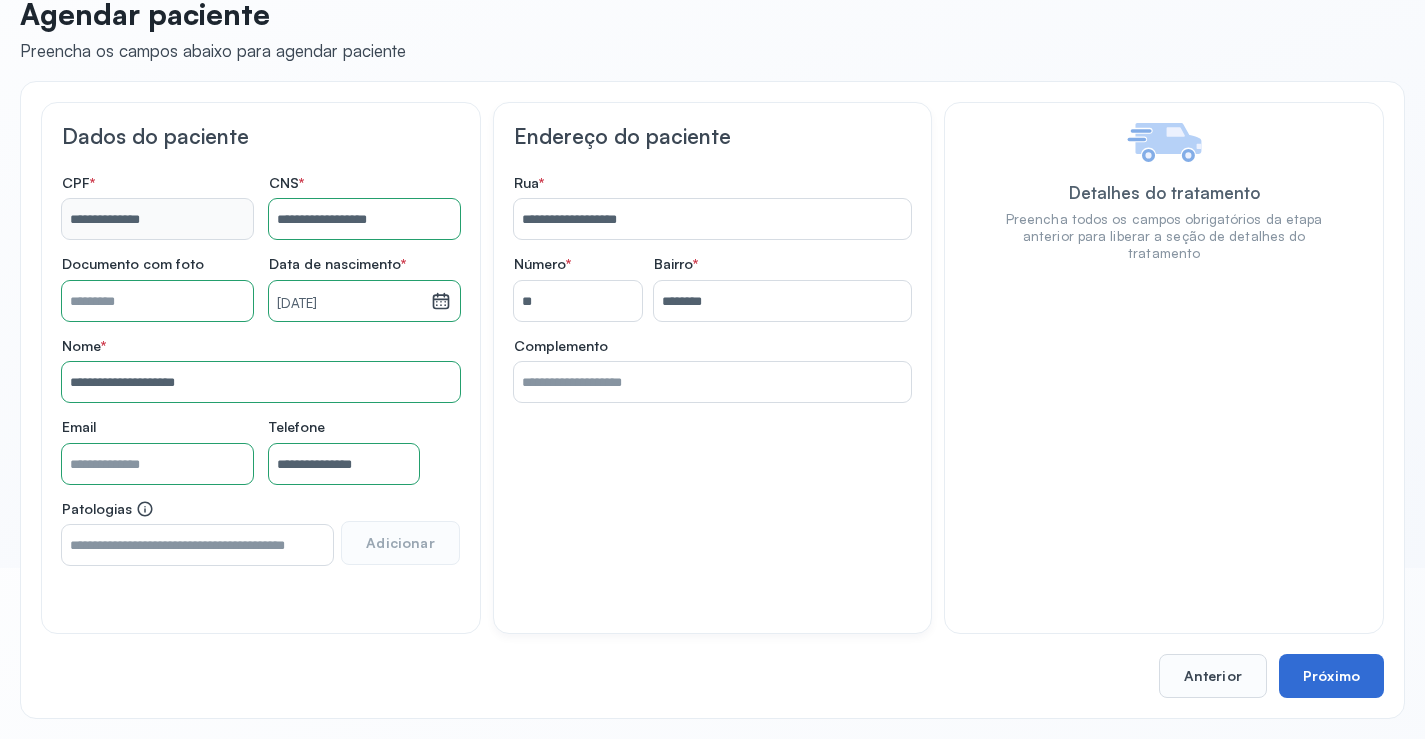 click on "Próximo" at bounding box center [1331, 676] 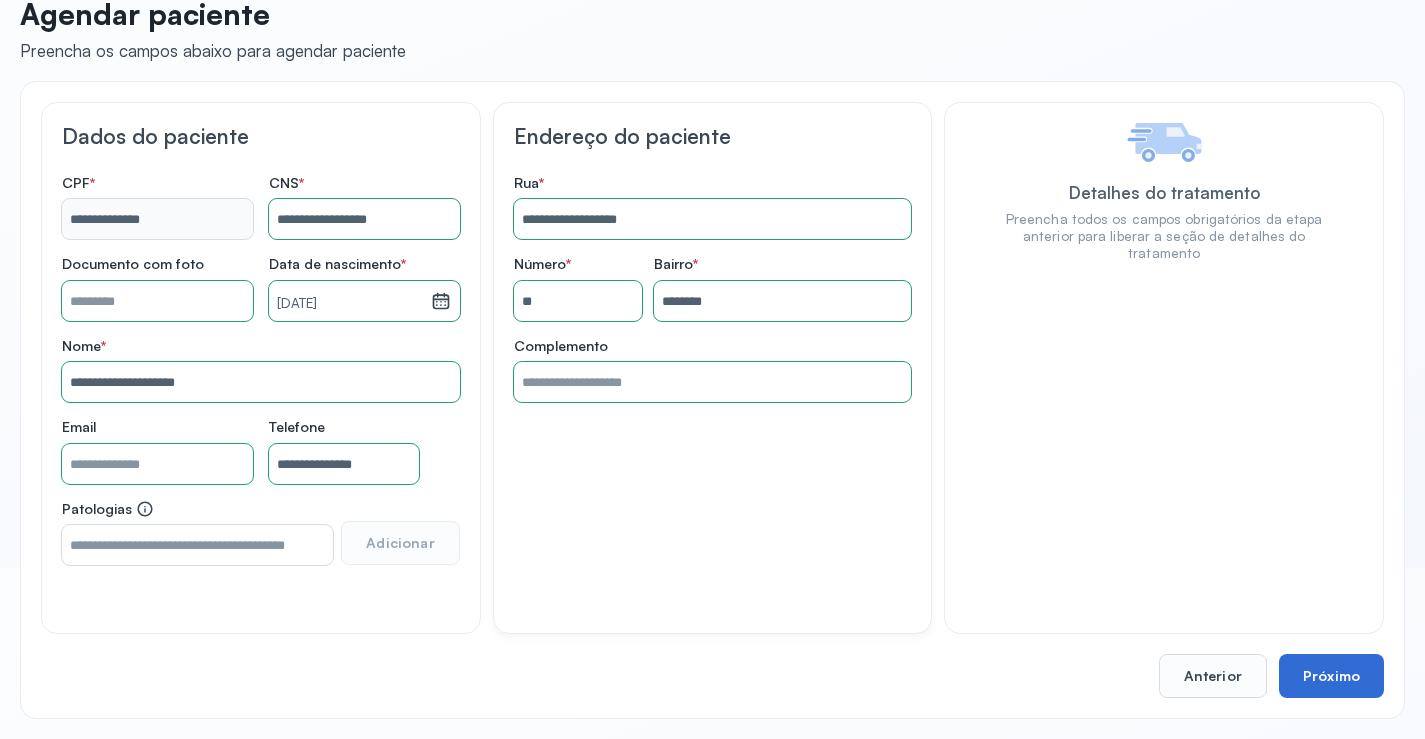 click on "Próximo" at bounding box center [1331, 676] 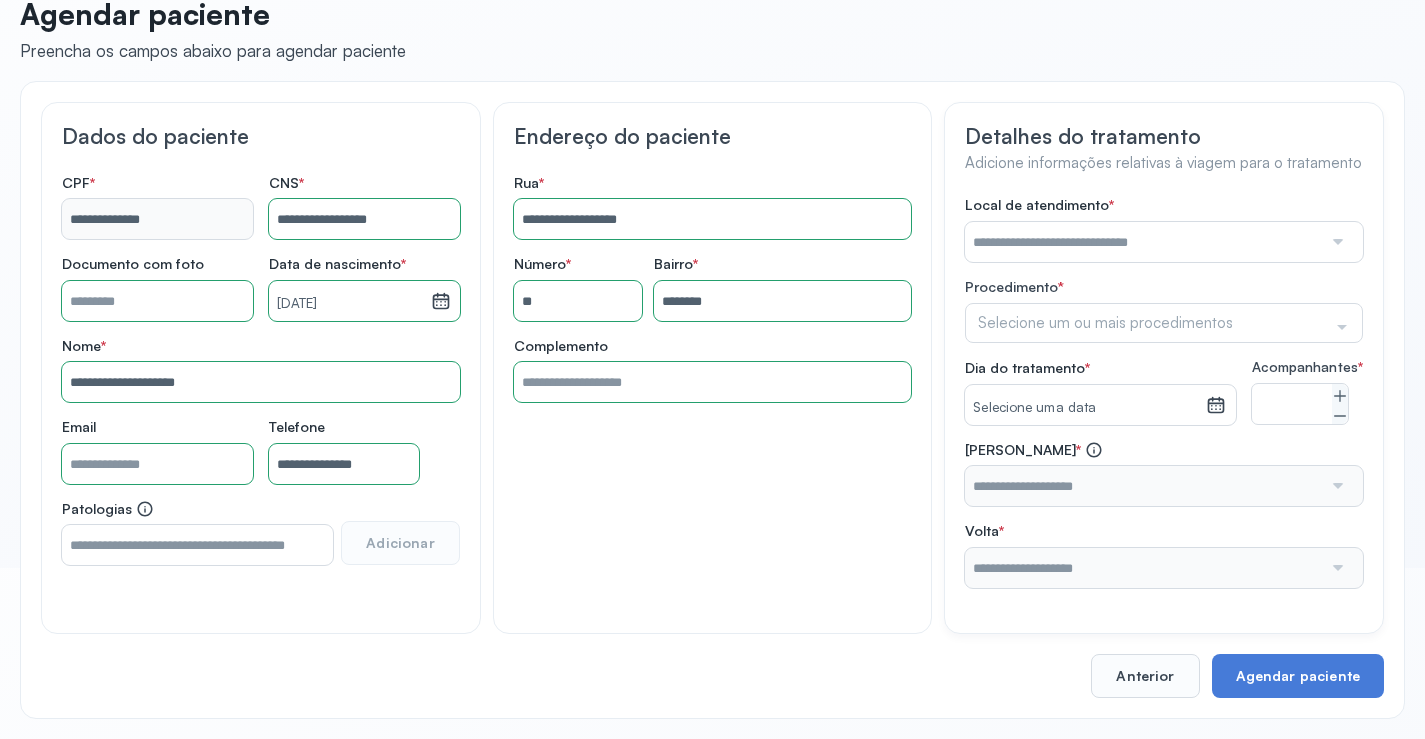 click at bounding box center [1143, 242] 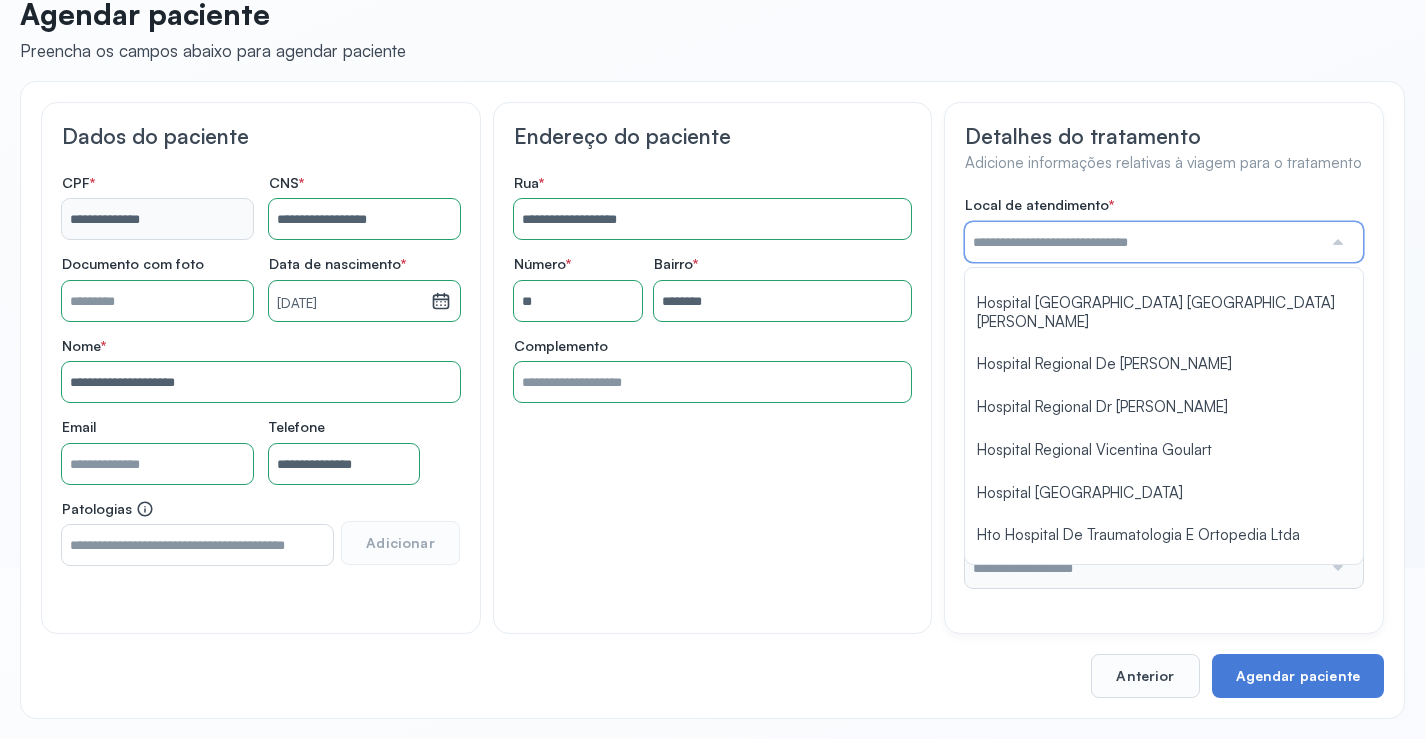 scroll, scrollTop: 1200, scrollLeft: 0, axis: vertical 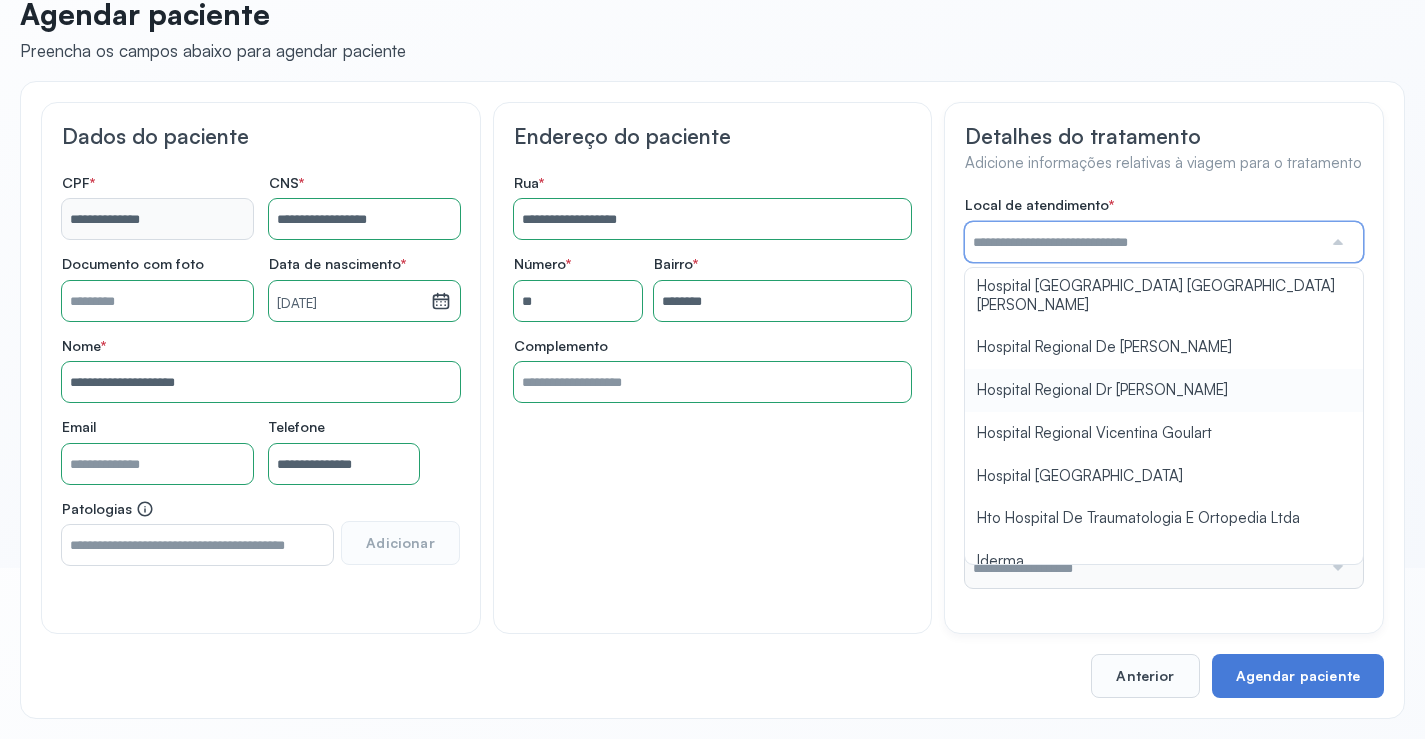 type on "**********" 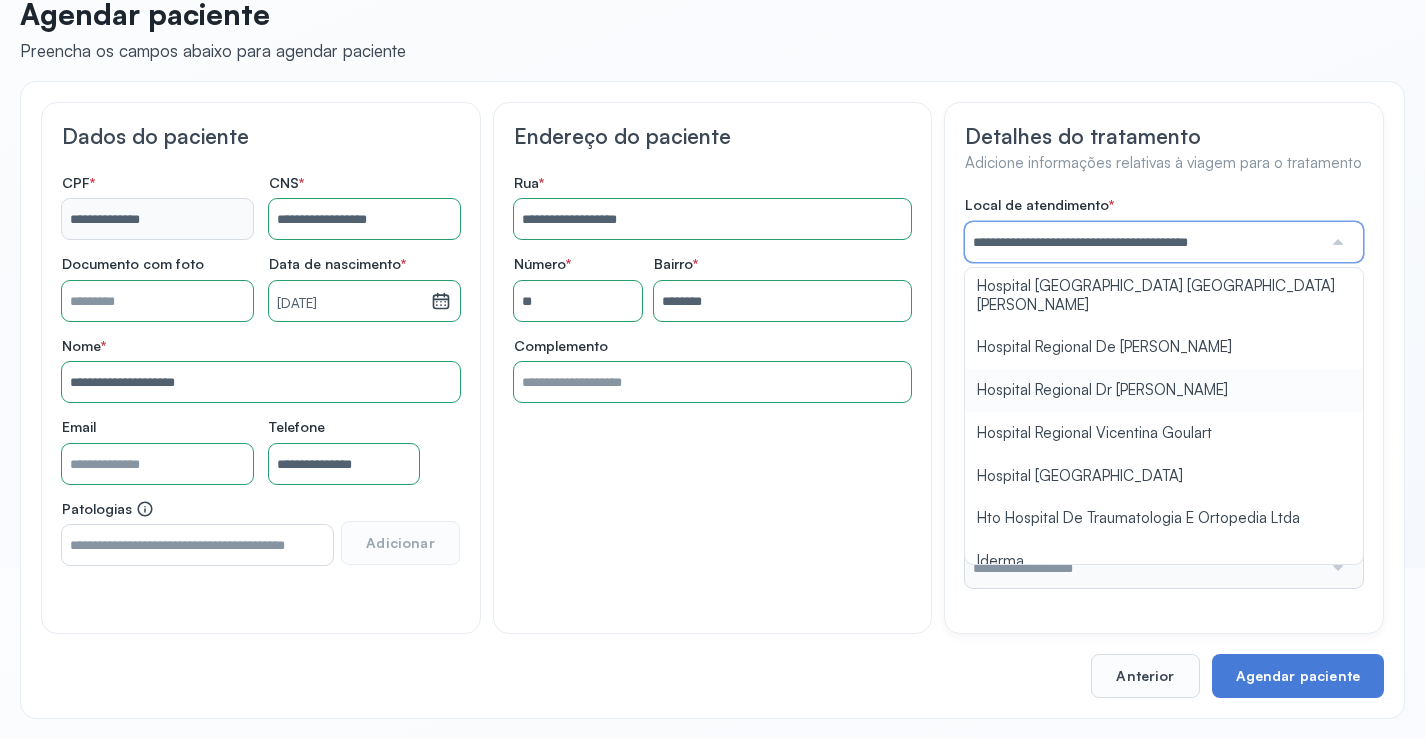 click on "**********" at bounding box center [1164, 392] 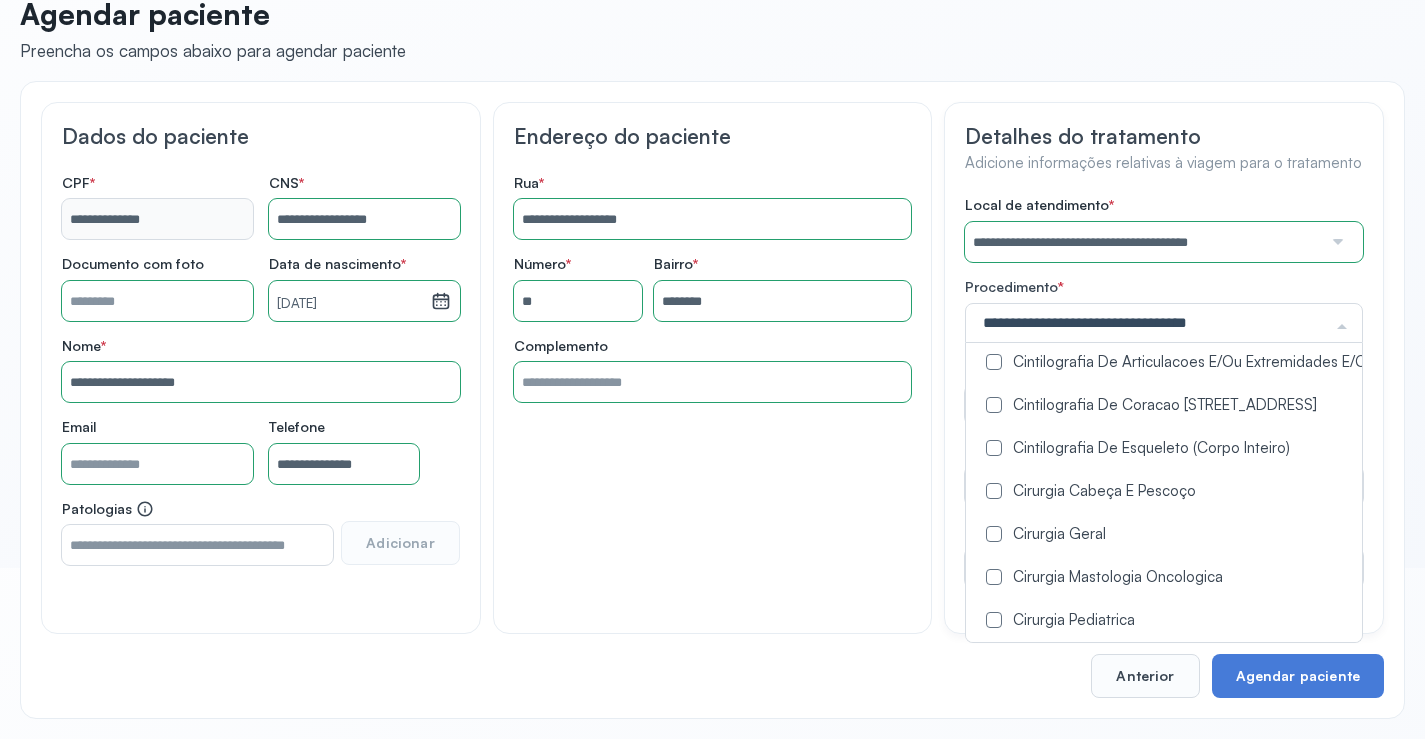 scroll, scrollTop: 400, scrollLeft: 0, axis: vertical 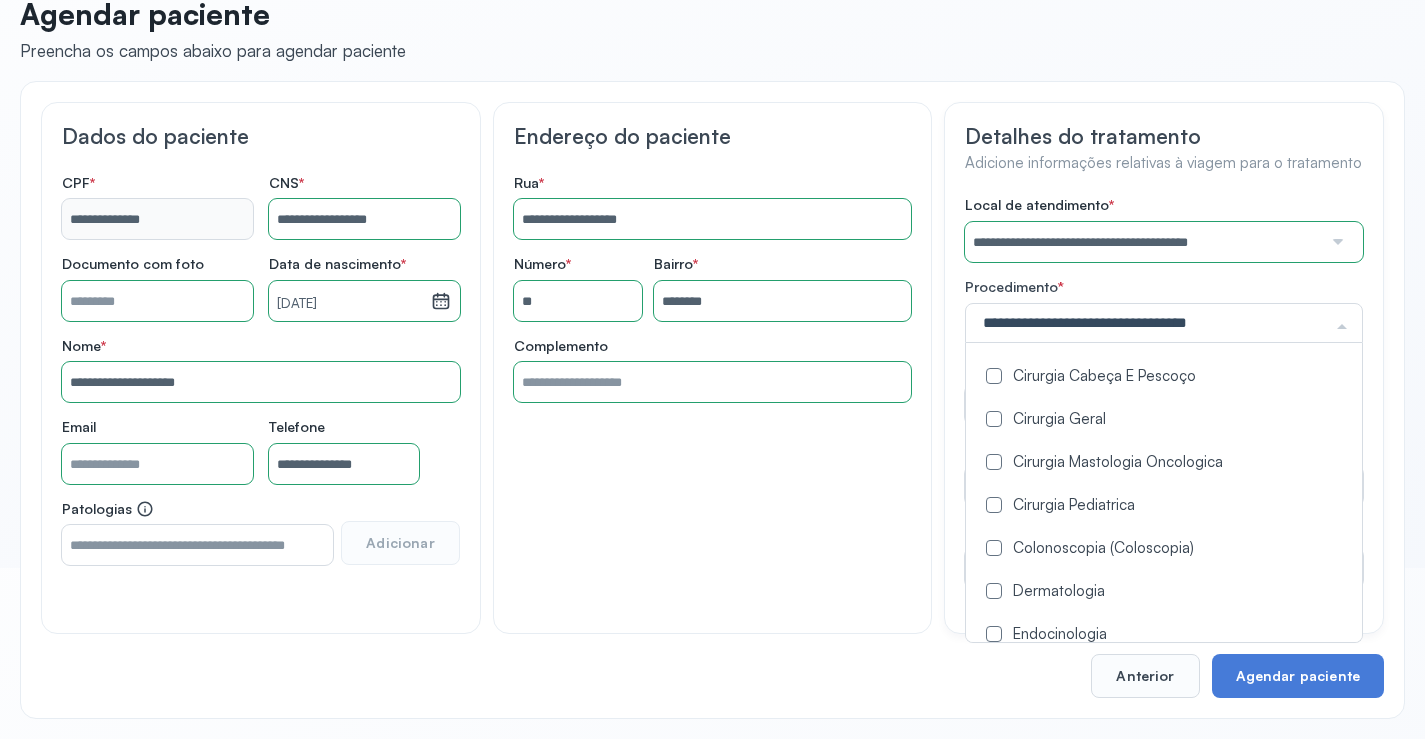 click at bounding box center [994, 419] 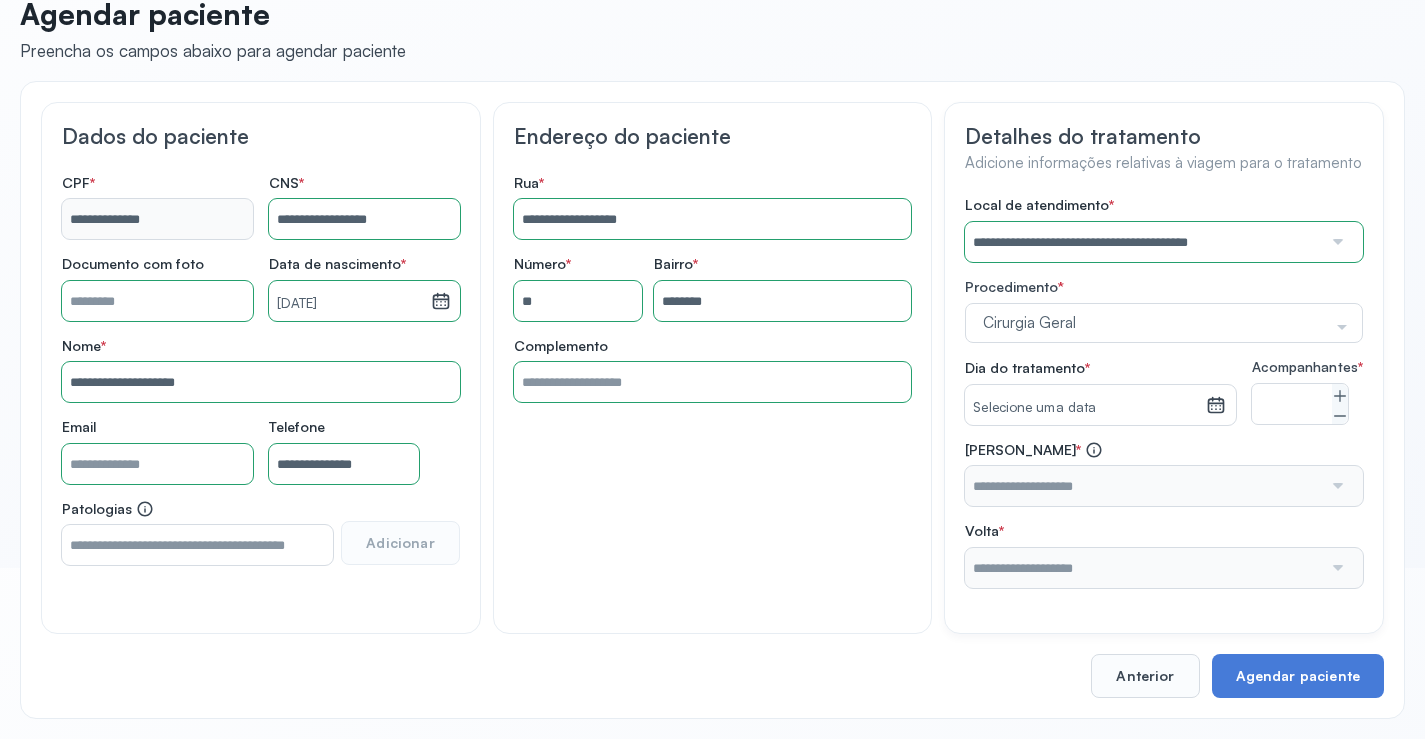 scroll, scrollTop: 0, scrollLeft: 0, axis: both 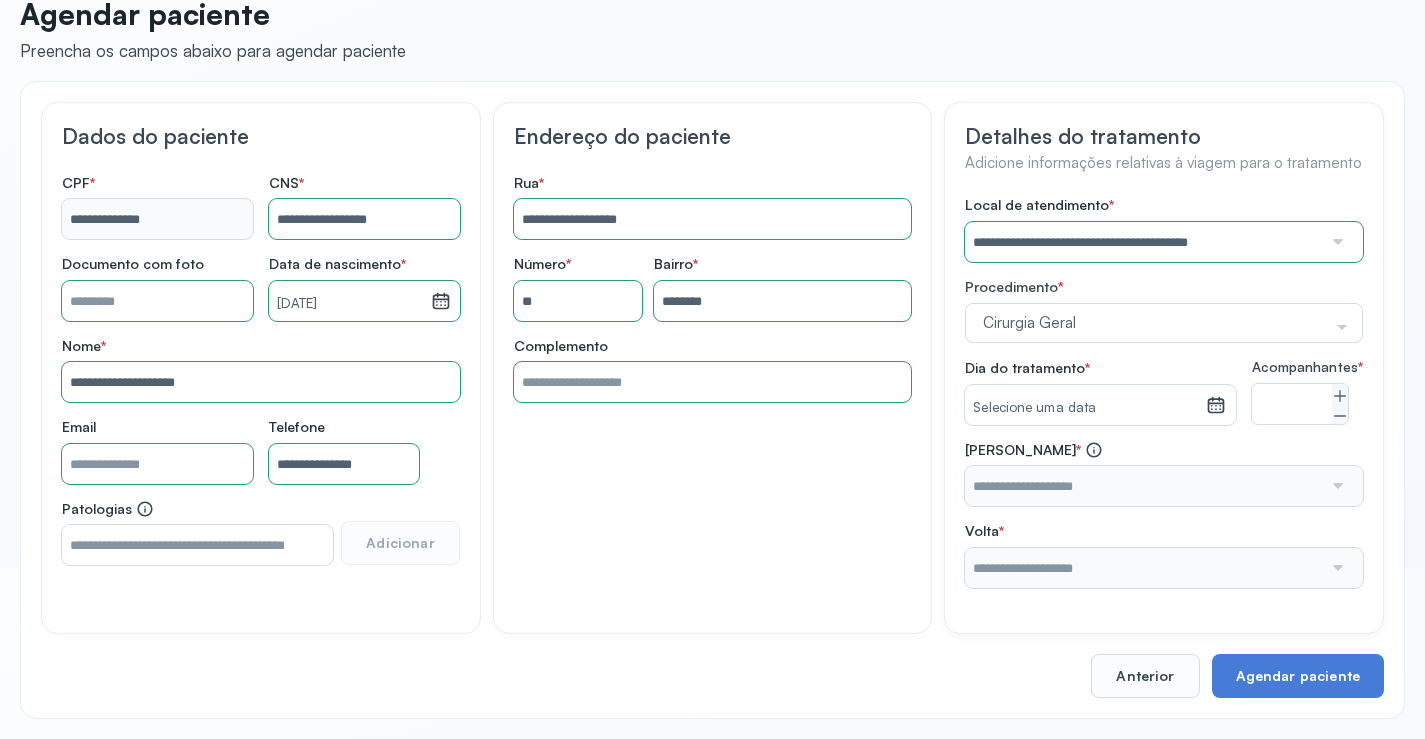click 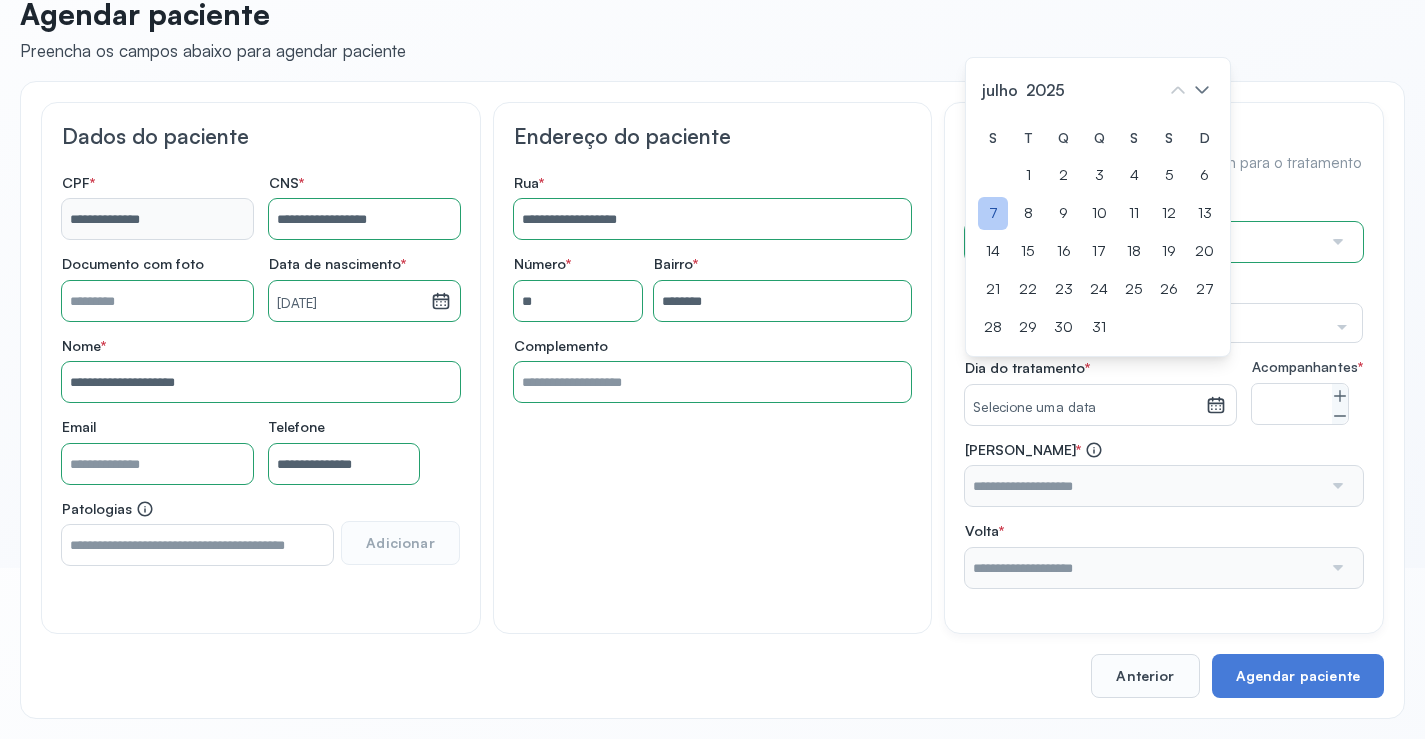 drag, startPoint x: 982, startPoint y: 227, endPoint x: 1163, endPoint y: 285, distance: 190.06578 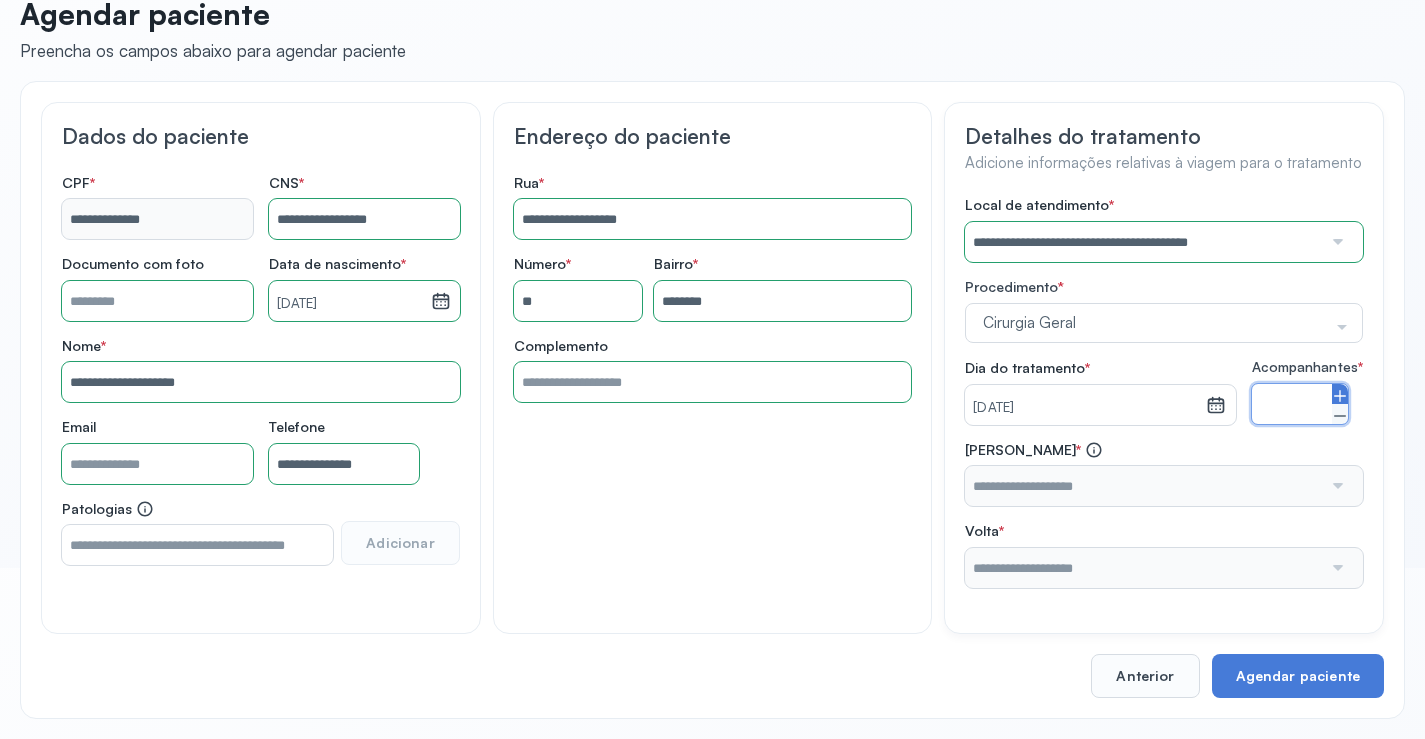 click 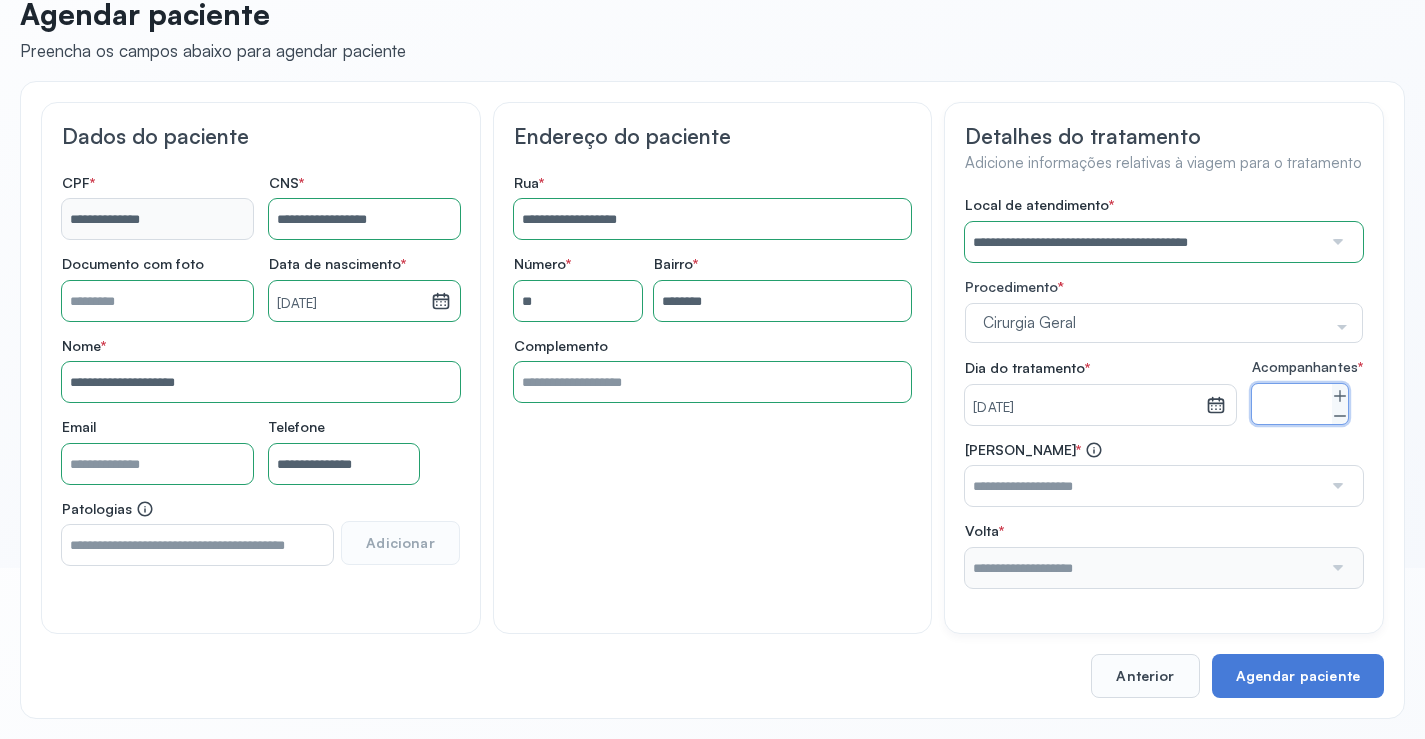 click at bounding box center [1143, 486] 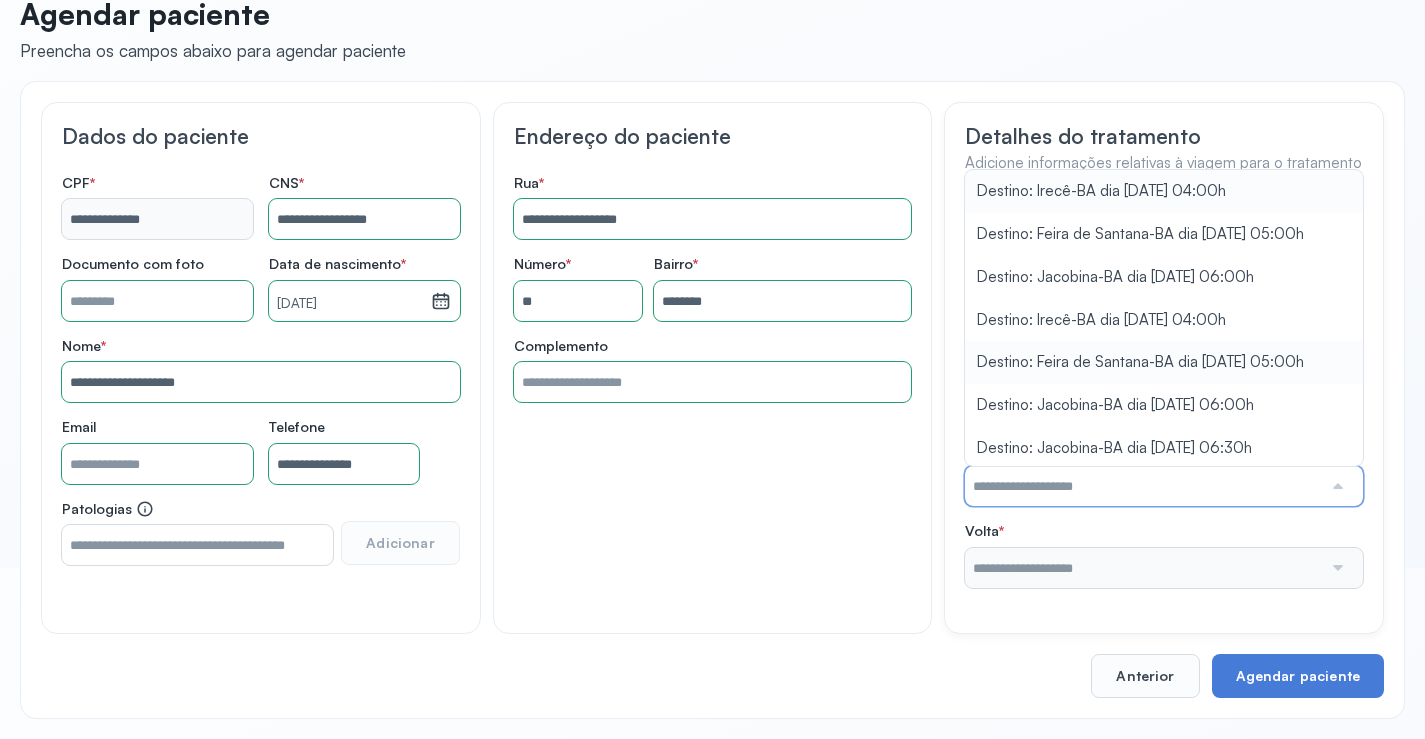 scroll, scrollTop: 377, scrollLeft: 0, axis: vertical 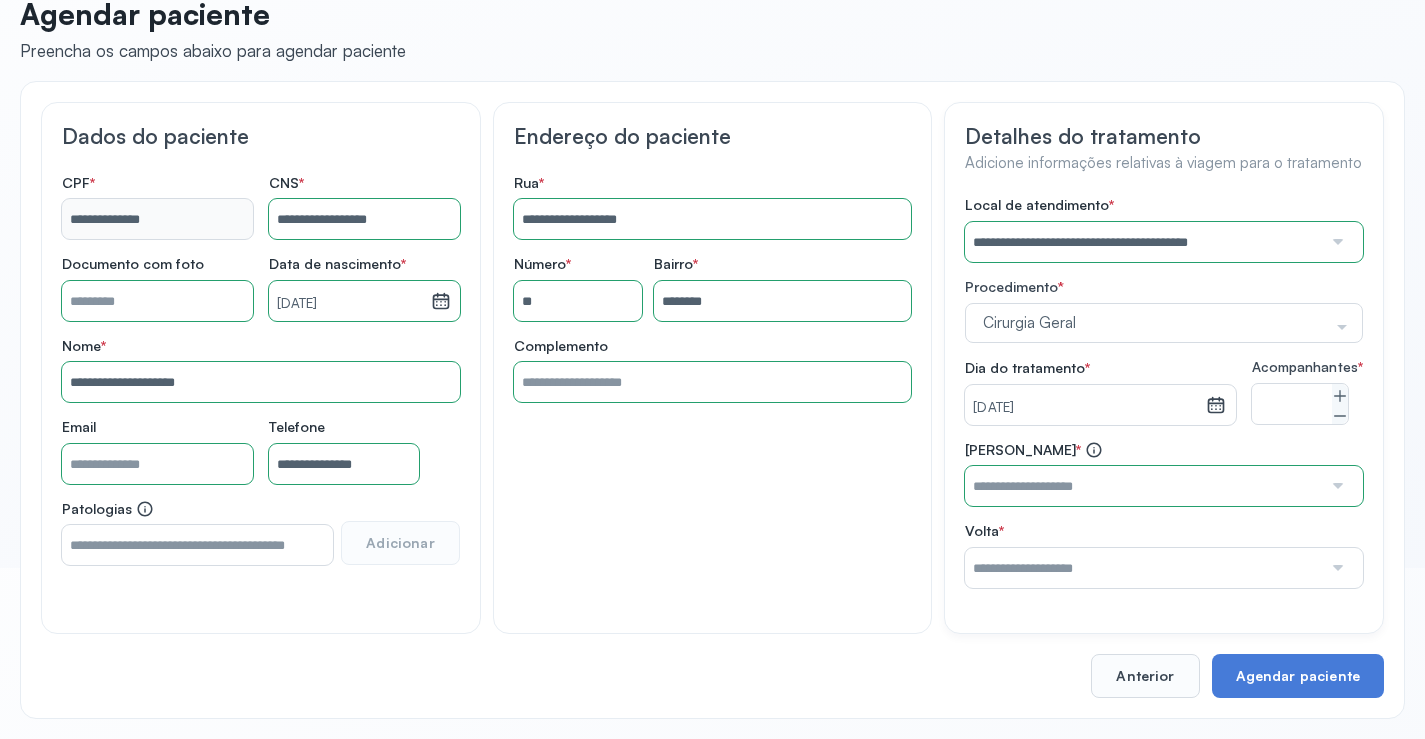 type on "**********" 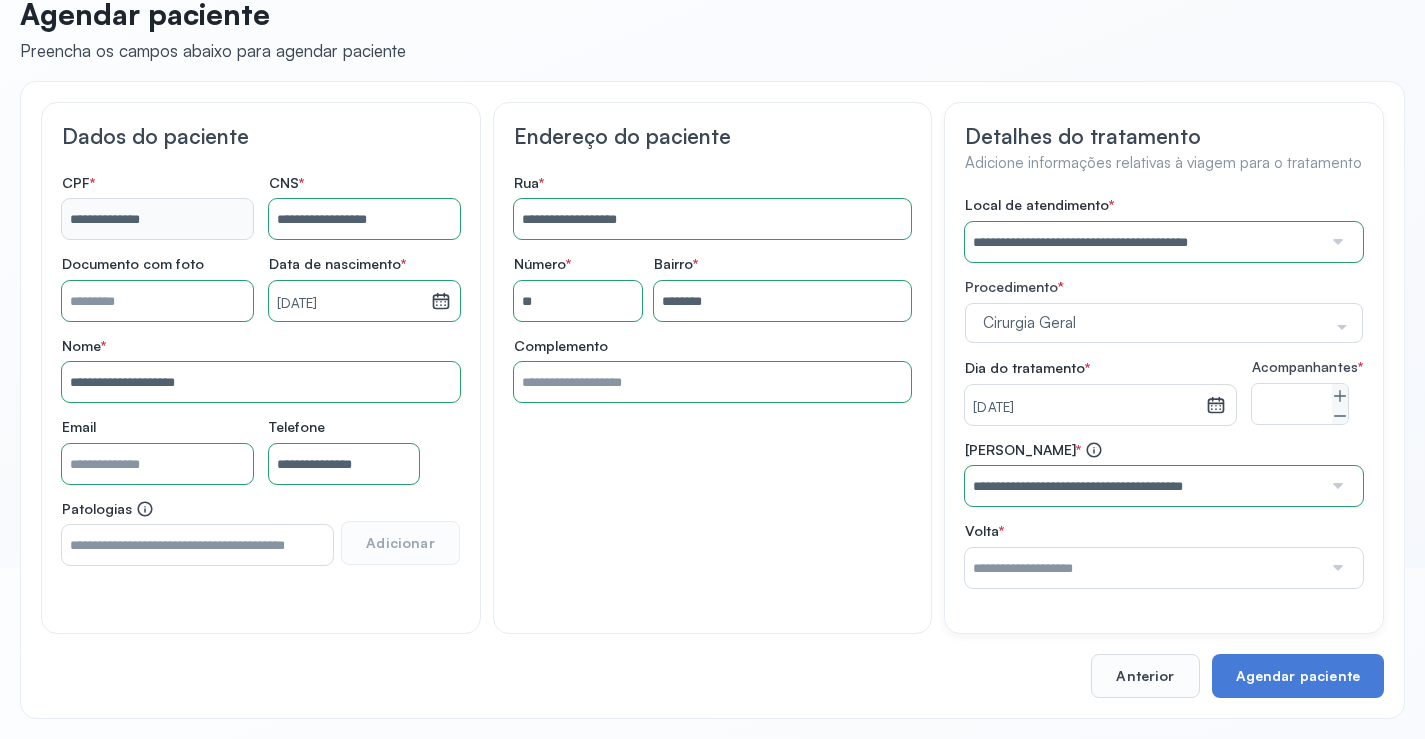 click on "**********" at bounding box center (1164, 392) 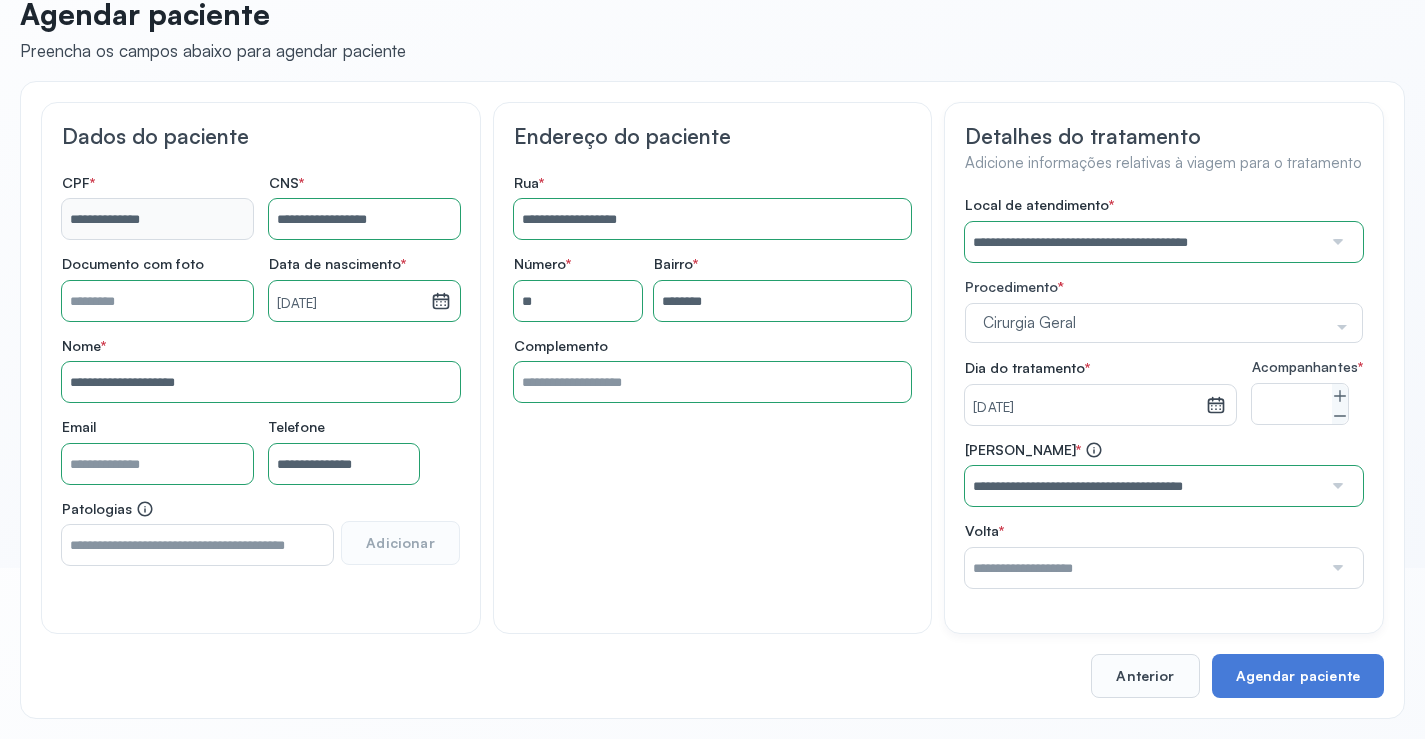 click at bounding box center (1143, 568) 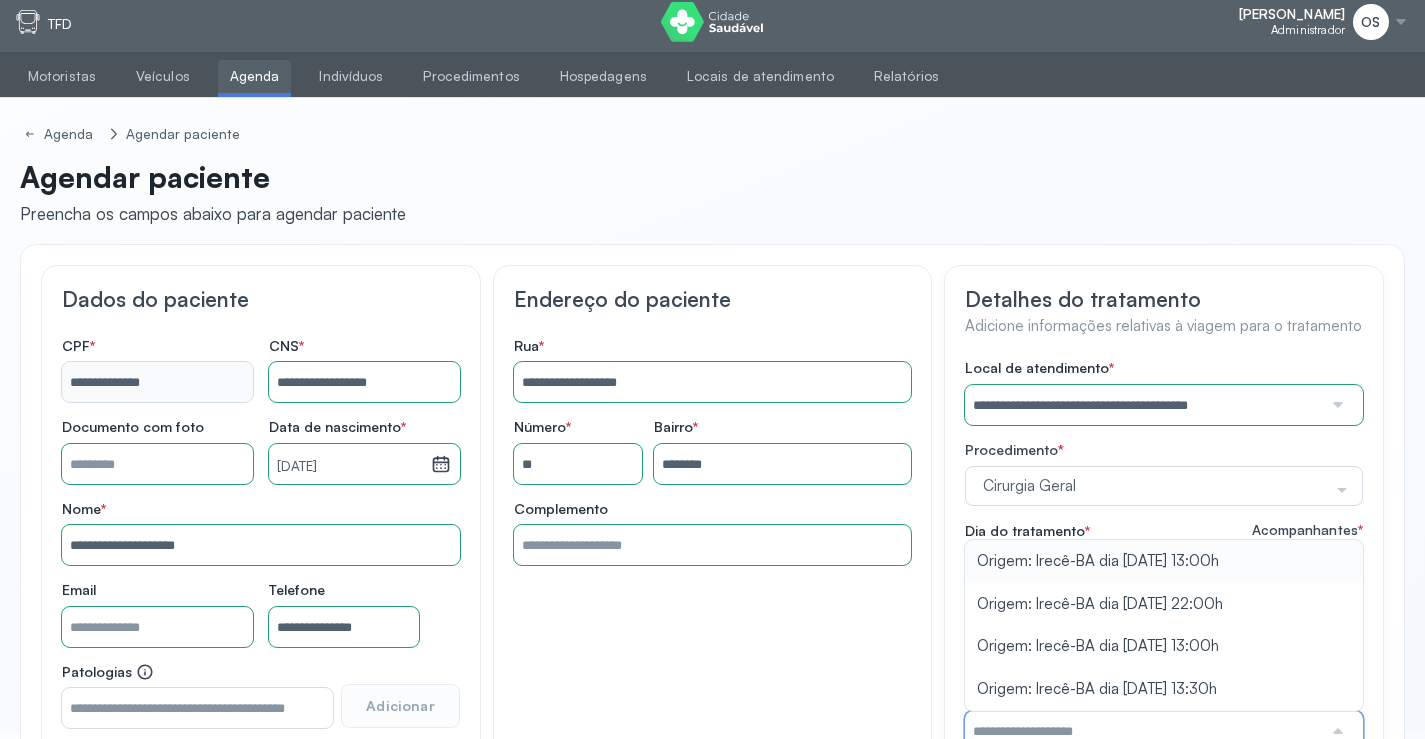 scroll, scrollTop: 0, scrollLeft: 0, axis: both 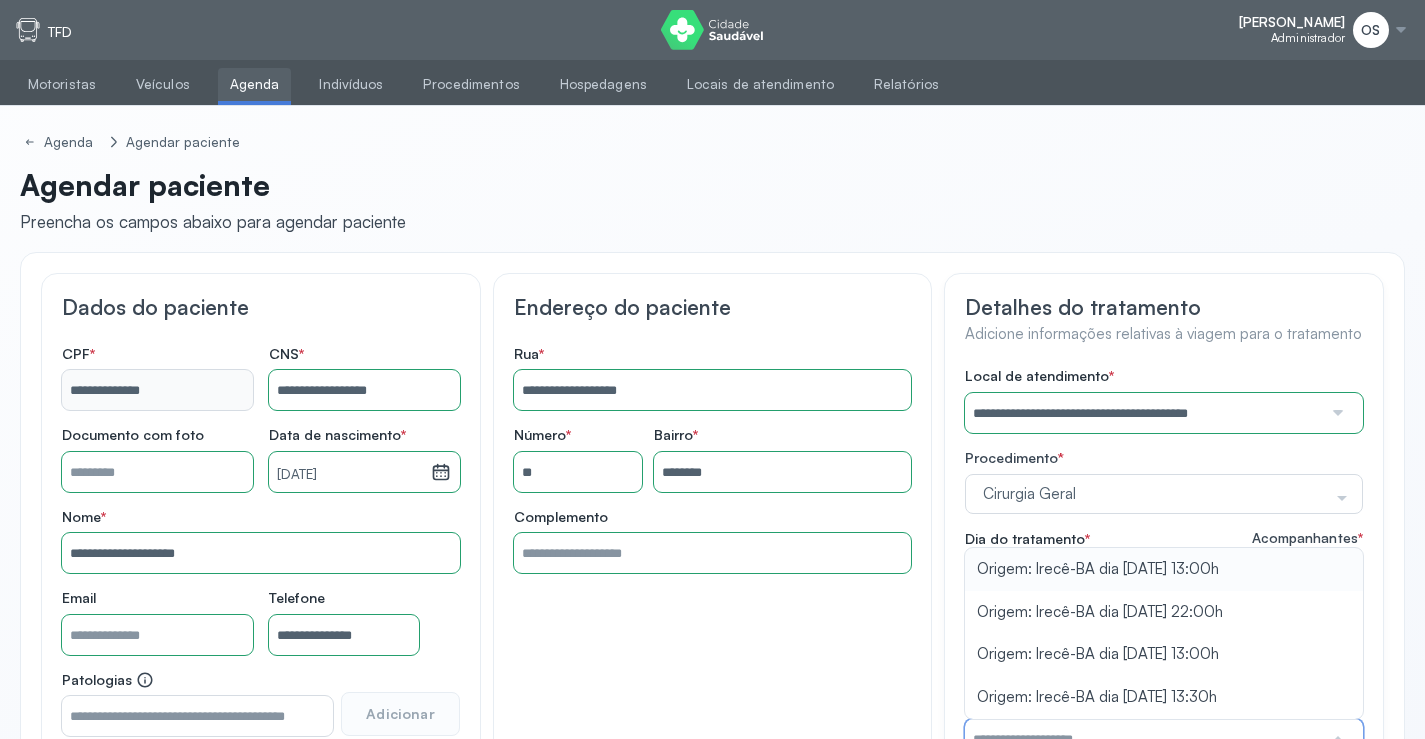 type on "**********" 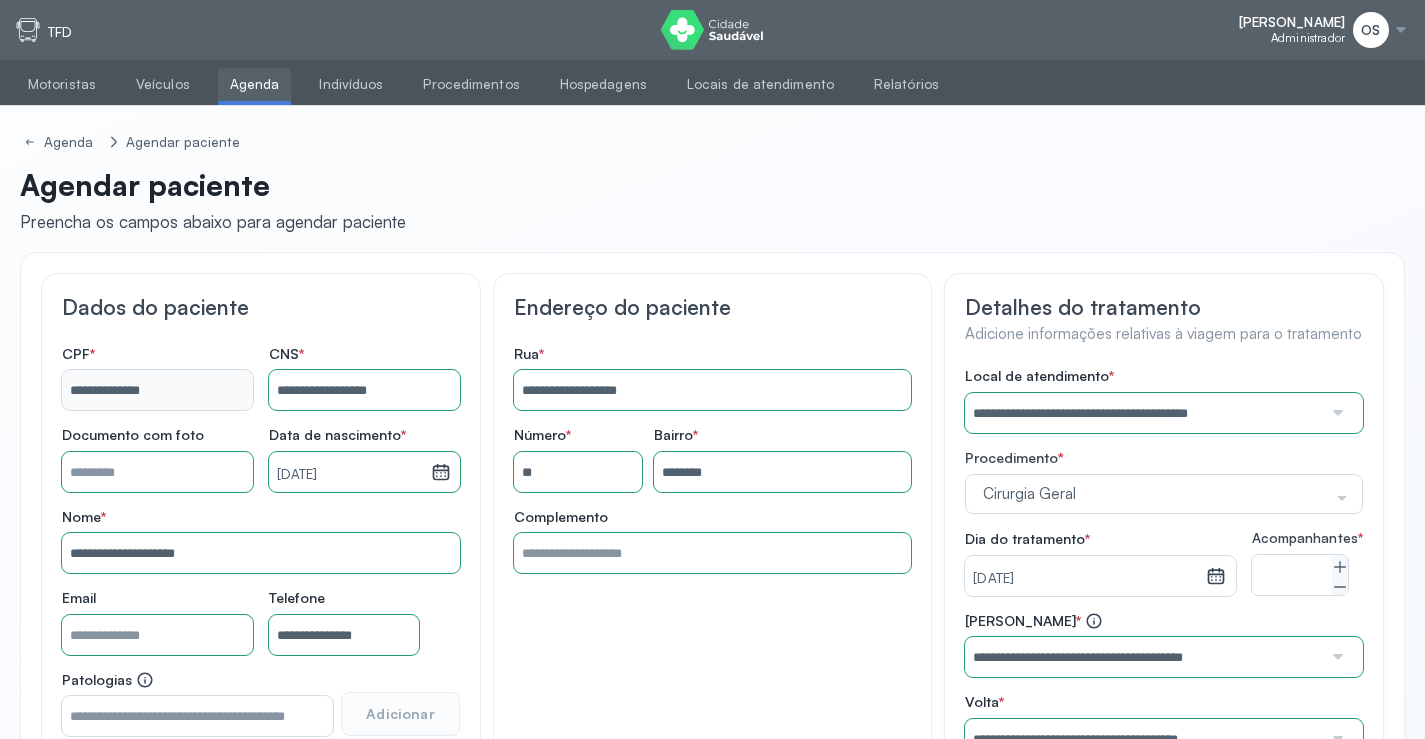 click on "**********" at bounding box center [1164, 563] 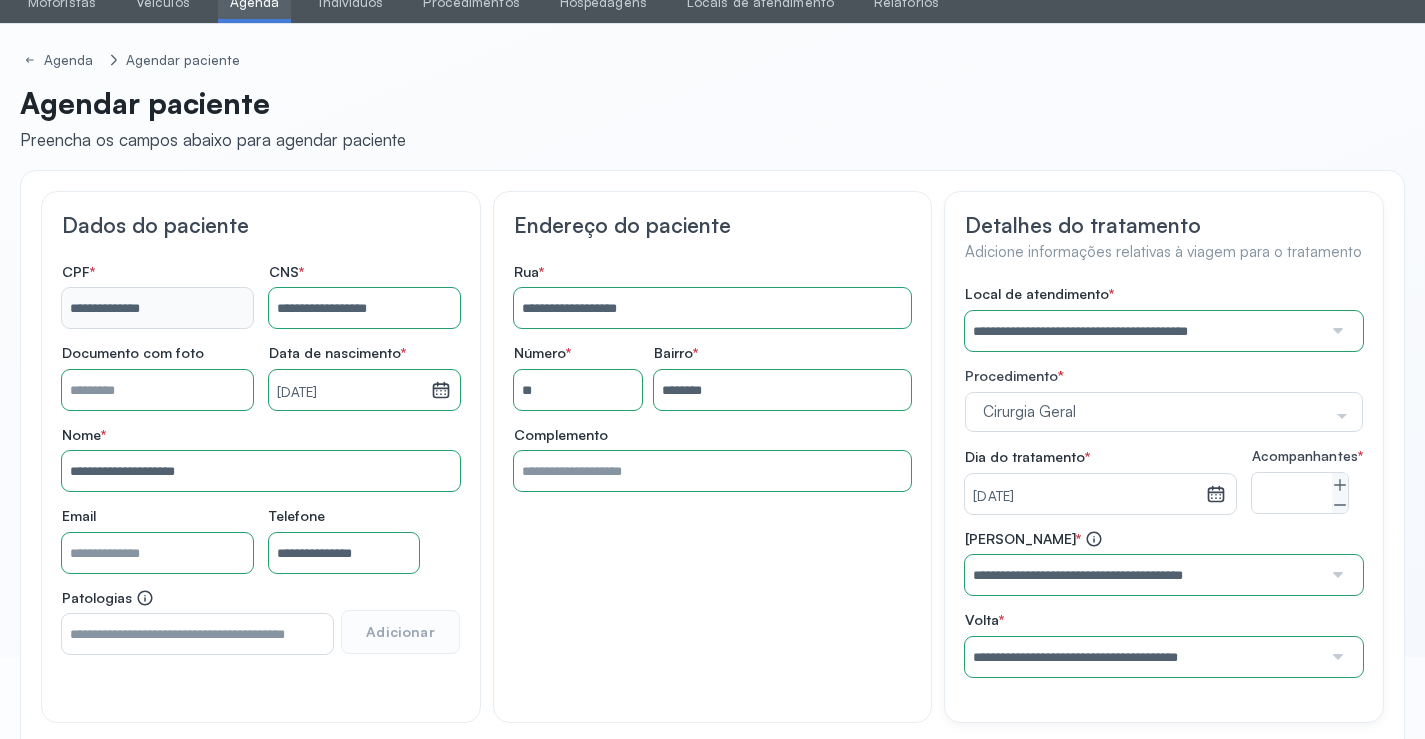 scroll, scrollTop: 186, scrollLeft: 0, axis: vertical 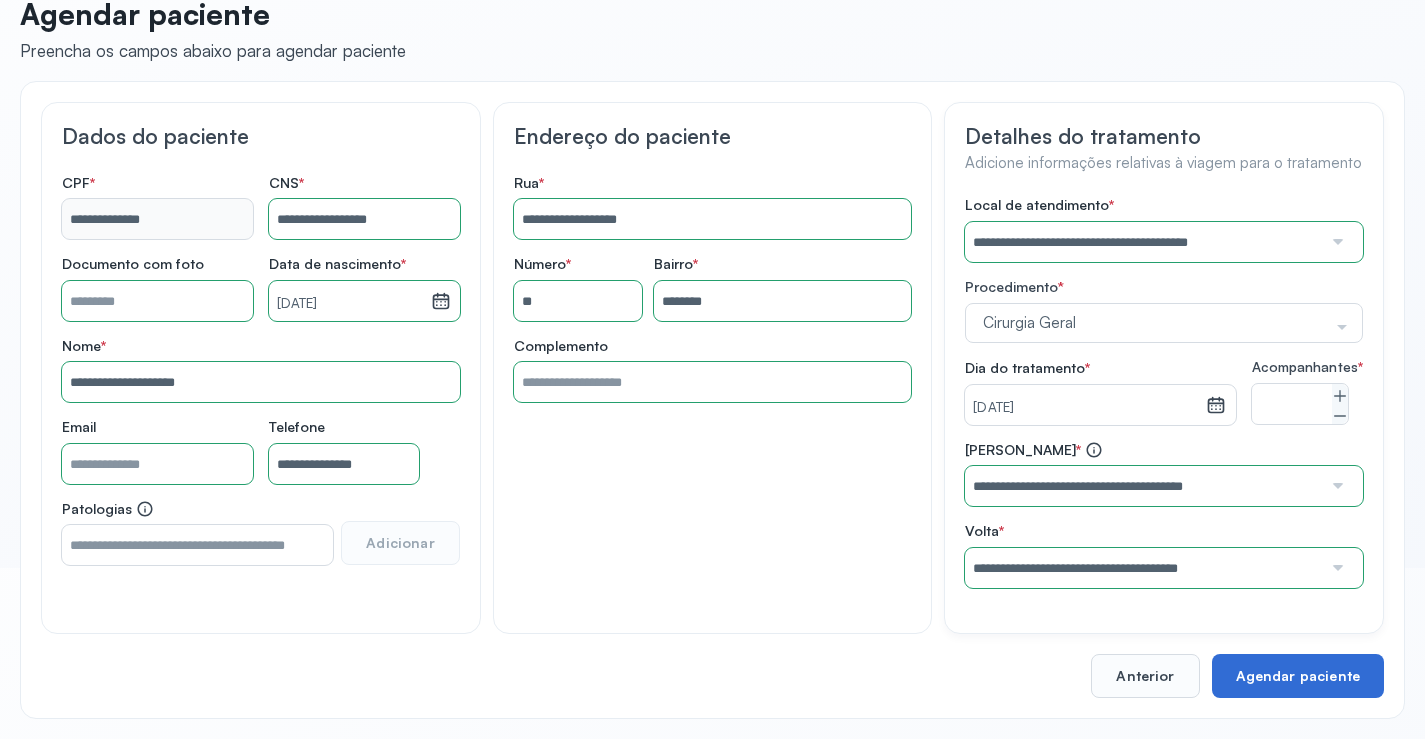 click on "Agendar paciente" at bounding box center (1298, 676) 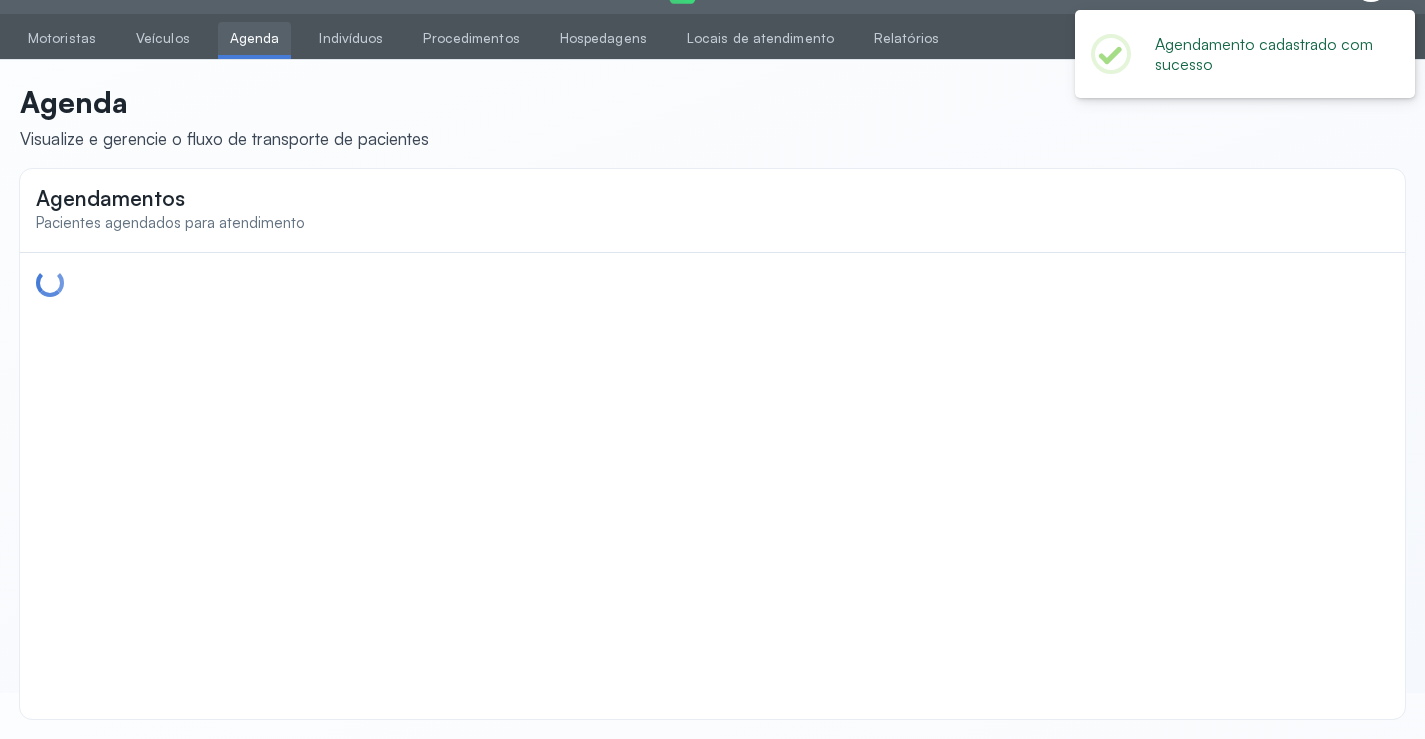 scroll, scrollTop: 44, scrollLeft: 0, axis: vertical 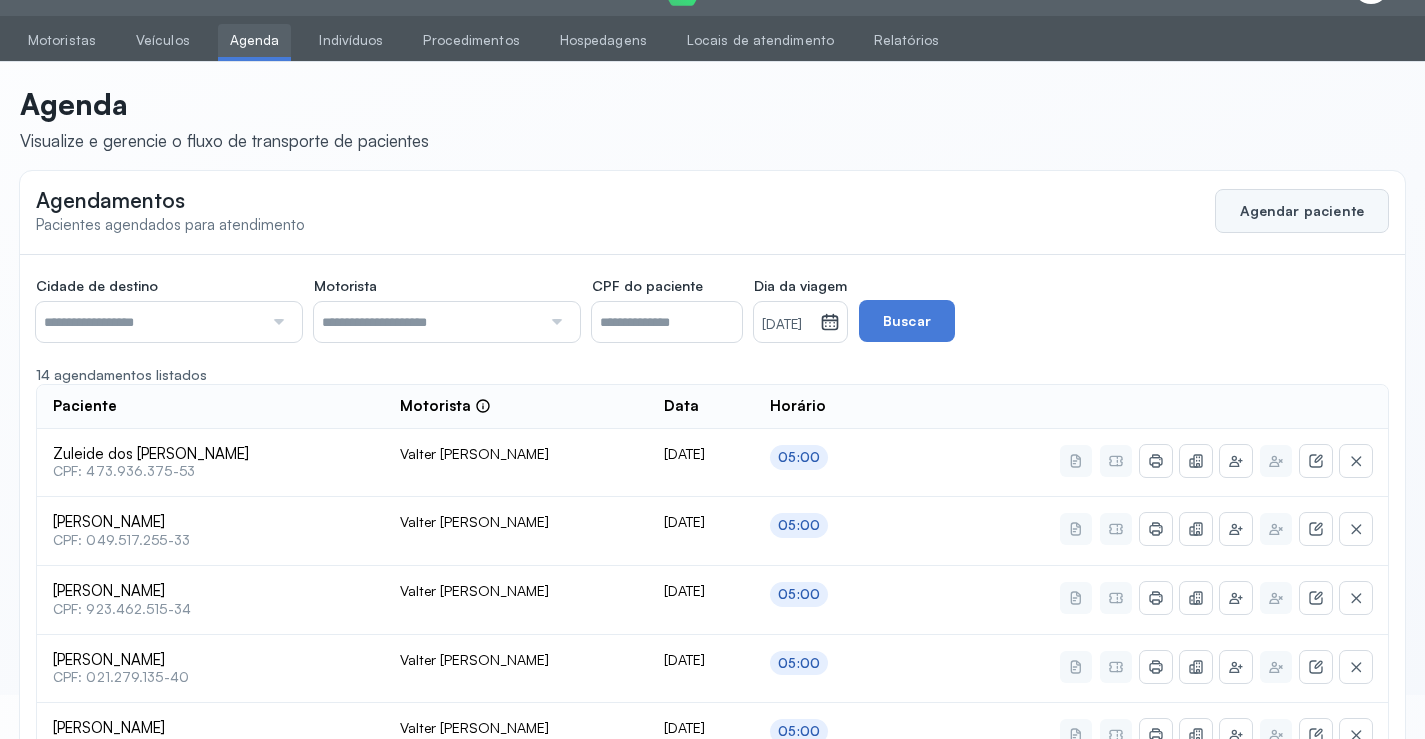 click on "Agendar paciente" 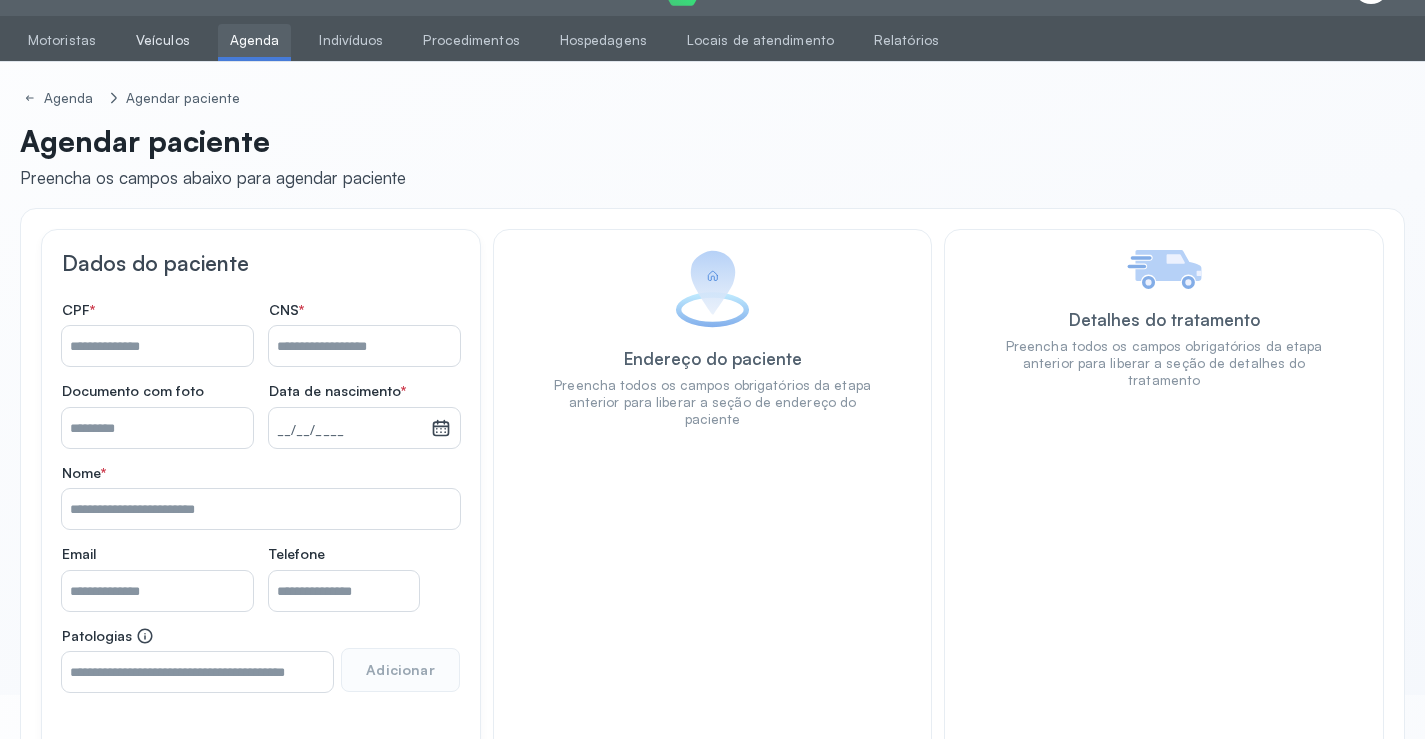 click on "Veículos" at bounding box center (163, 40) 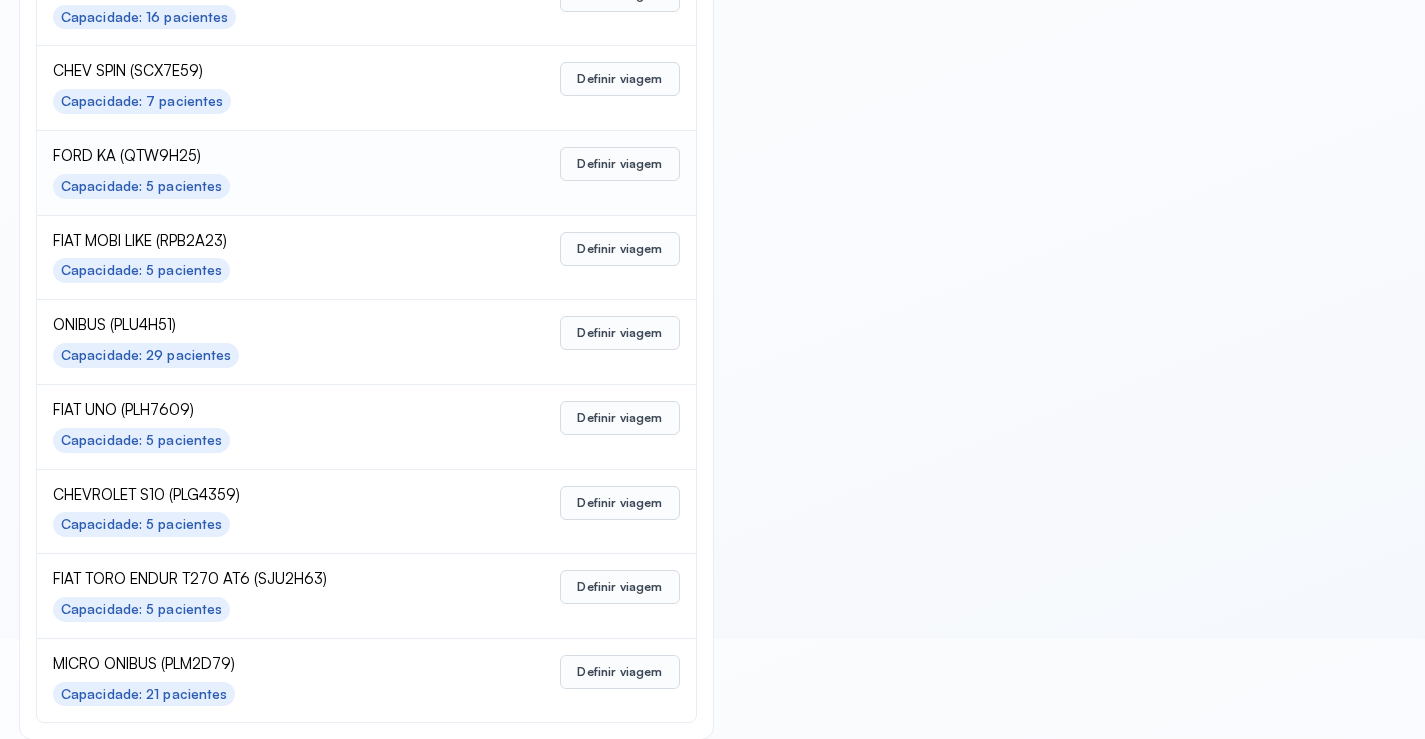 scroll, scrollTop: 859, scrollLeft: 0, axis: vertical 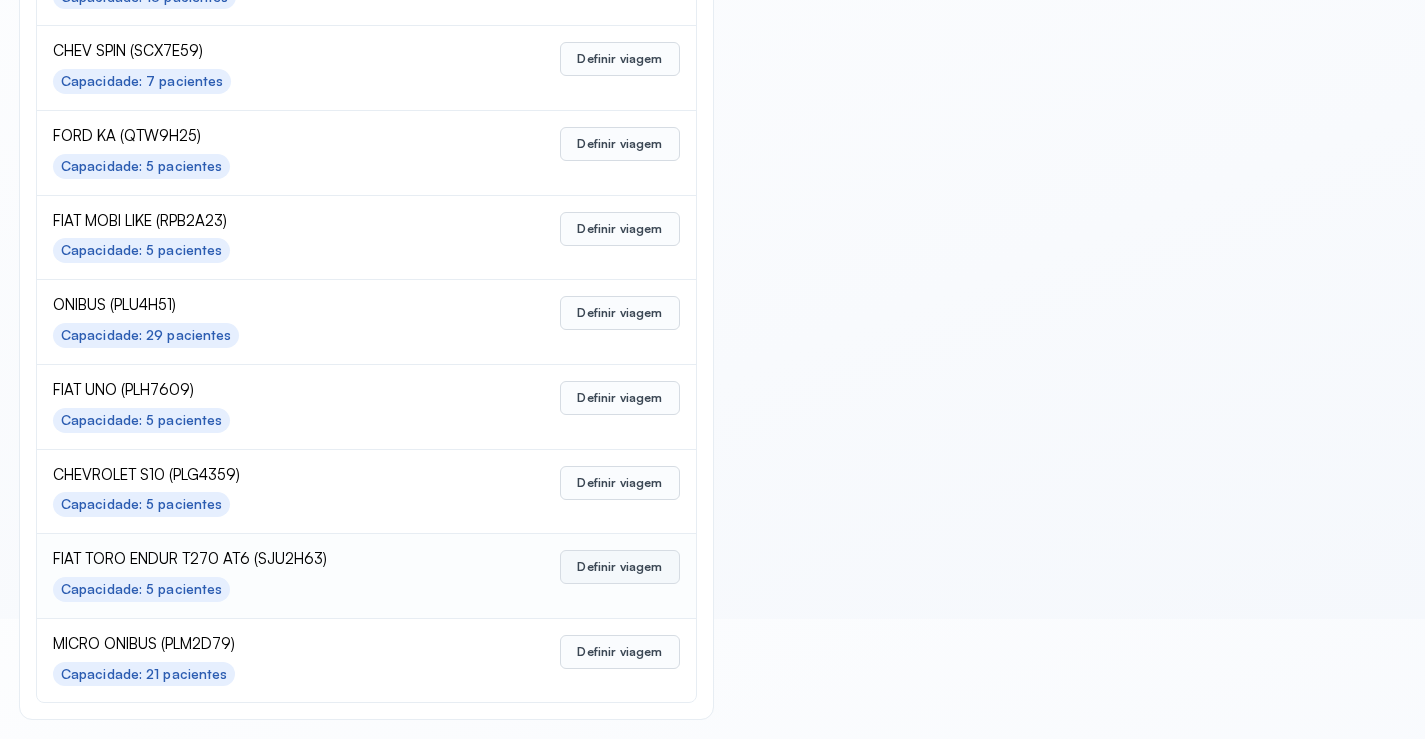 click on "Definir viagem" at bounding box center [619, 567] 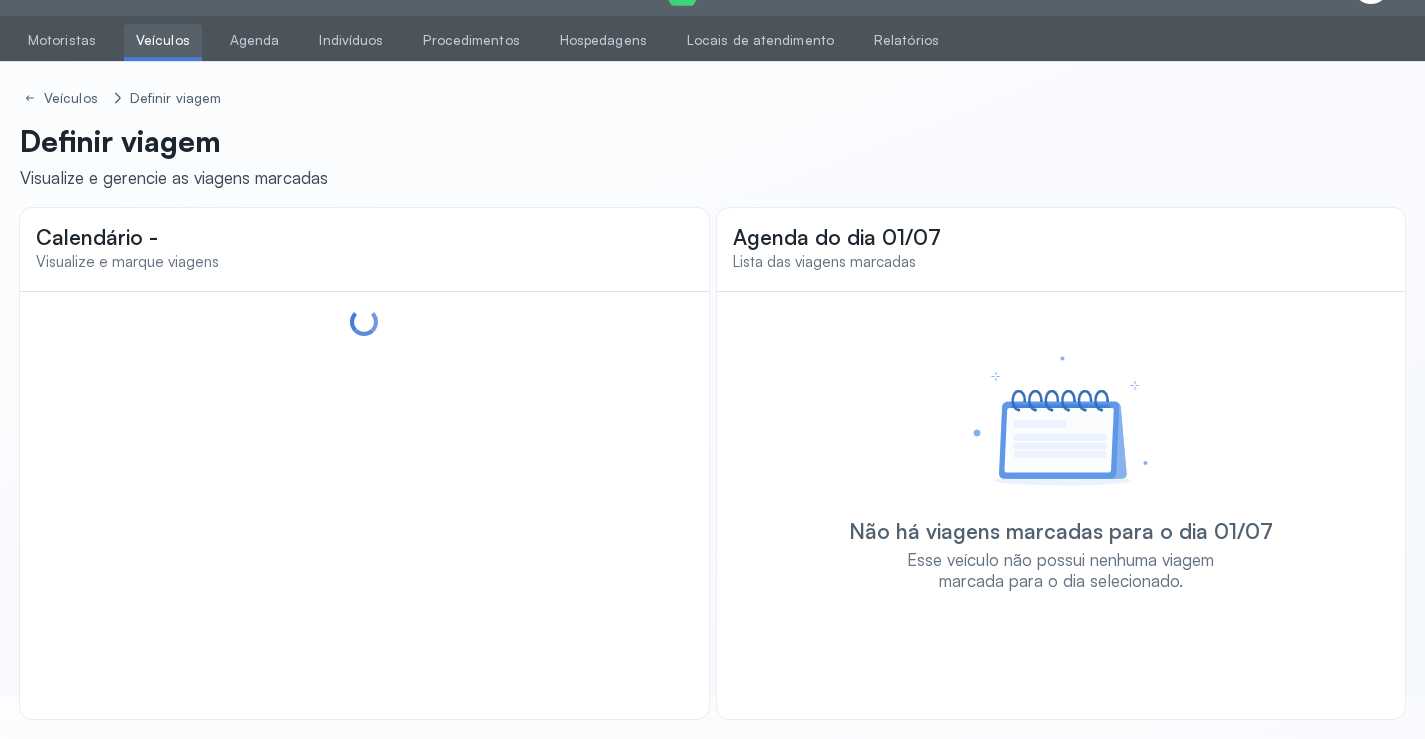 scroll, scrollTop: 44, scrollLeft: 0, axis: vertical 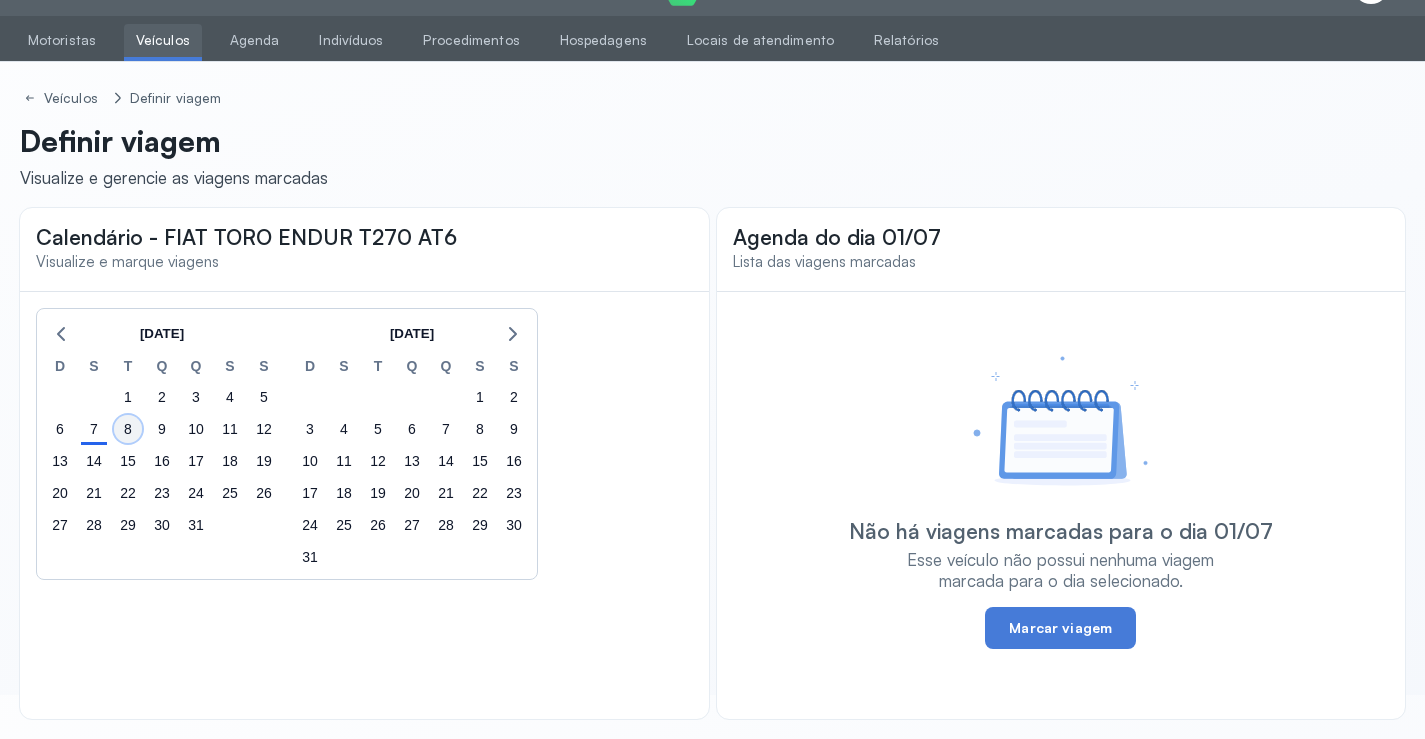 click on "8" 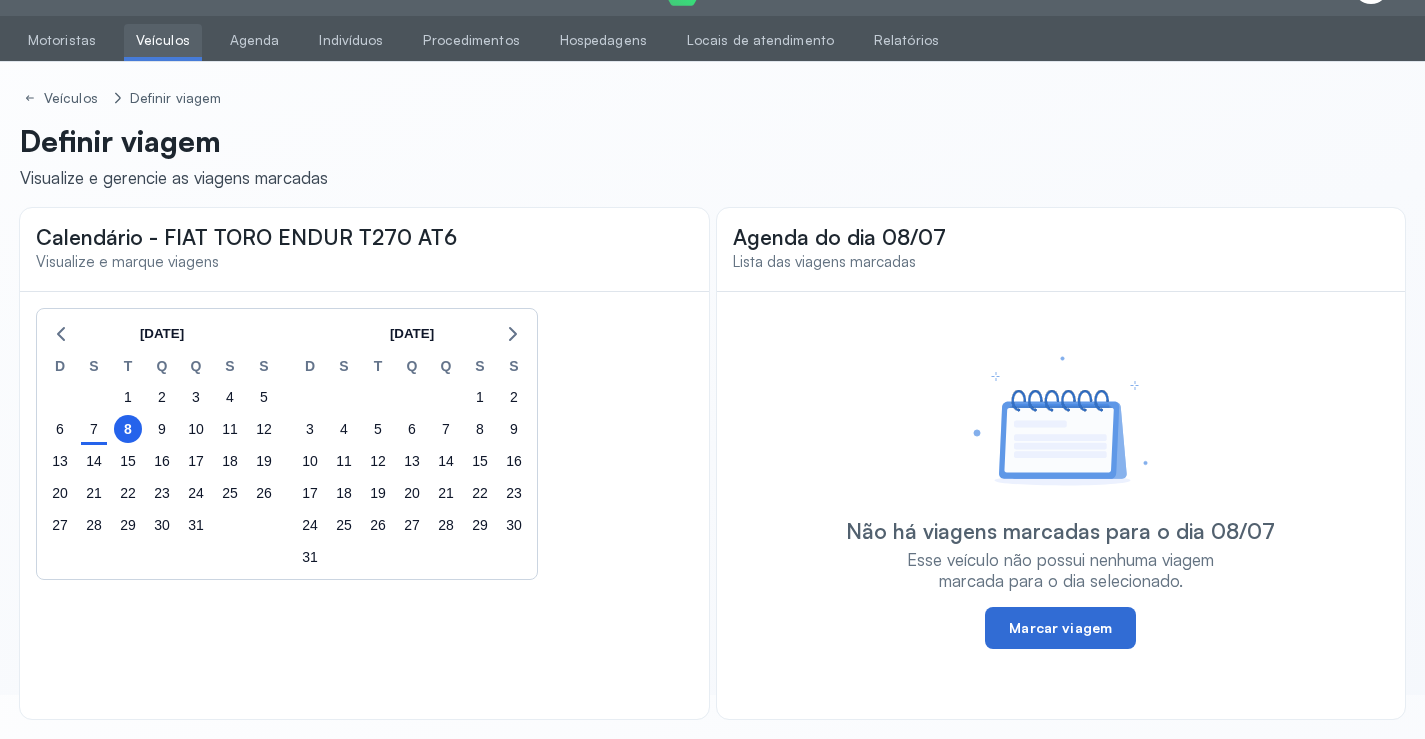 click on "Marcar viagem" 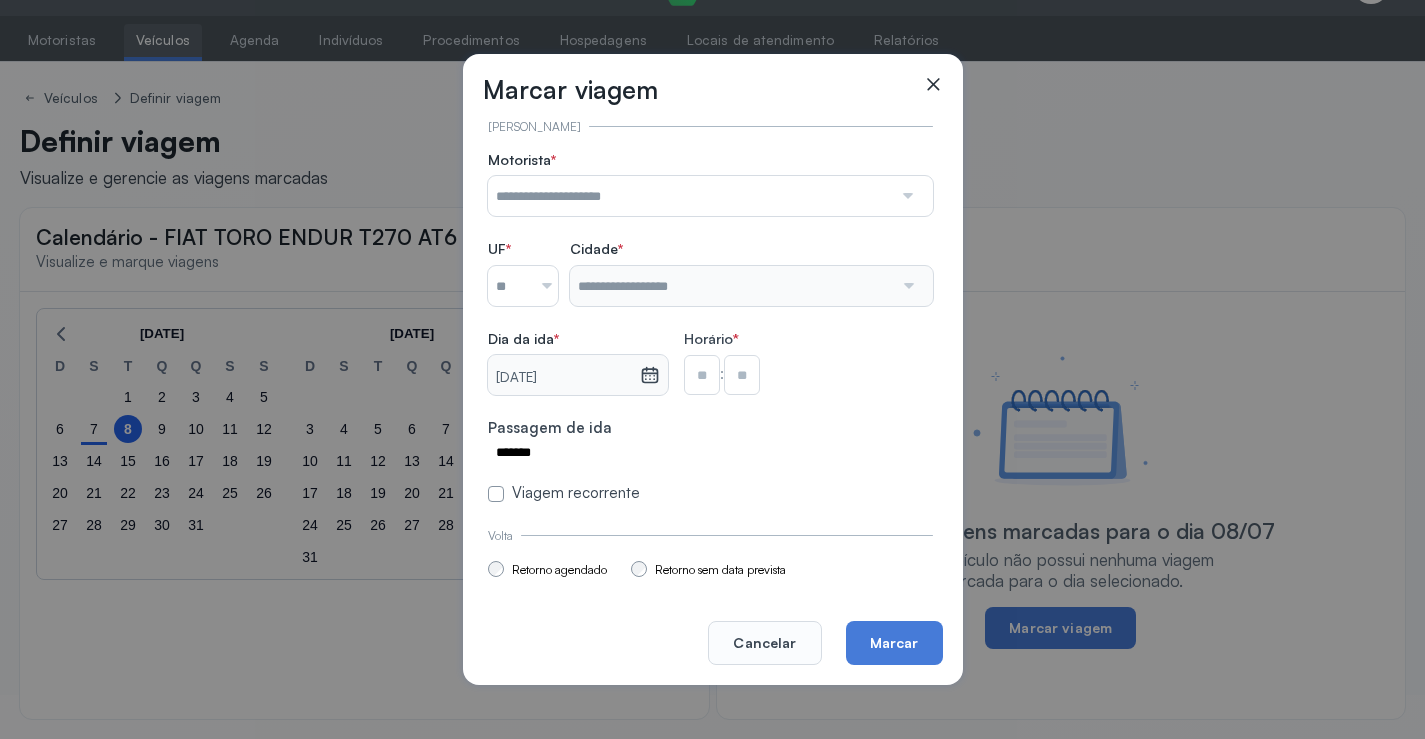 click at bounding box center [690, 196] 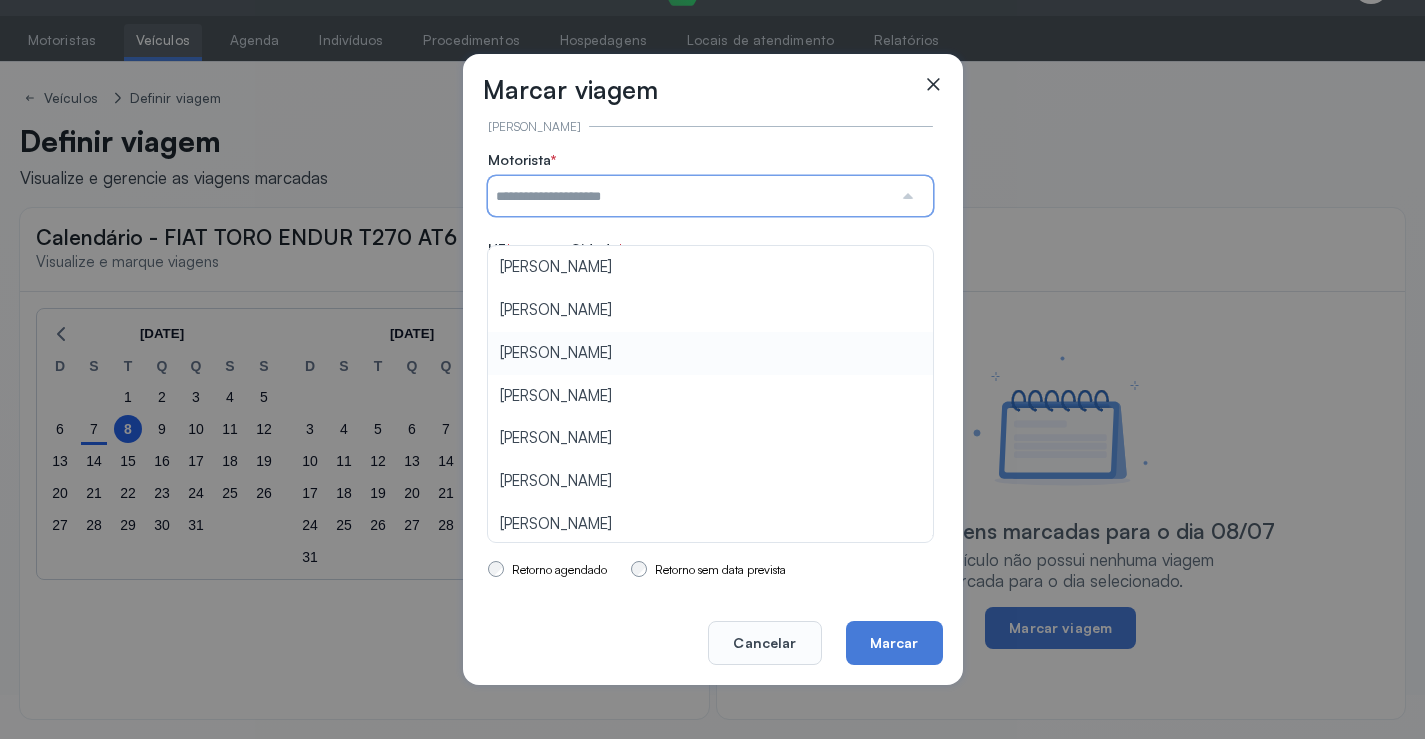 type on "**********" 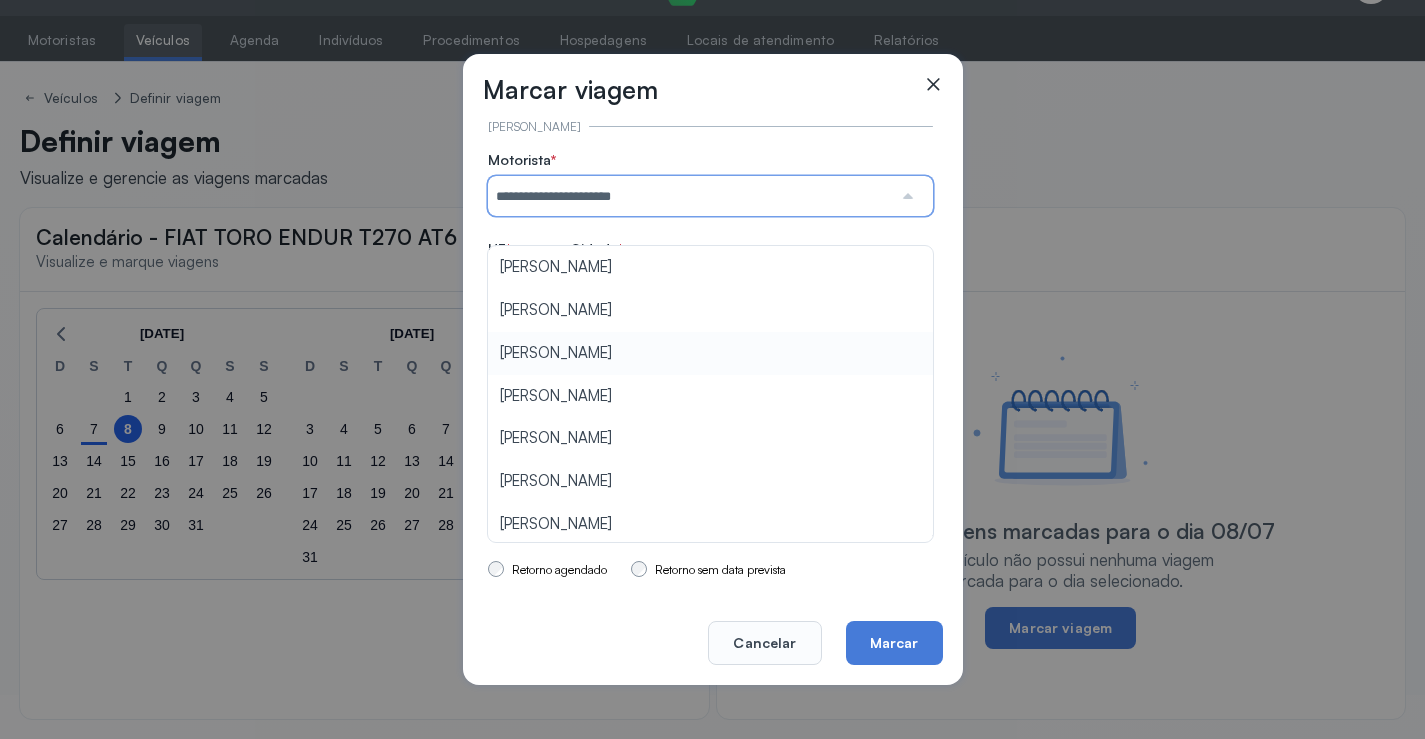 click on "**********" at bounding box center [710, 327] 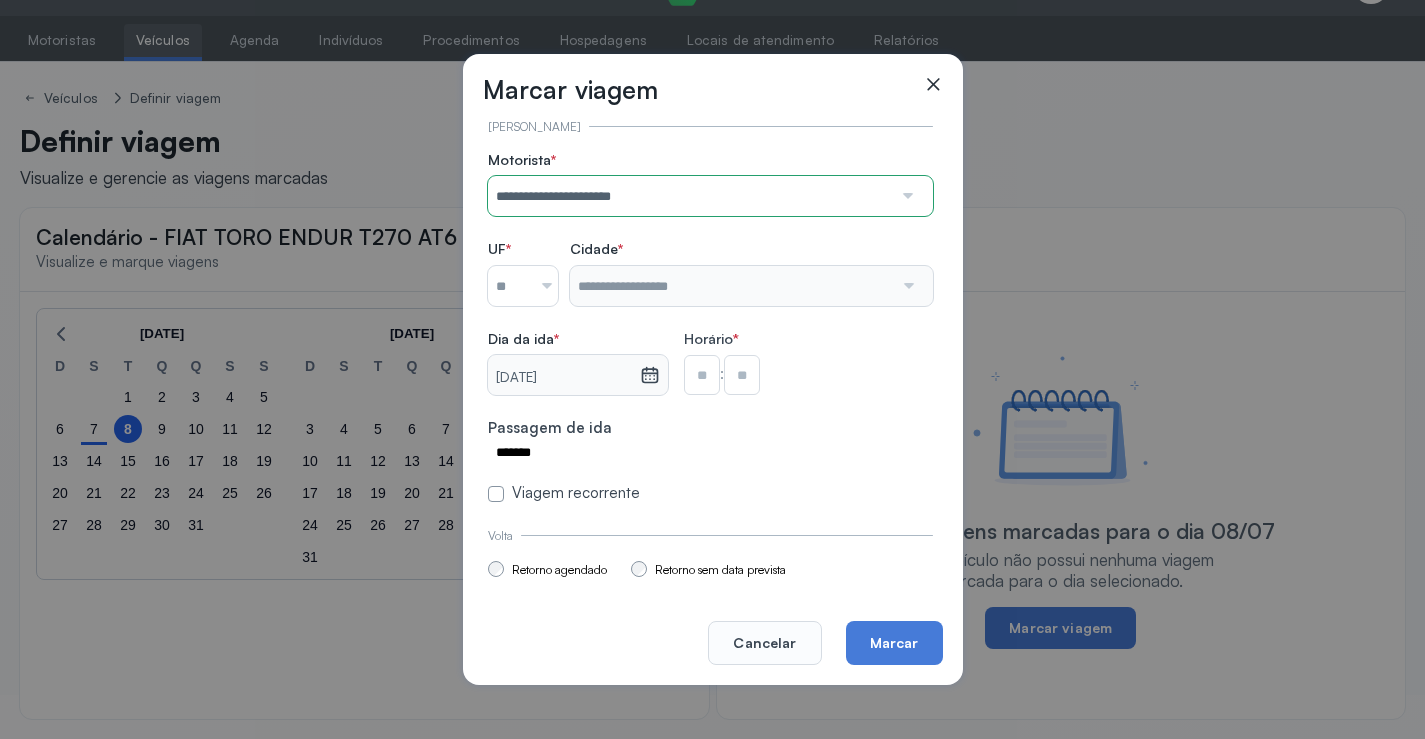 click at bounding box center [539, 286] 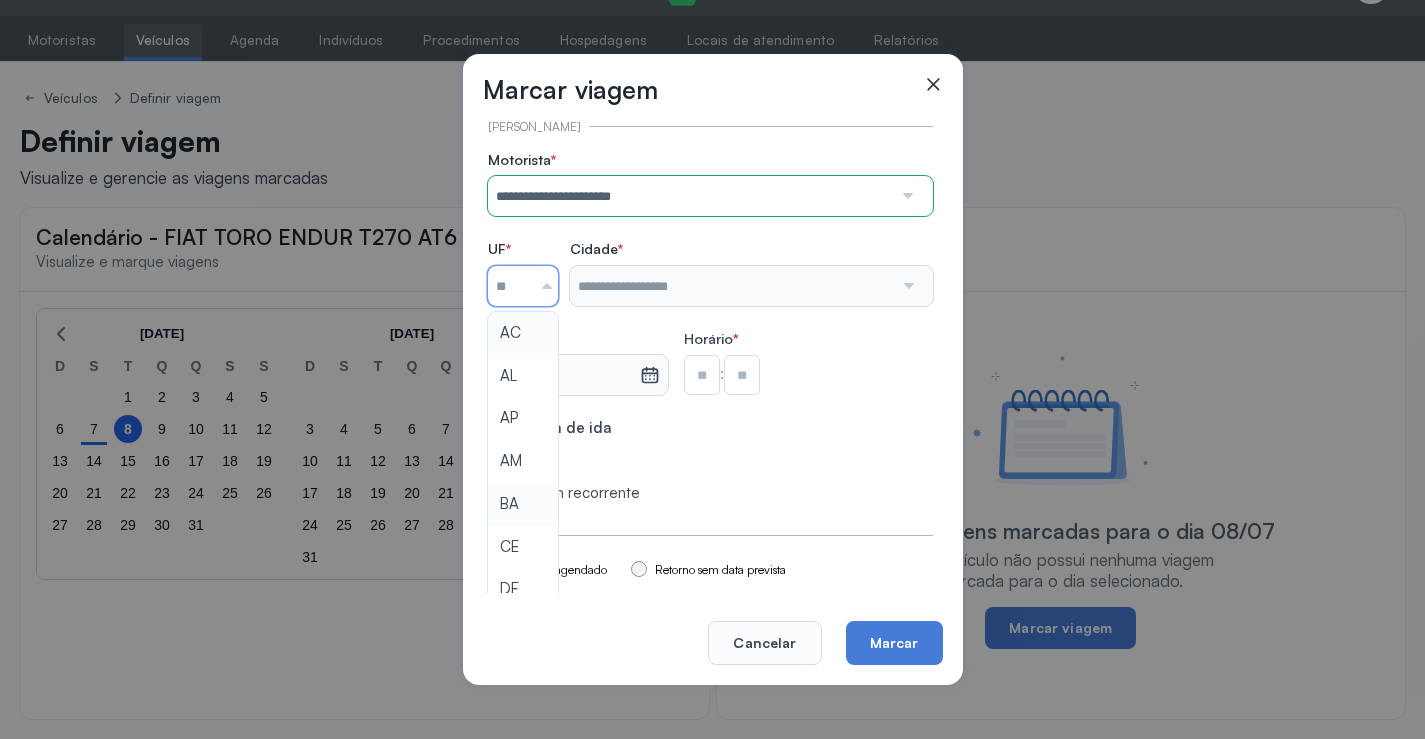 type on "**" 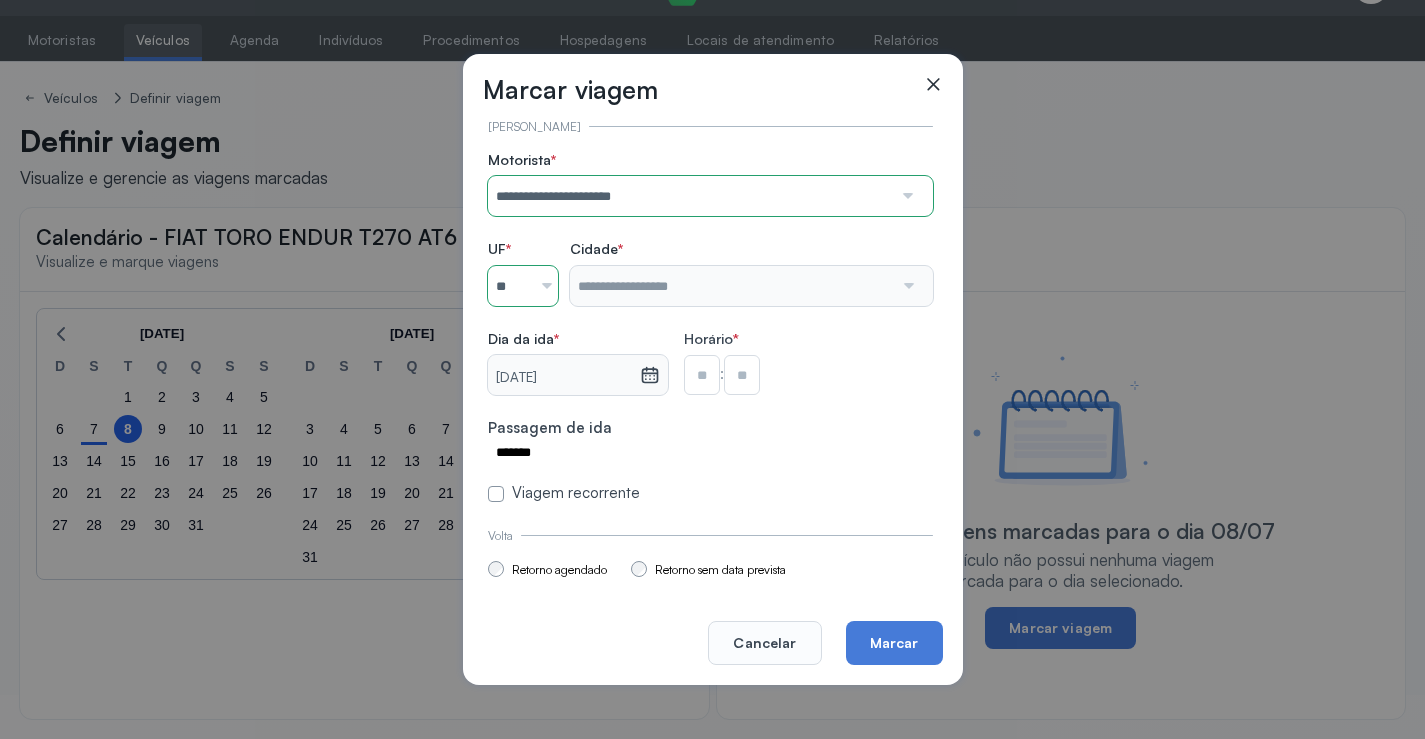 click on "**********" 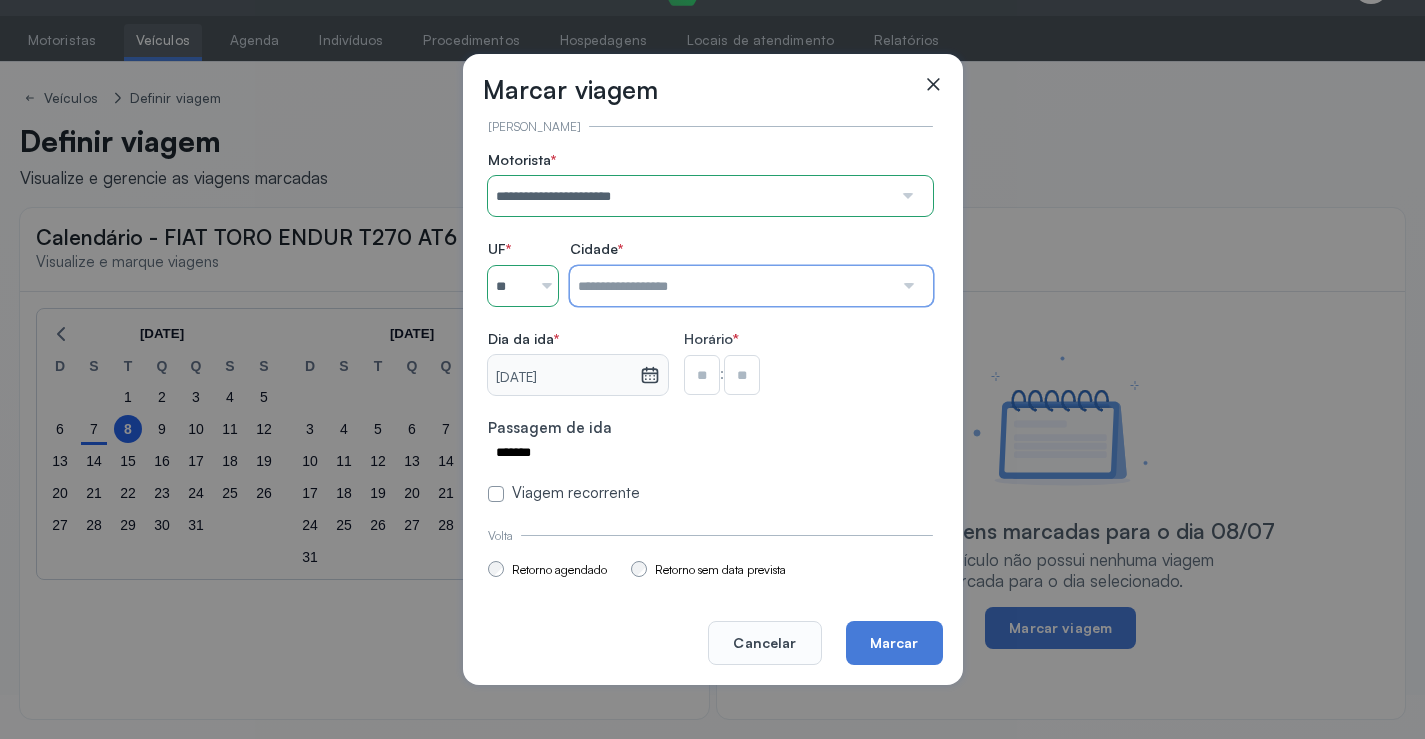 click at bounding box center (731, 286) 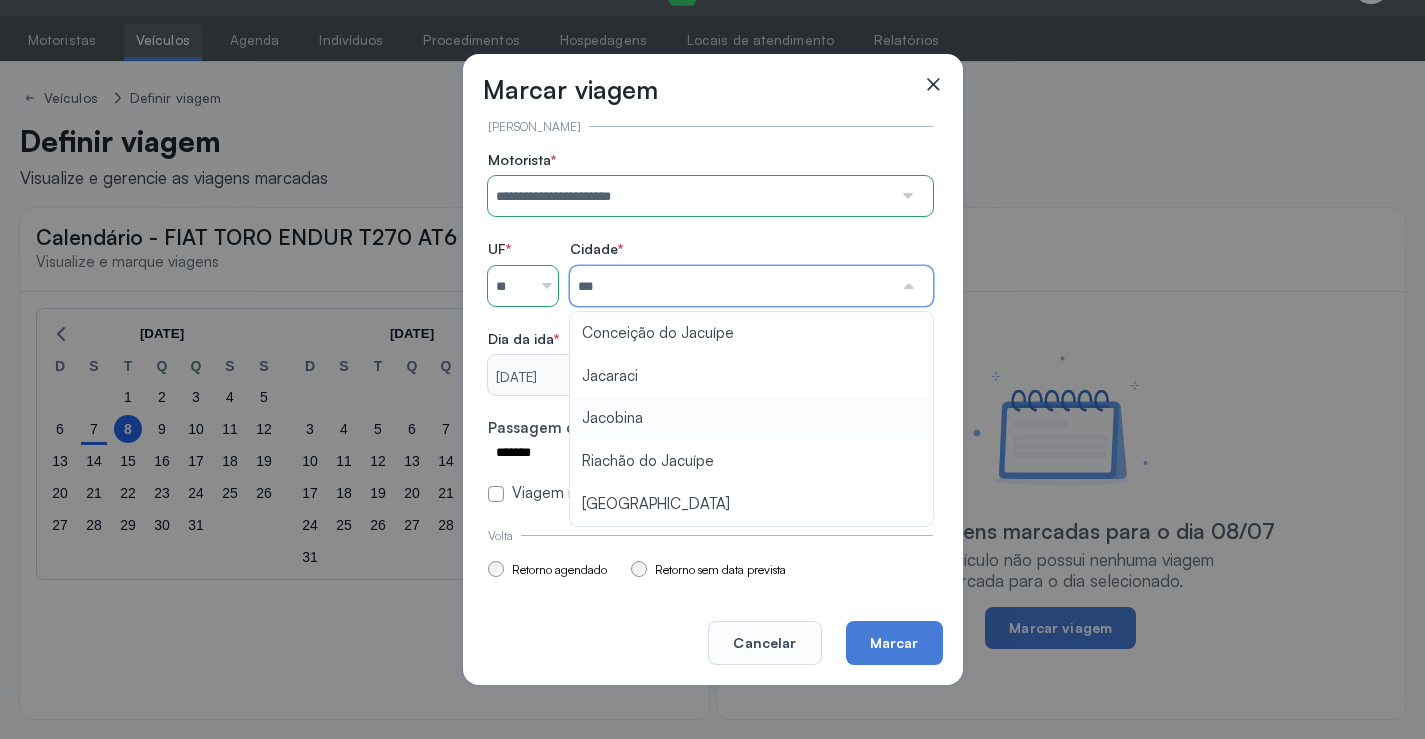type on "********" 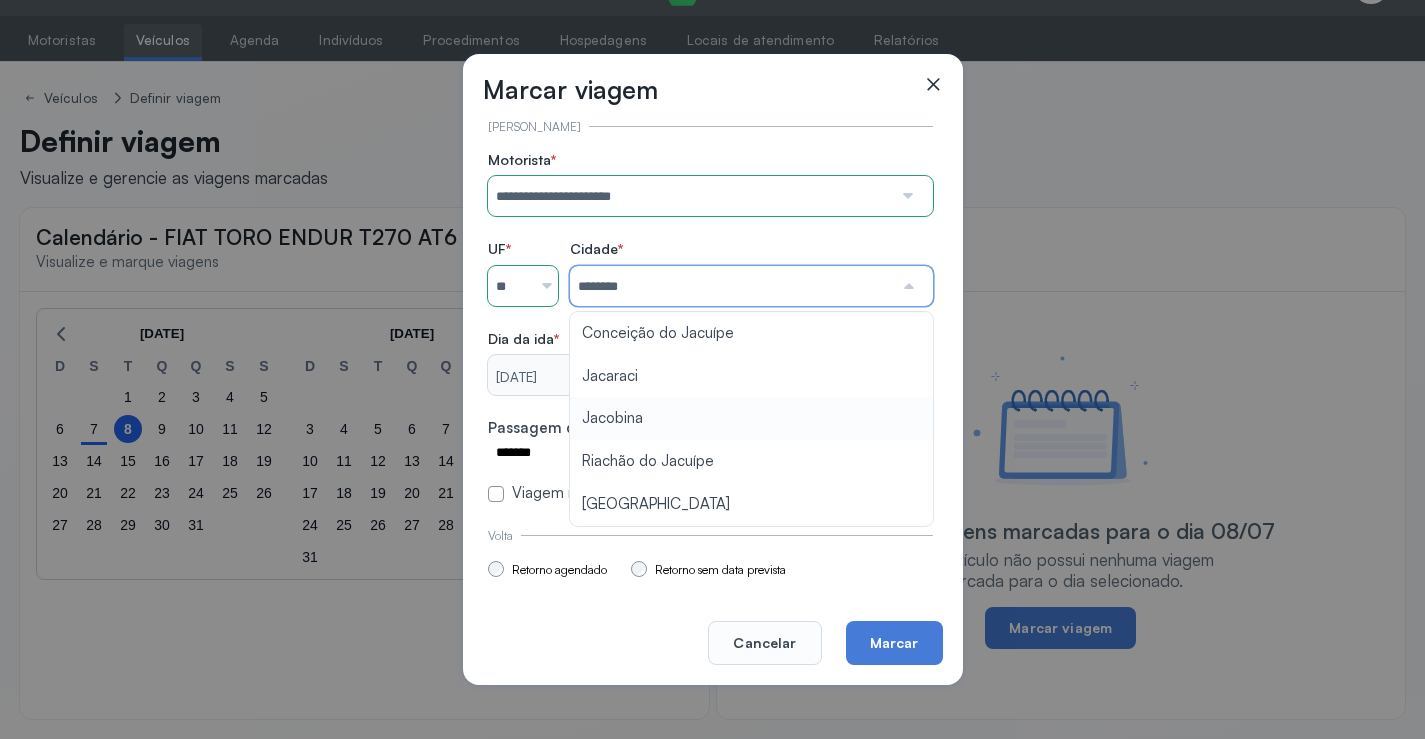 click on "**********" at bounding box center [710, 327] 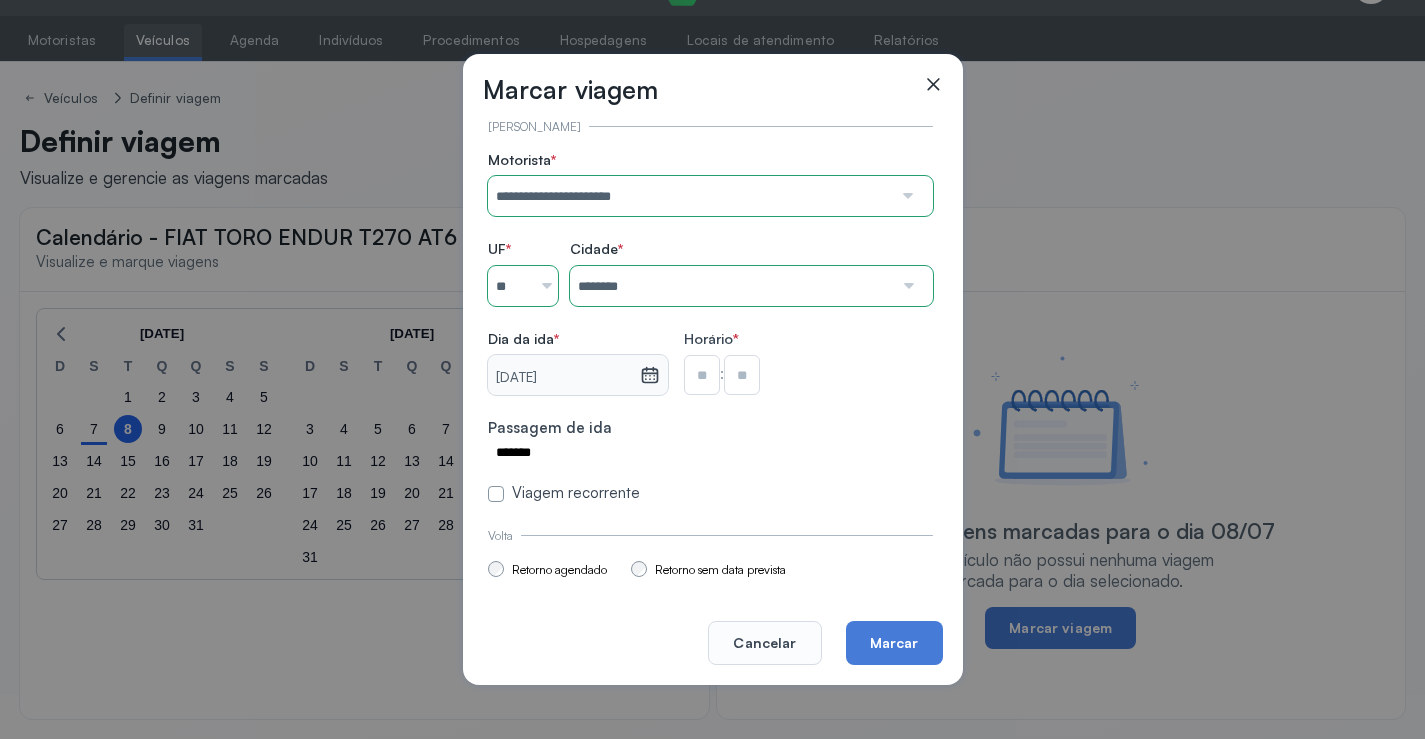 click at bounding box center [702, 375] 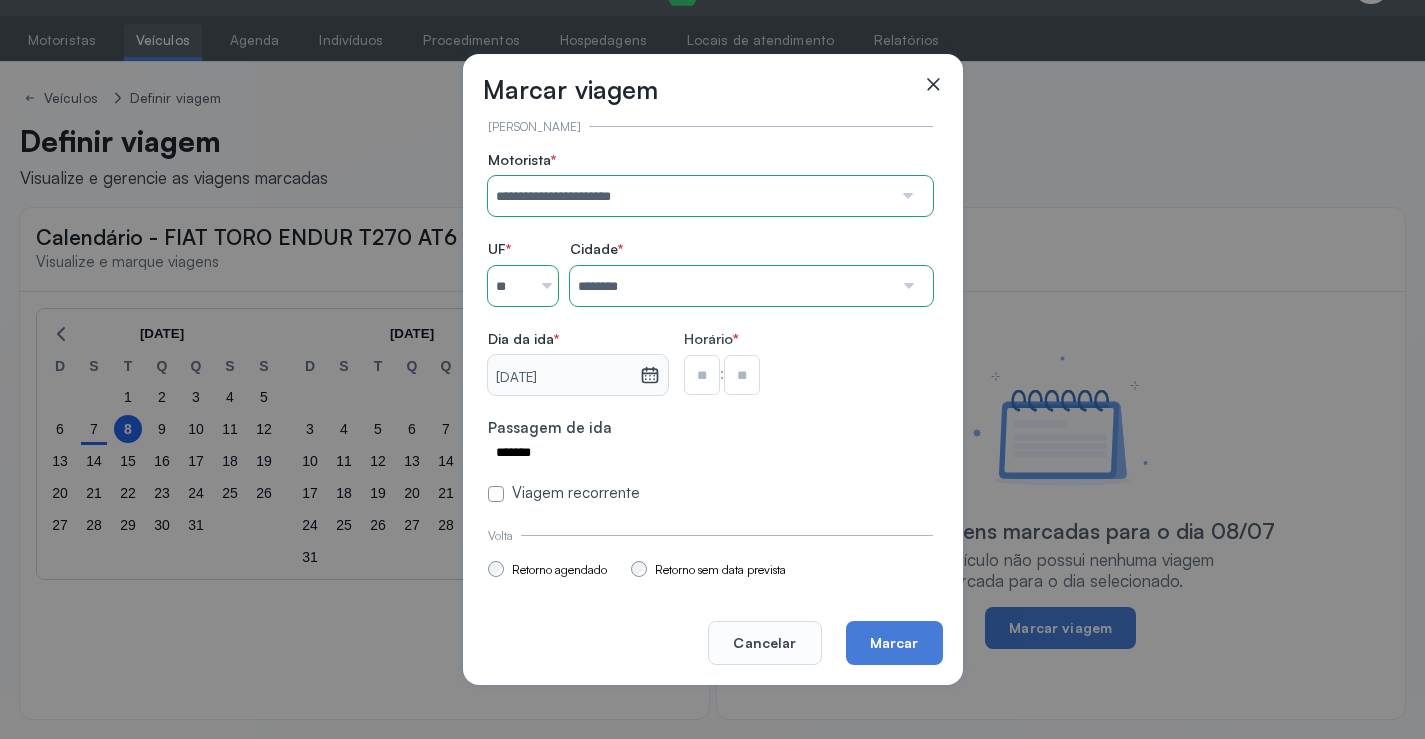 type on "**" 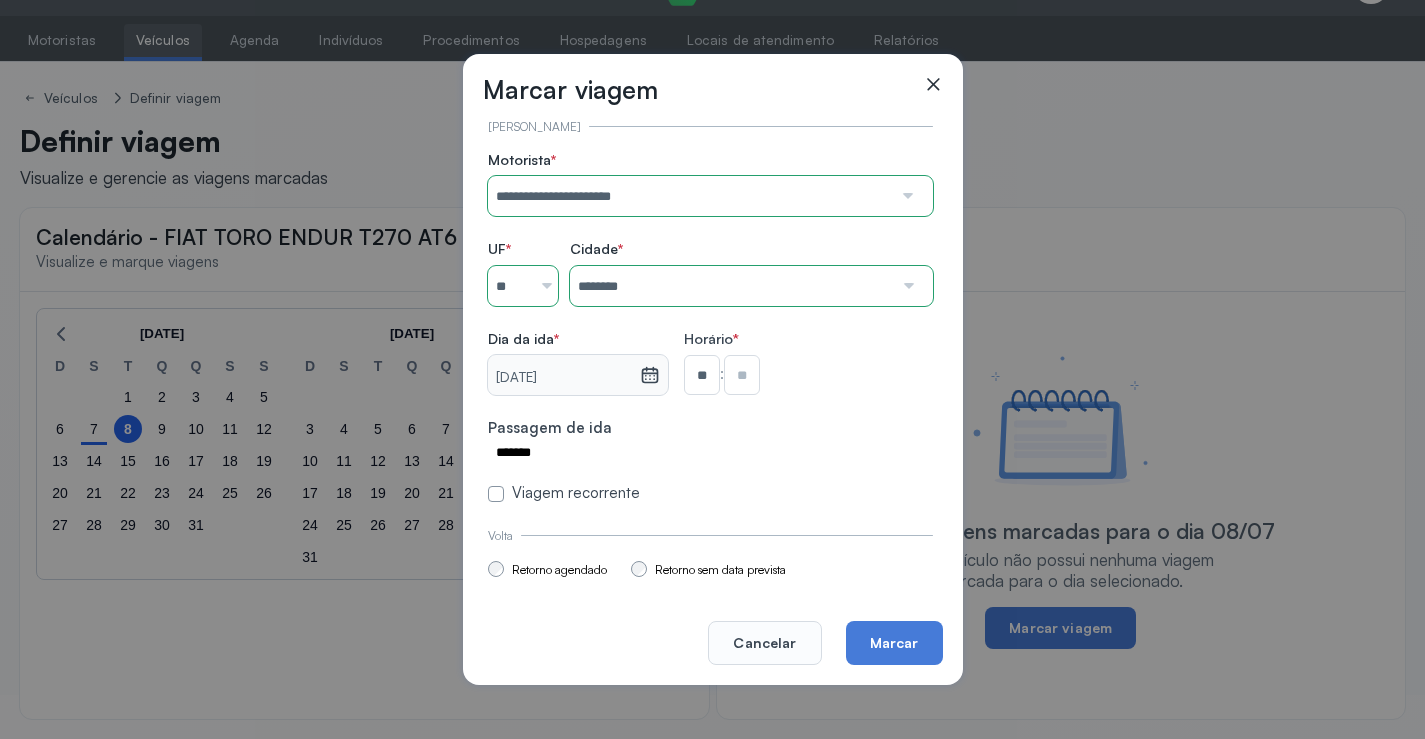 click at bounding box center [742, 375] 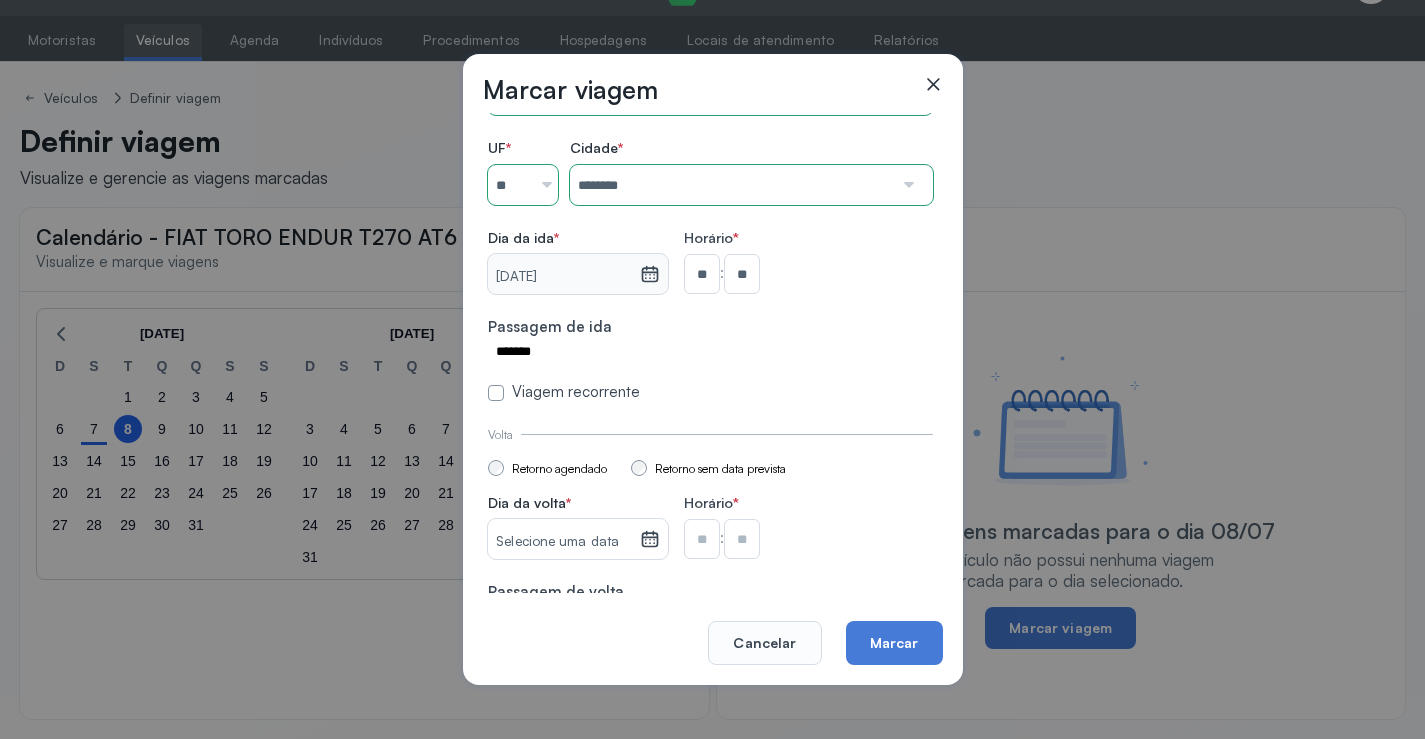 scroll, scrollTop: 147, scrollLeft: 0, axis: vertical 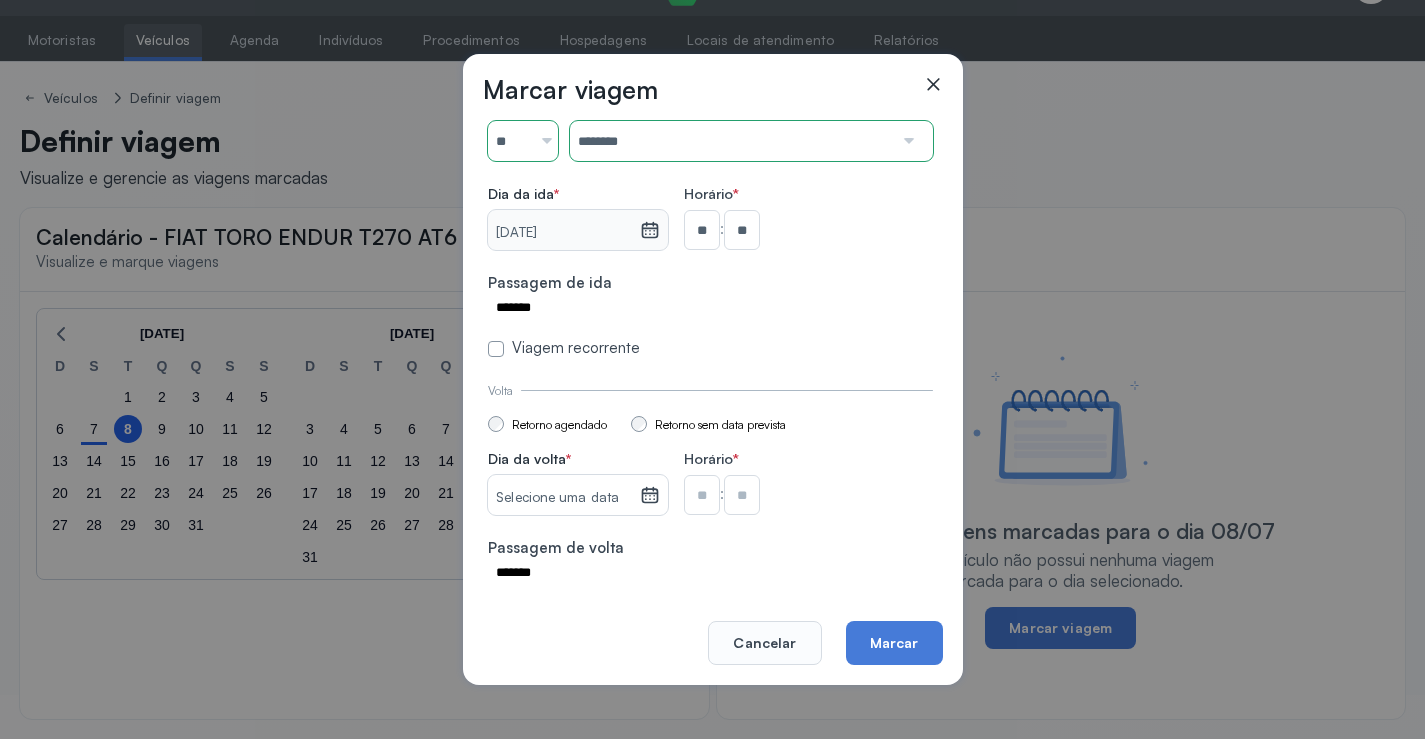 click 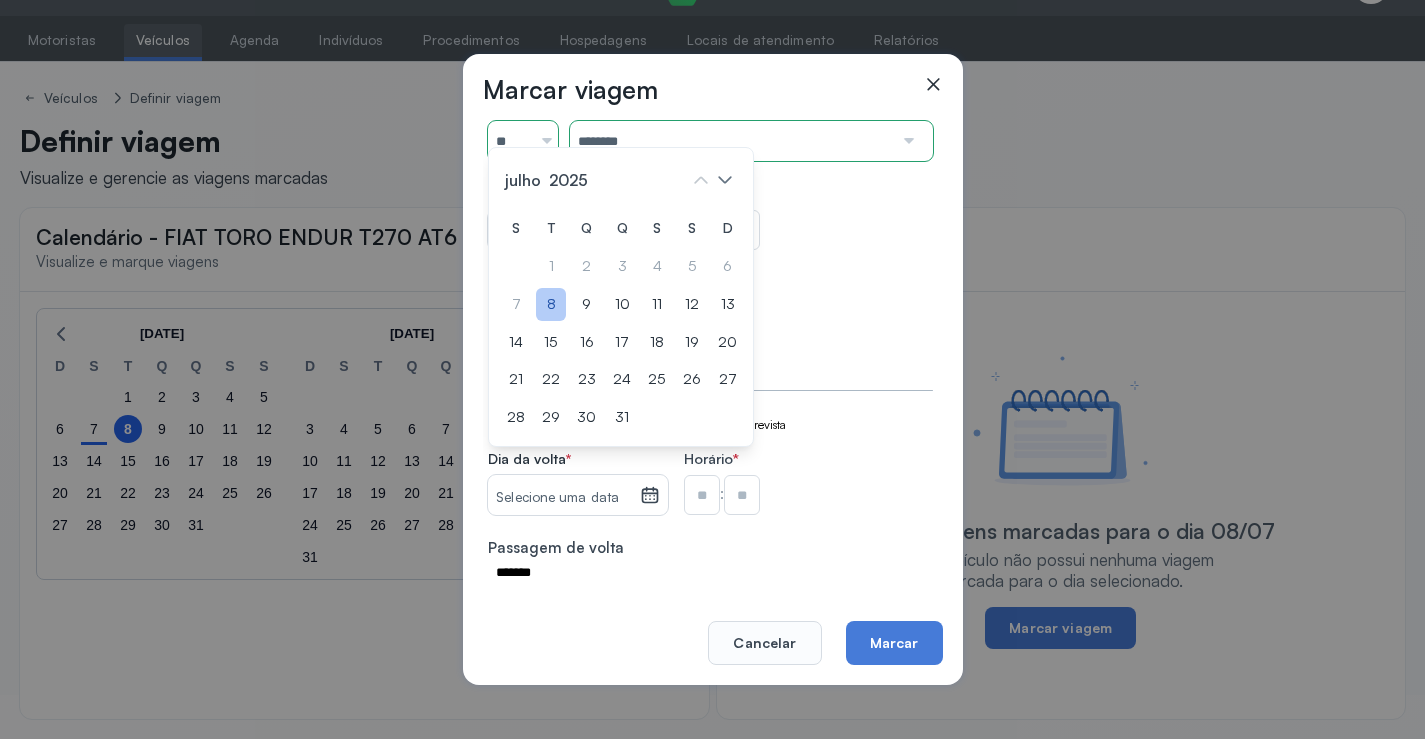 click on "8" 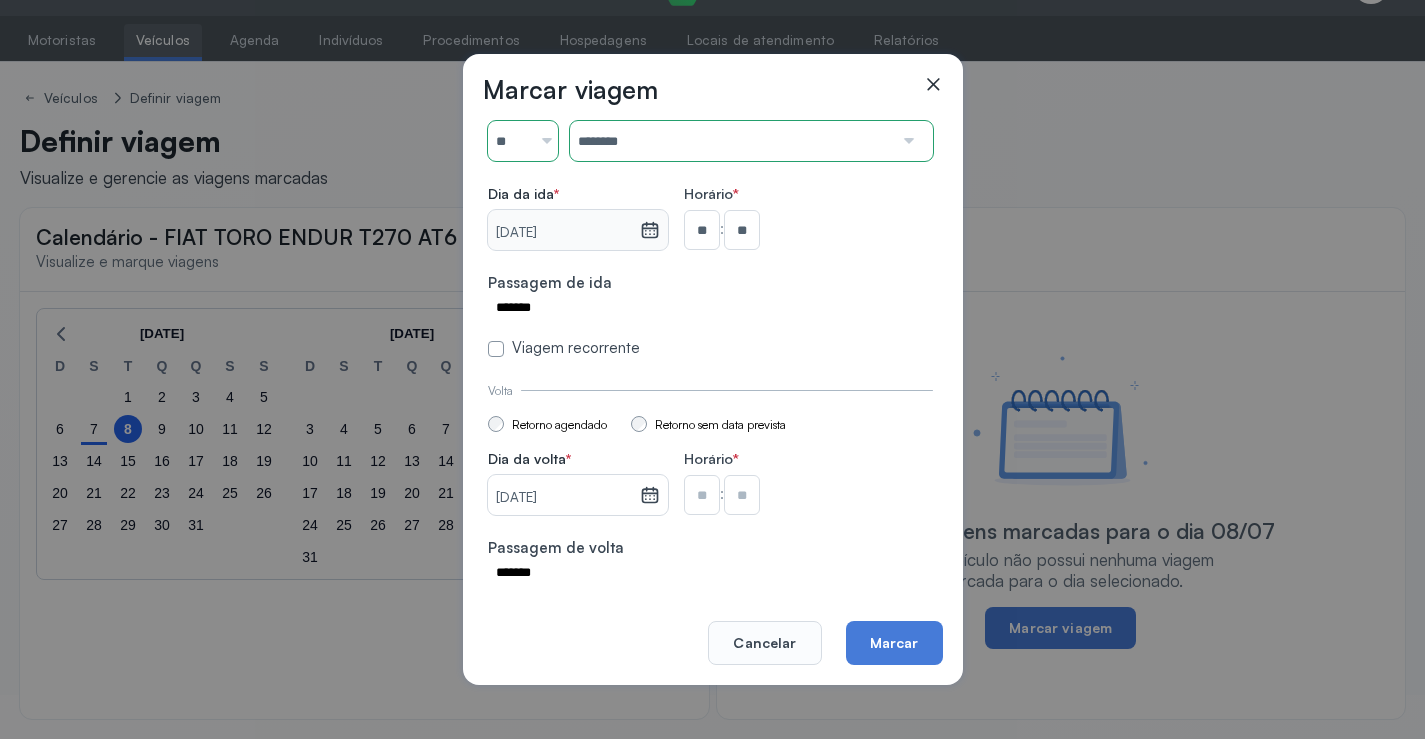 click at bounding box center [702, 230] 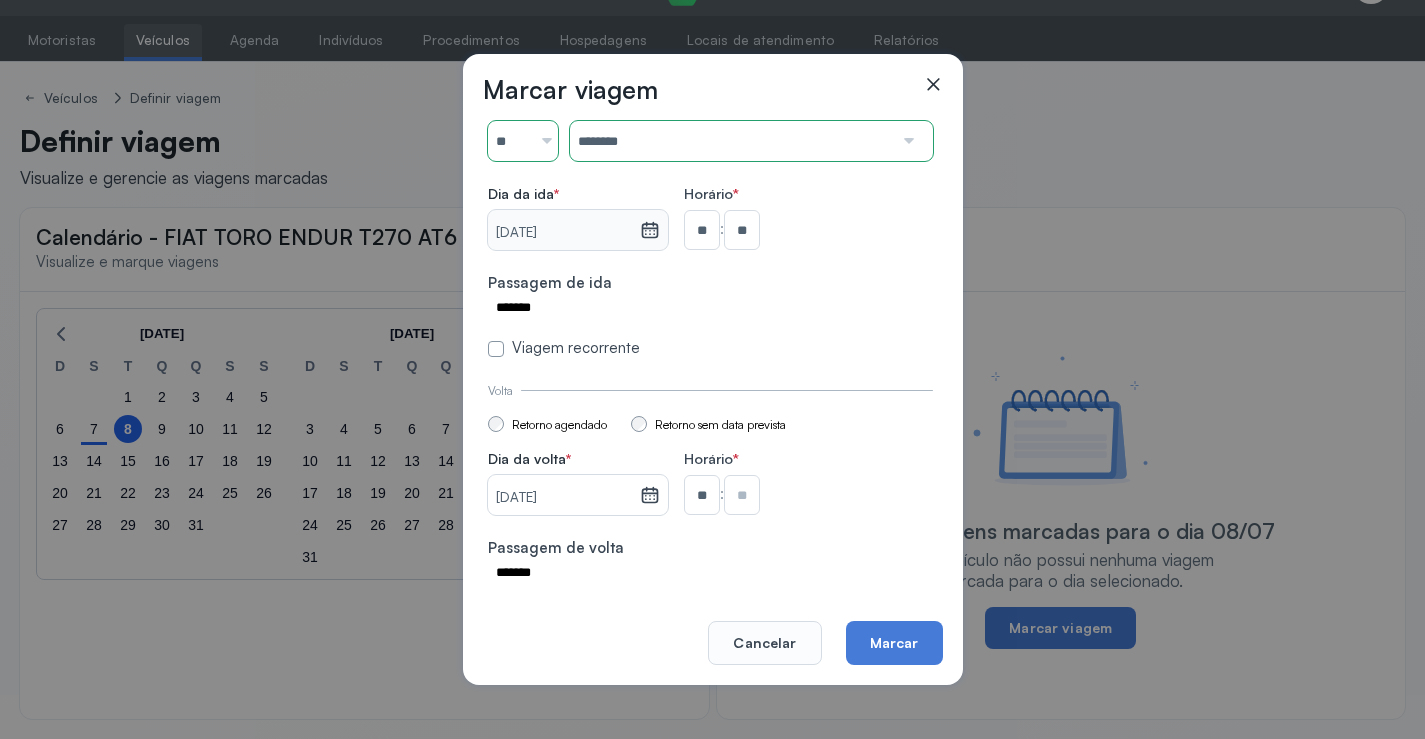 type on "**" 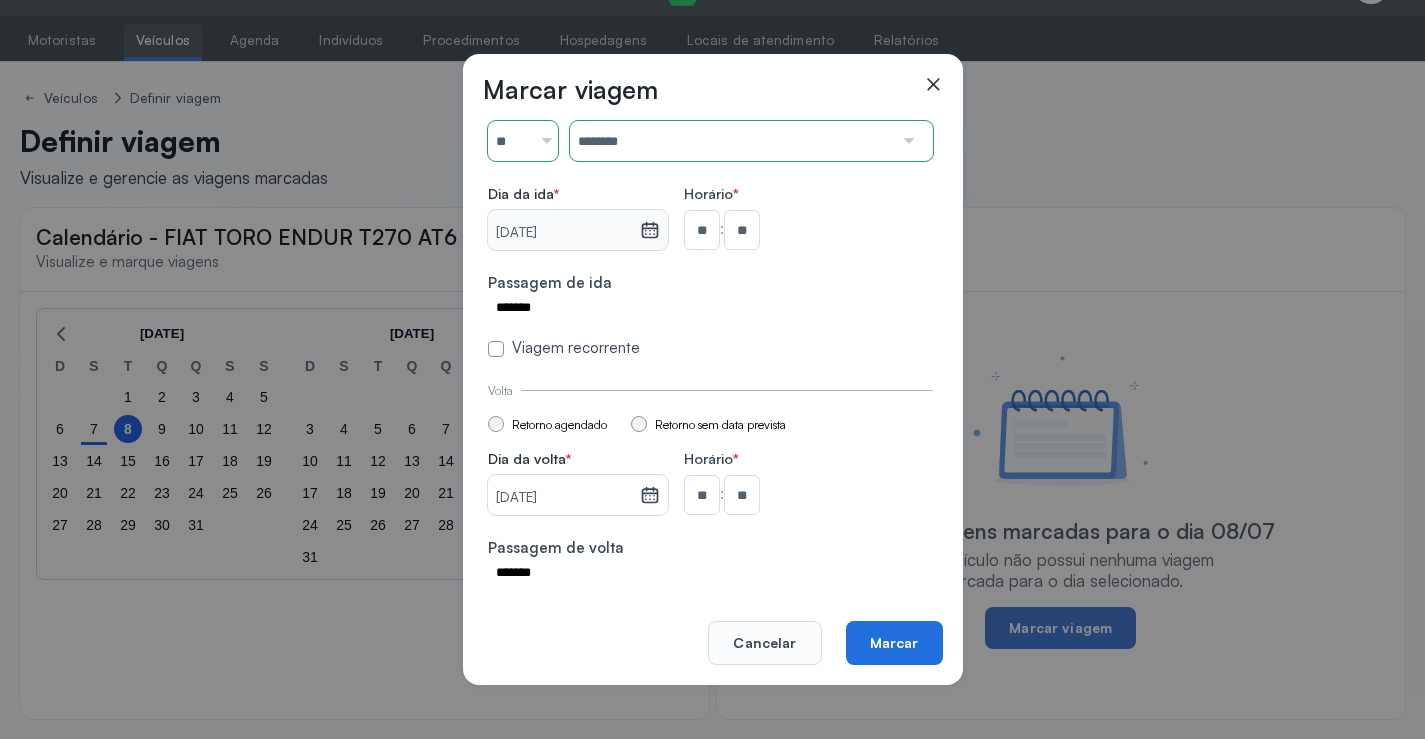 click on "Marcar" 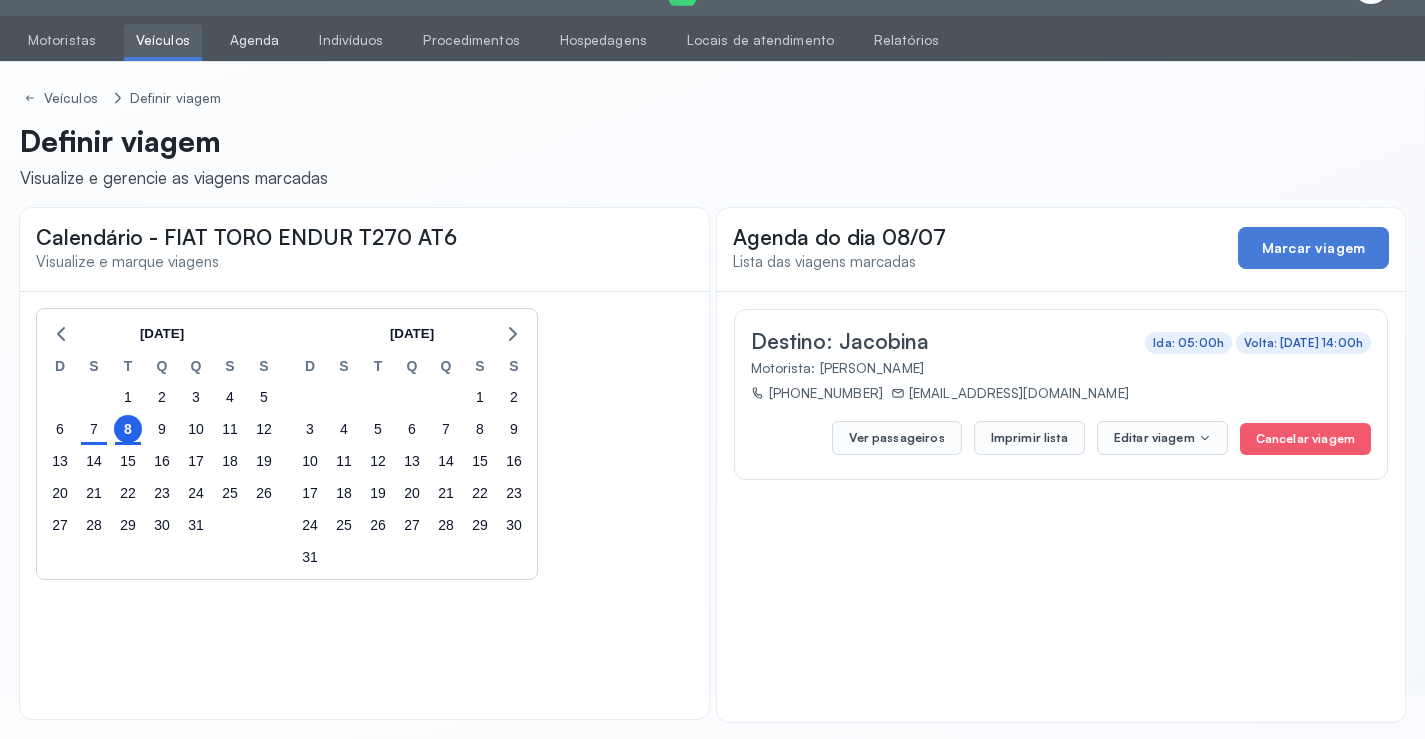 click on "Agenda" at bounding box center (255, 40) 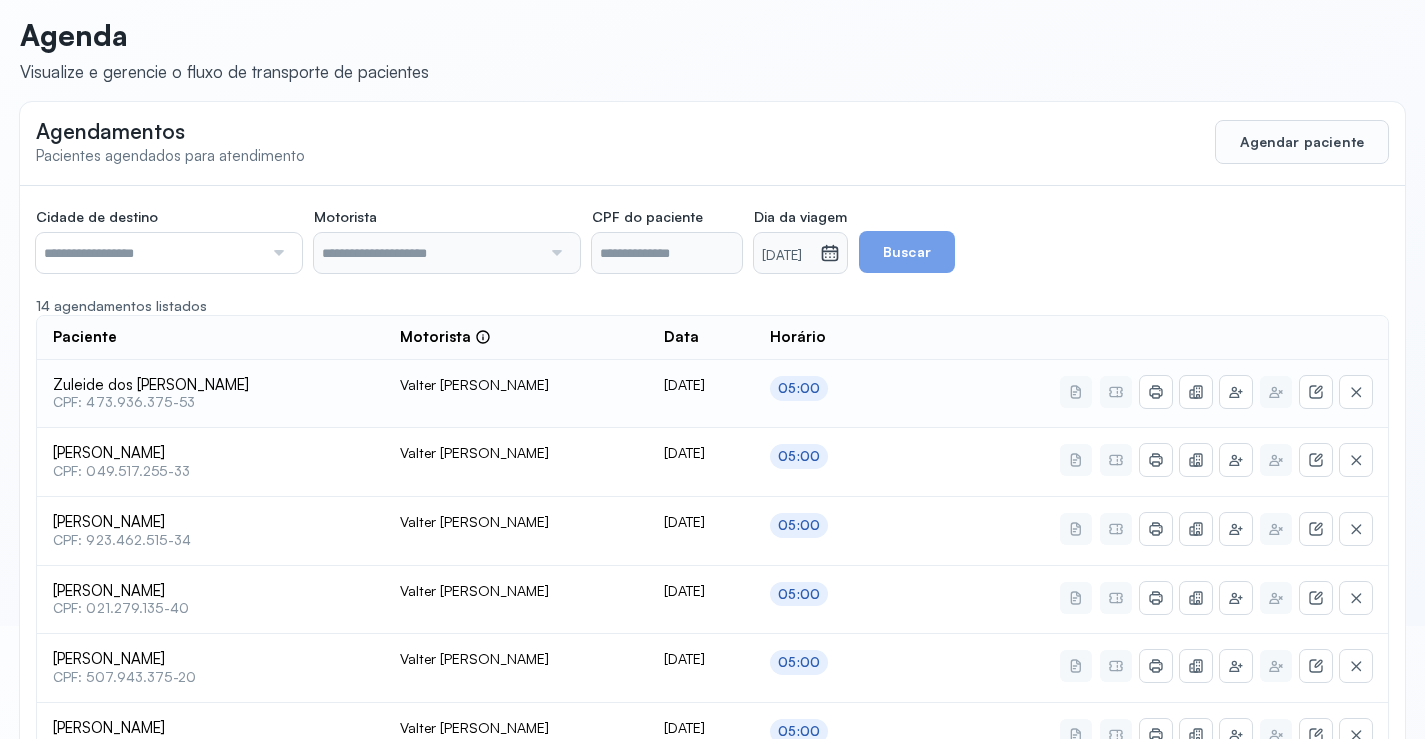 scroll, scrollTop: 144, scrollLeft: 0, axis: vertical 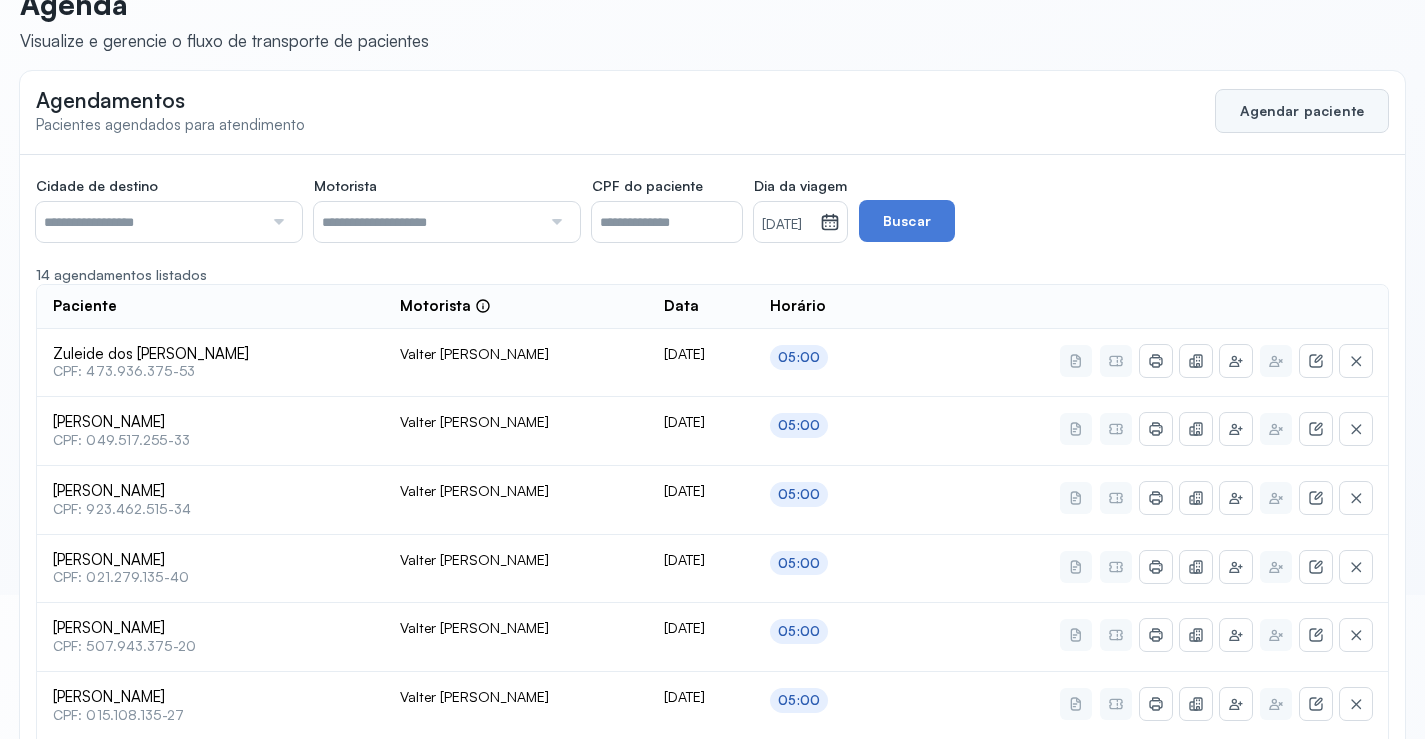 click on "Agendar paciente" 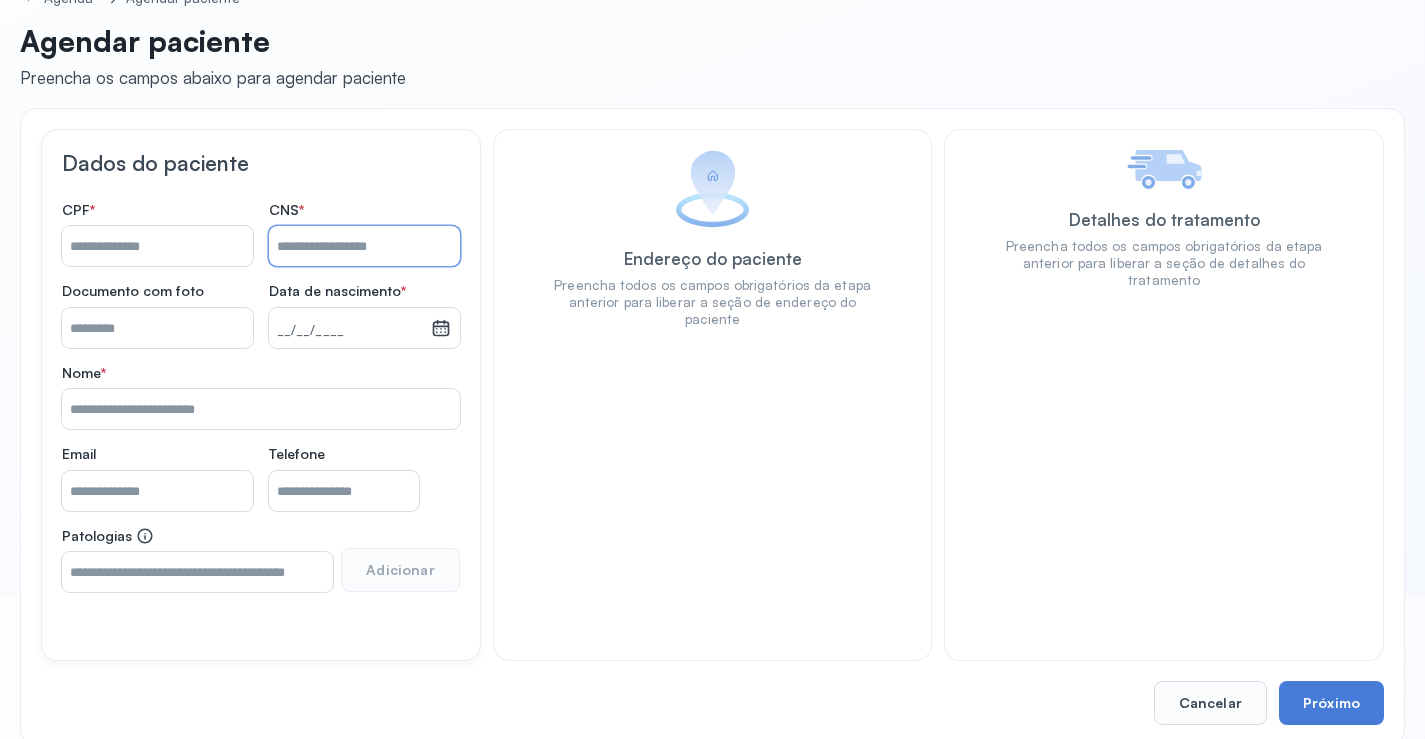paste on "**********" 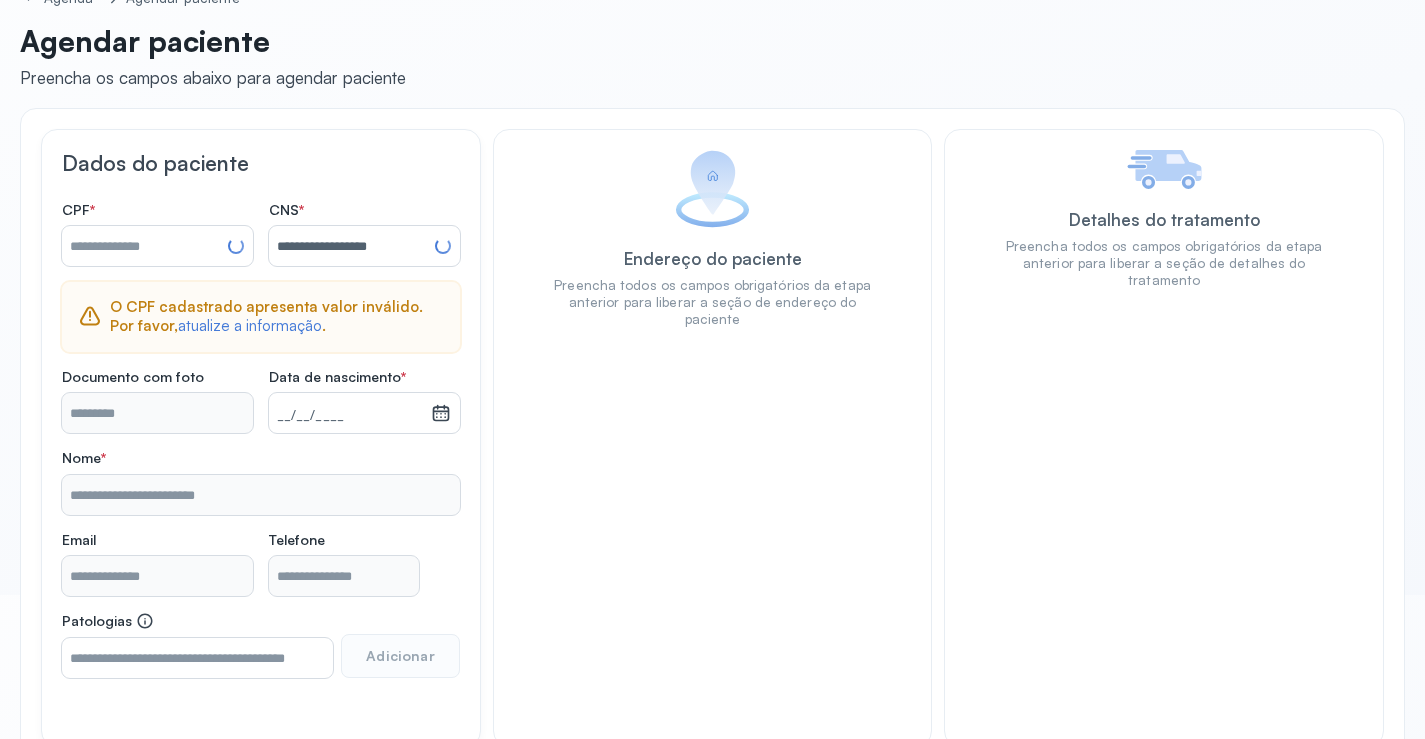 type on "**********" 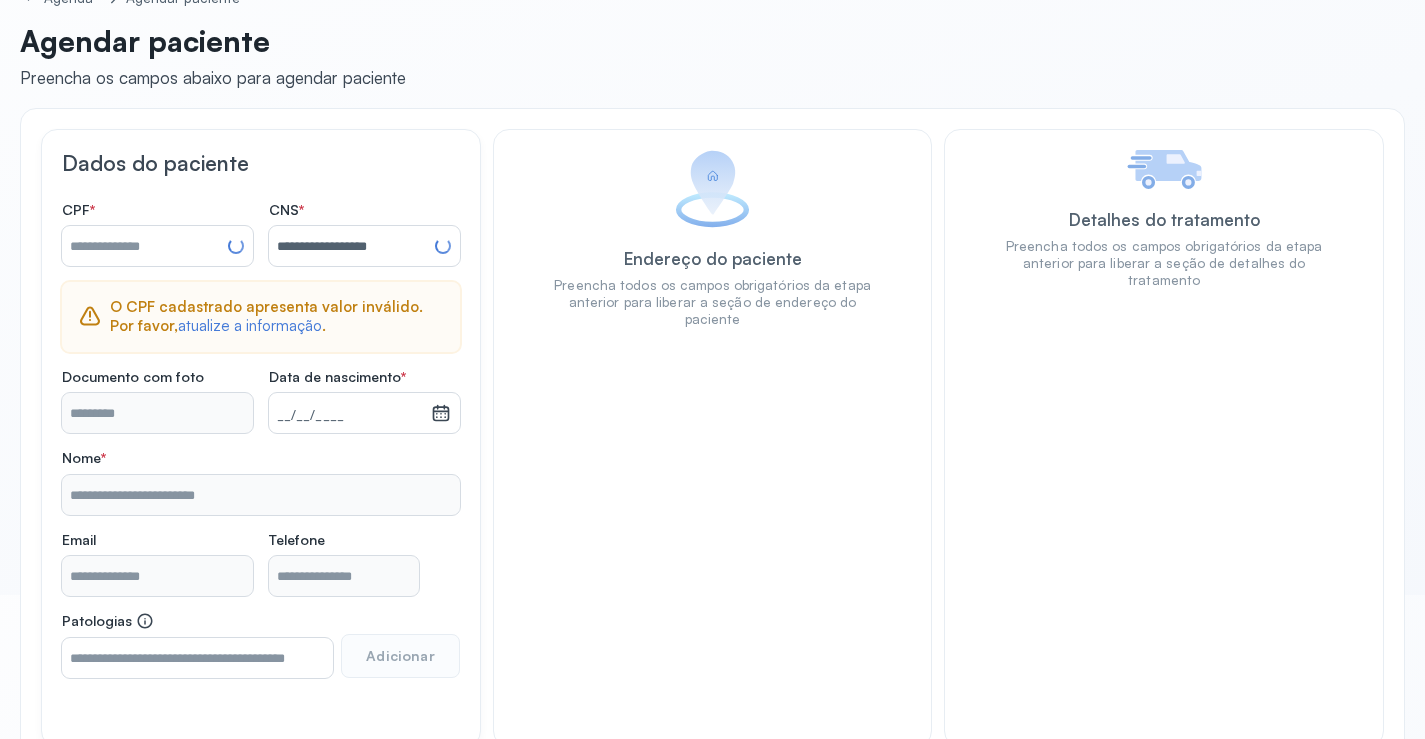 type on "**********" 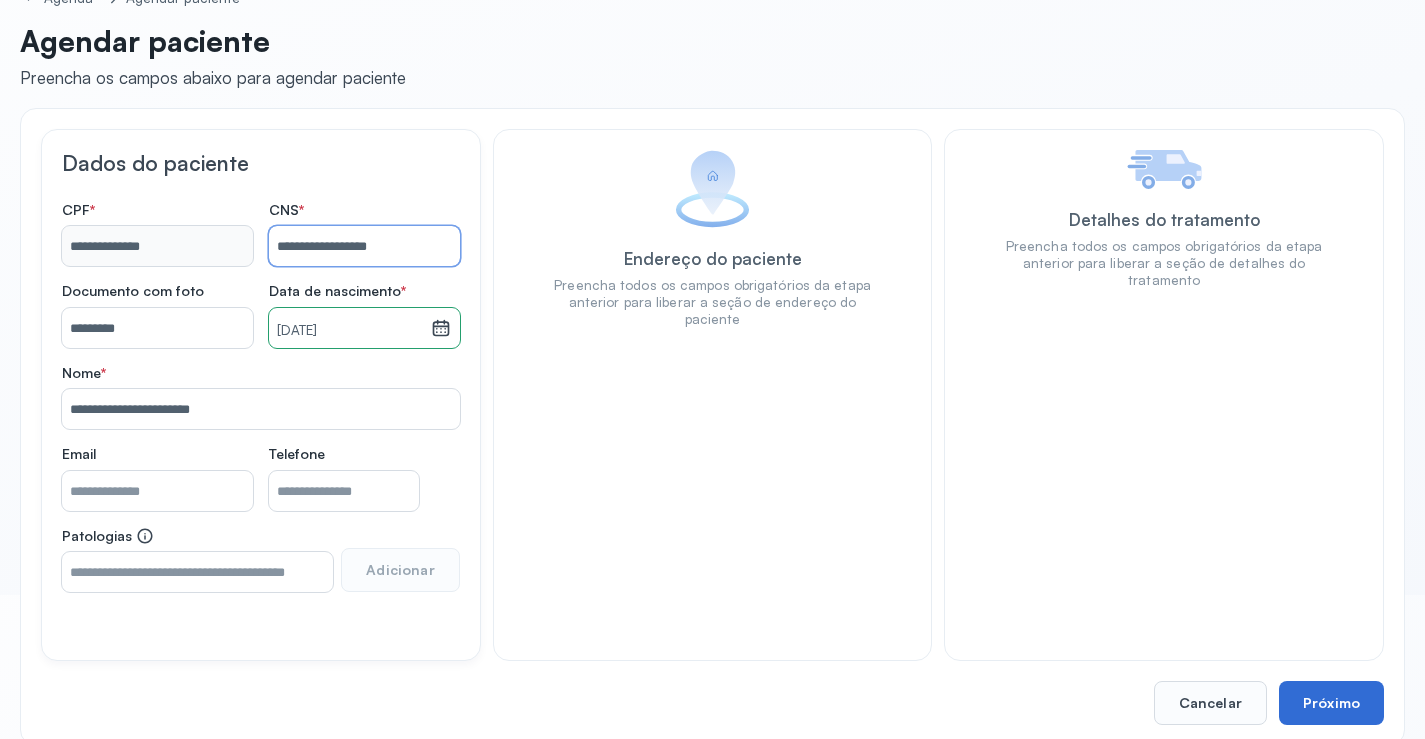 type on "**********" 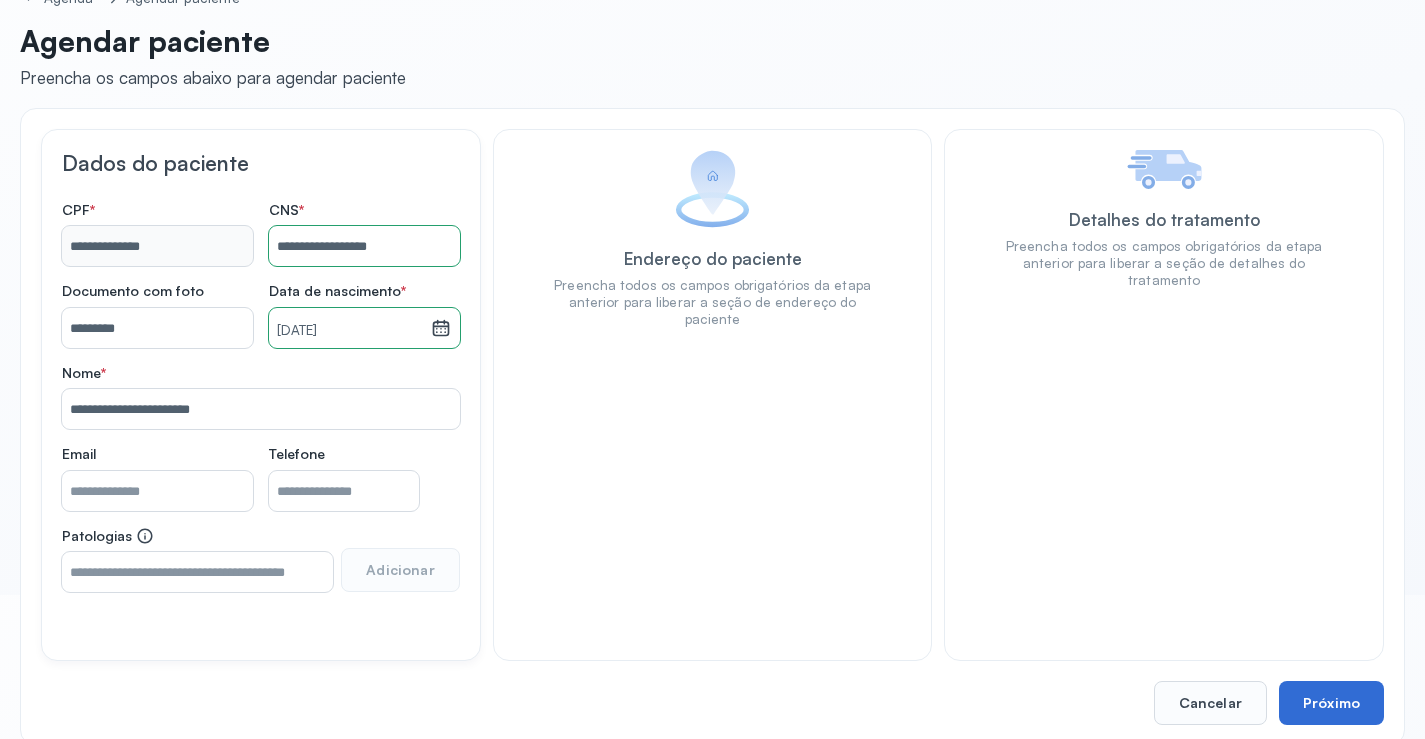 click on "Próximo" at bounding box center [1331, 703] 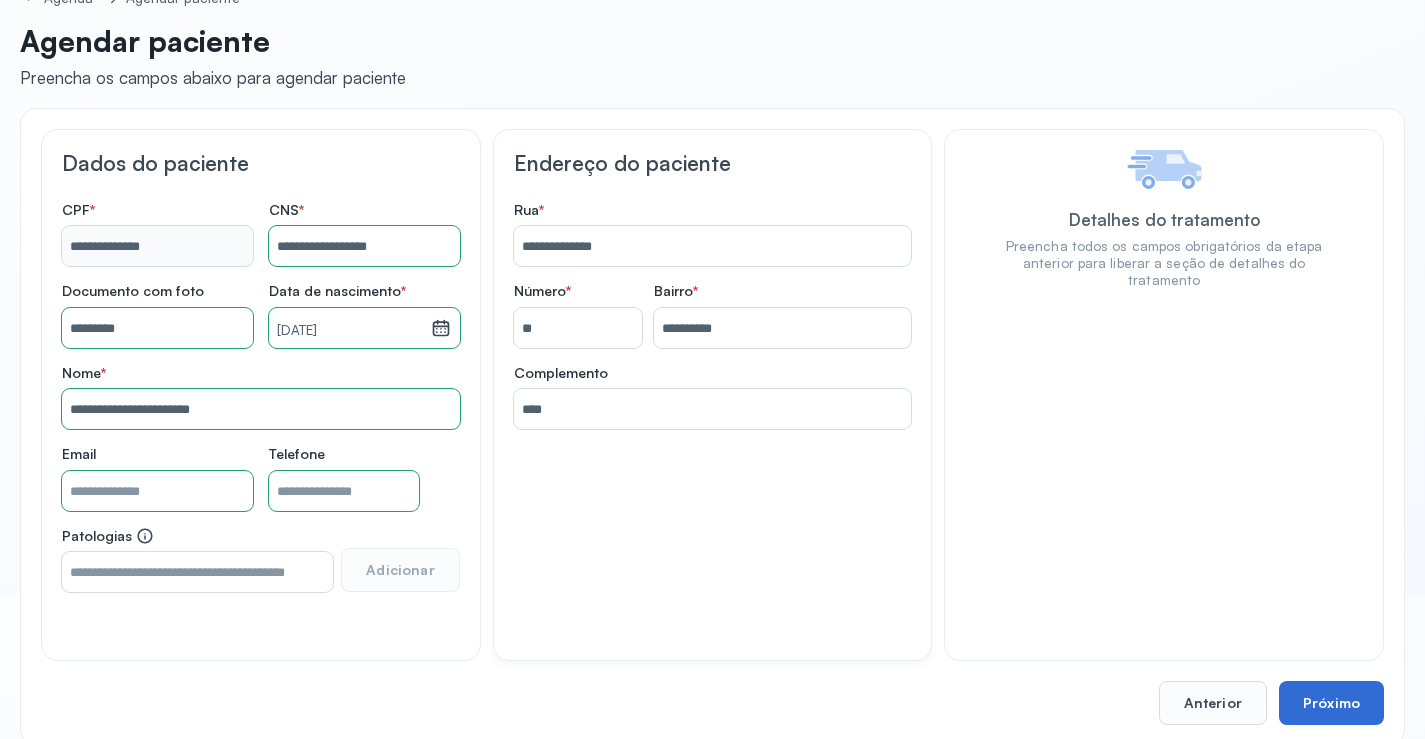 click on "Próximo" at bounding box center [1331, 703] 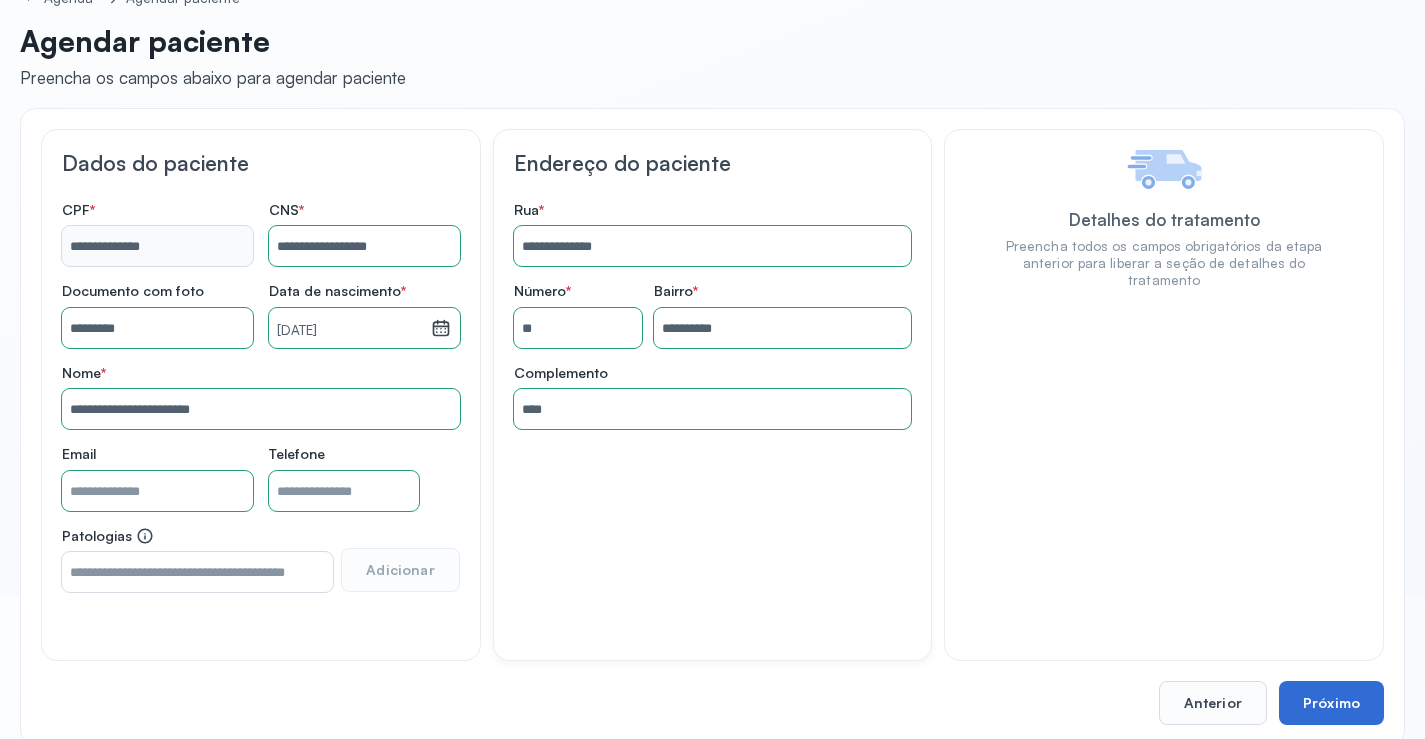 click on "Próximo" at bounding box center [1331, 703] 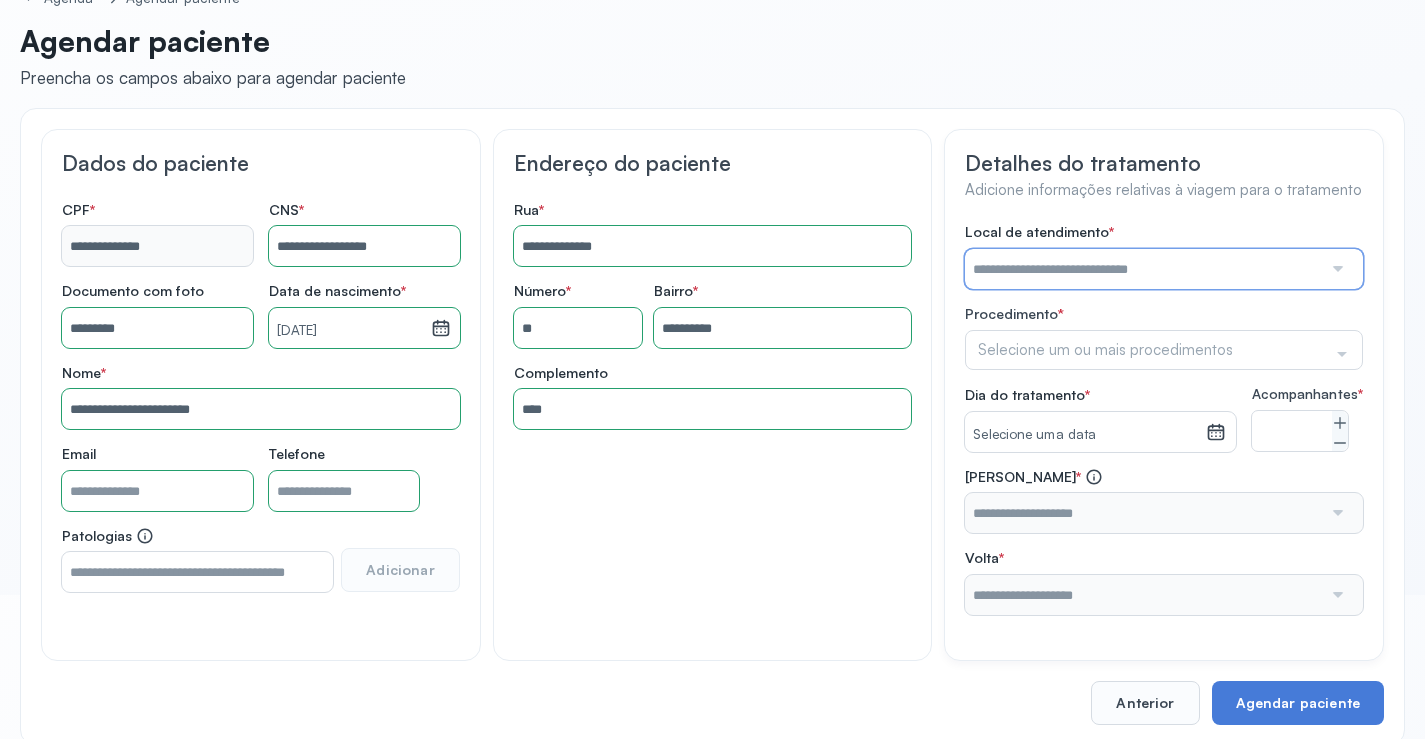 click at bounding box center (1143, 269) 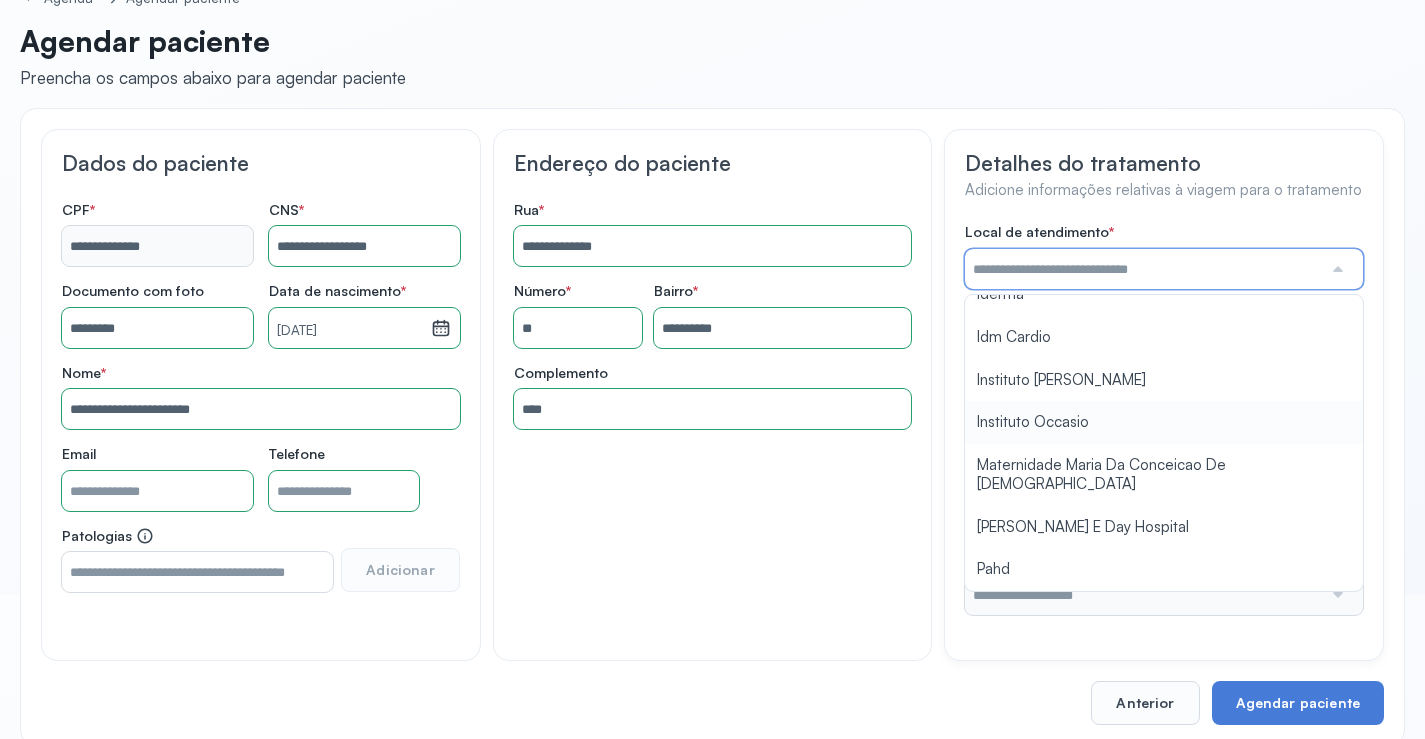 scroll, scrollTop: 1585, scrollLeft: 0, axis: vertical 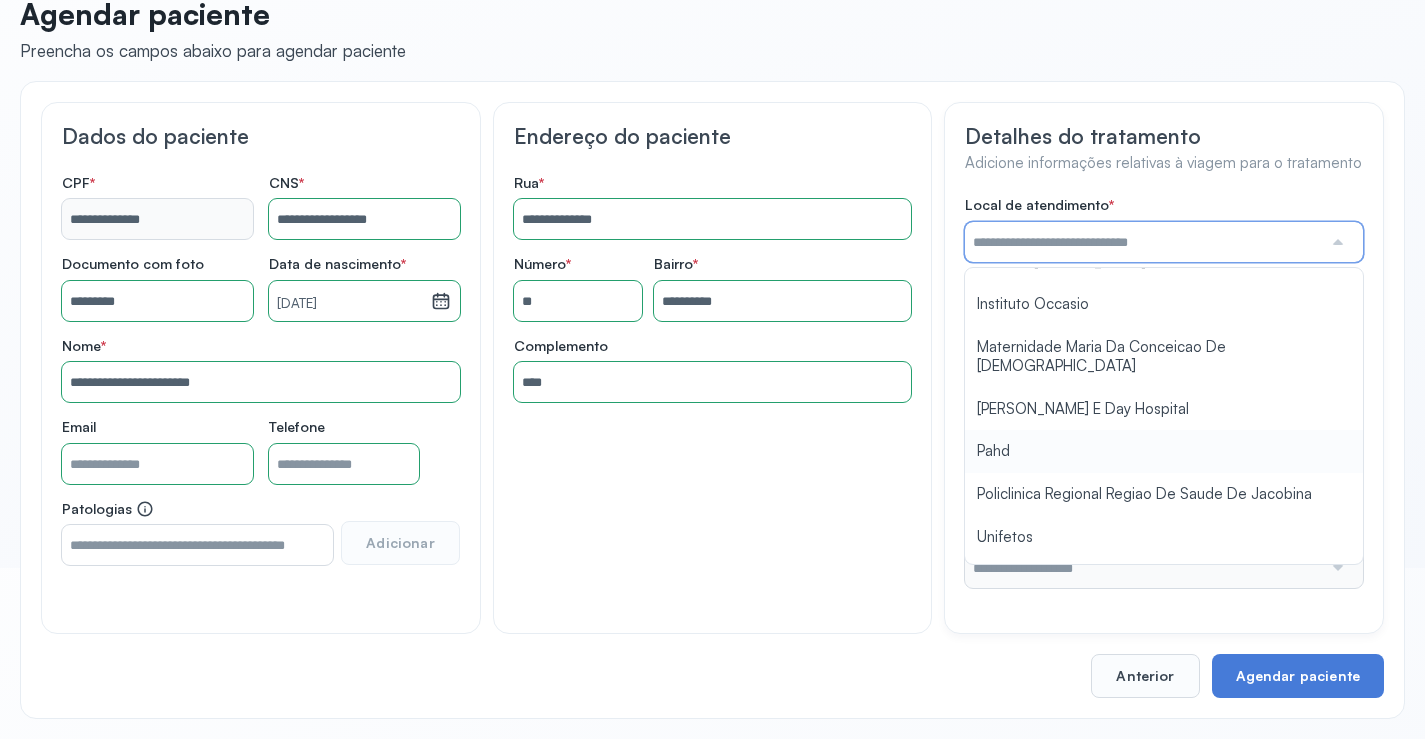 type on "****" 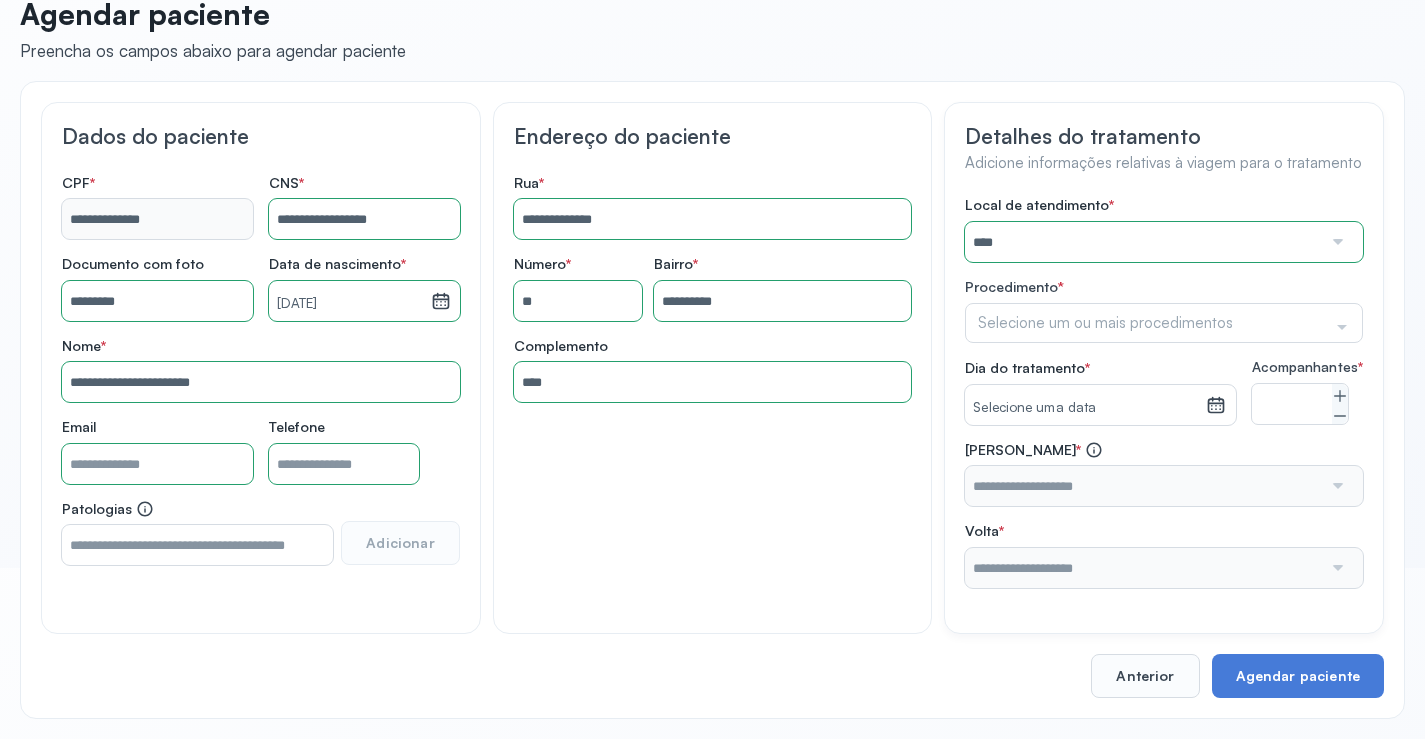 click on "Local de atendimento   *  **** A Medicina Diagnostica E Diagnoson Apae Jacobina CLINICA ML JACOBINA Cardio Pulmonar Da Bahia Cardioclinica [GEOGRAPHIC_DATA] Cican Clinica De Nefrologia De [GEOGRAPHIC_DATA] De Olhos Oftalmo Feira Clinica [GEOGRAPHIC_DATA] Coe [GEOGRAPHIC_DATA] ANA [GEOGRAPHIC_DATA] GERAL [PERSON_NAME][GEOGRAPHIC_DATA] [GEOGRAPHIC_DATA][PERSON_NAME] ORTOPEDICO DO ESTADO DA [GEOGRAPHIC_DATA] [GEOGRAPHIC_DATA] Aristides [GEOGRAPHIC_DATA] [GEOGRAPHIC_DATA] [GEOGRAPHIC_DATA] [GEOGRAPHIC_DATA] [GEOGRAPHIC_DATA] Emec Hospital Especializado Octavio [GEOGRAPHIC_DATA] Estadual [GEOGRAPHIC_DATA] [GEOGRAPHIC_DATA][PERSON_NAME] [GEOGRAPHIC_DATA] [GEOGRAPHIC_DATA] [GEOGRAPHIC_DATA] [GEOGRAPHIC_DATA][PERSON_NAME] Regional [GEOGRAPHIC_DATA] Regional [GEOGRAPHIC_DATA] Dourado [GEOGRAPHIC_DATA] [GEOGRAPHIC_DATA] [GEOGRAPHIC_DATA] [GEOGRAPHIC_DATA] E Ortopedia Ltda Iderma Idm Cardio Instituto Occasio" at bounding box center (1164, 392) 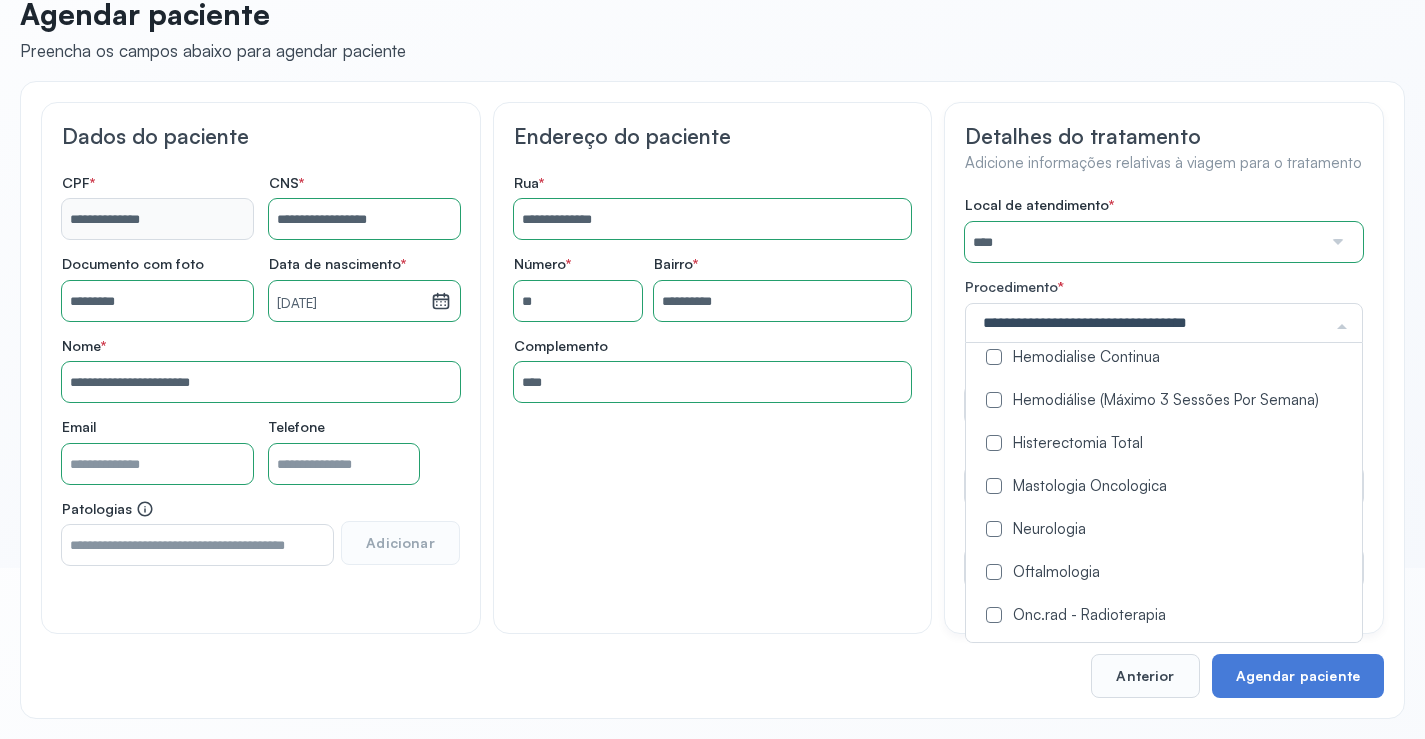 scroll, scrollTop: 900, scrollLeft: 0, axis: vertical 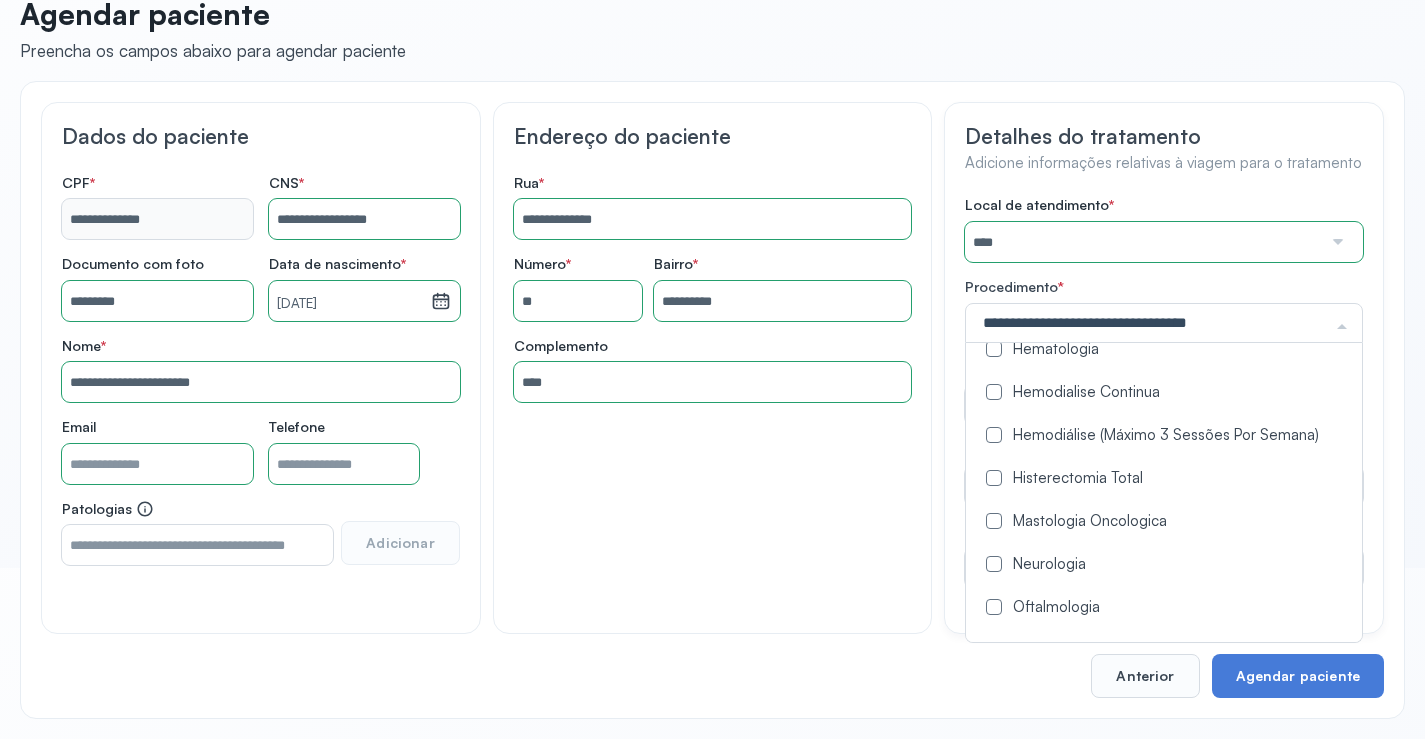 drag, startPoint x: 989, startPoint y: 417, endPoint x: 863, endPoint y: 443, distance: 128.65457 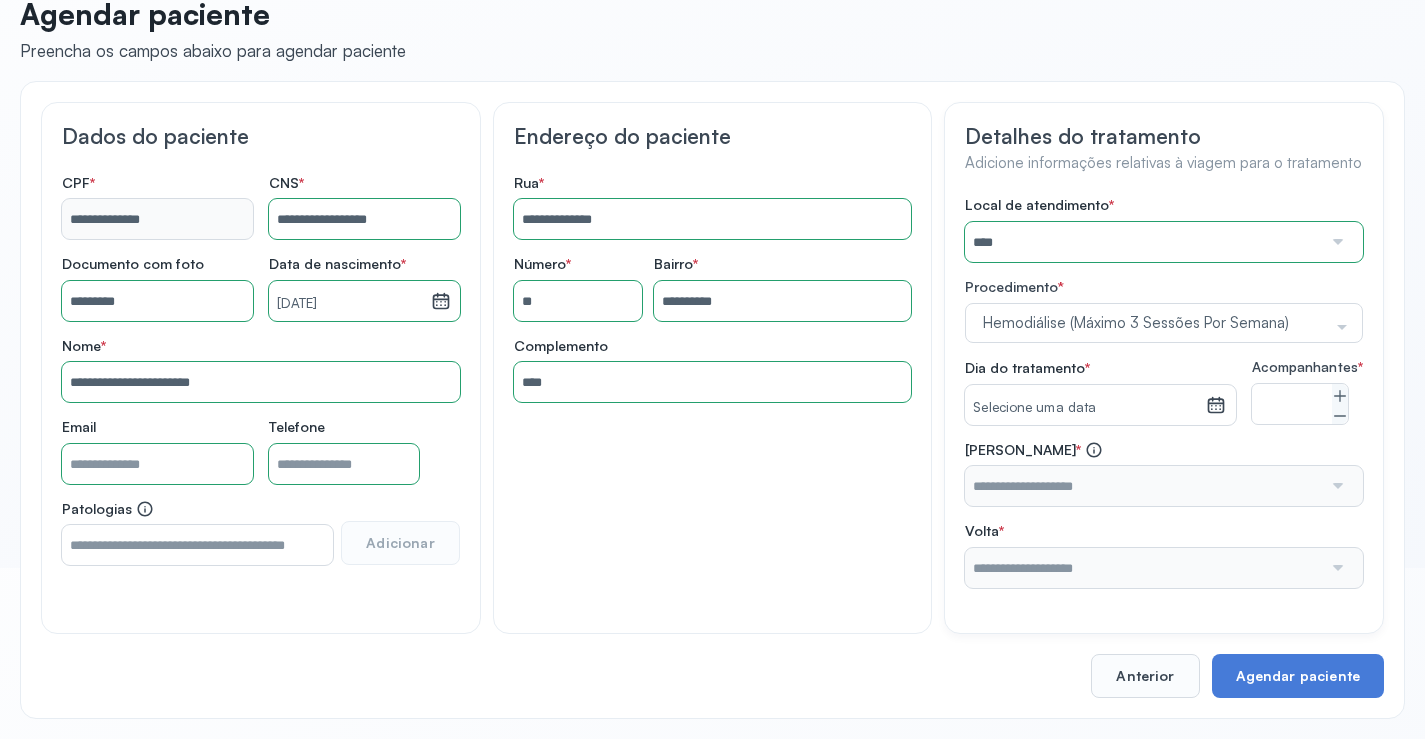 drag, startPoint x: 857, startPoint y: 449, endPoint x: 946, endPoint y: 442, distance: 89.27486 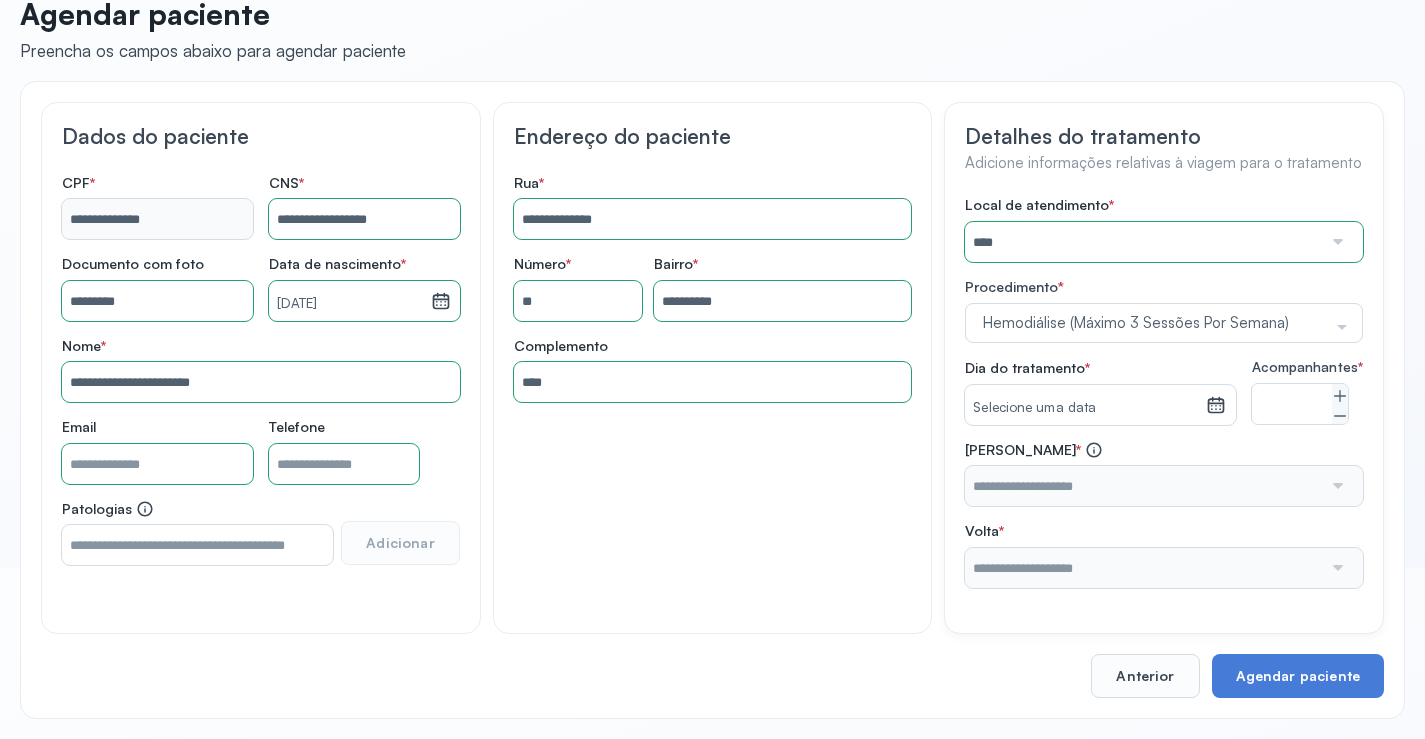 click on "**********" 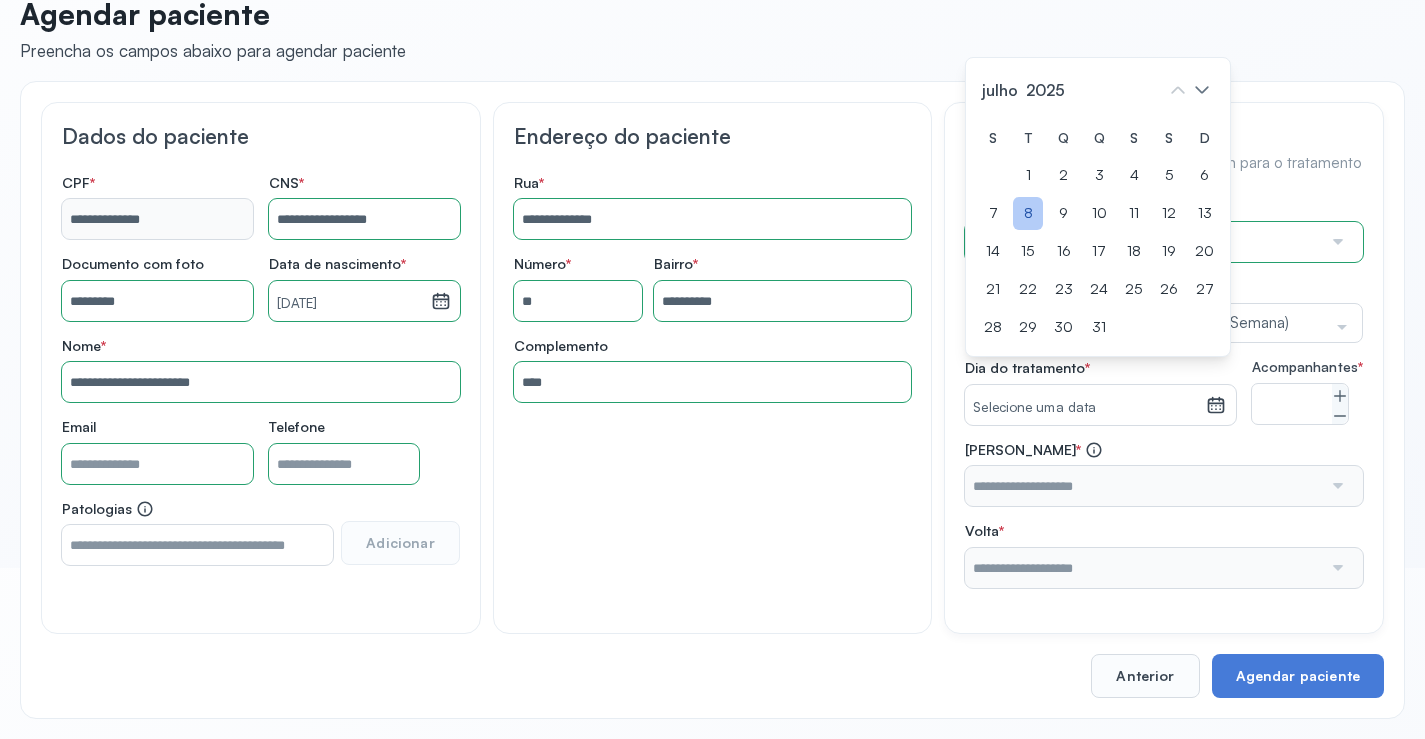 click on "8" 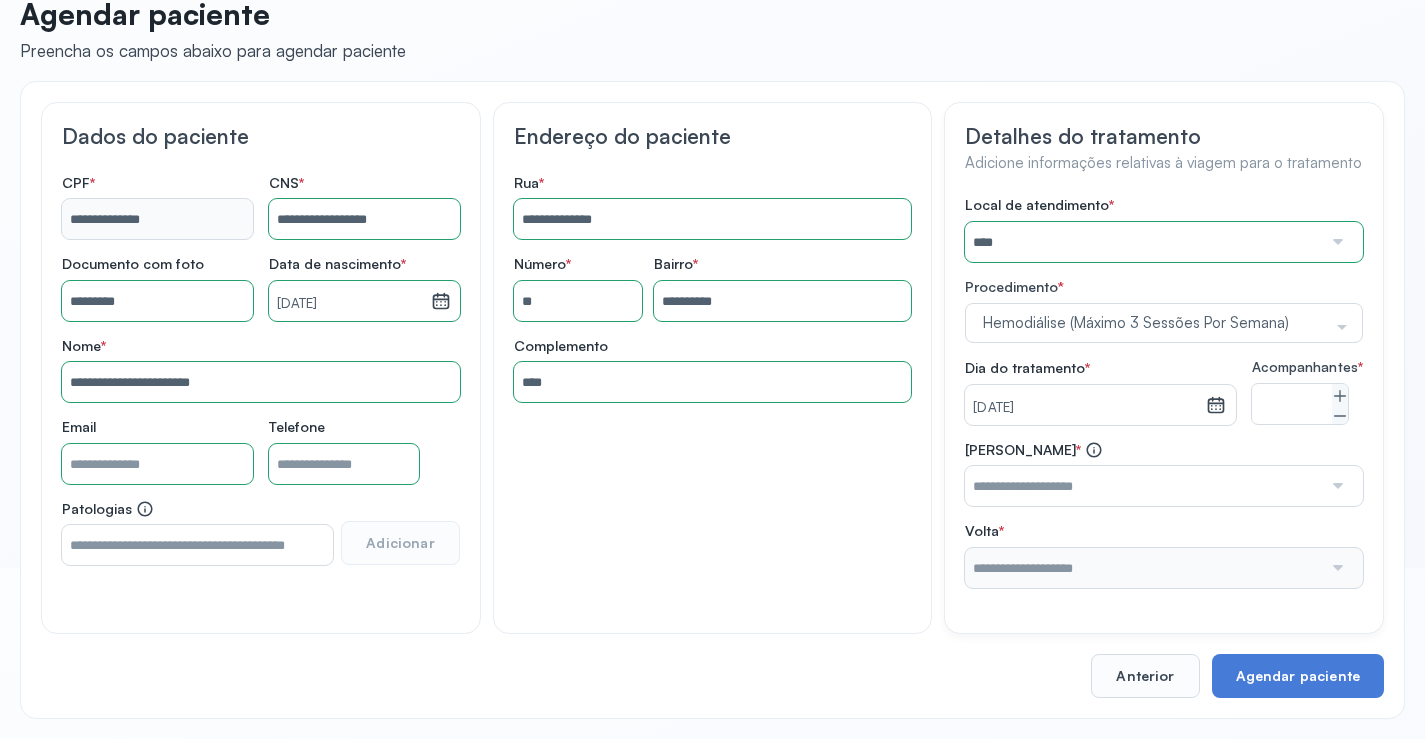 click on "Acompanhantes   *  *" 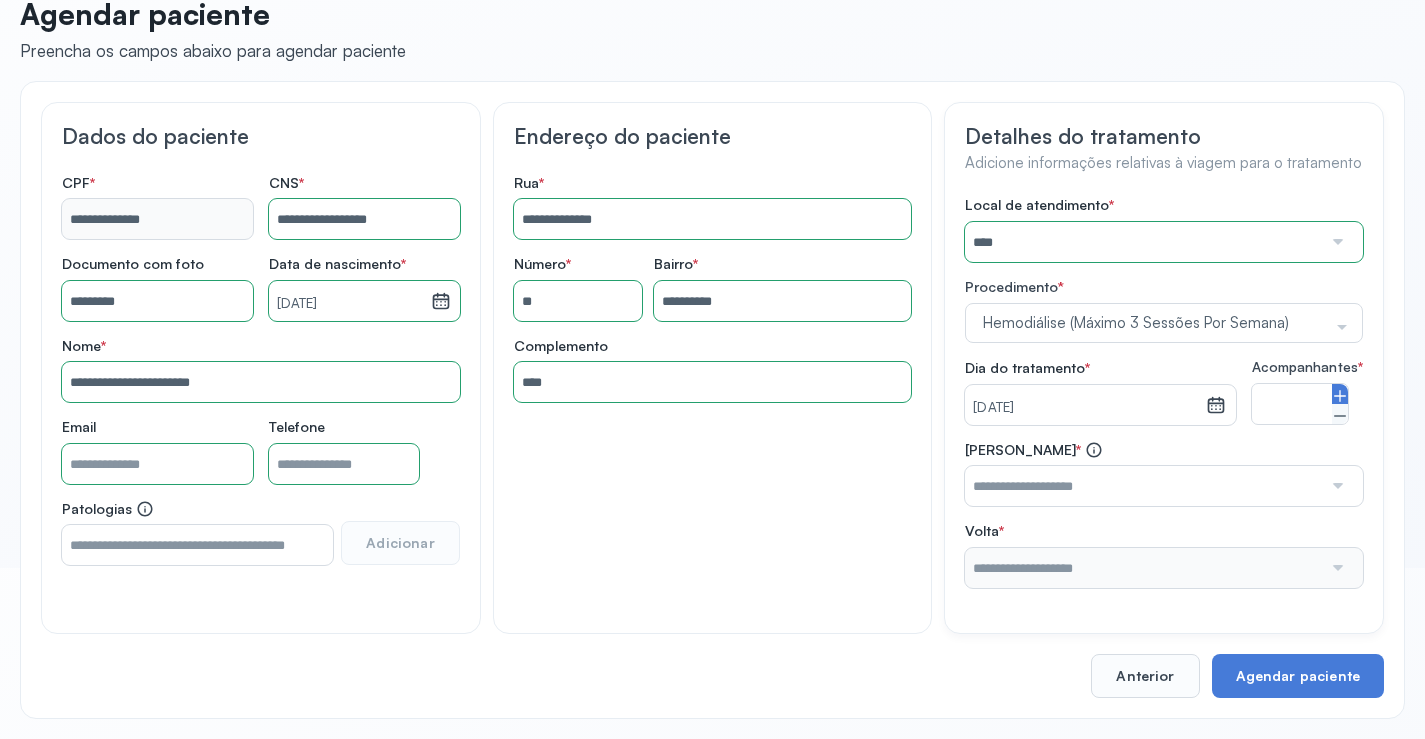 click 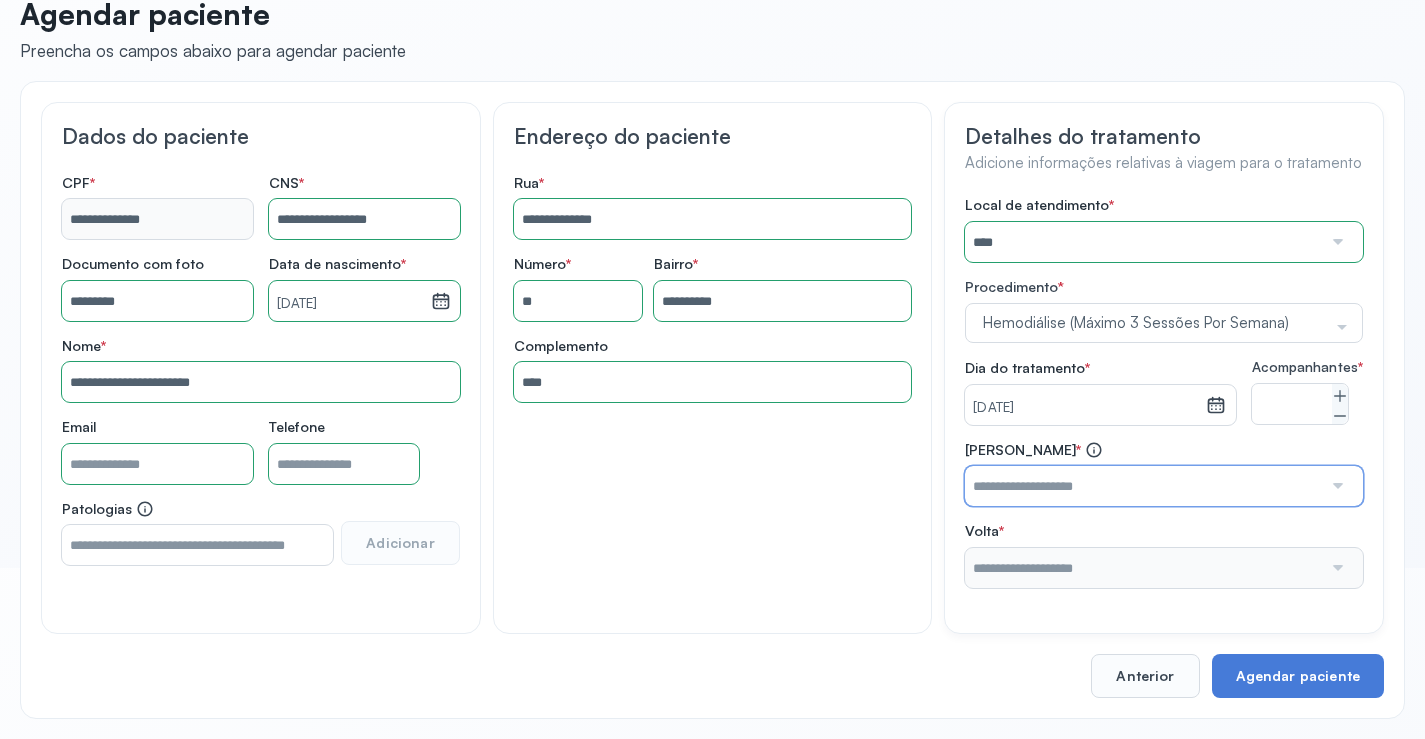 click at bounding box center [1143, 486] 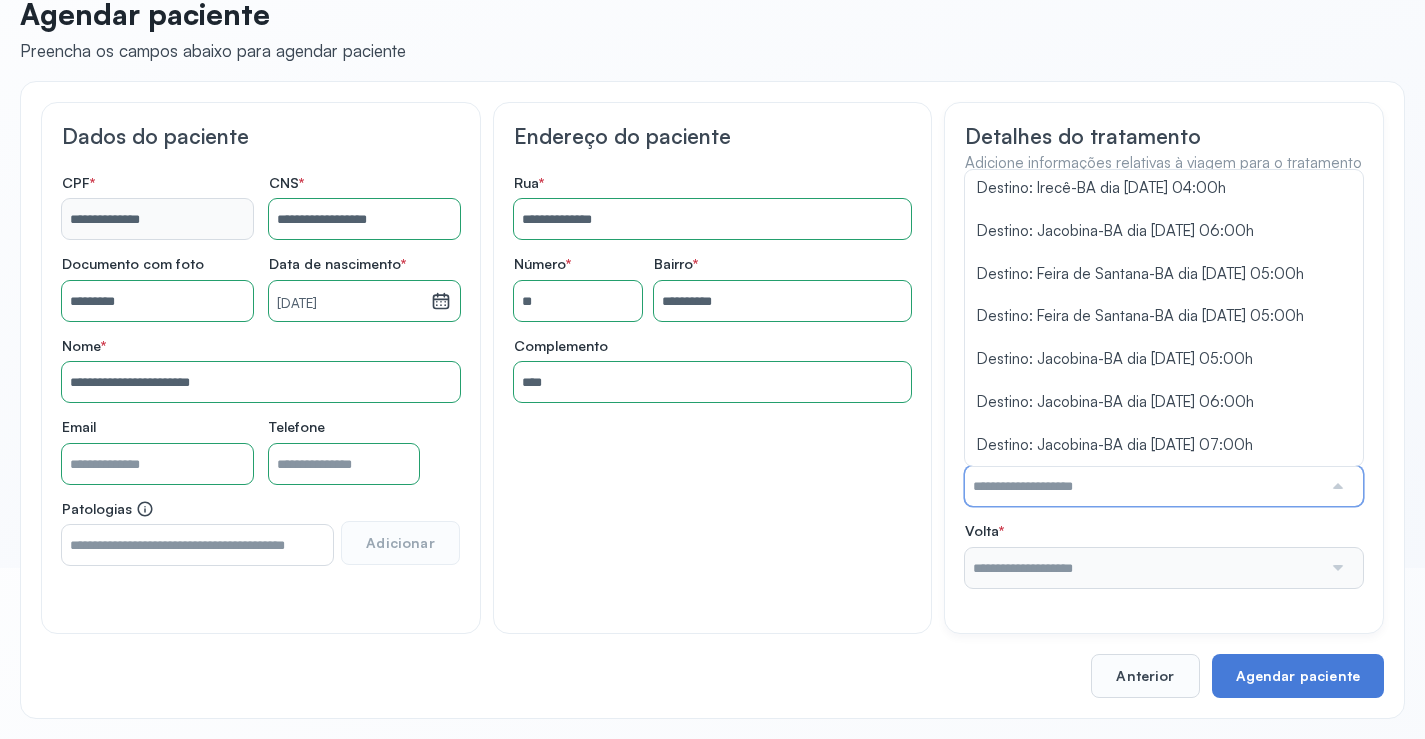 scroll, scrollTop: 671, scrollLeft: 0, axis: vertical 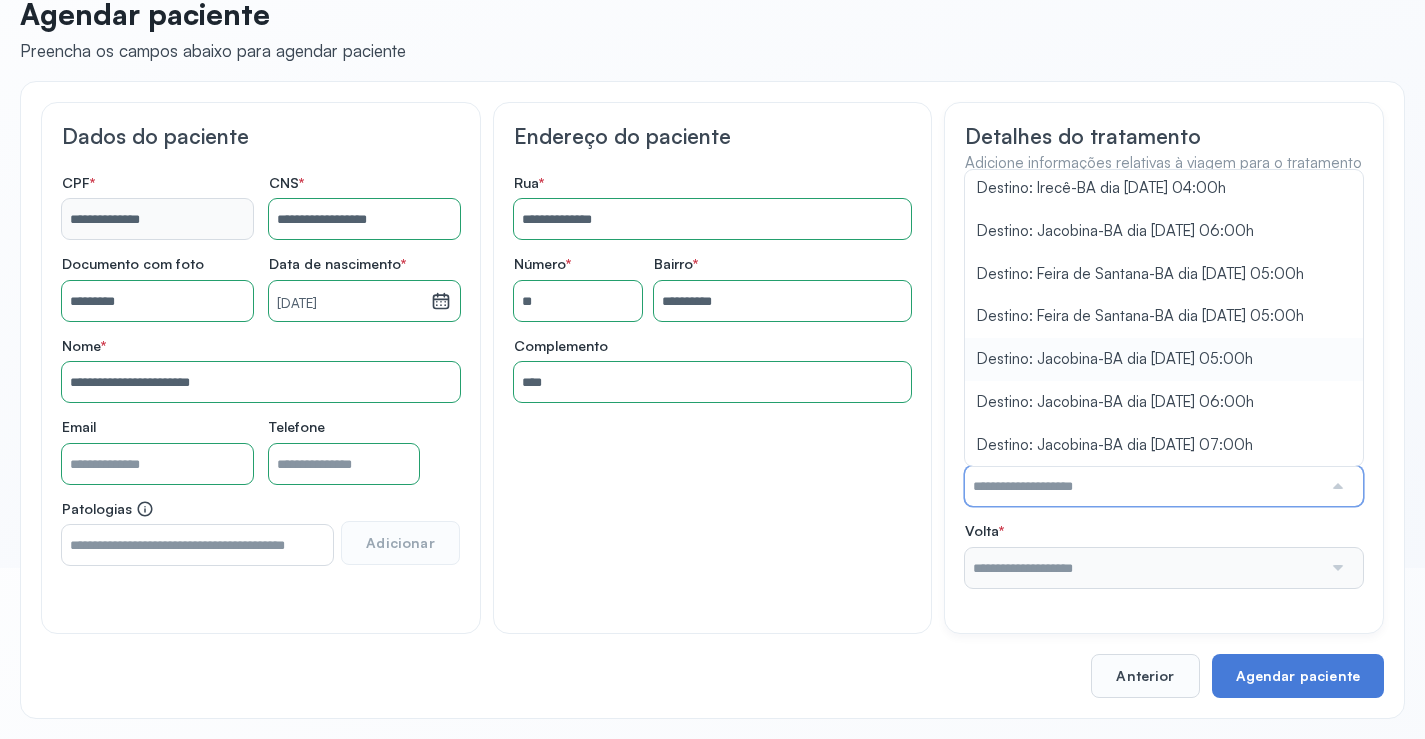 type on "**********" 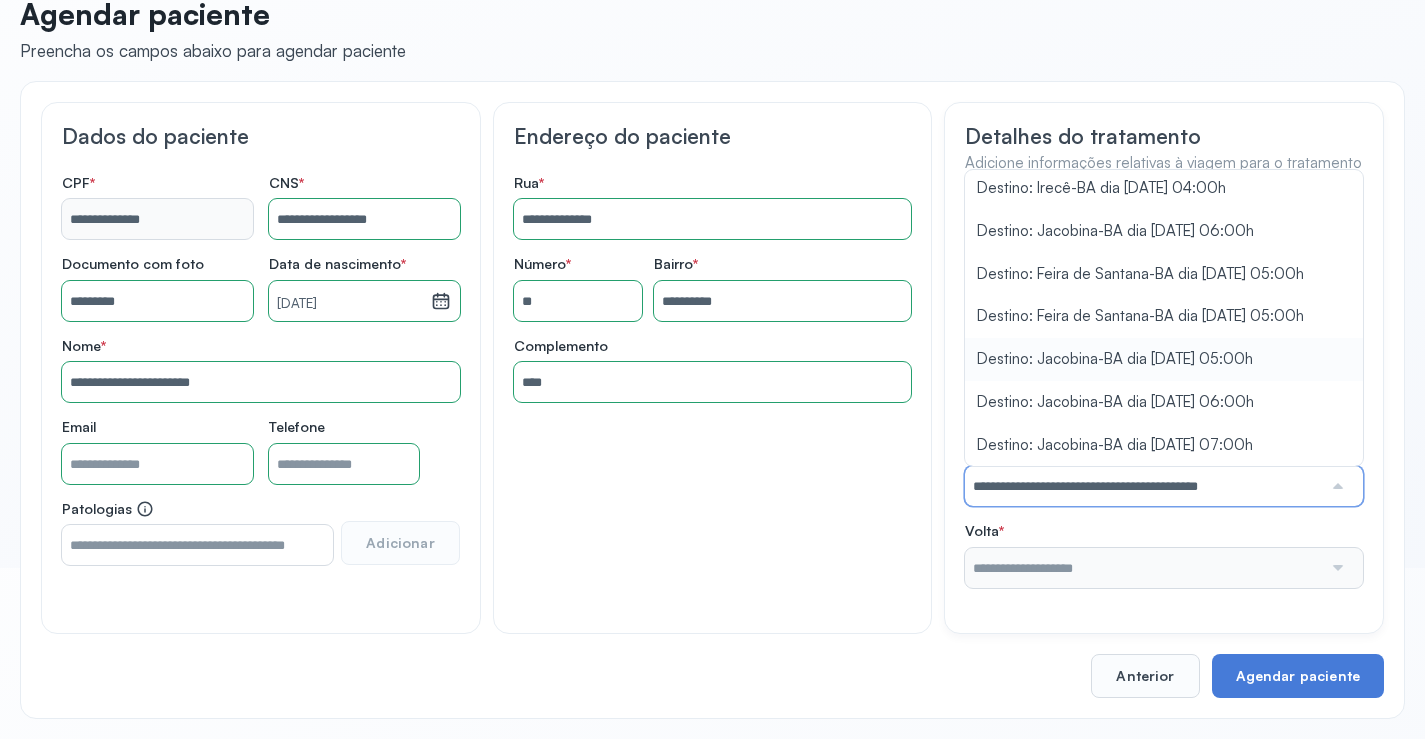 click on "Local de atendimento   *  **** A Medicina Diagnostica E Diagnoson Apae Jacobina CLINICA ML JACOBINA Cardio Pulmonar Da Bahia Cardioclinica [GEOGRAPHIC_DATA] Cican Clinica De Nefrologia De [GEOGRAPHIC_DATA] De Olhos Oftalmo Feira Clinica [GEOGRAPHIC_DATA] Coe [GEOGRAPHIC_DATA] ANA [GEOGRAPHIC_DATA] GERAL [PERSON_NAME][GEOGRAPHIC_DATA] [GEOGRAPHIC_DATA][PERSON_NAME] ORTOPEDICO DO ESTADO DA [GEOGRAPHIC_DATA] [GEOGRAPHIC_DATA] Aristides [GEOGRAPHIC_DATA] [GEOGRAPHIC_DATA] [GEOGRAPHIC_DATA] [GEOGRAPHIC_DATA] [GEOGRAPHIC_DATA] Emec Hospital Especializado Octavio [GEOGRAPHIC_DATA] Estadual [GEOGRAPHIC_DATA] [GEOGRAPHIC_DATA][PERSON_NAME] [GEOGRAPHIC_DATA] [GEOGRAPHIC_DATA] [GEOGRAPHIC_DATA] [GEOGRAPHIC_DATA][PERSON_NAME] Regional [GEOGRAPHIC_DATA] Regional [GEOGRAPHIC_DATA] Dourado [GEOGRAPHIC_DATA] [GEOGRAPHIC_DATA] [GEOGRAPHIC_DATA] [GEOGRAPHIC_DATA] E Ortopedia Ltda Iderma Idm Cardio Instituto Occasio" at bounding box center [1164, 392] 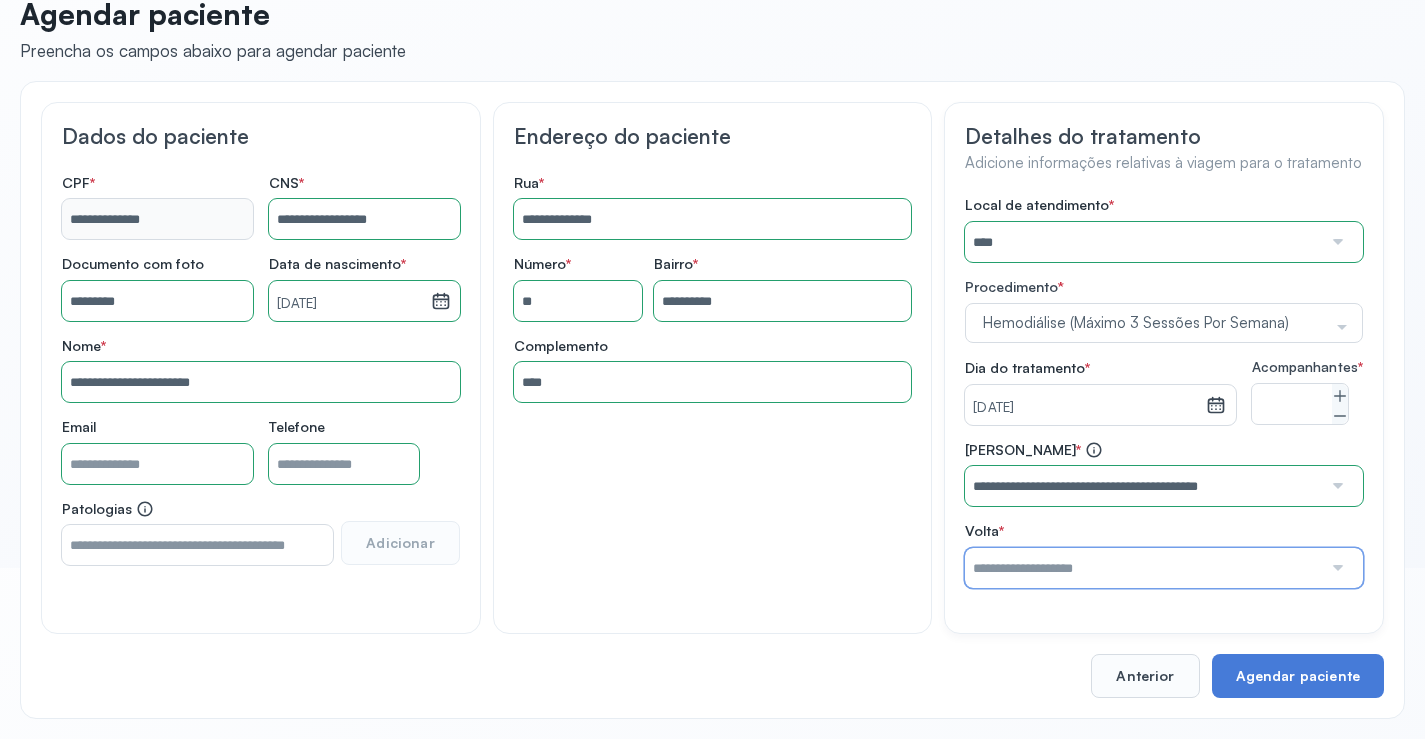 click at bounding box center (1143, 568) 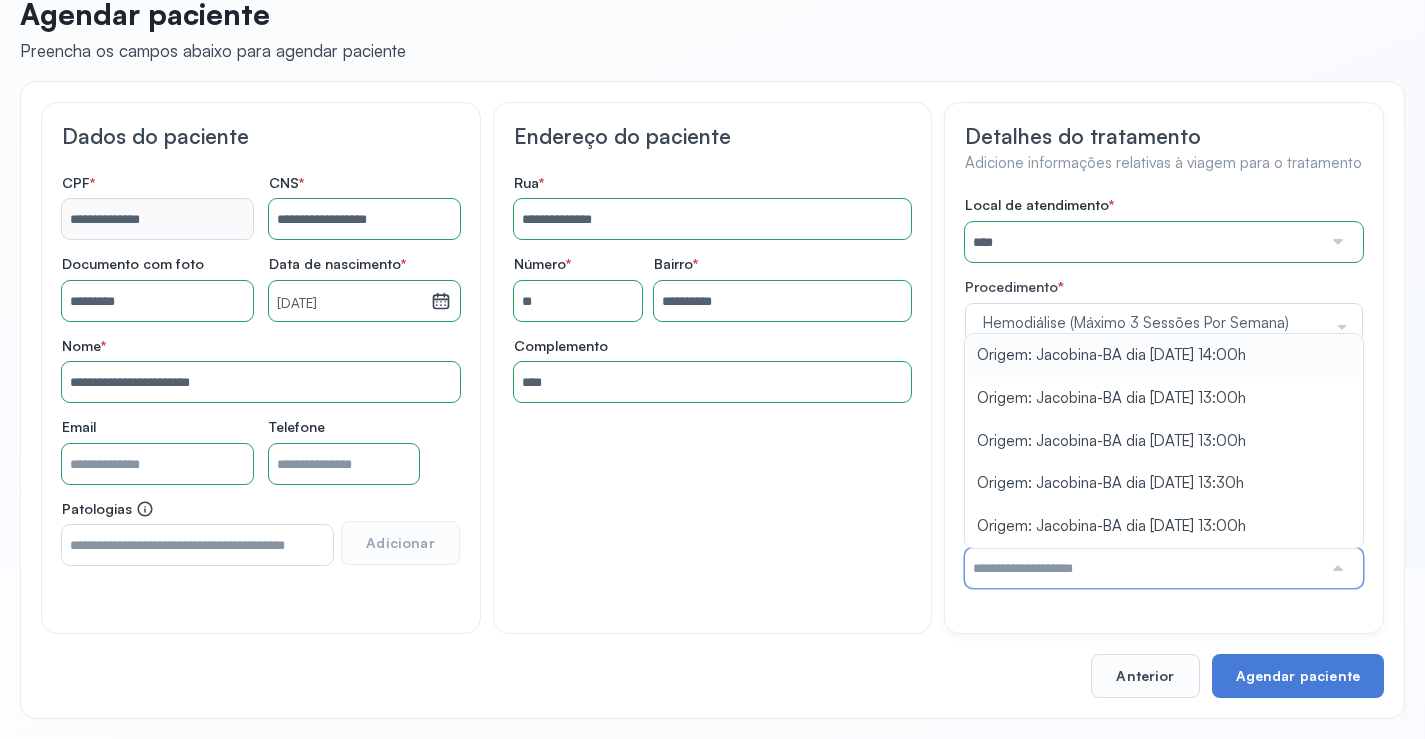 type on "**********" 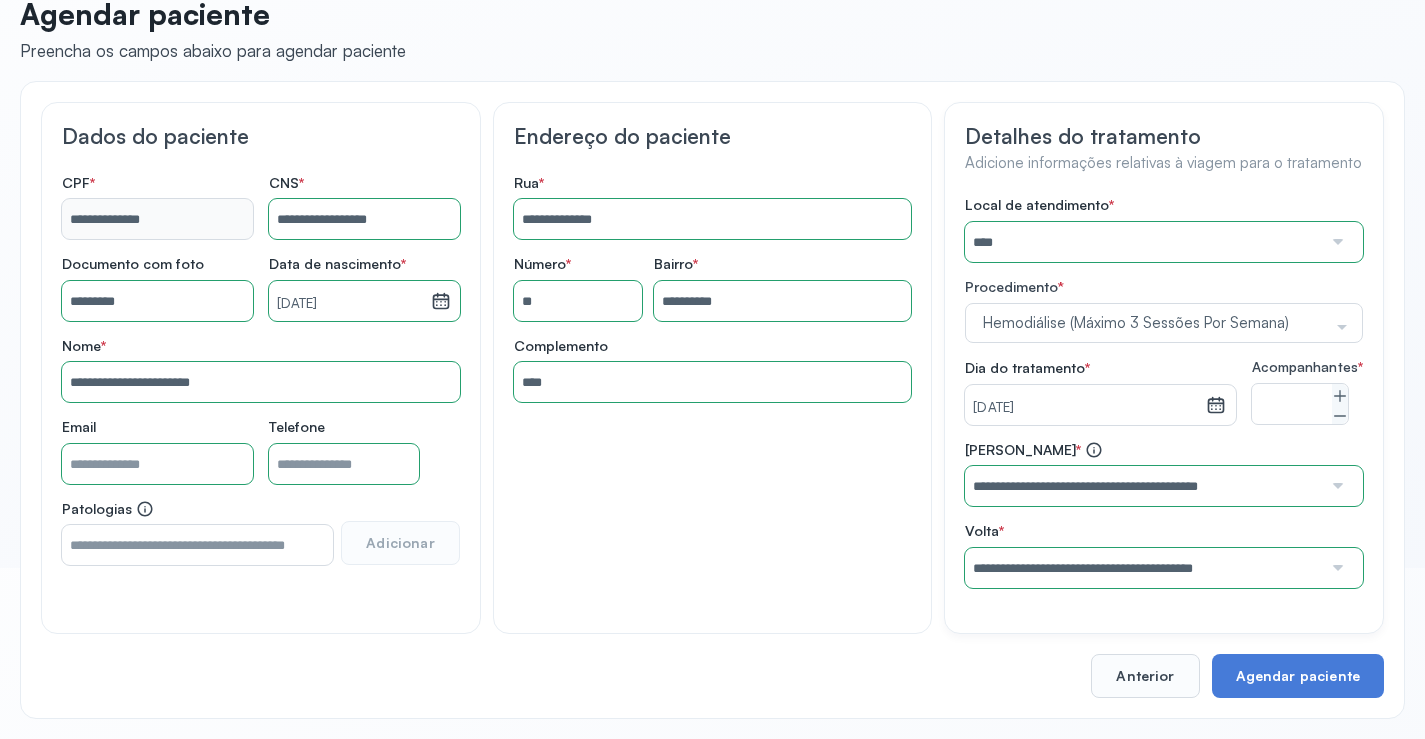 click on "Local de atendimento   *  **** A Medicina Diagnostica E Diagnoson Apae Jacobina CLINICA ML JACOBINA Cardio Pulmonar Da Bahia Cardioclinica [GEOGRAPHIC_DATA] Cican Clinica De Nefrologia De [GEOGRAPHIC_DATA] De Olhos Oftalmo Feira Clinica [GEOGRAPHIC_DATA] Coe [GEOGRAPHIC_DATA] ANA [GEOGRAPHIC_DATA] GERAL [PERSON_NAME][GEOGRAPHIC_DATA] [GEOGRAPHIC_DATA][PERSON_NAME] ORTOPEDICO DO ESTADO DA [GEOGRAPHIC_DATA] [GEOGRAPHIC_DATA] Aristides [GEOGRAPHIC_DATA] [GEOGRAPHIC_DATA] [GEOGRAPHIC_DATA] [GEOGRAPHIC_DATA] [GEOGRAPHIC_DATA] Emec Hospital Especializado Octavio [GEOGRAPHIC_DATA] Estadual [GEOGRAPHIC_DATA] [GEOGRAPHIC_DATA][PERSON_NAME] [GEOGRAPHIC_DATA] [GEOGRAPHIC_DATA] [GEOGRAPHIC_DATA] [GEOGRAPHIC_DATA][PERSON_NAME] Regional [GEOGRAPHIC_DATA] Regional [GEOGRAPHIC_DATA] Dourado [GEOGRAPHIC_DATA] [GEOGRAPHIC_DATA] [GEOGRAPHIC_DATA] [GEOGRAPHIC_DATA] E Ortopedia Ltda Iderma Idm Cardio Instituto Occasio" at bounding box center [1164, 392] 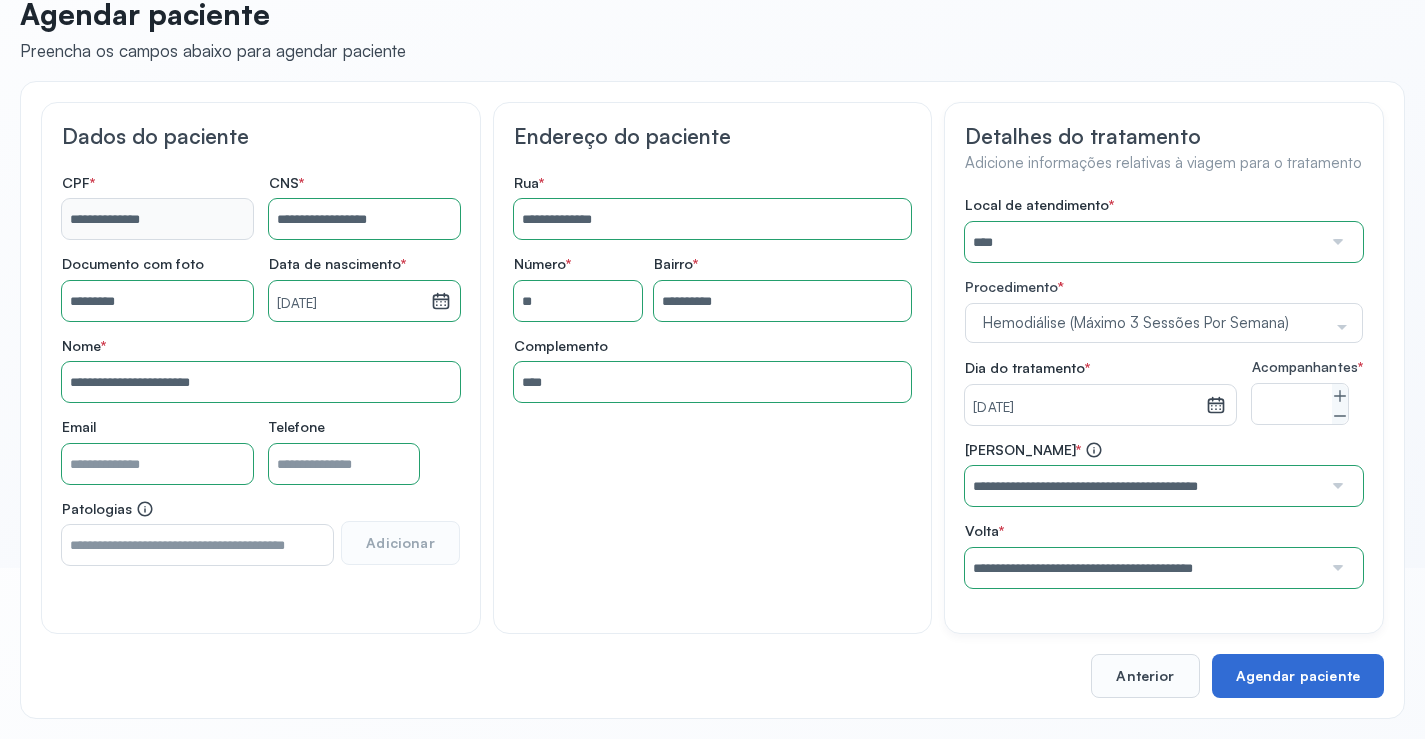 click on "Agendar paciente" at bounding box center [1298, 676] 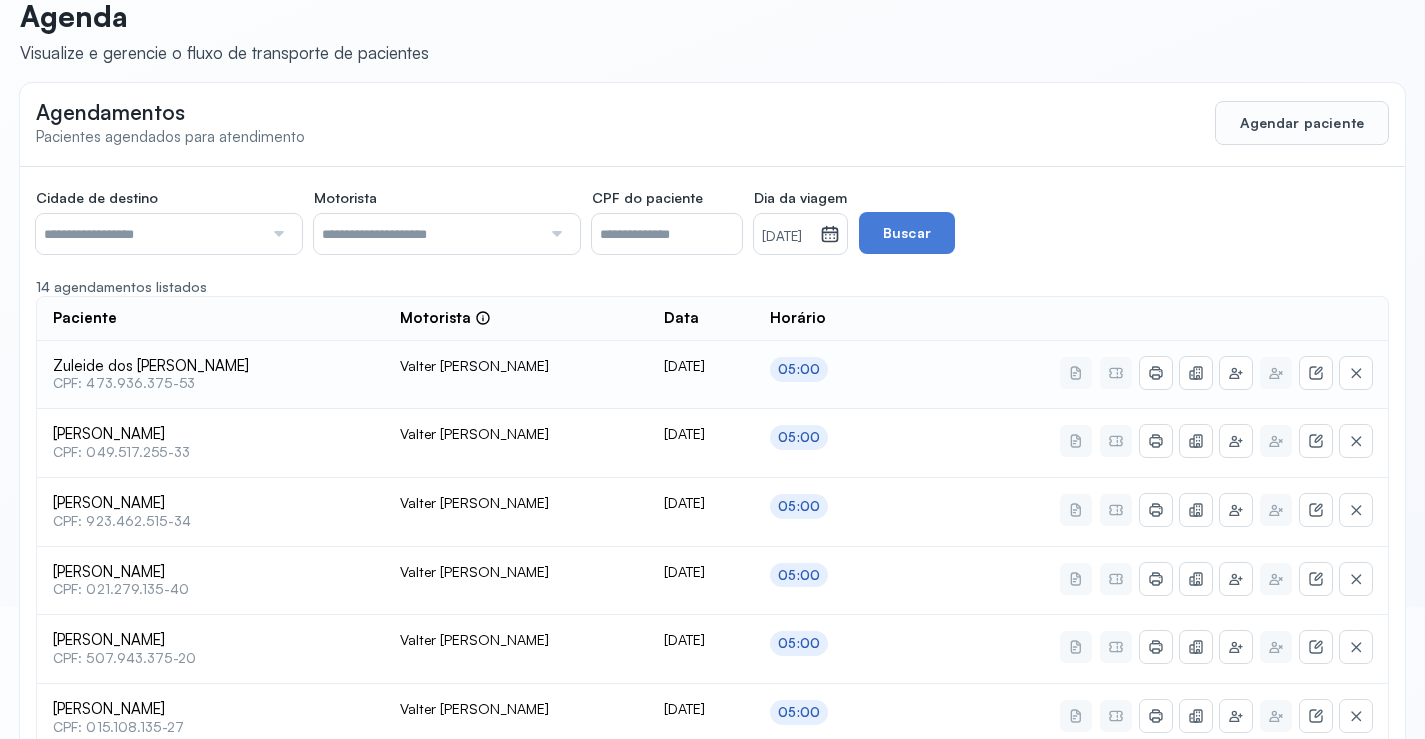 scroll, scrollTop: 0, scrollLeft: 0, axis: both 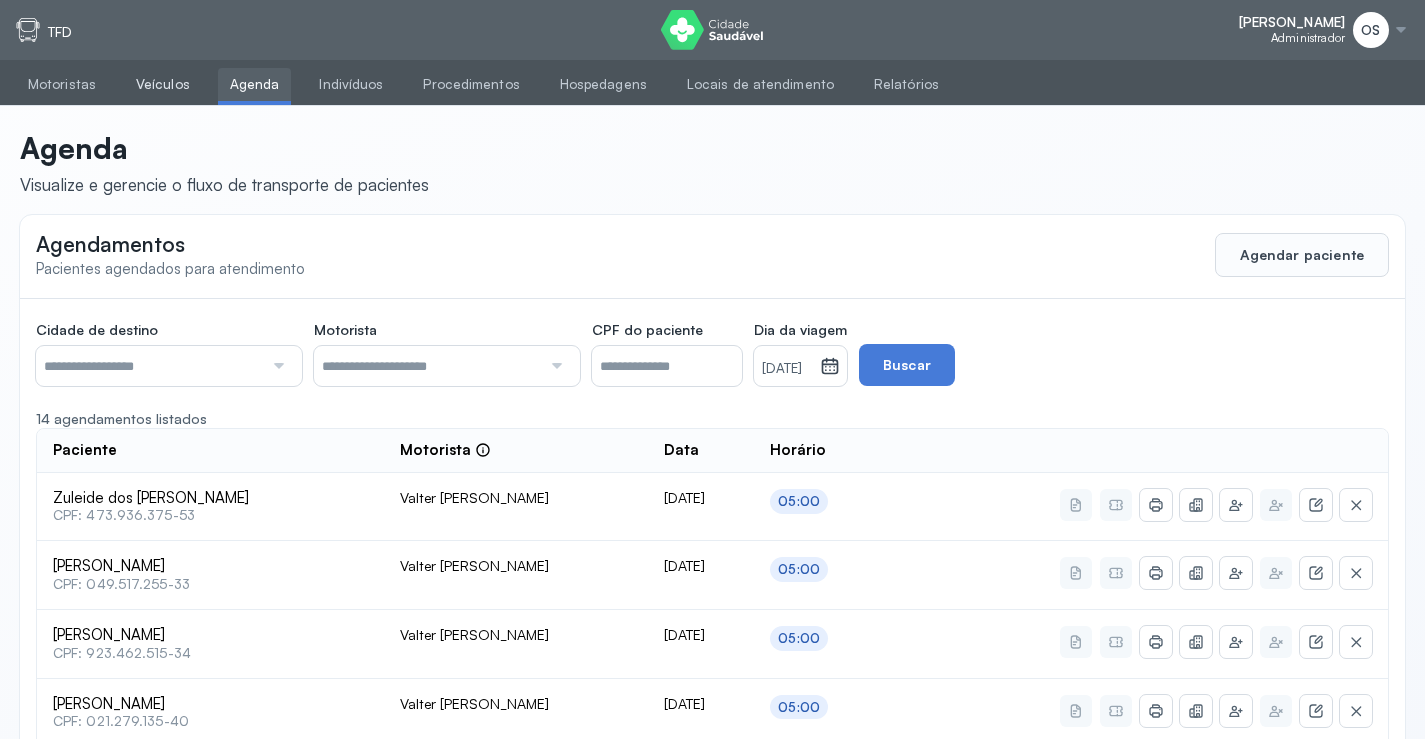 click on "Veículos" at bounding box center [163, 84] 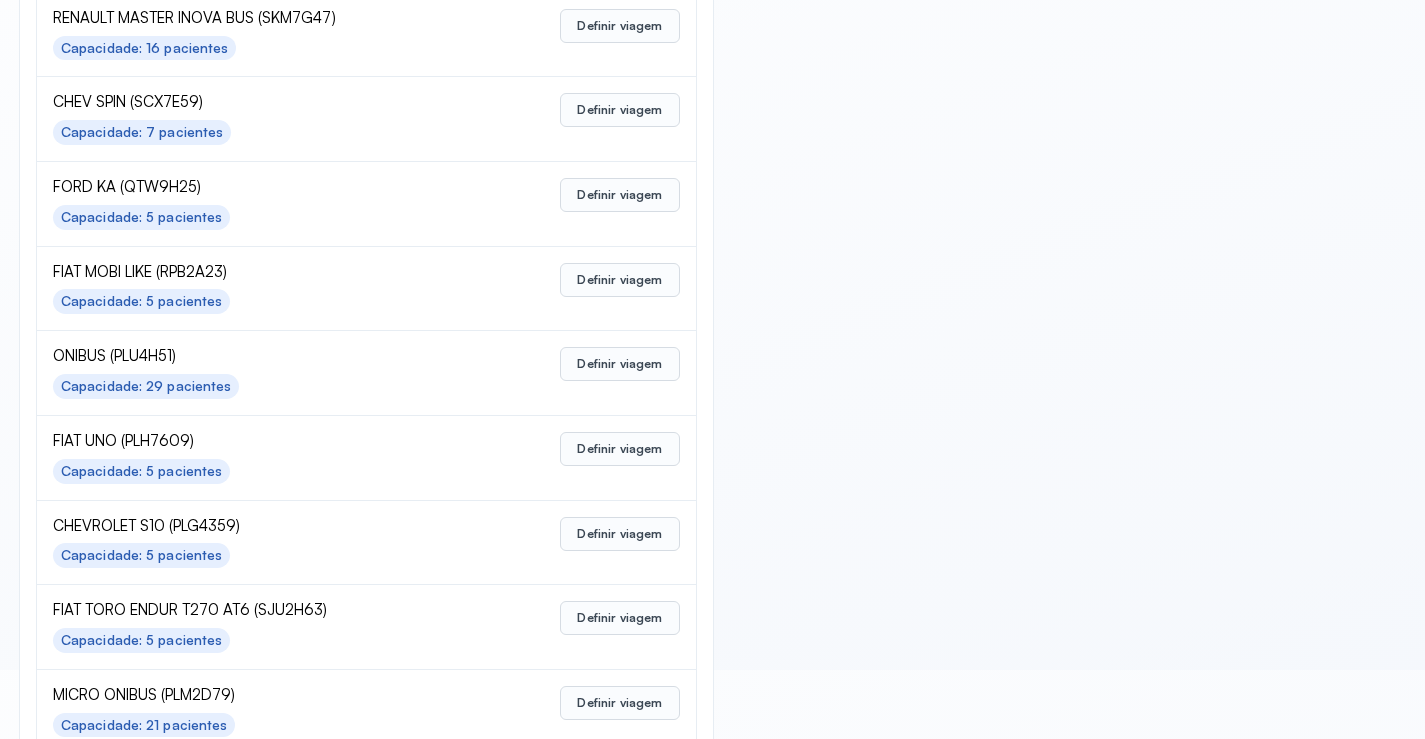scroll, scrollTop: 859, scrollLeft: 0, axis: vertical 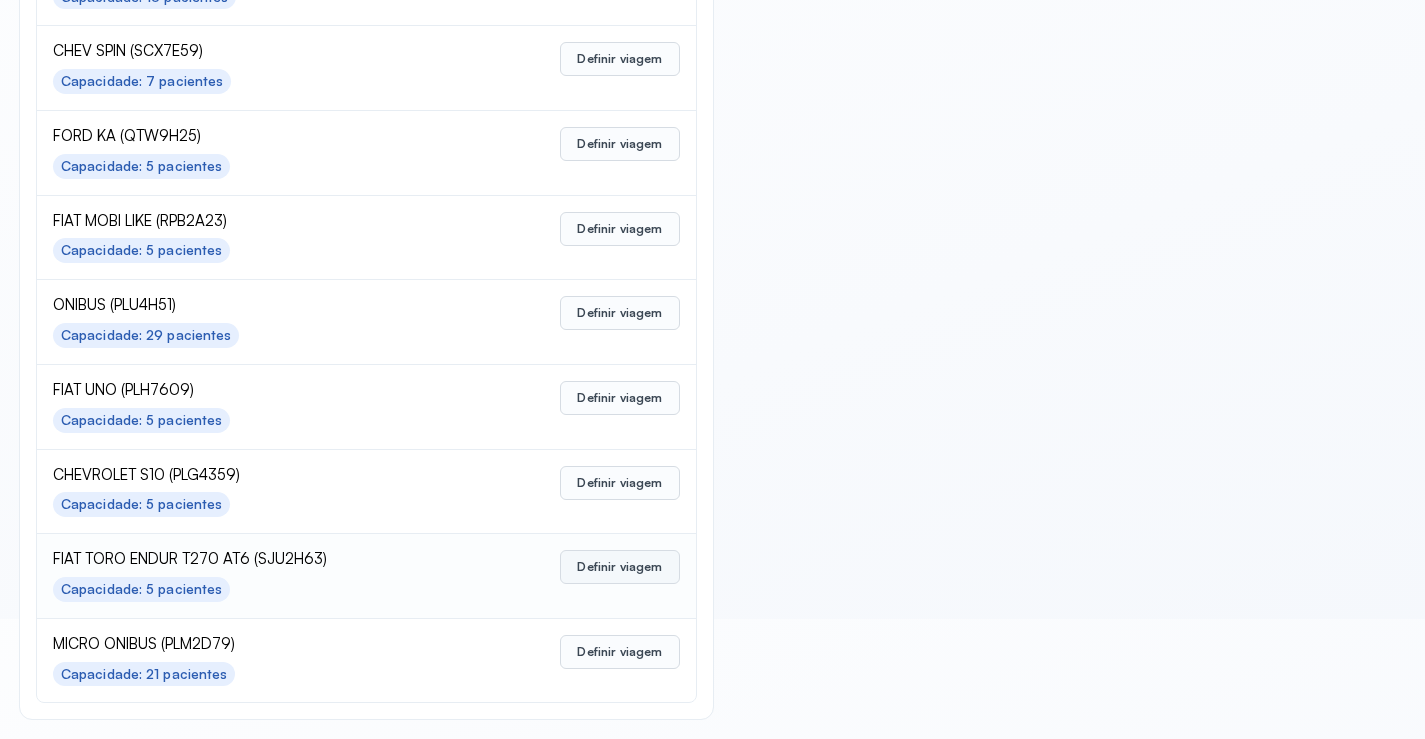 click on "Definir viagem" at bounding box center (619, 567) 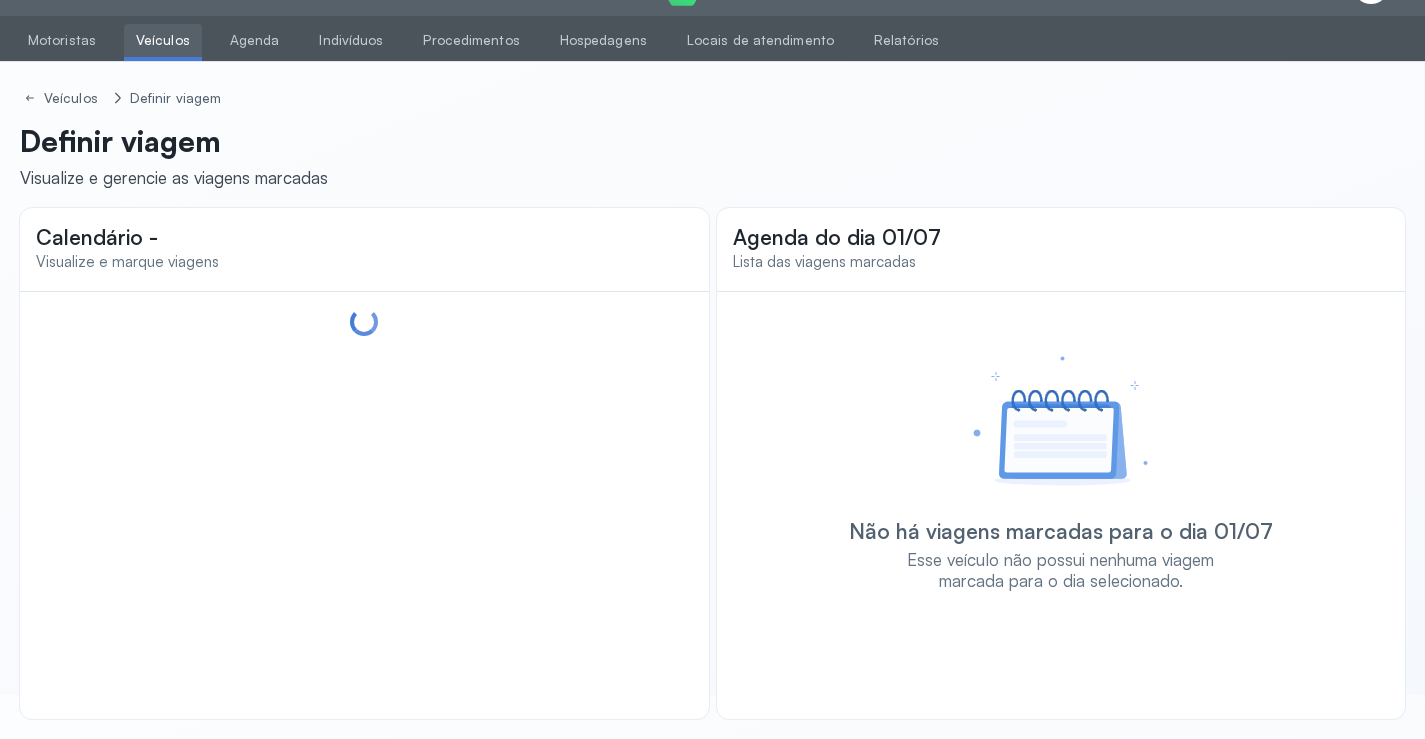 scroll, scrollTop: 44, scrollLeft: 0, axis: vertical 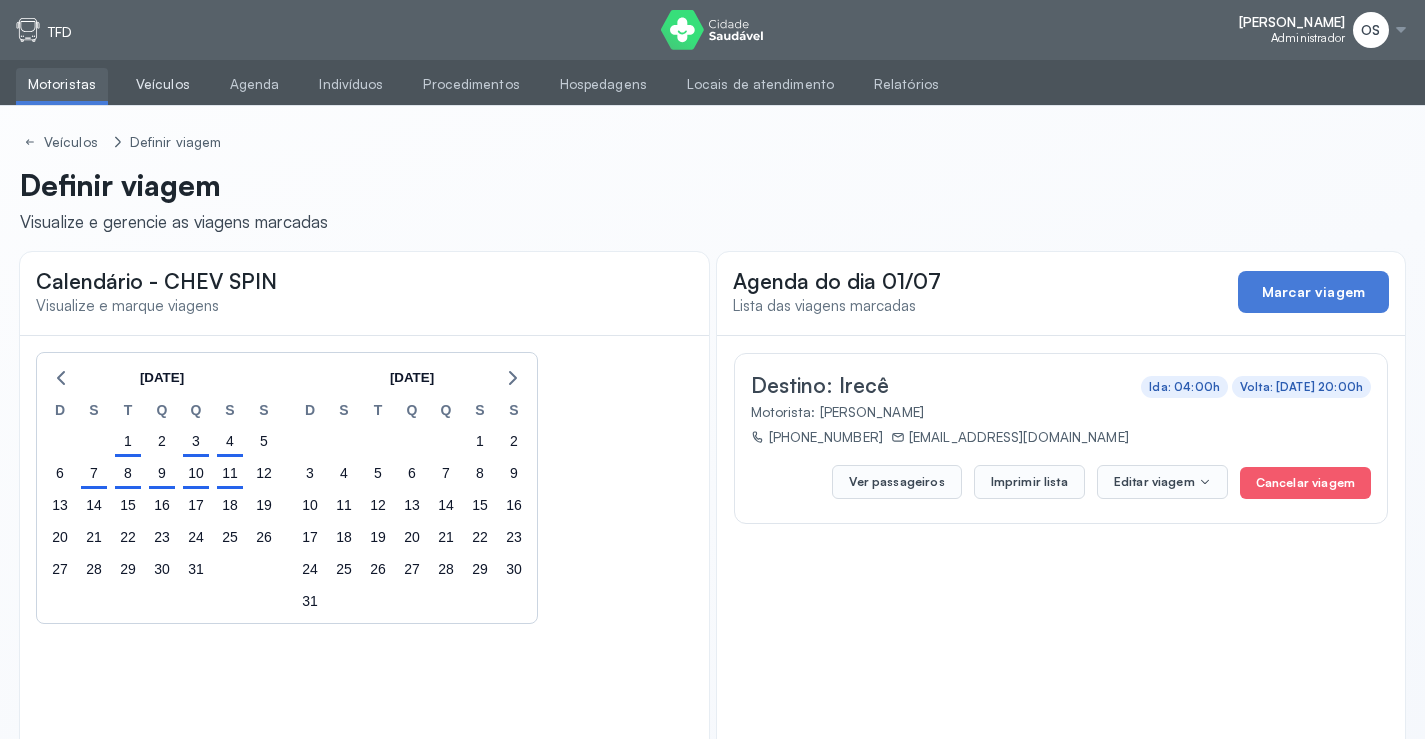 click on "Veículos" at bounding box center [163, 84] 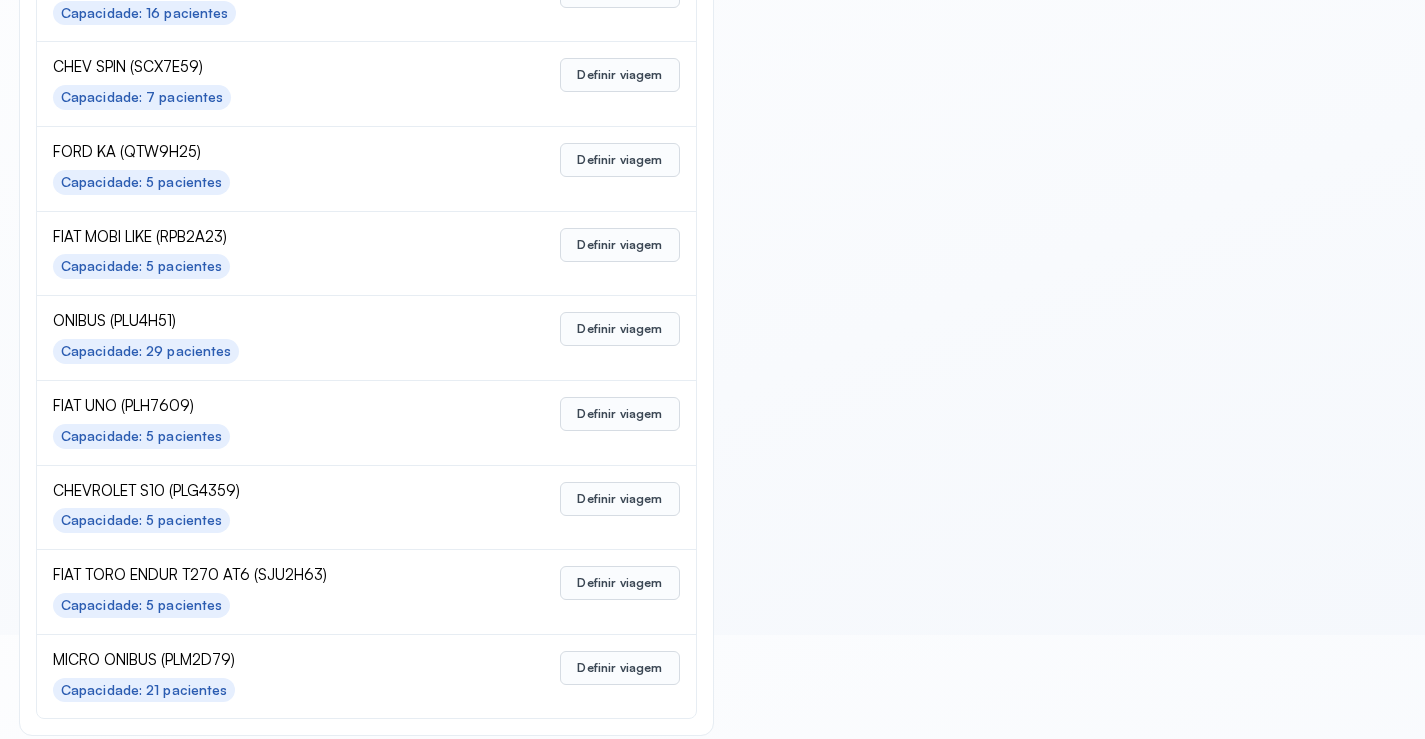 scroll, scrollTop: 859, scrollLeft: 0, axis: vertical 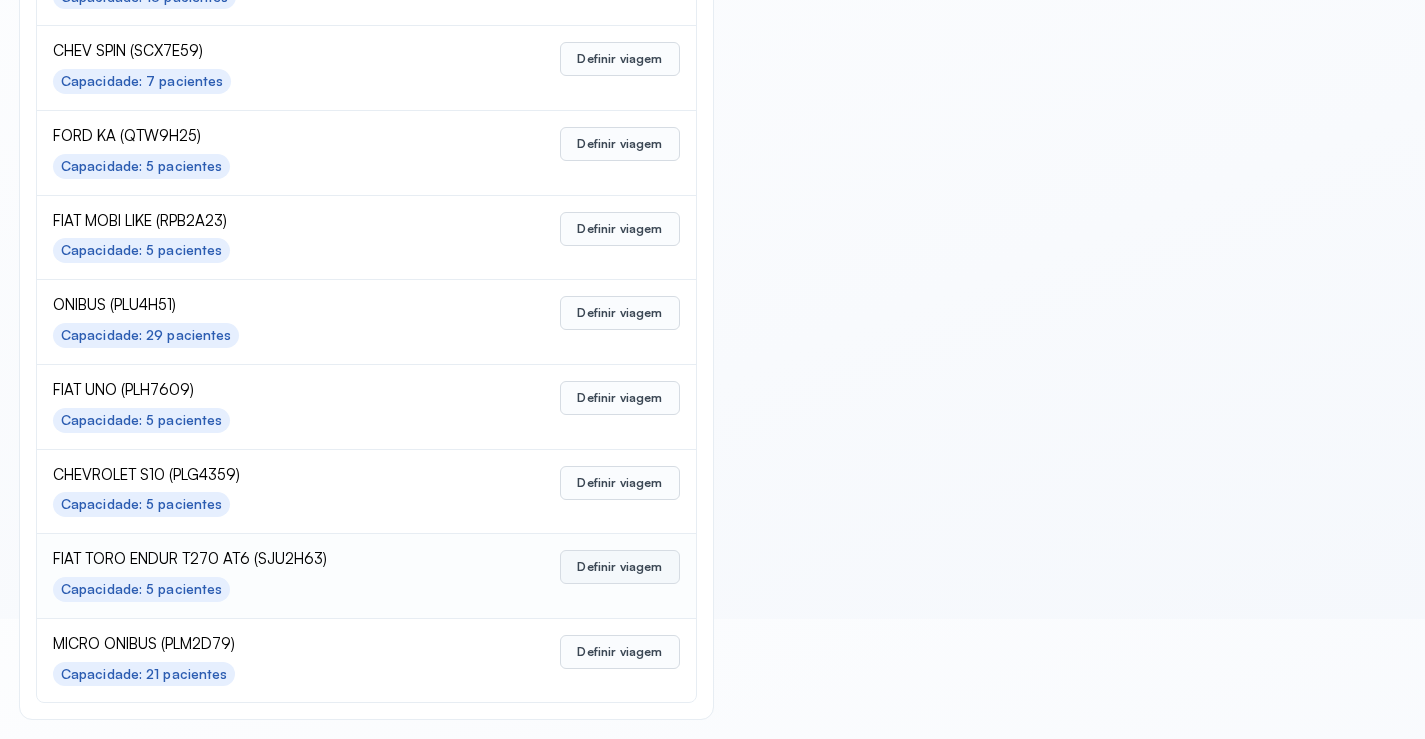 click on "Definir viagem" at bounding box center [619, 567] 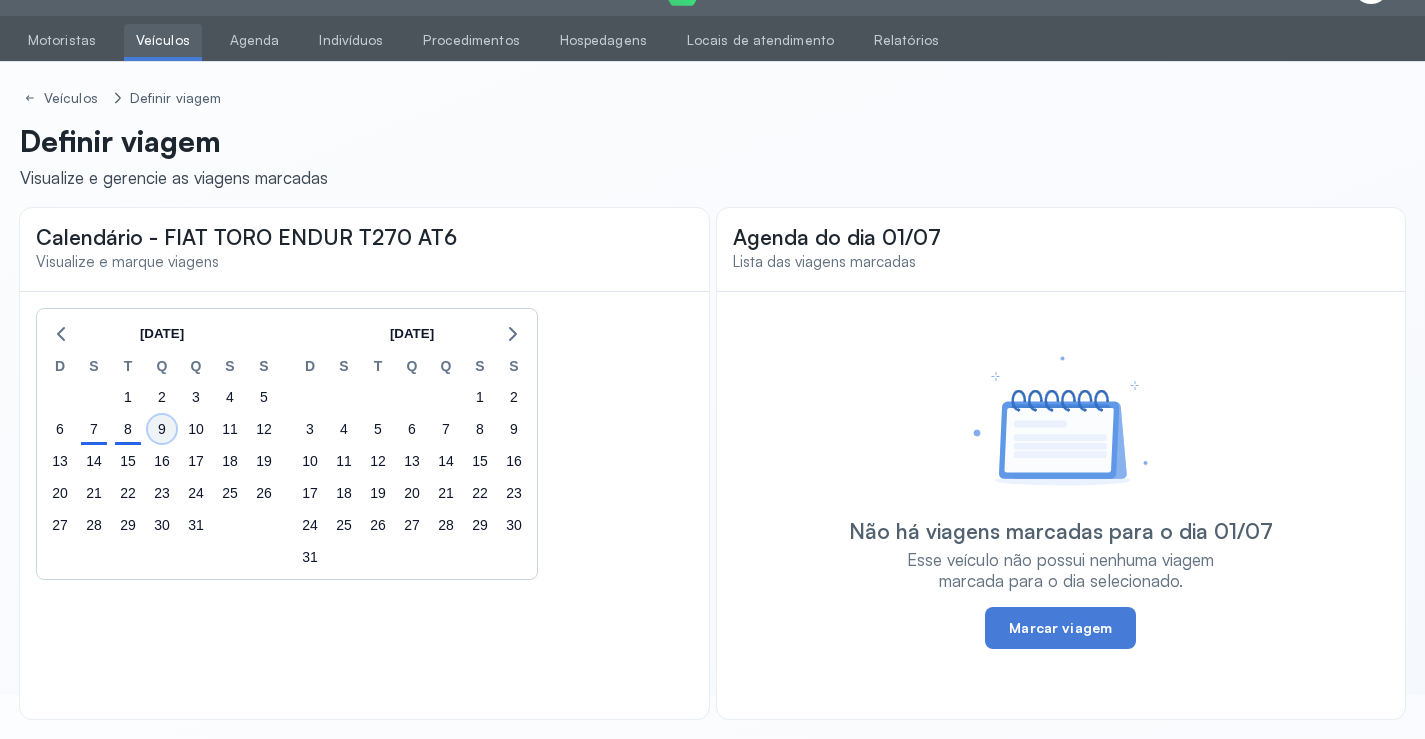 click on "9" 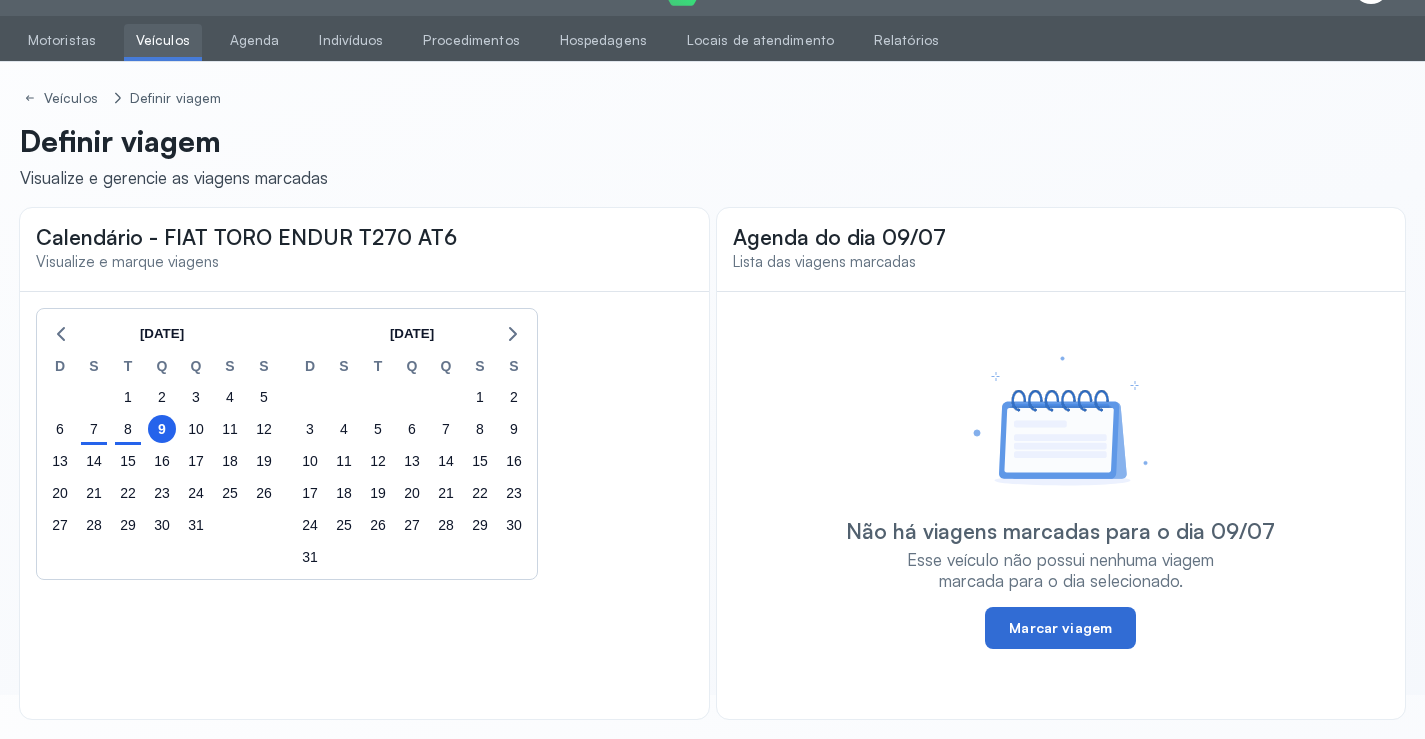 click on "Marcar viagem" 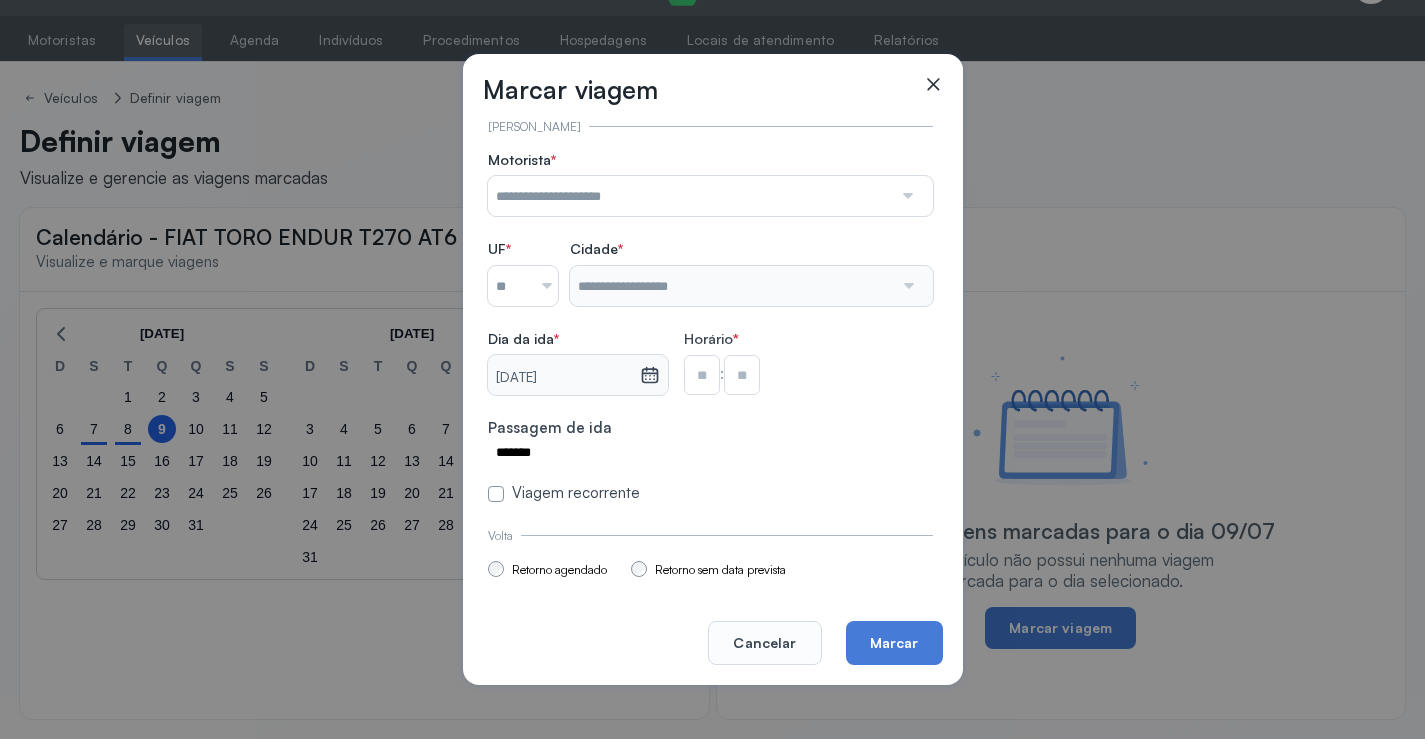 click at bounding box center [906, 196] 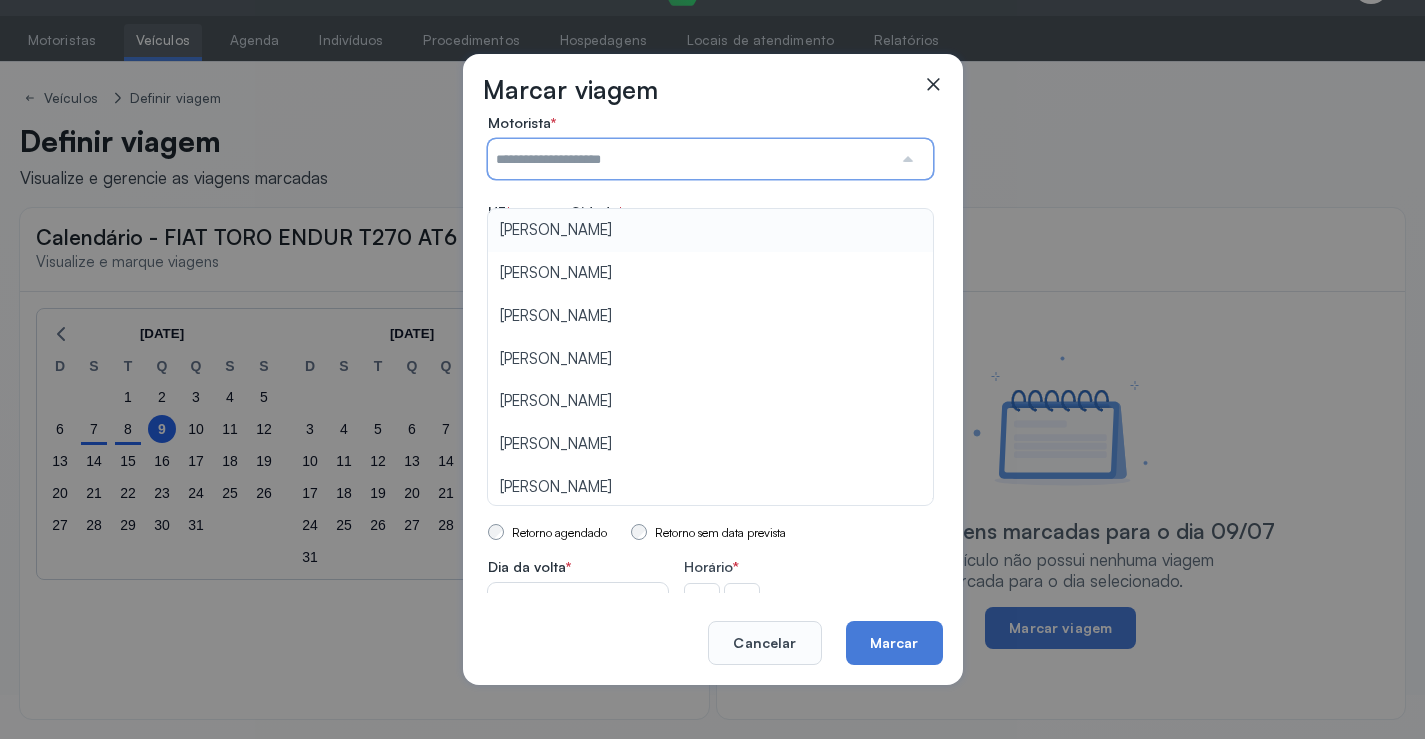 scroll, scrollTop: 100, scrollLeft: 0, axis: vertical 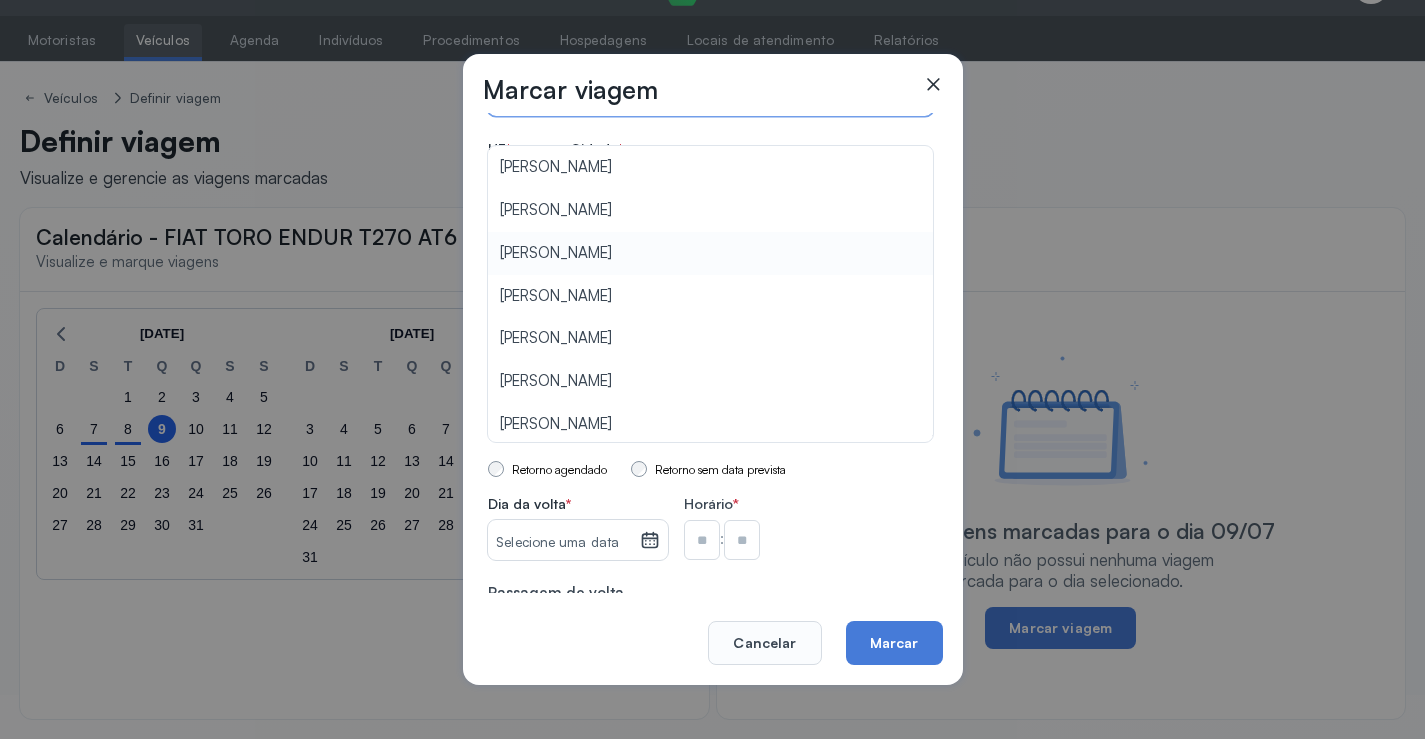 type on "**********" 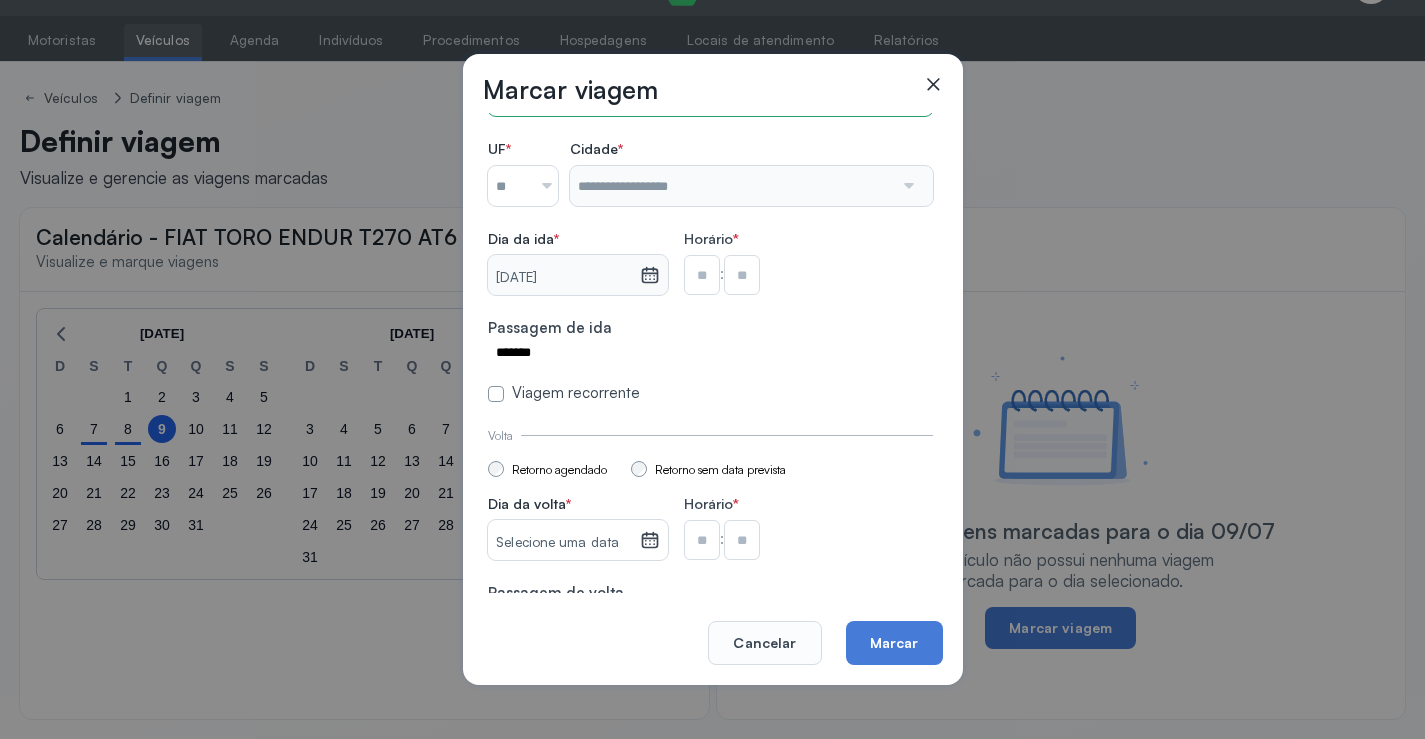 click on "**********" at bounding box center [710, 227] 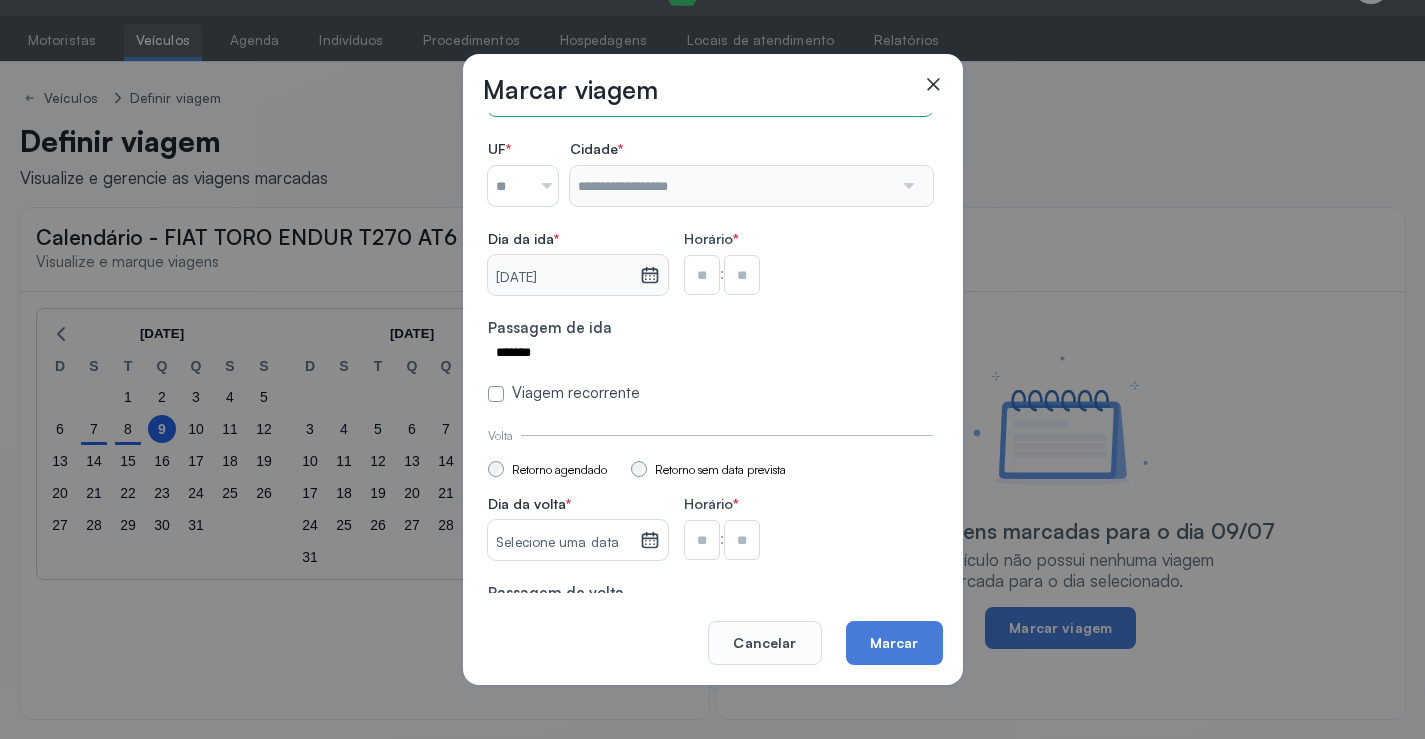 click at bounding box center [539, 186] 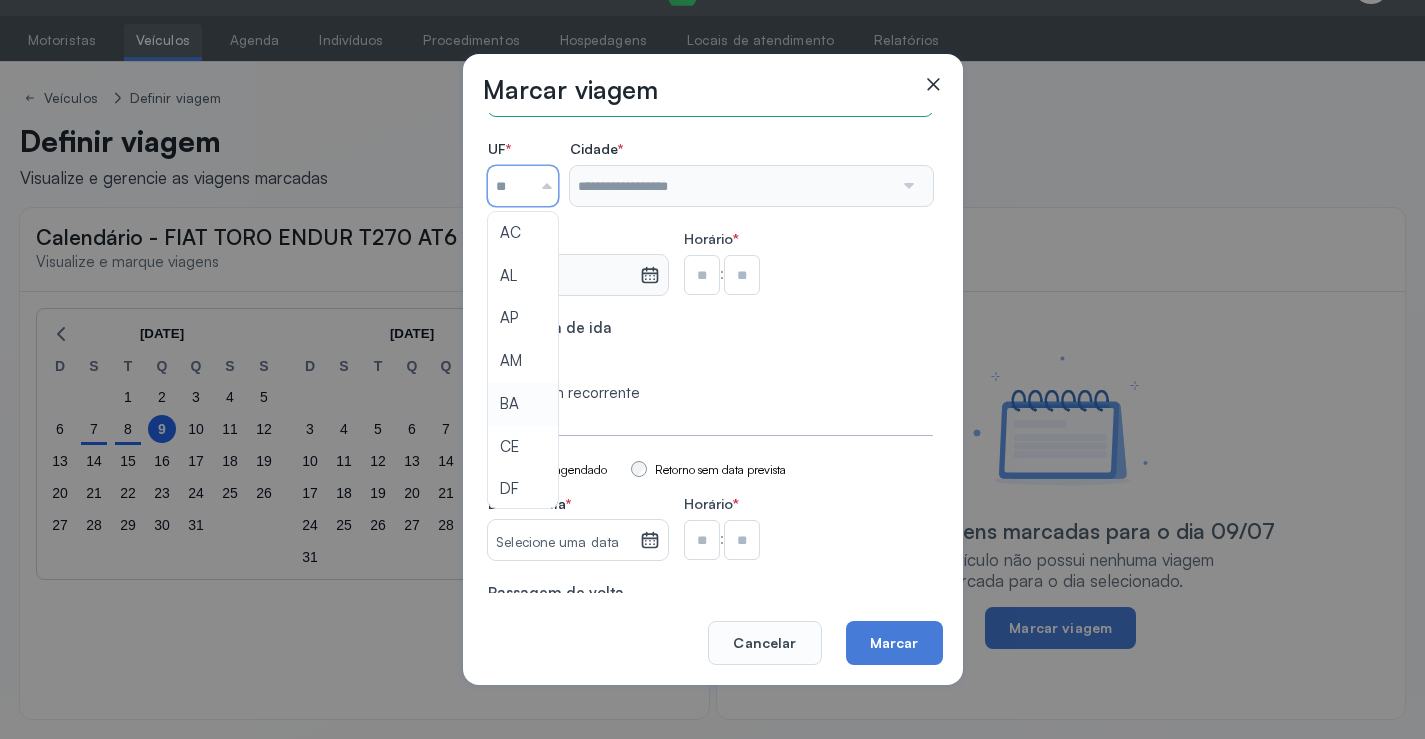 type on "**" 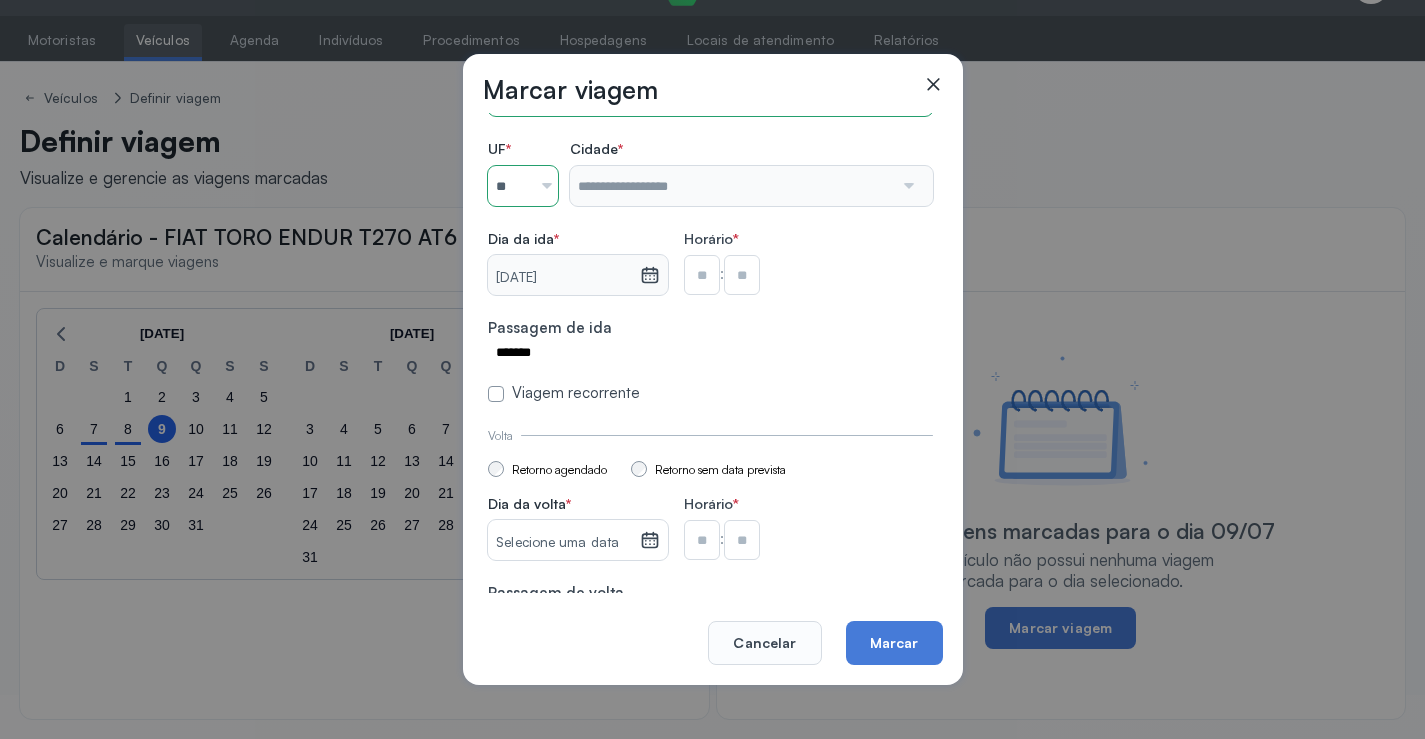click on "**********" at bounding box center [710, 227] 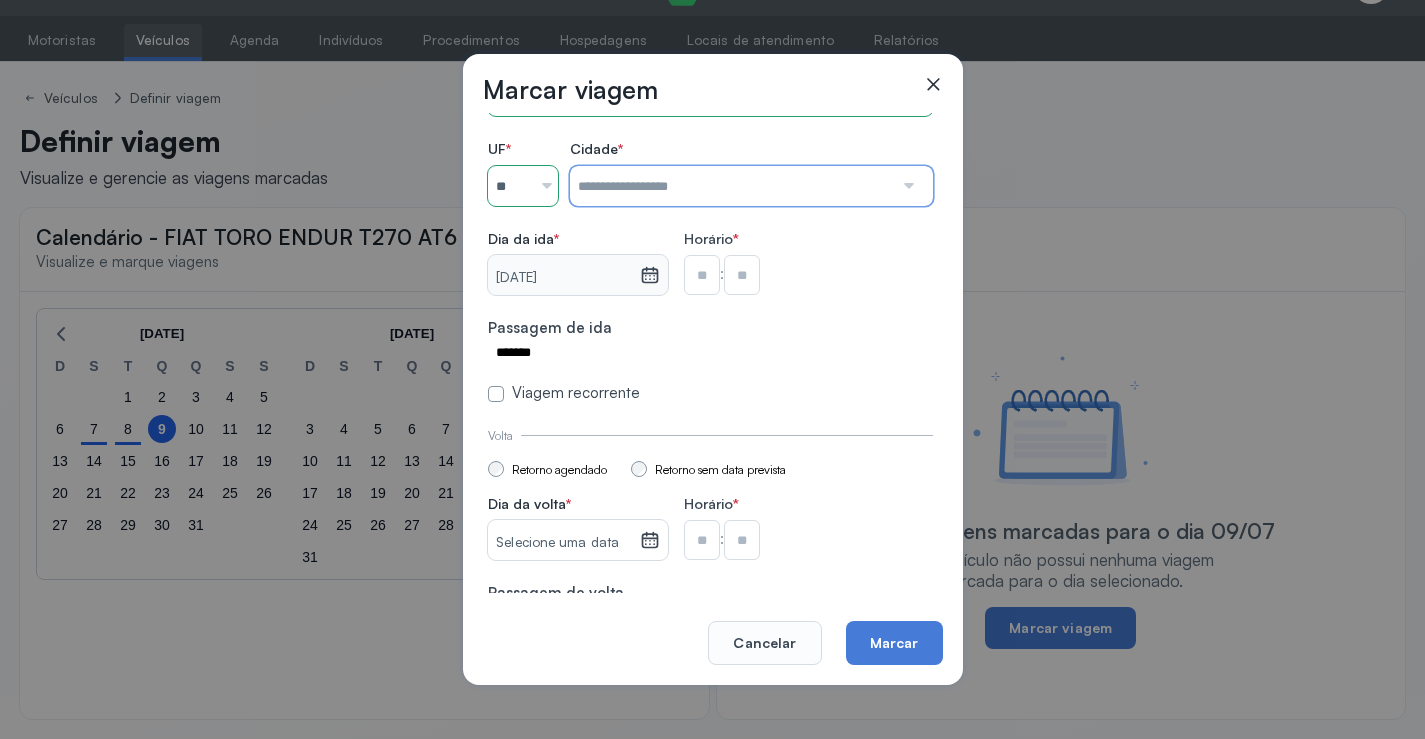 click at bounding box center (731, 186) 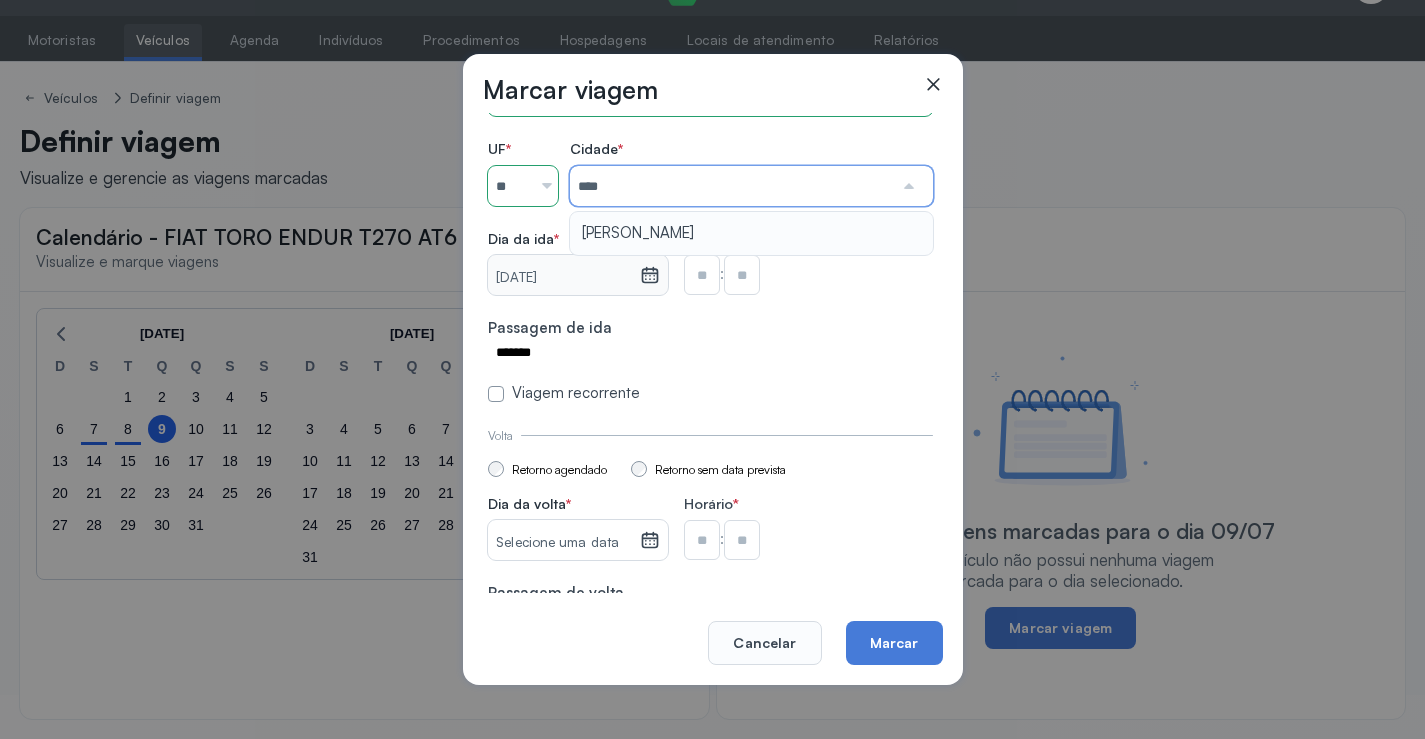 type on "**********" 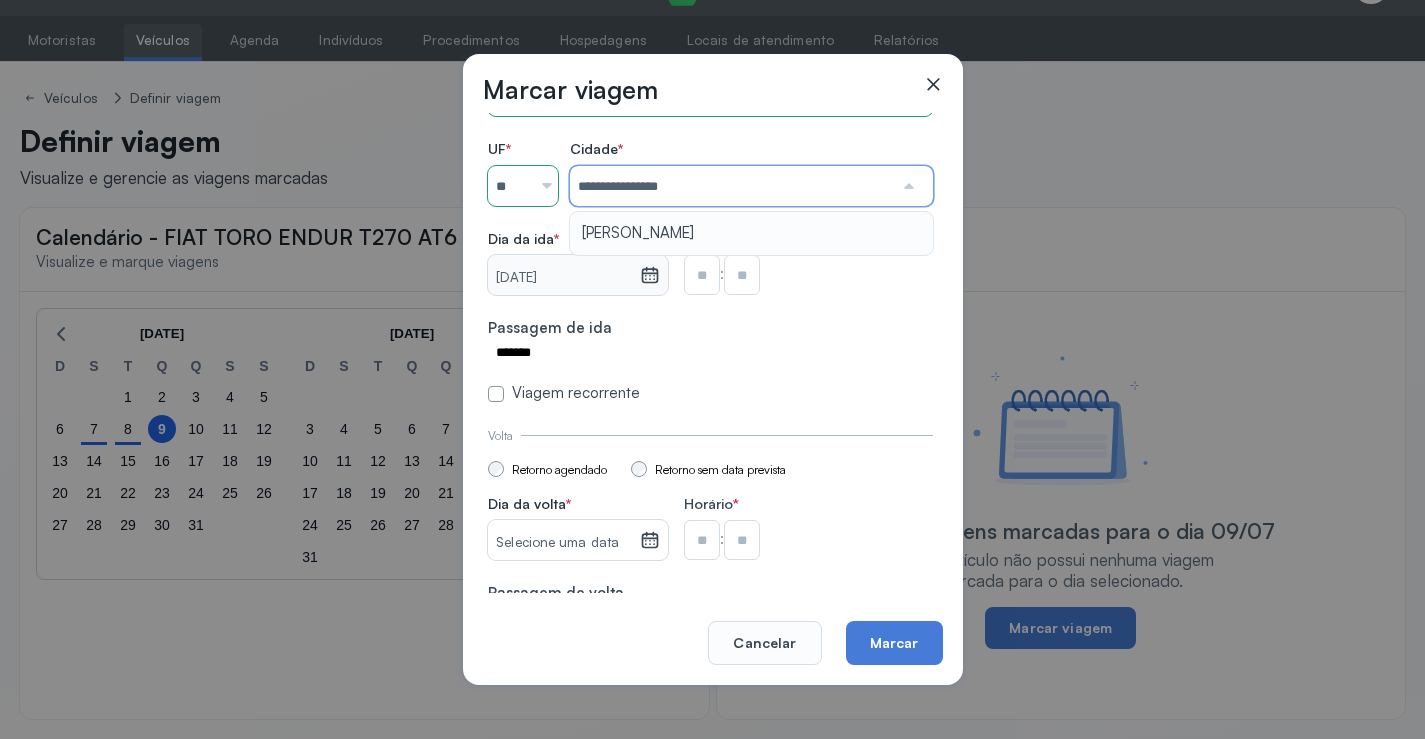 click on "**********" at bounding box center [710, 227] 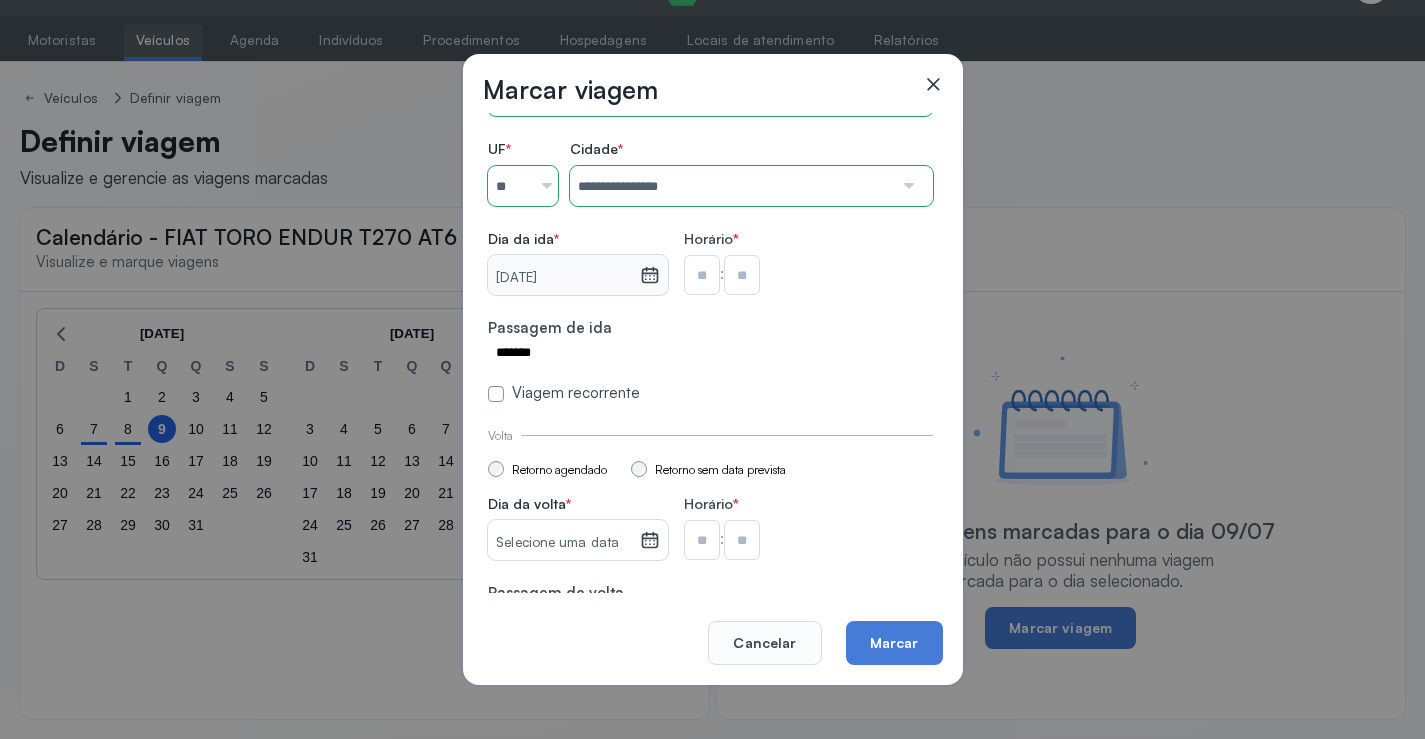 click at bounding box center (702, 275) 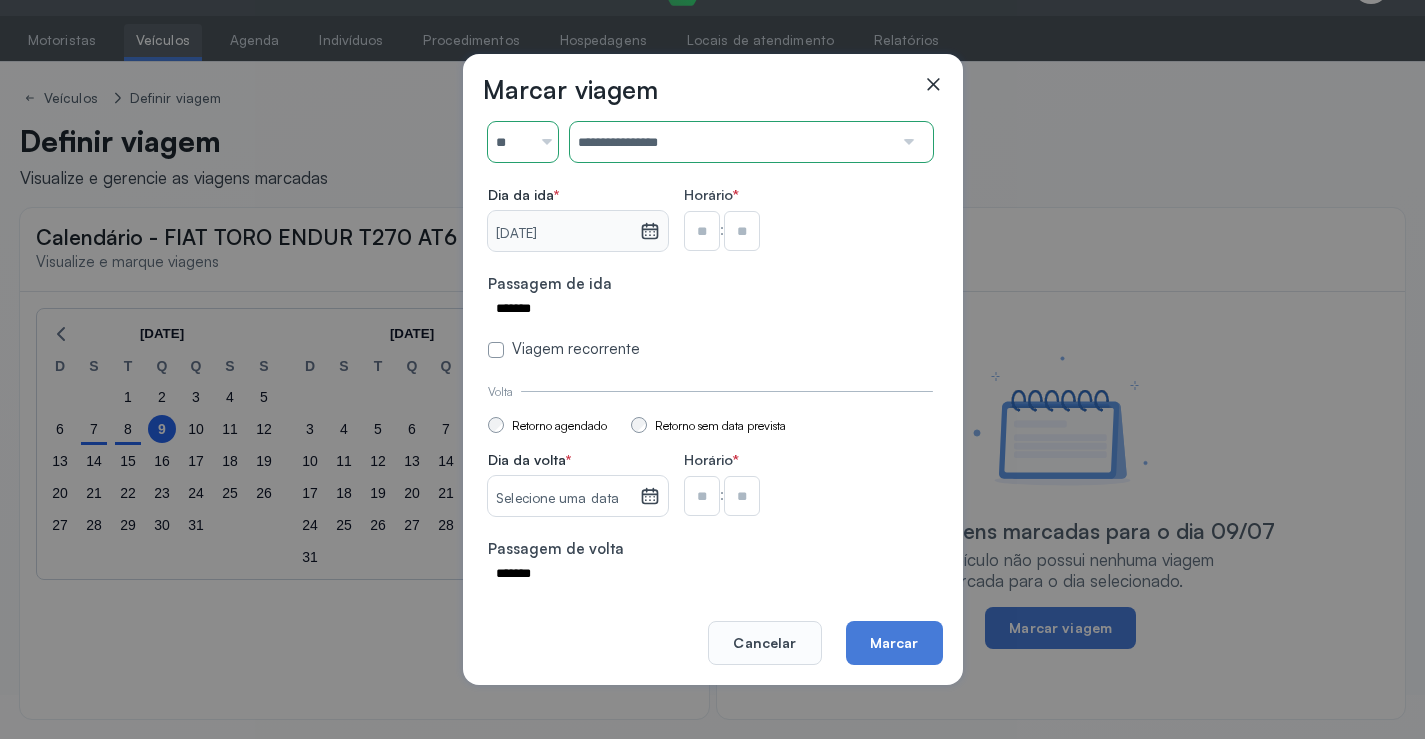 scroll, scrollTop: 147, scrollLeft: 0, axis: vertical 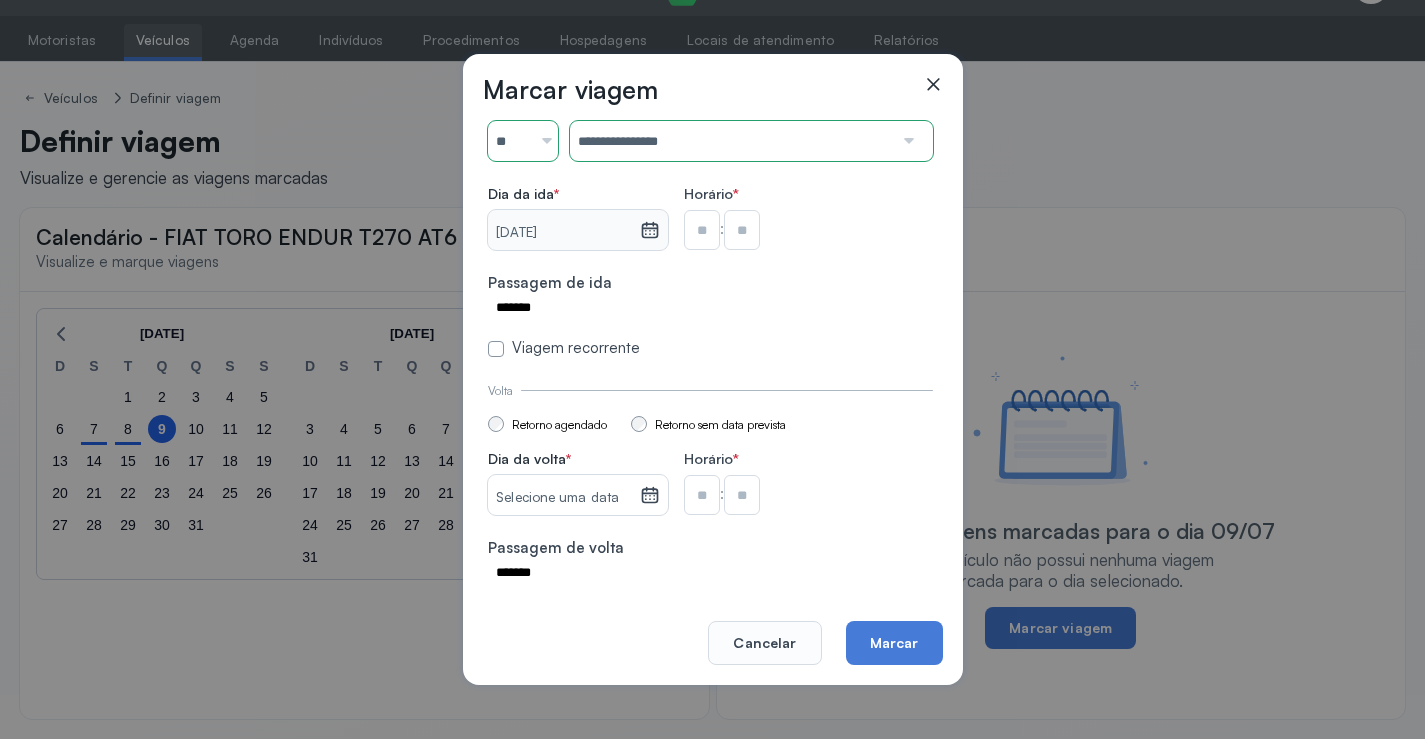 click at bounding box center [702, 230] 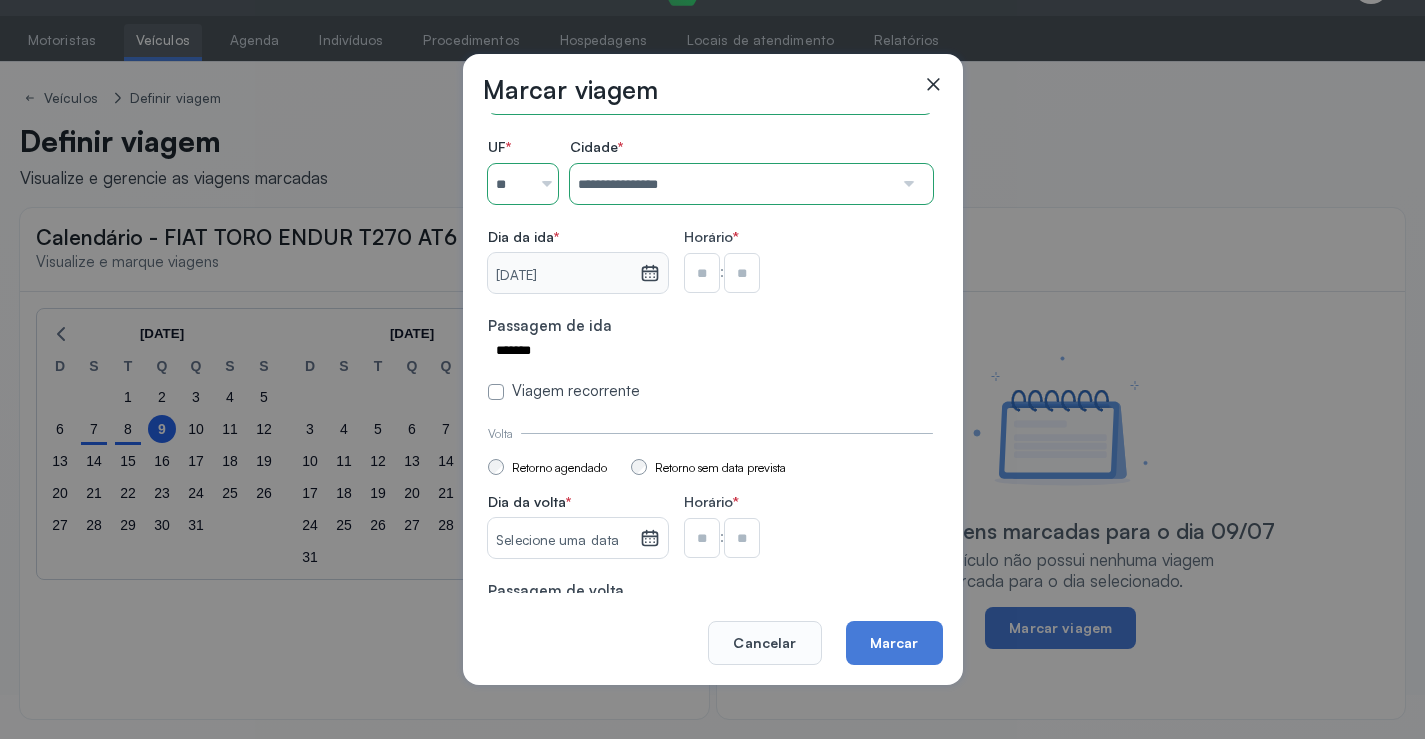 scroll, scrollTop: 147, scrollLeft: 0, axis: vertical 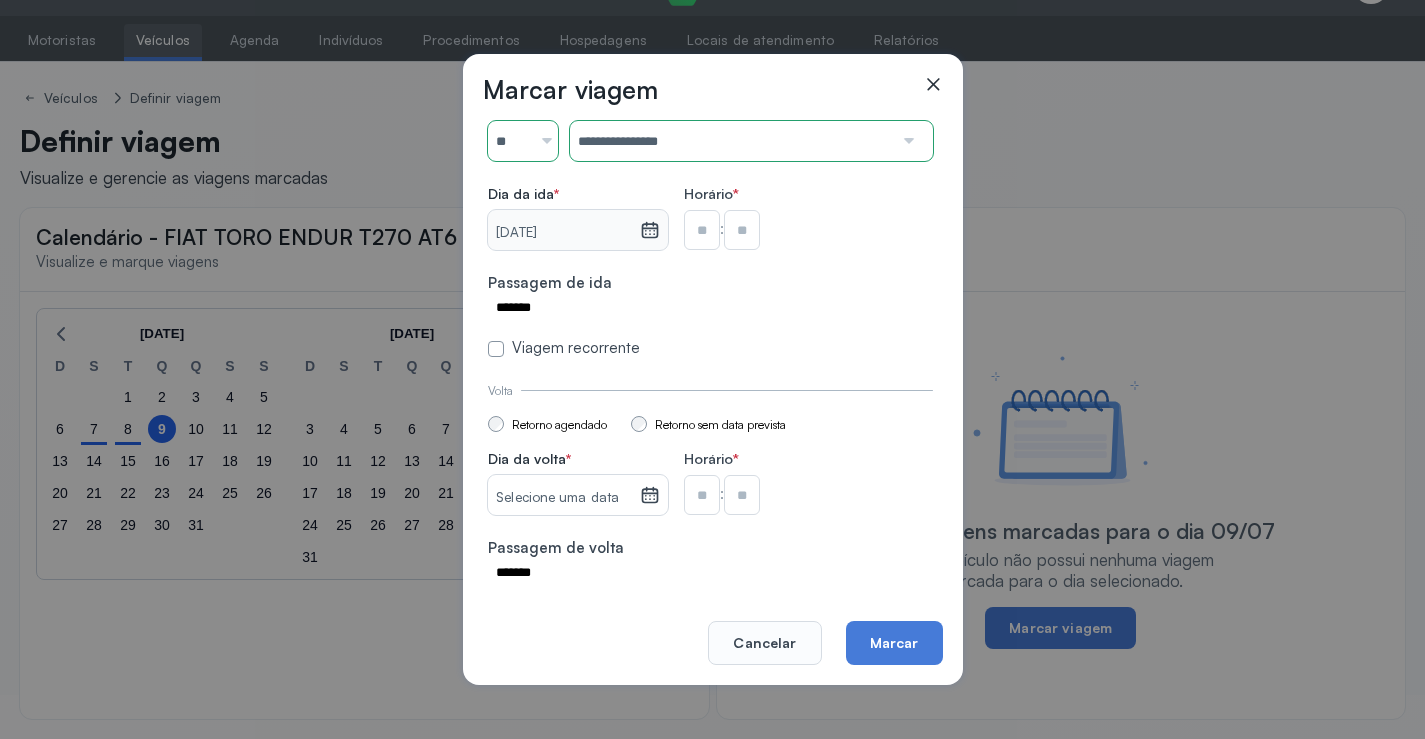 click at bounding box center (702, 230) 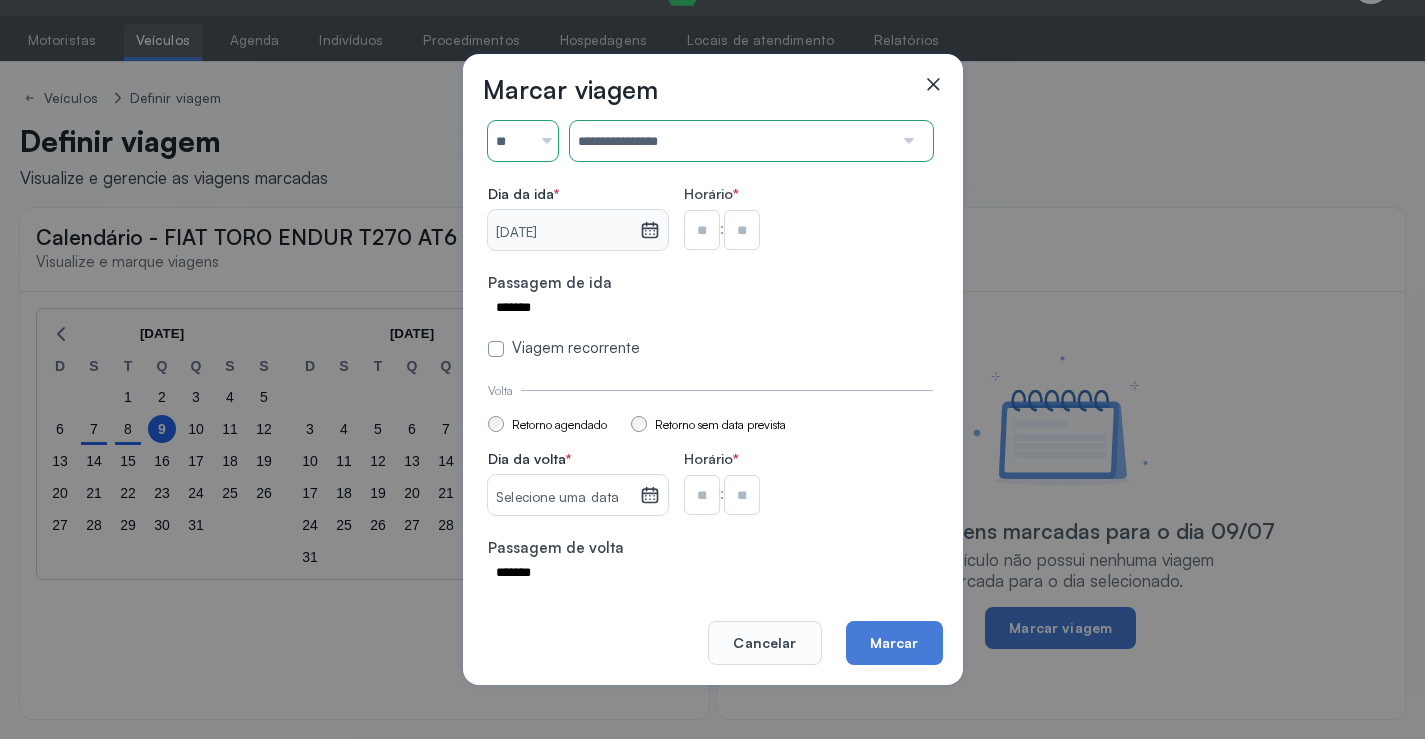 type on "**" 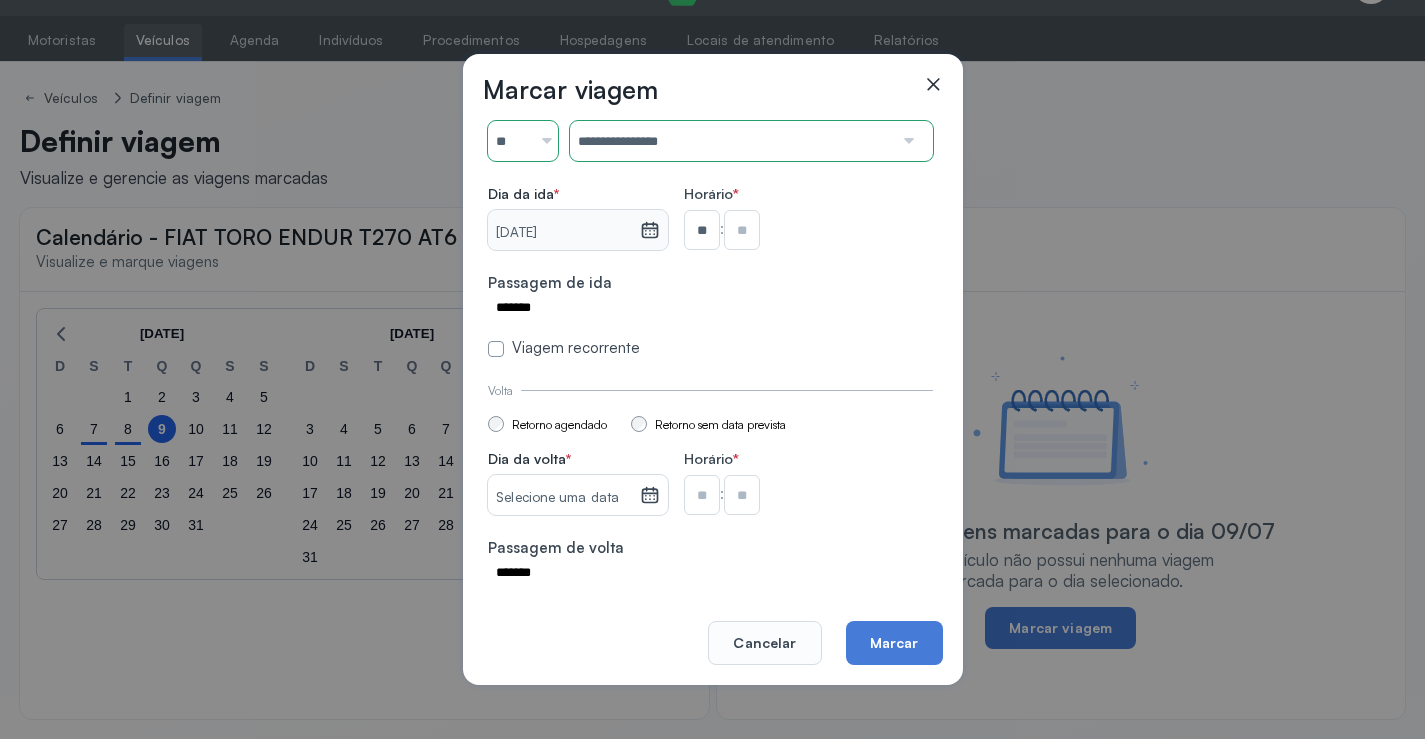 click at bounding box center [742, 230] 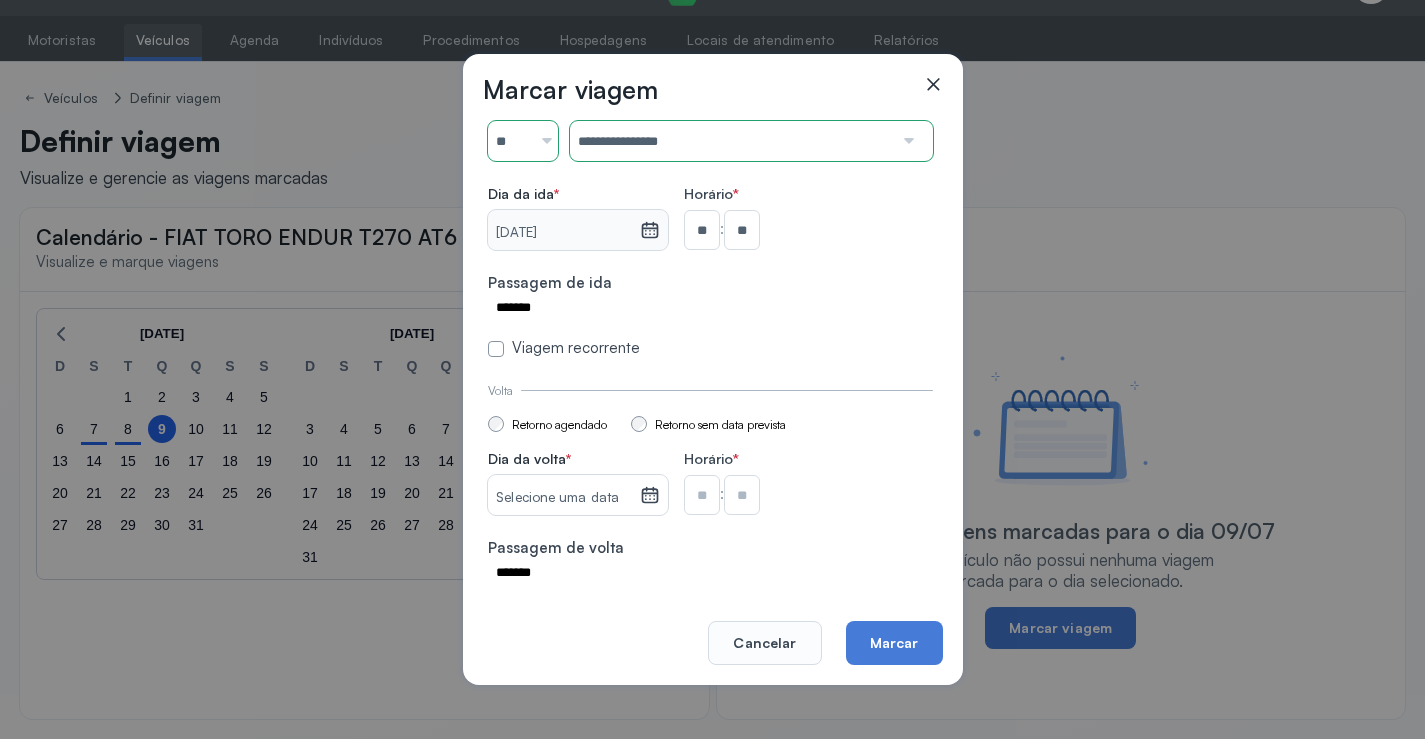 click 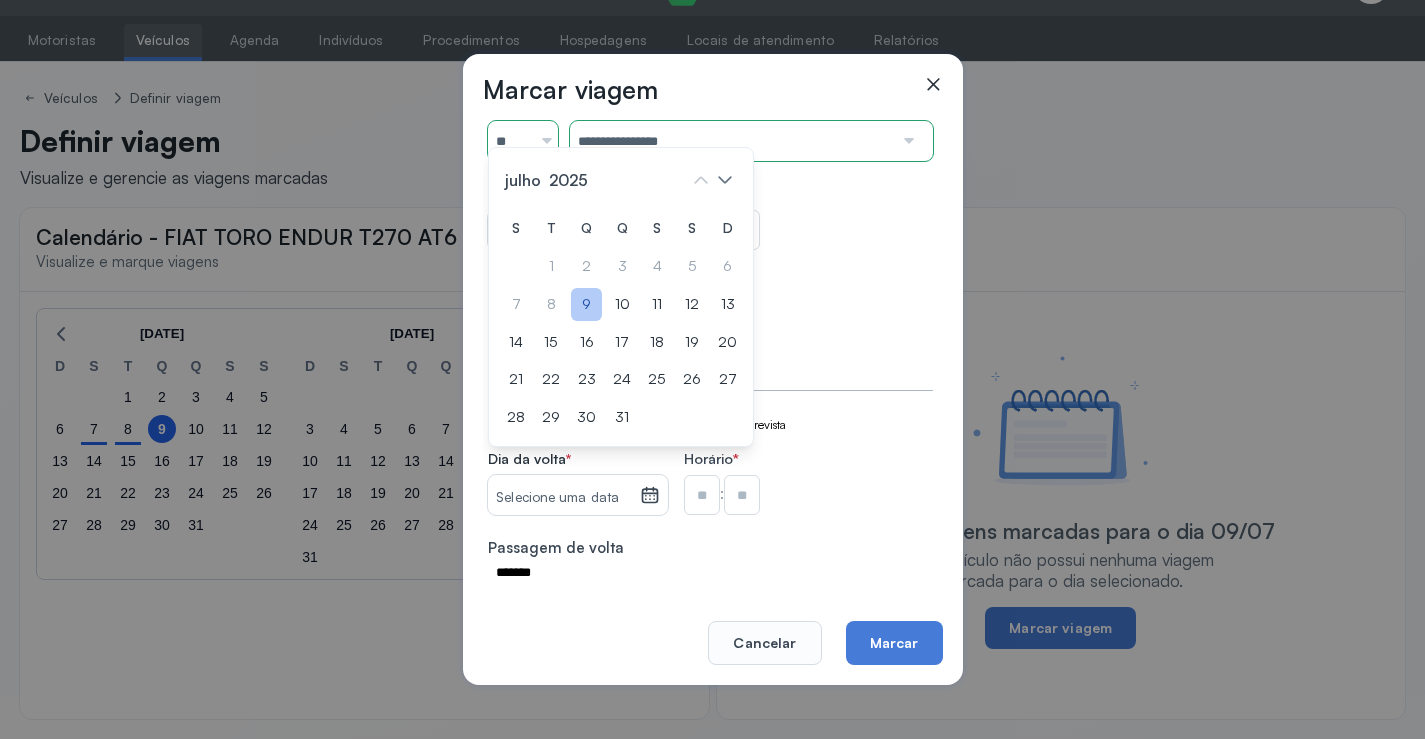 click on "9" 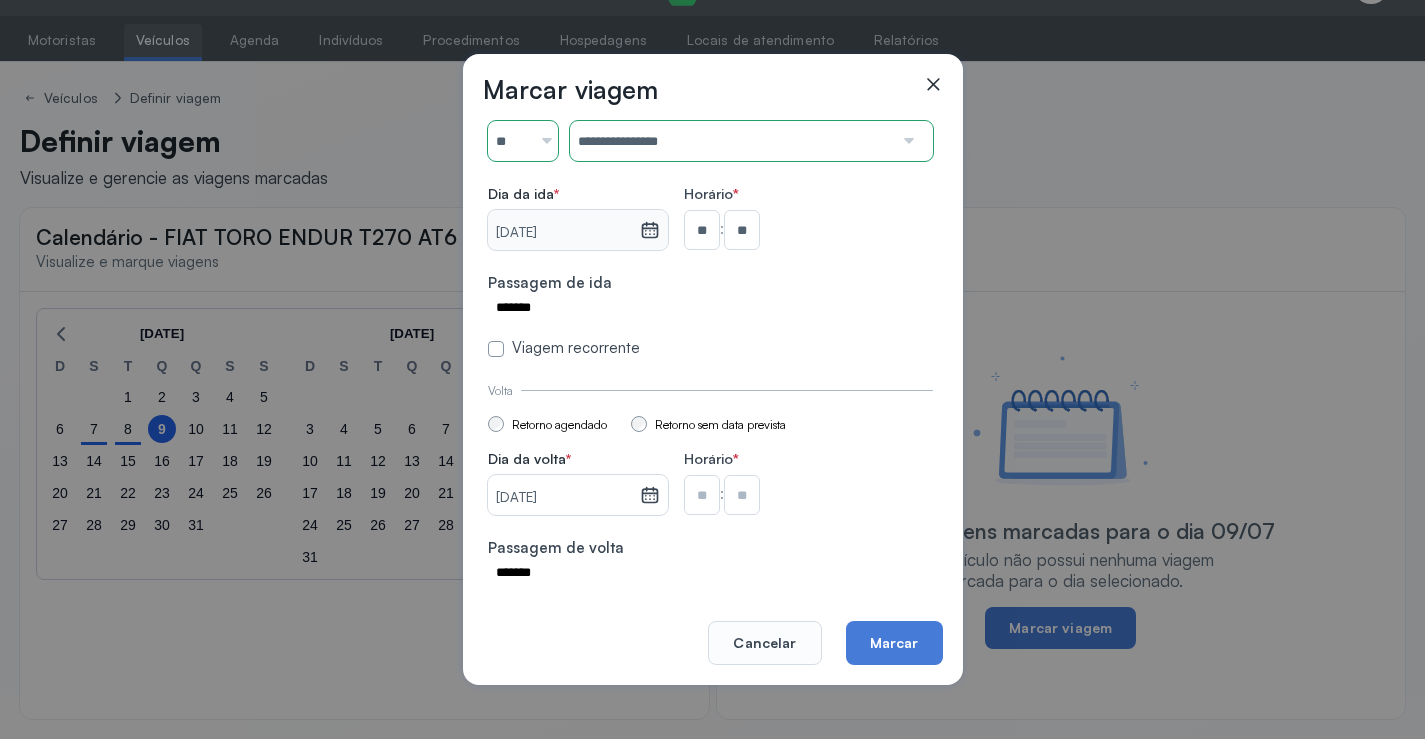 click at bounding box center (702, 230) 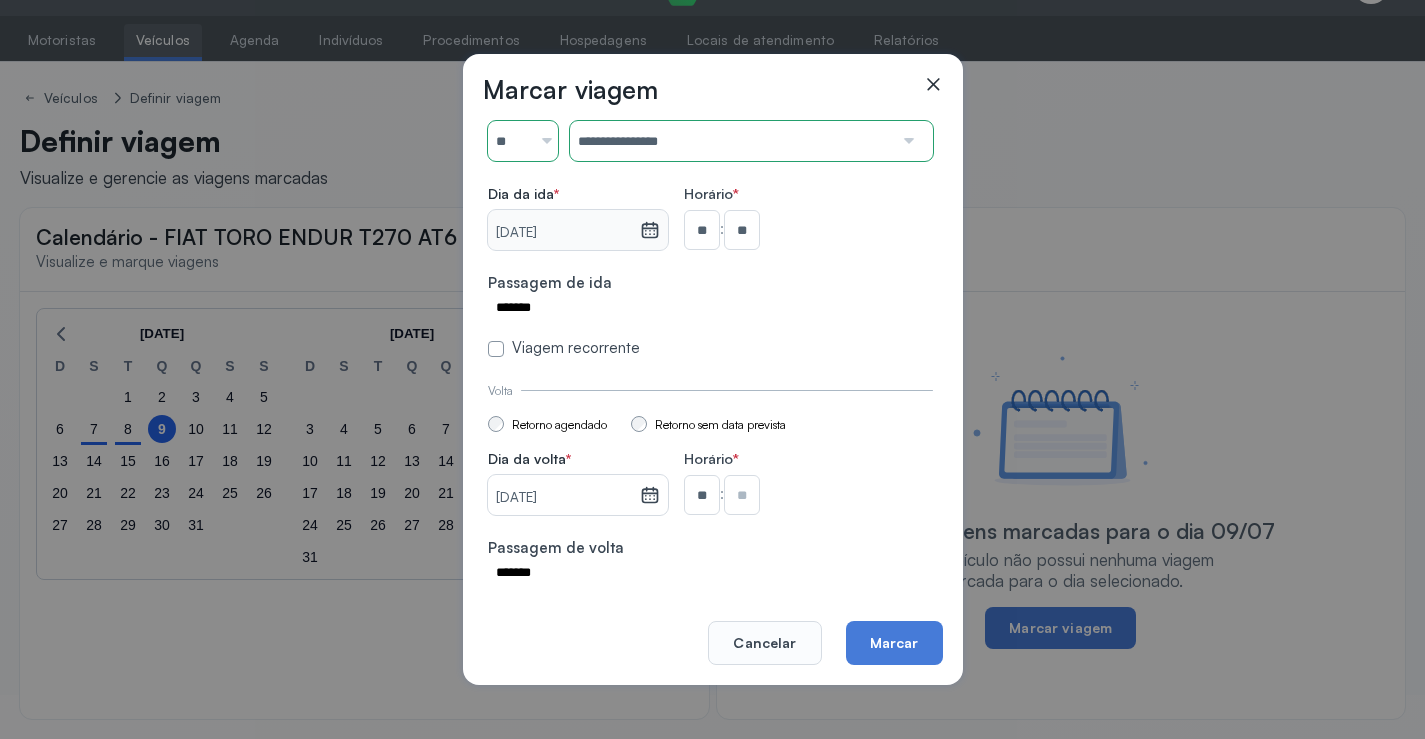 type on "**" 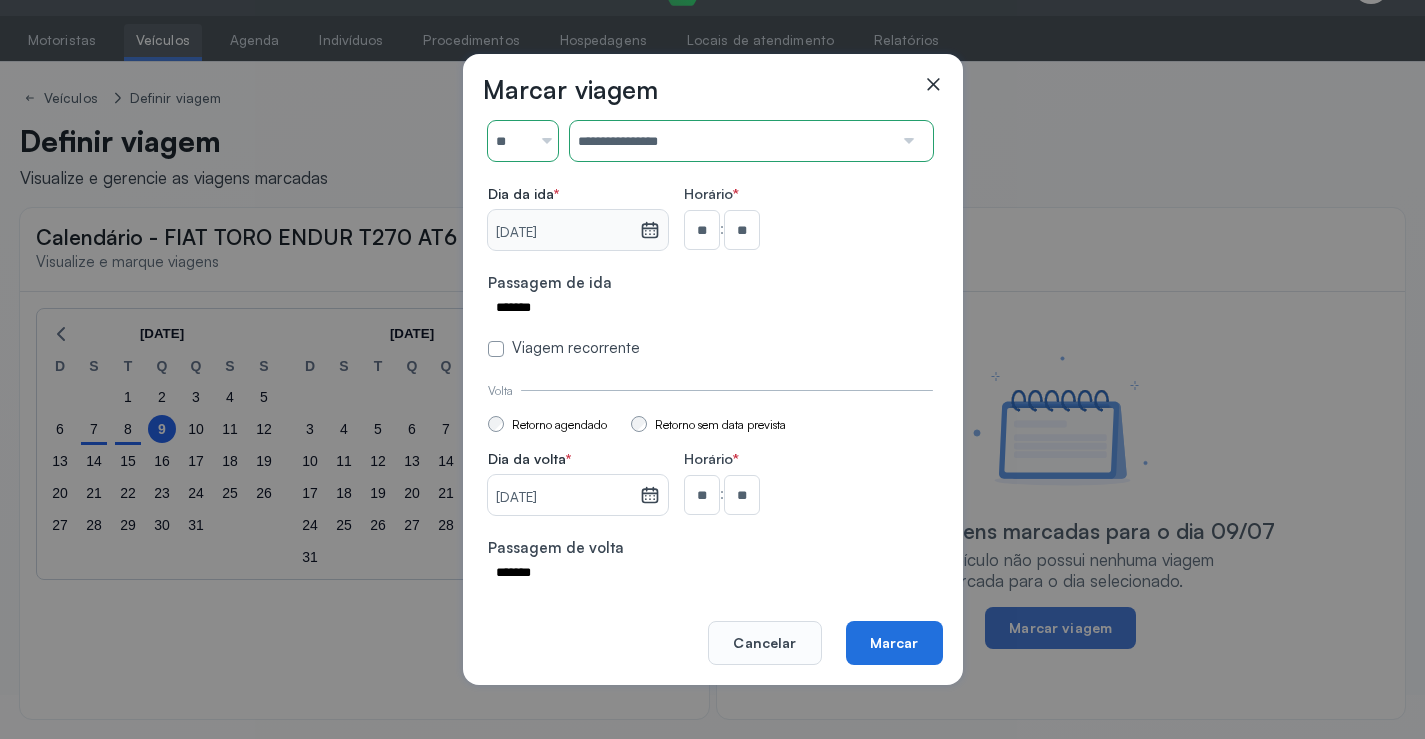 click on "Marcar" 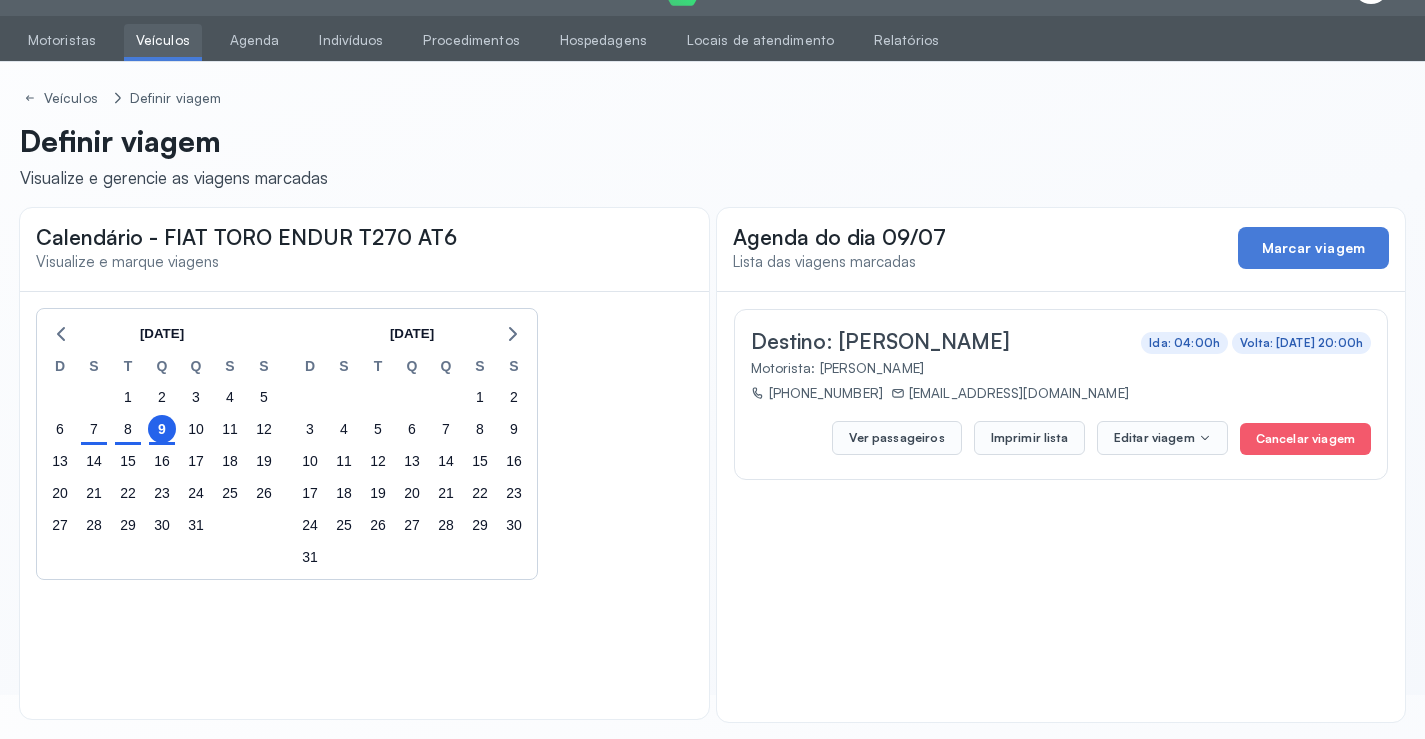 scroll, scrollTop: 0, scrollLeft: 0, axis: both 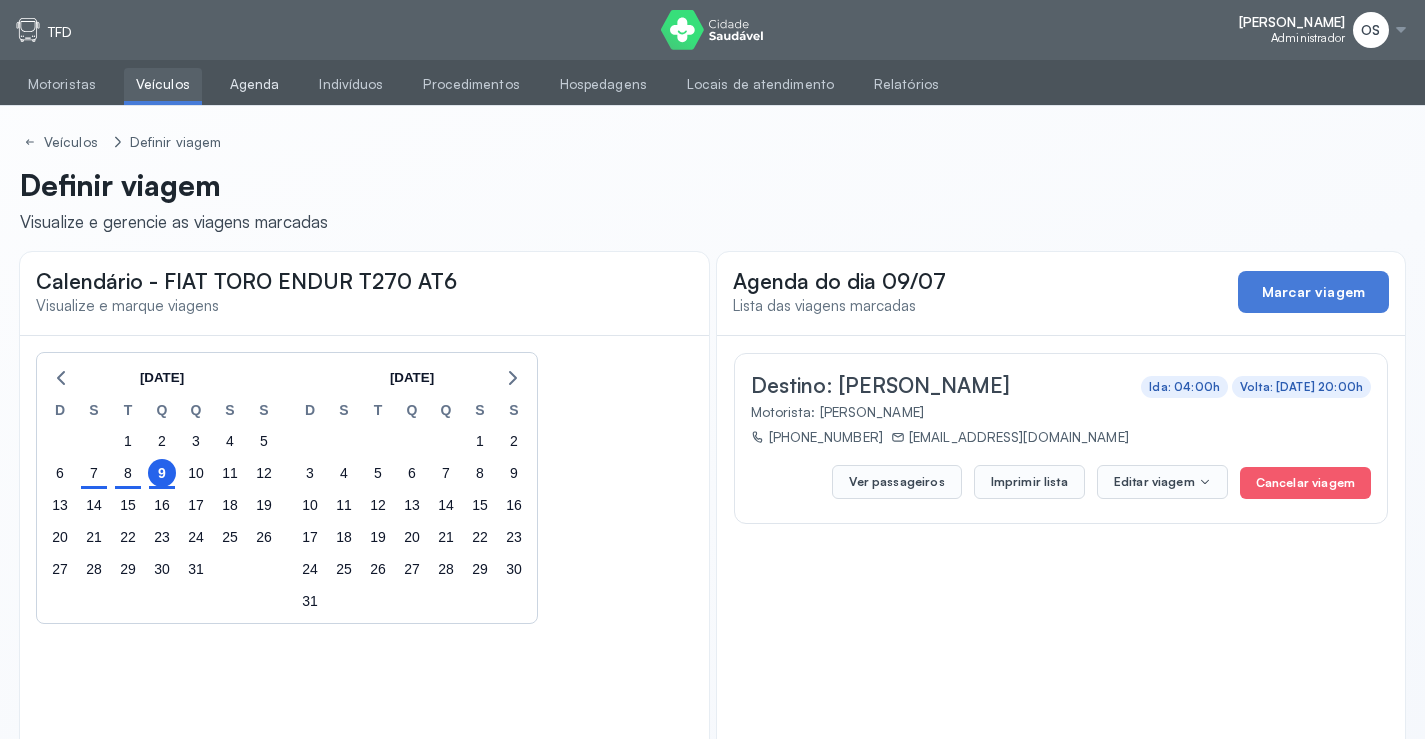 click on "Agenda" at bounding box center [255, 84] 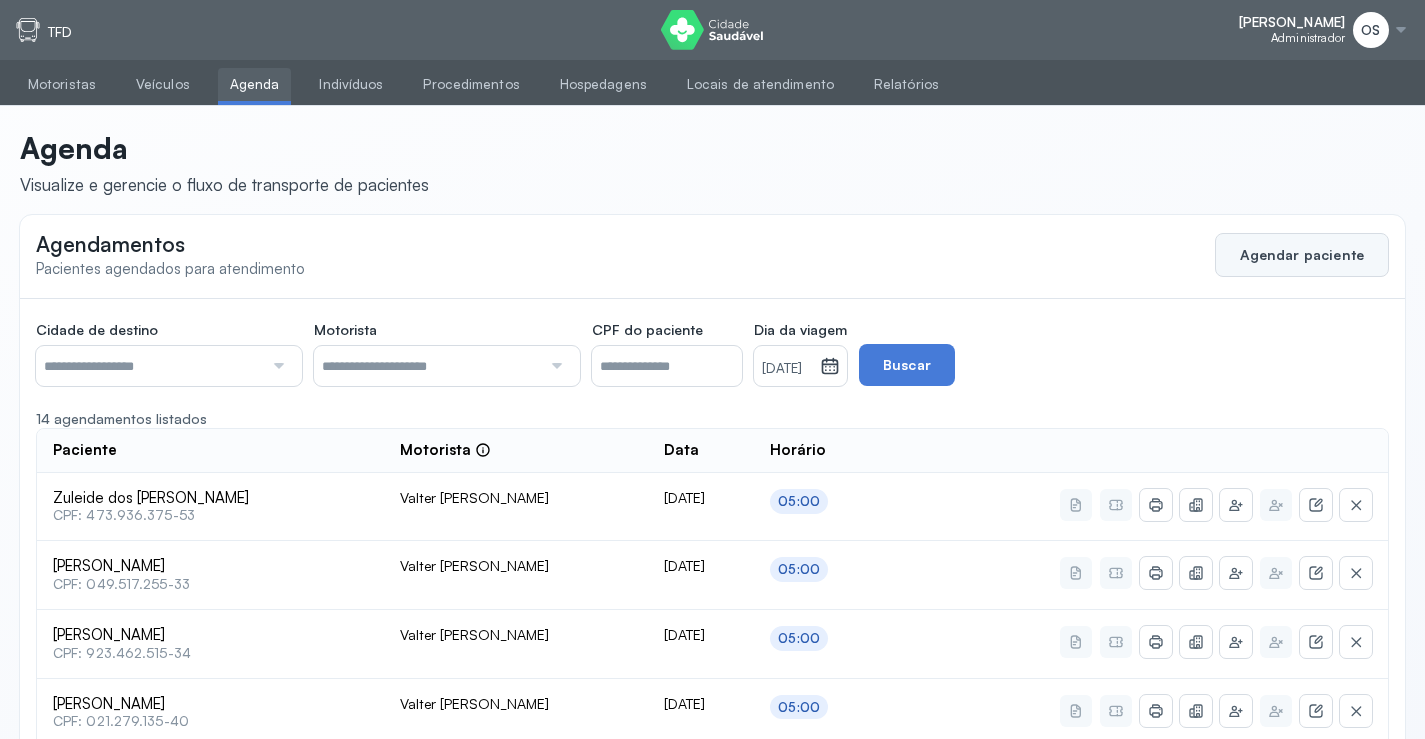 click on "Agendar paciente" 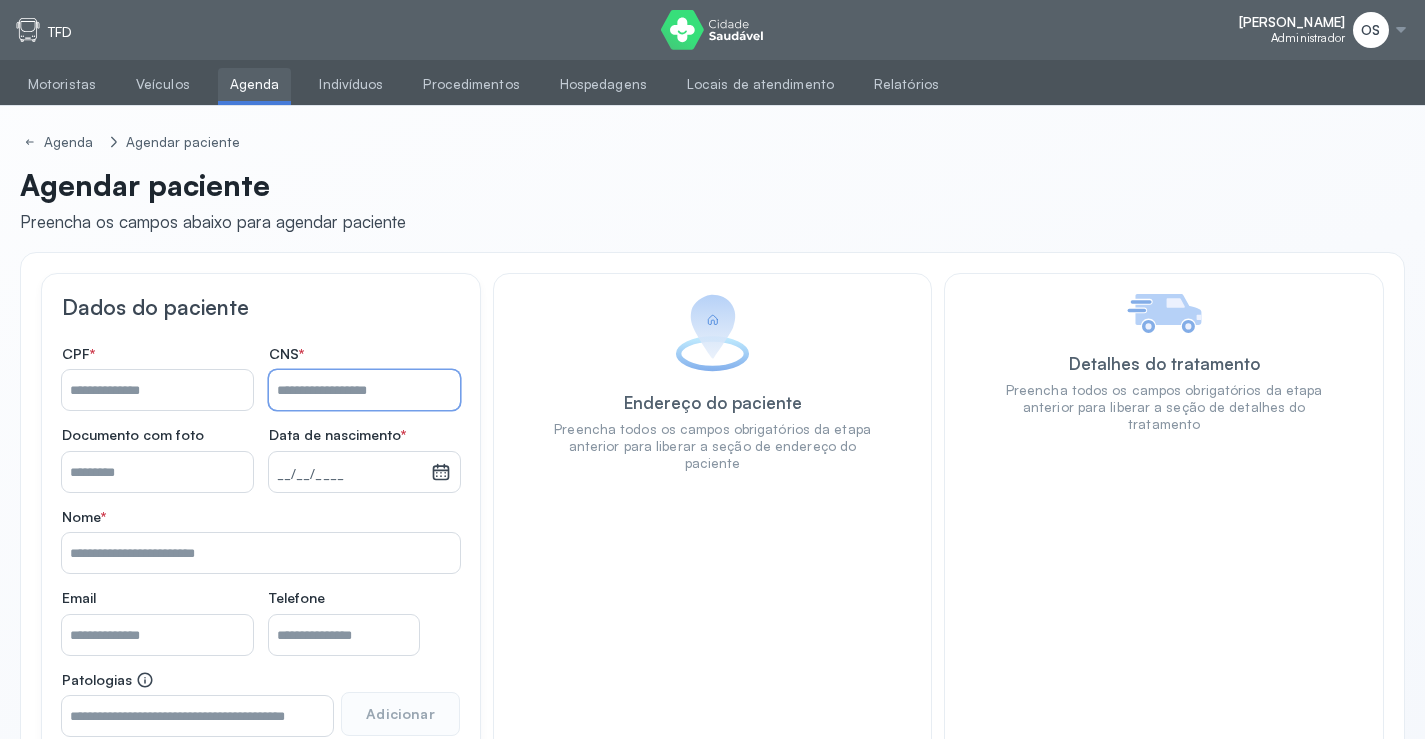paste on "**********" 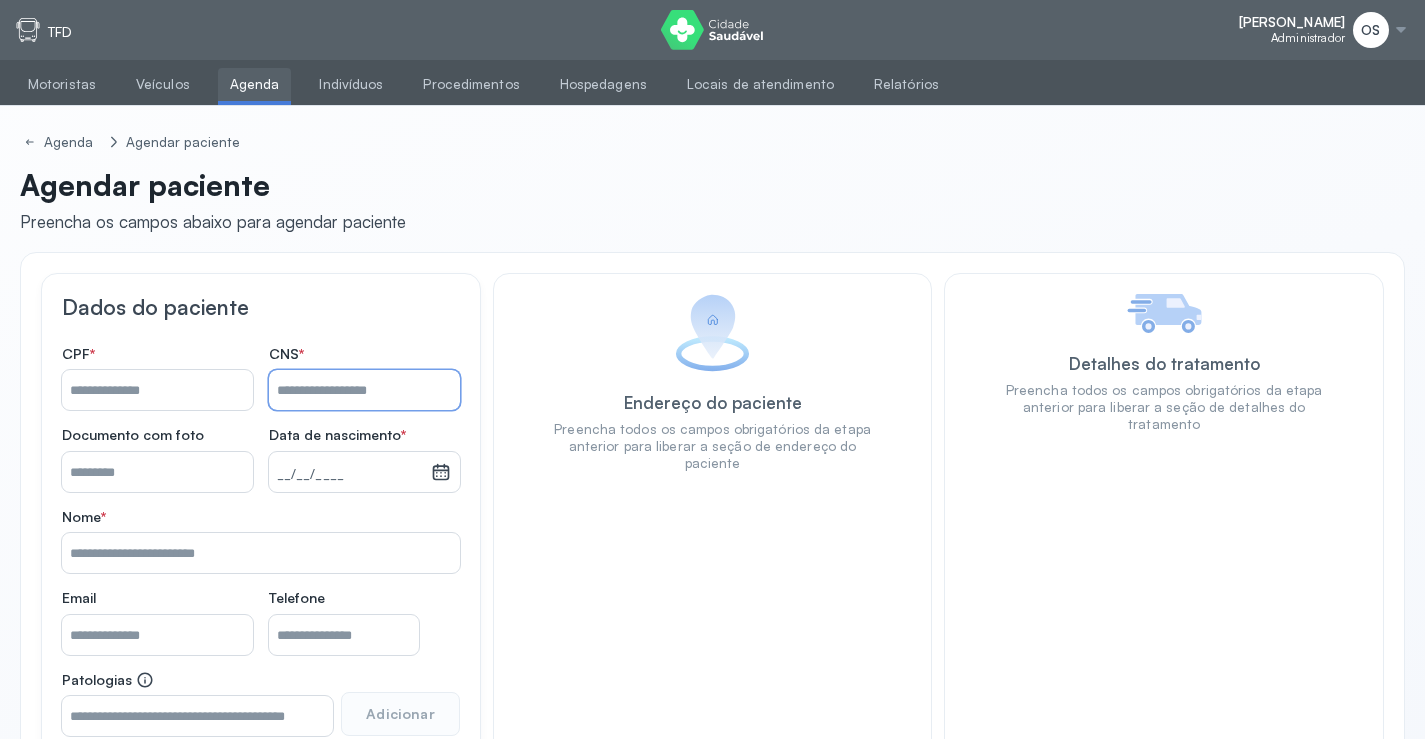 type on "**********" 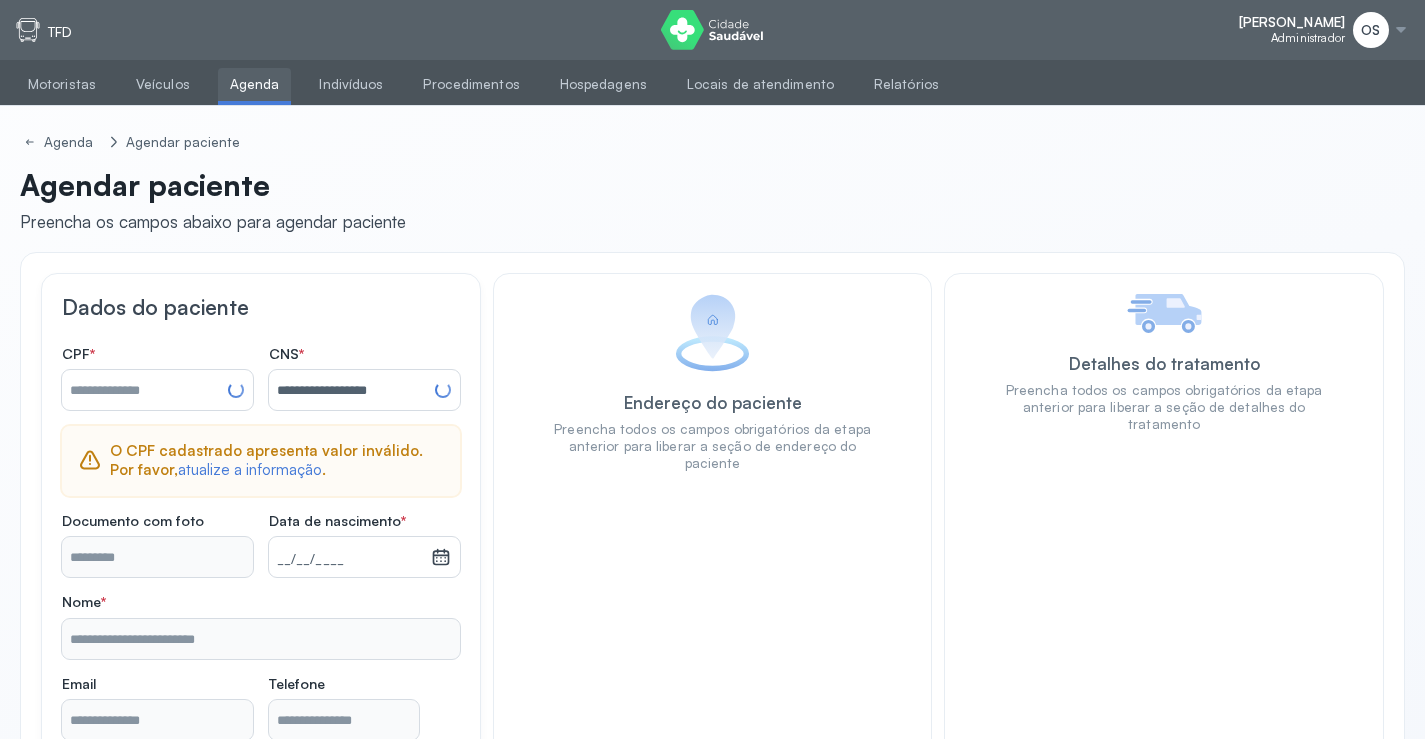 type on "**********" 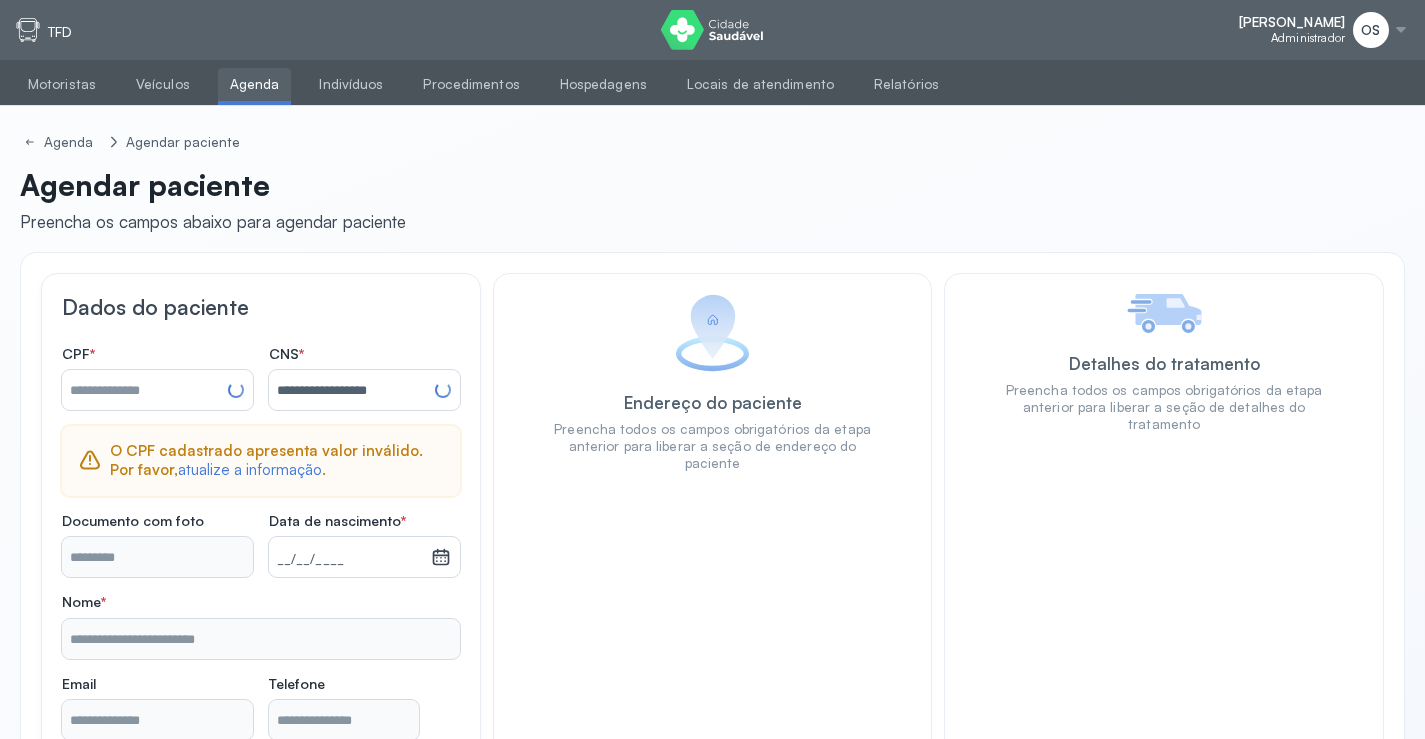 type on "**********" 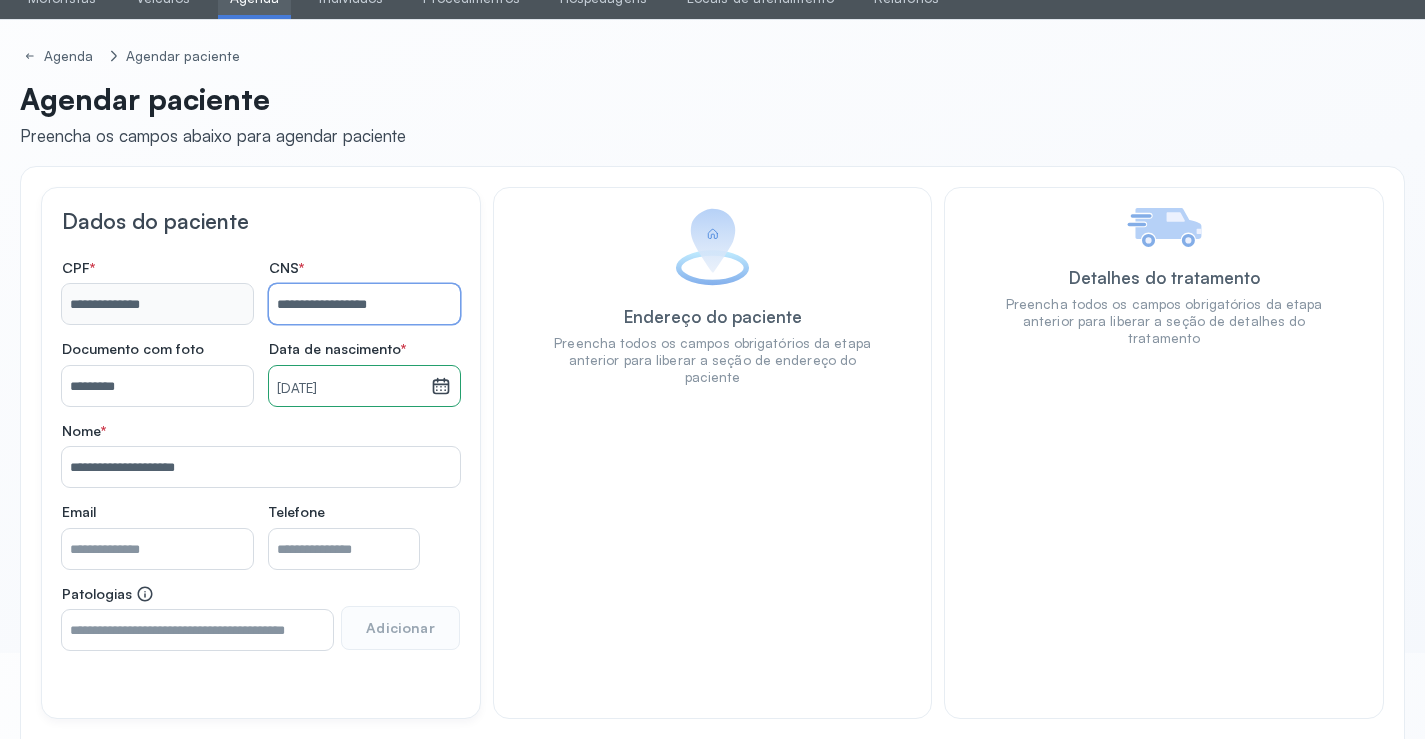 scroll, scrollTop: 171, scrollLeft: 0, axis: vertical 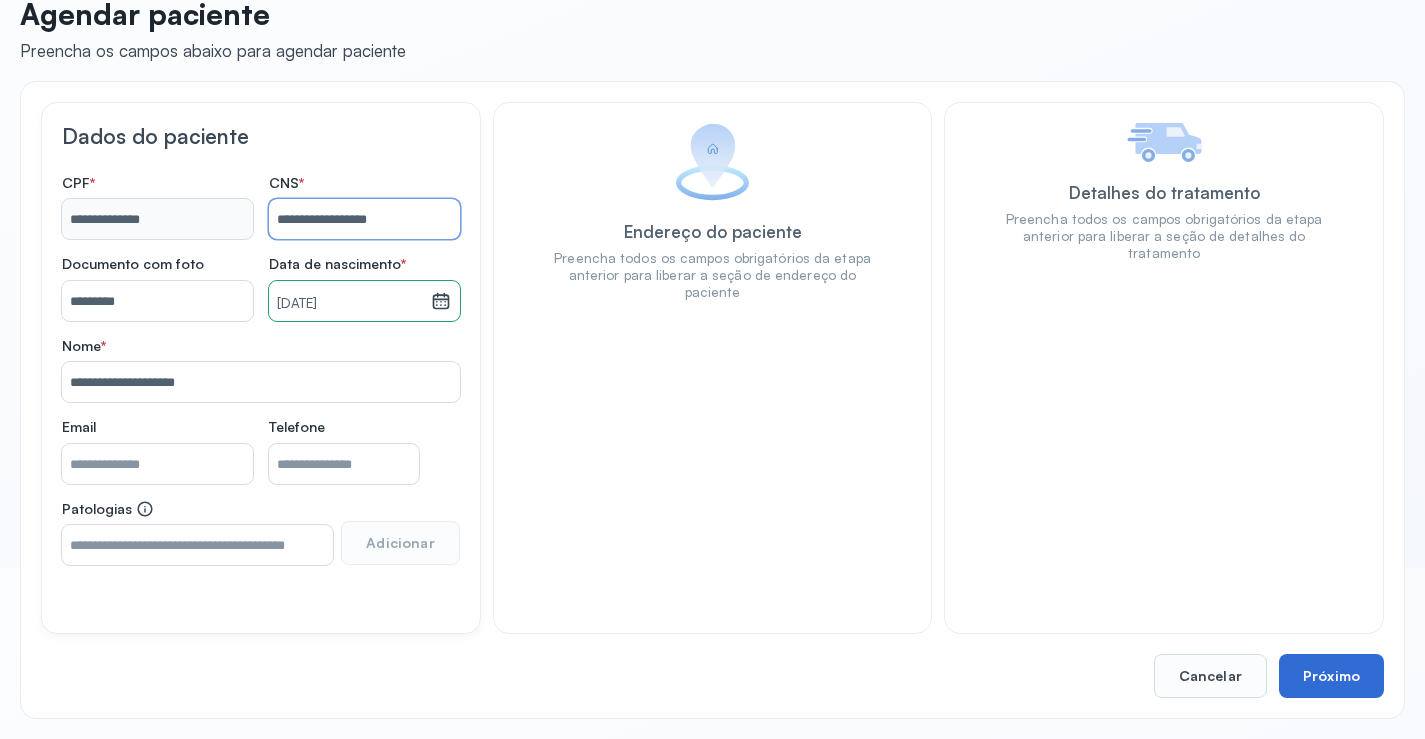 type on "**********" 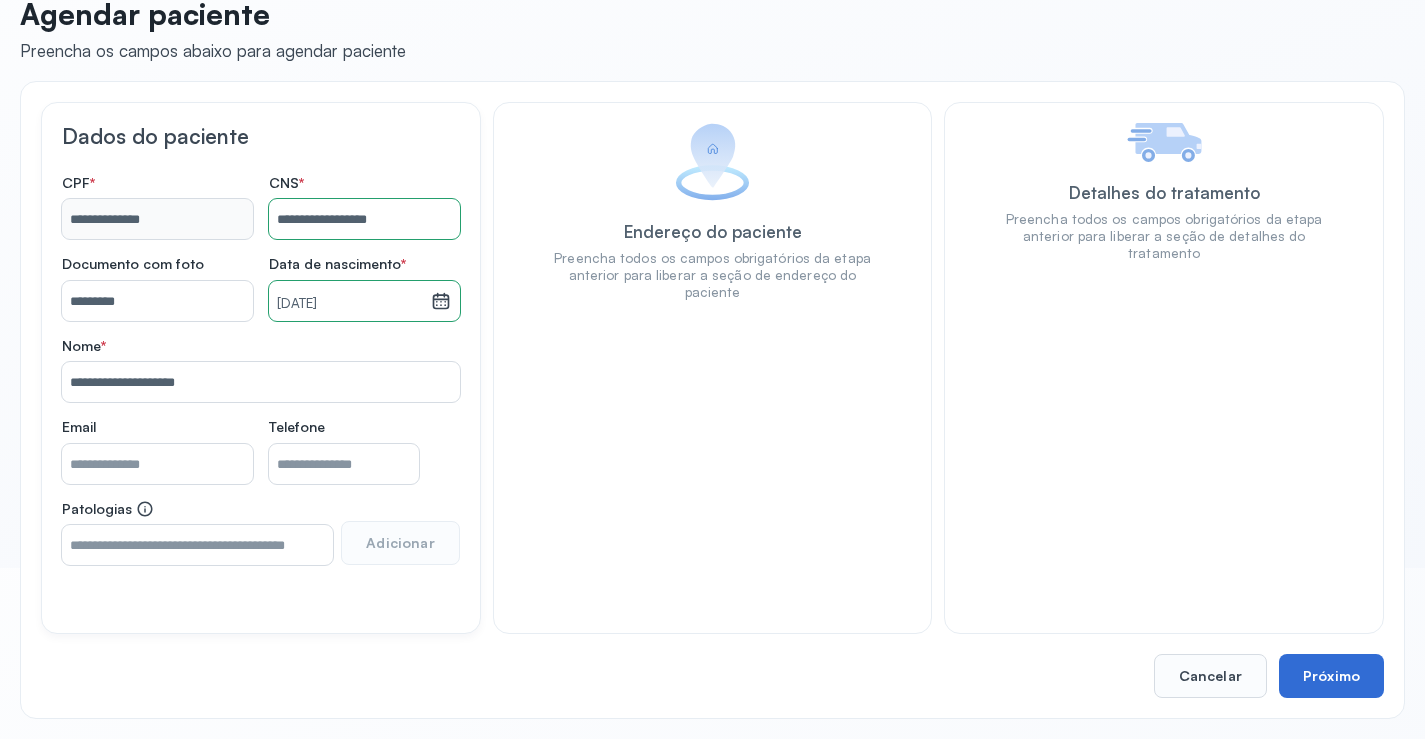 click on "Próximo" at bounding box center [1331, 676] 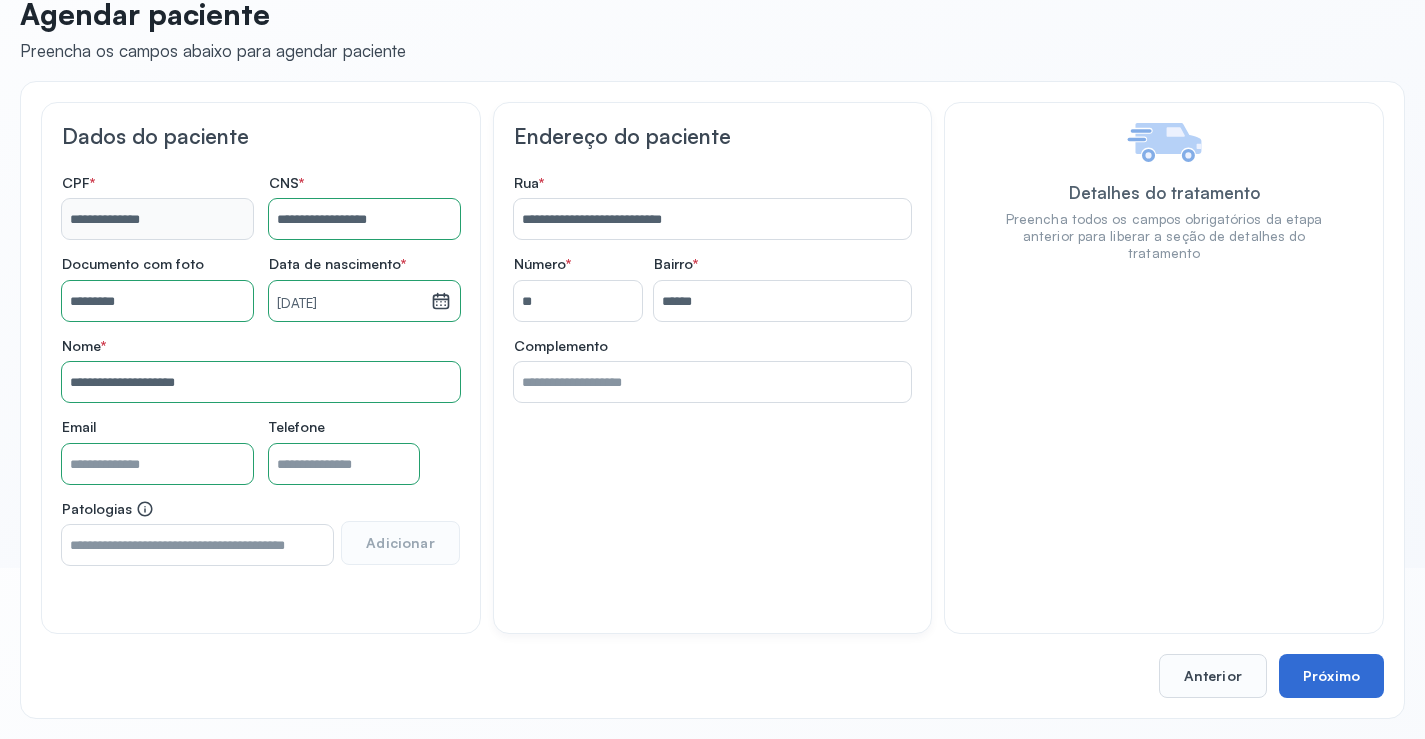 click on "Próximo" at bounding box center [1331, 676] 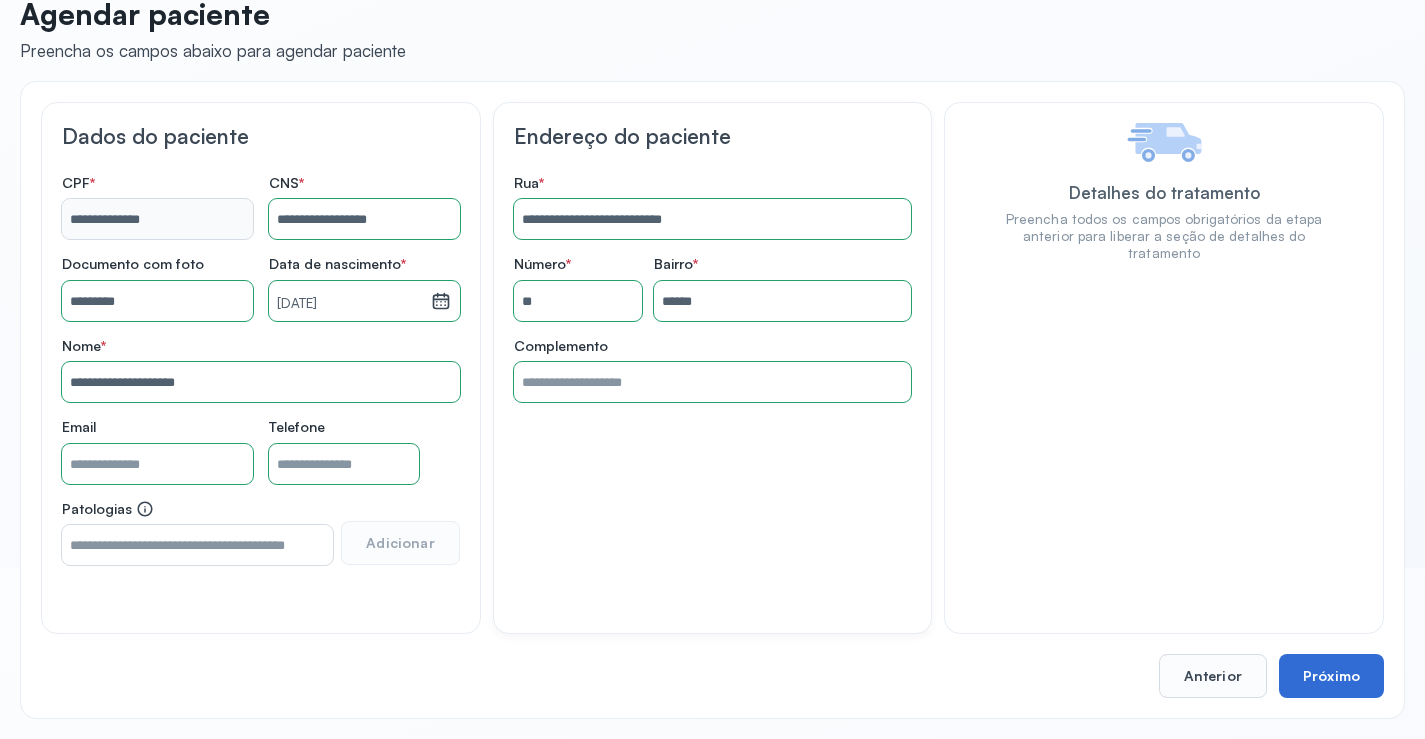 click on "Próximo" at bounding box center (1331, 676) 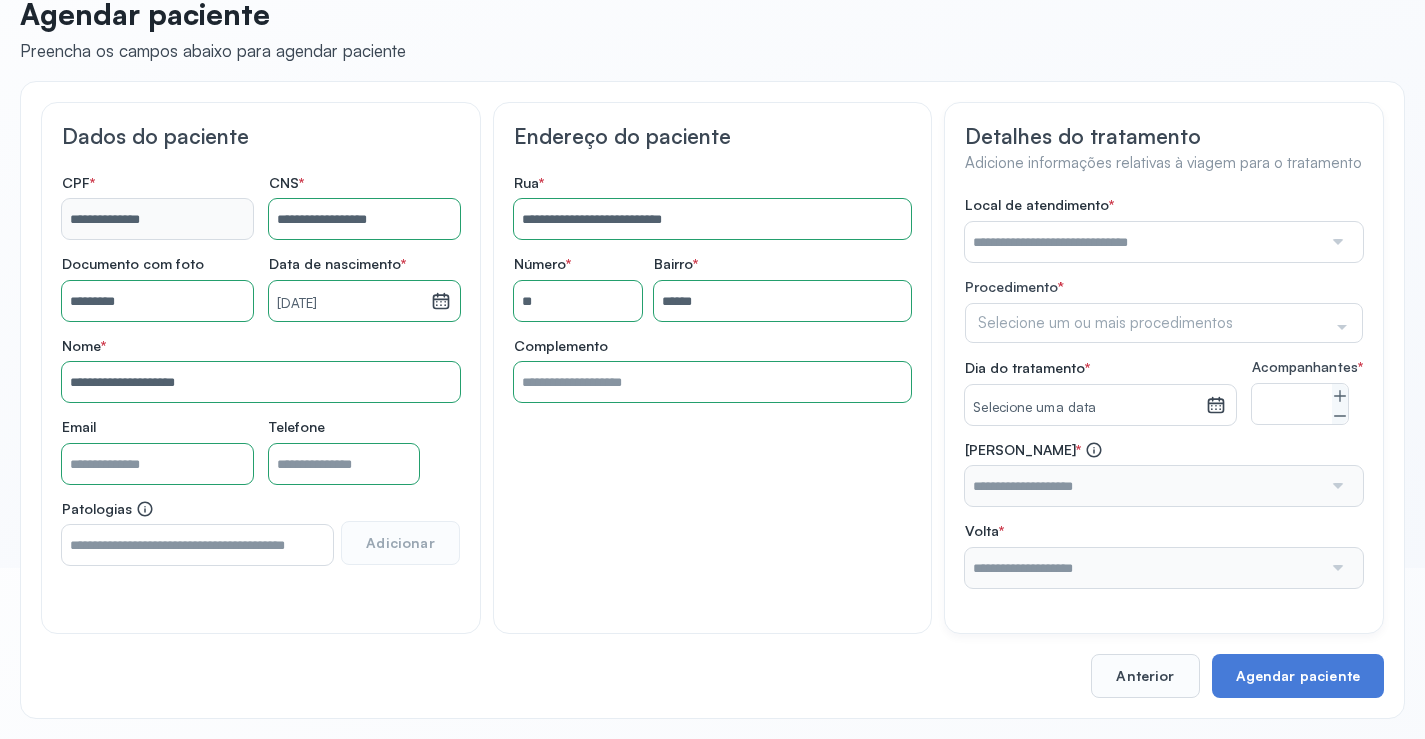 click at bounding box center [1143, 242] 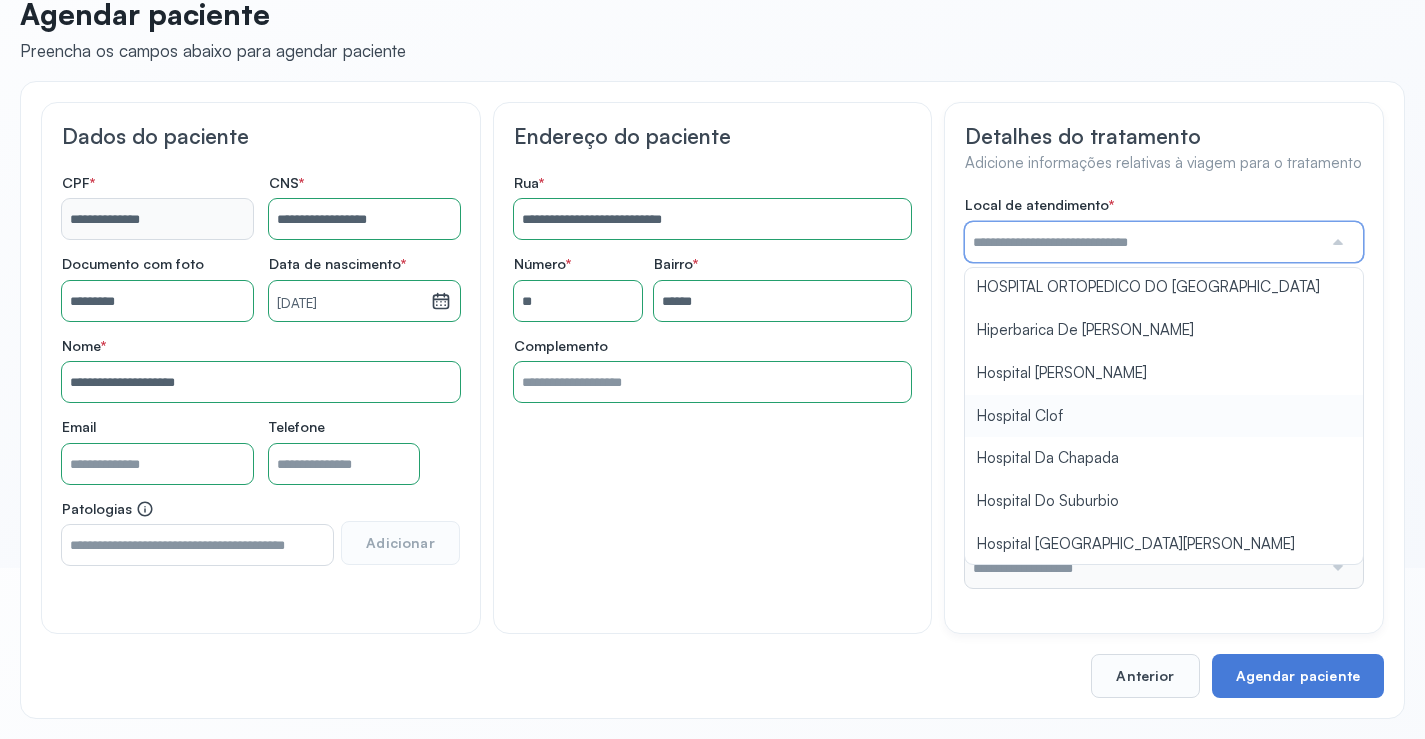 scroll, scrollTop: 700, scrollLeft: 0, axis: vertical 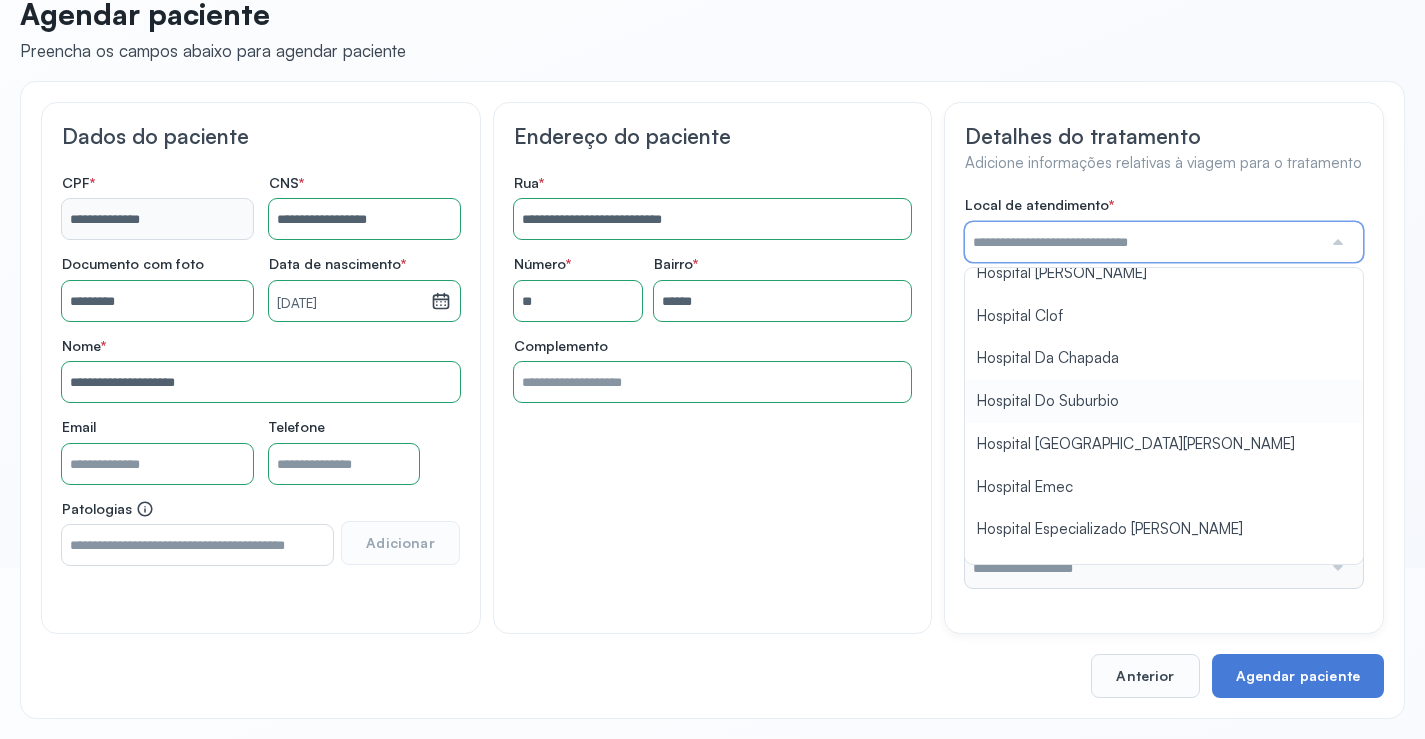 type on "**********" 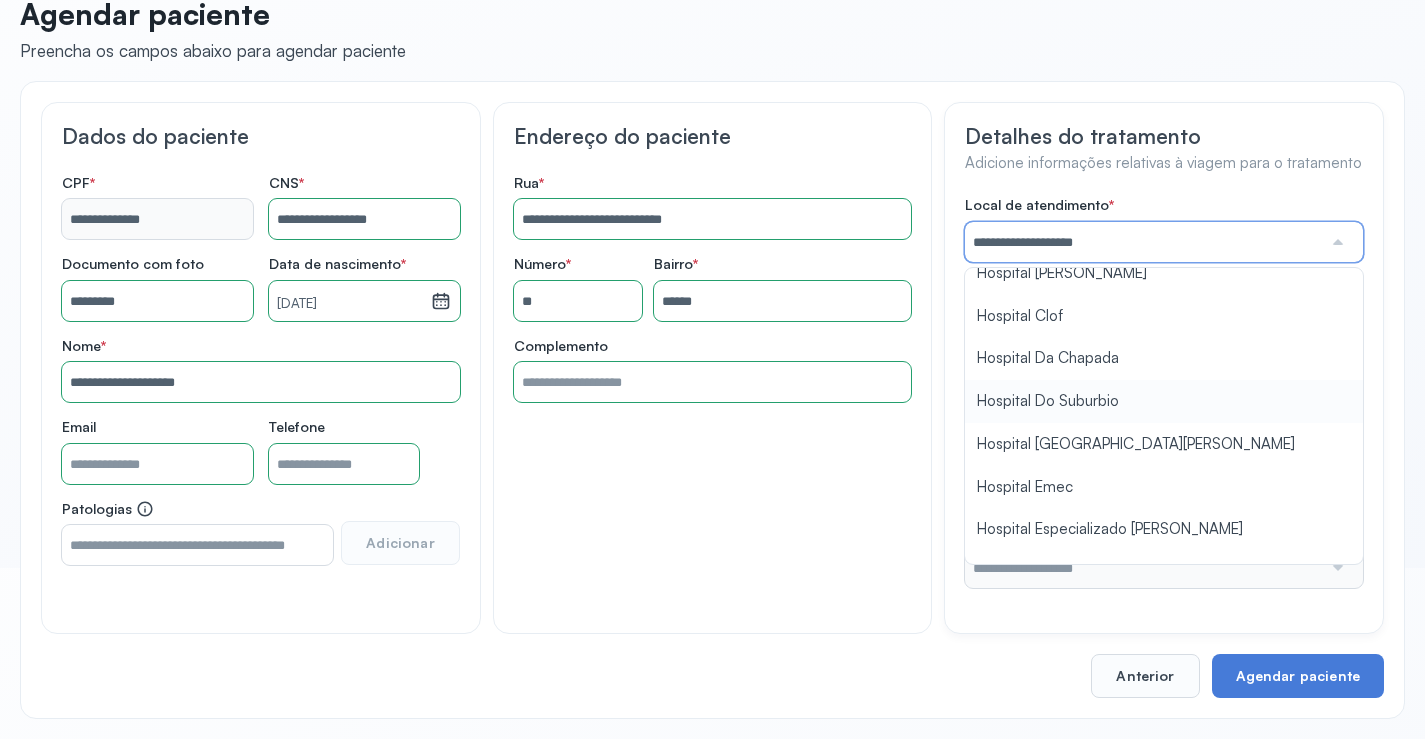 click on "**********" at bounding box center (1164, 392) 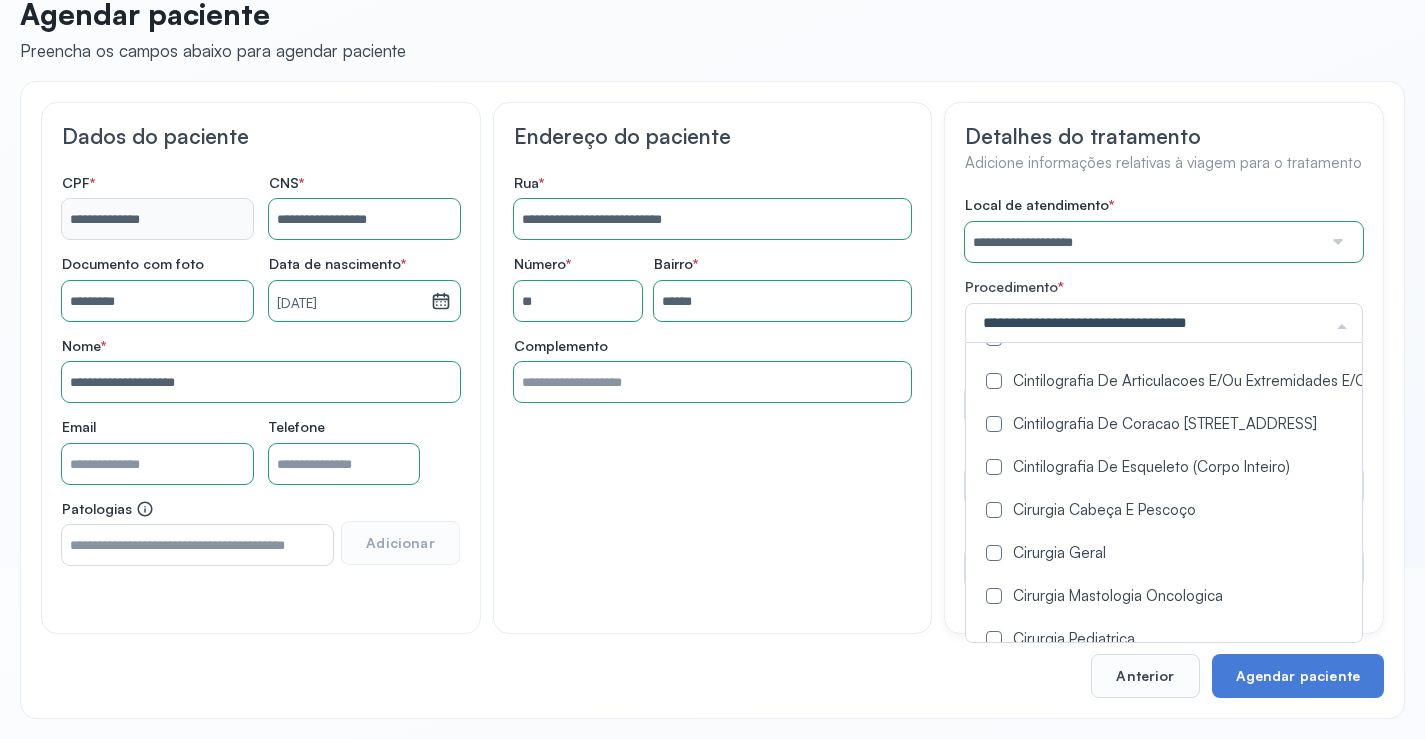 scroll, scrollTop: 300, scrollLeft: 0, axis: vertical 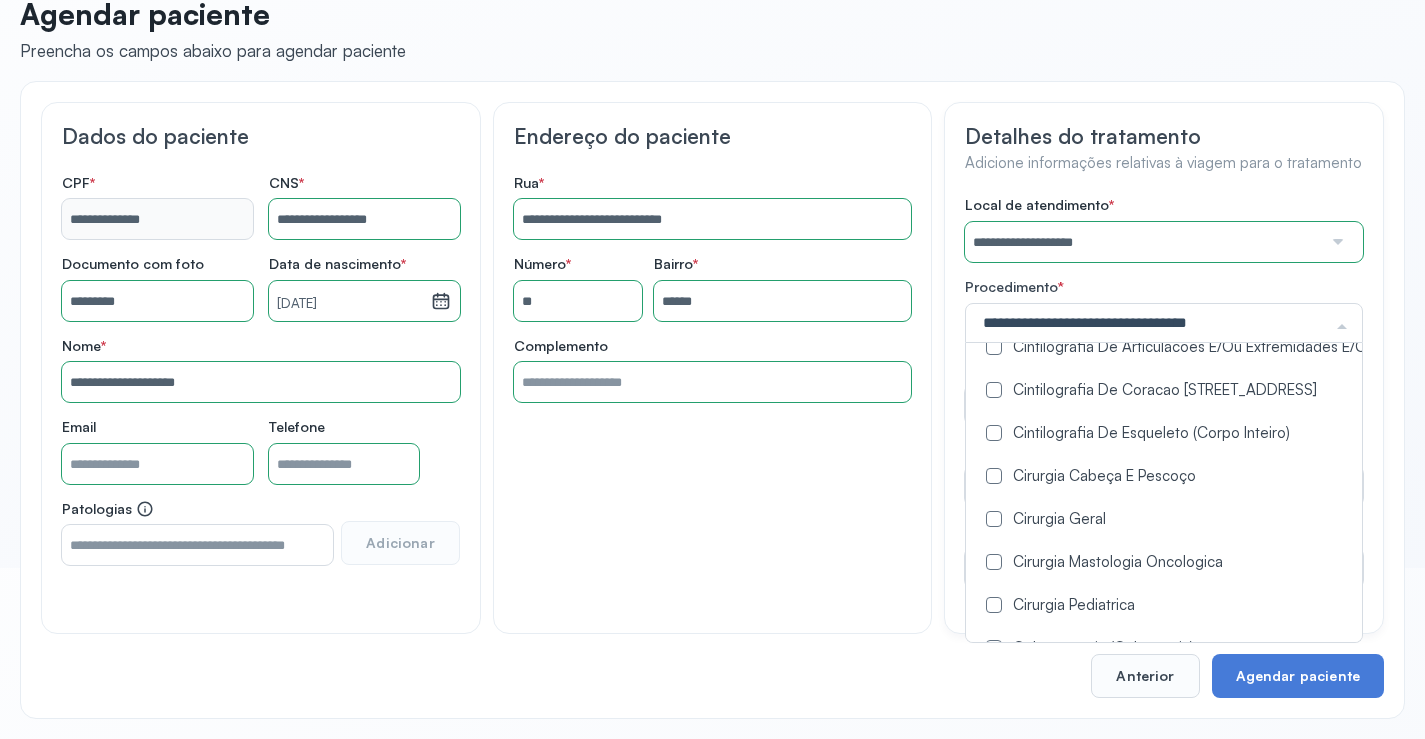 drag, startPoint x: 996, startPoint y: 513, endPoint x: 924, endPoint y: 522, distance: 72.56032 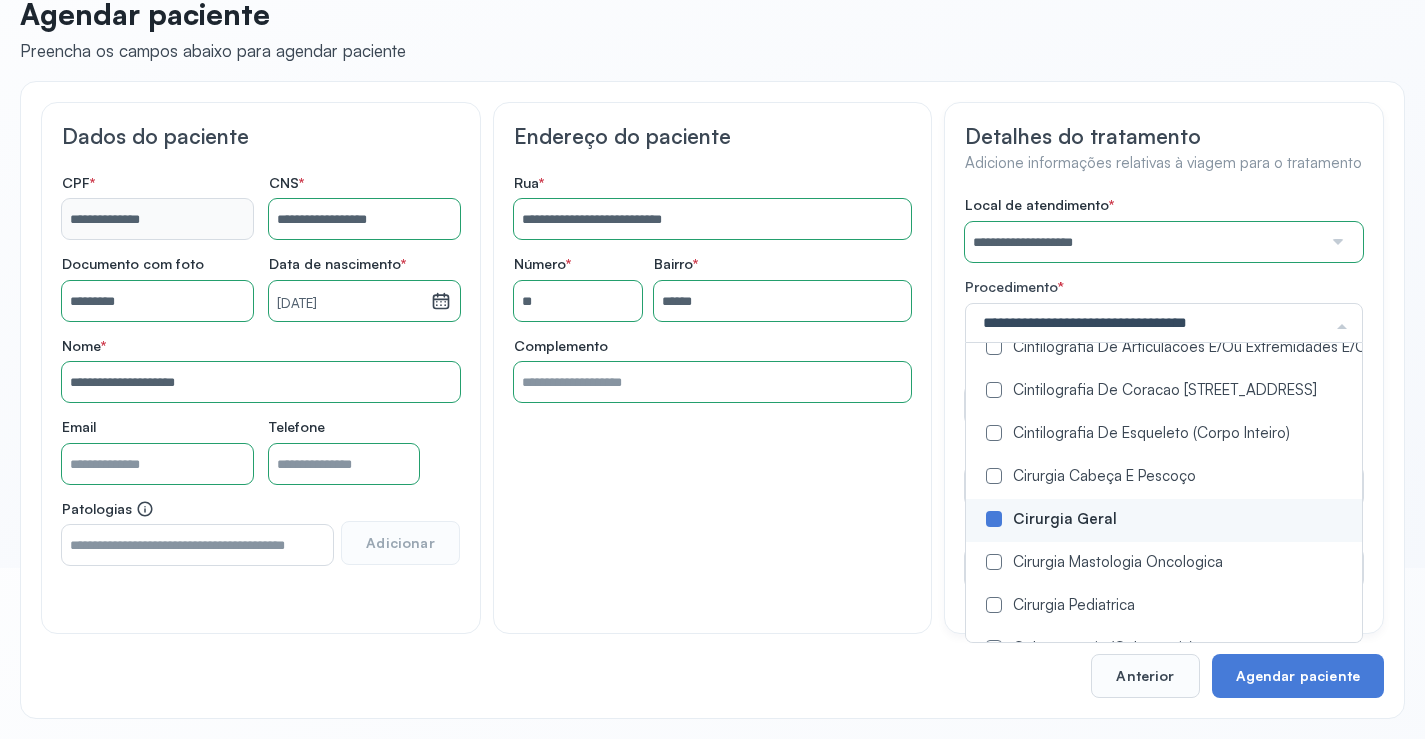 scroll, scrollTop: 0, scrollLeft: 0, axis: both 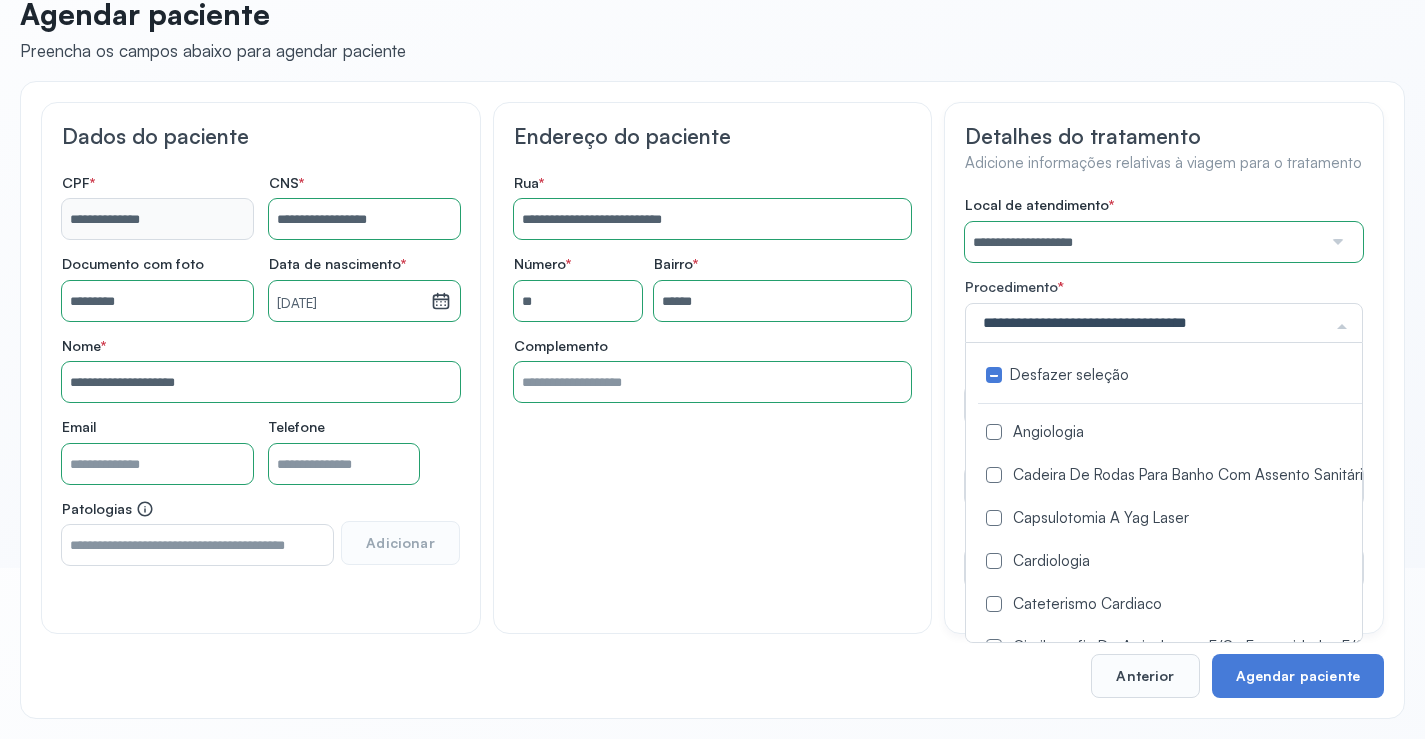 click on "**********" 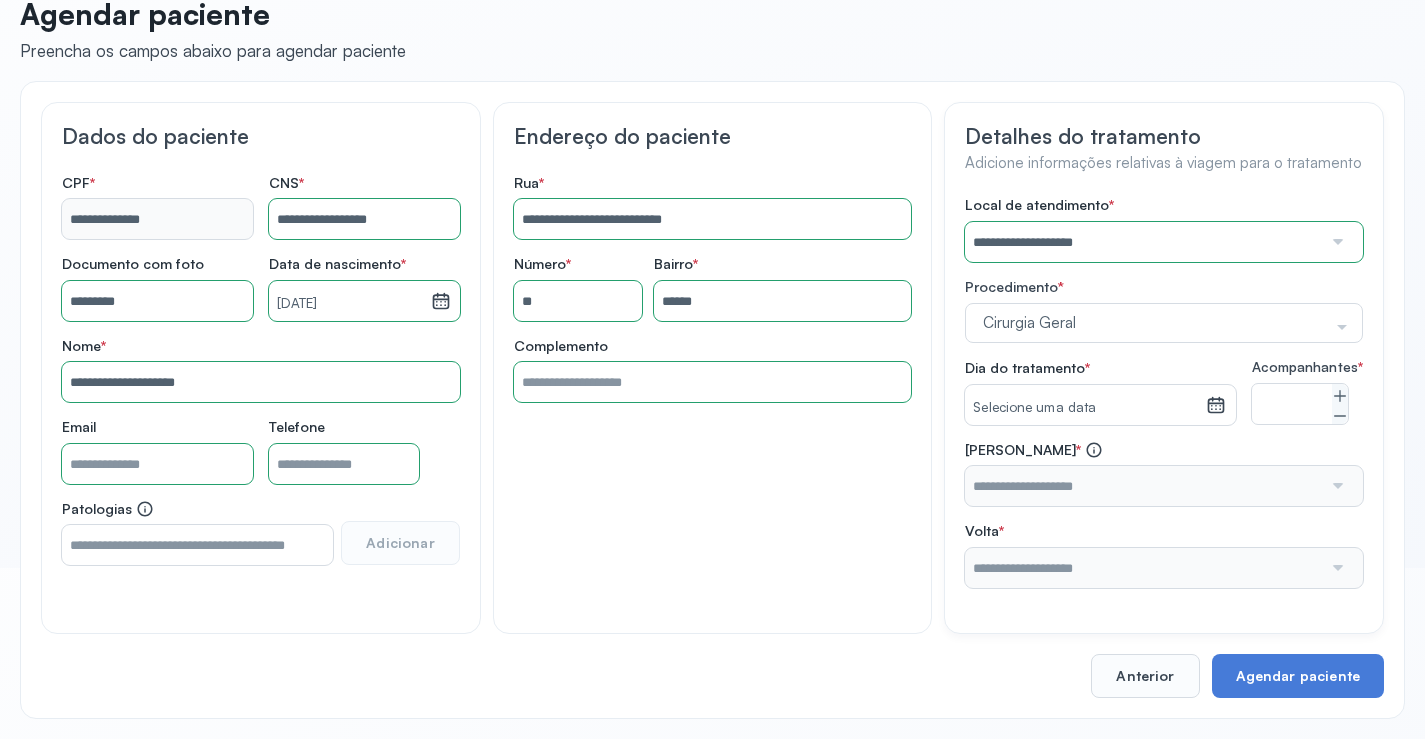 click 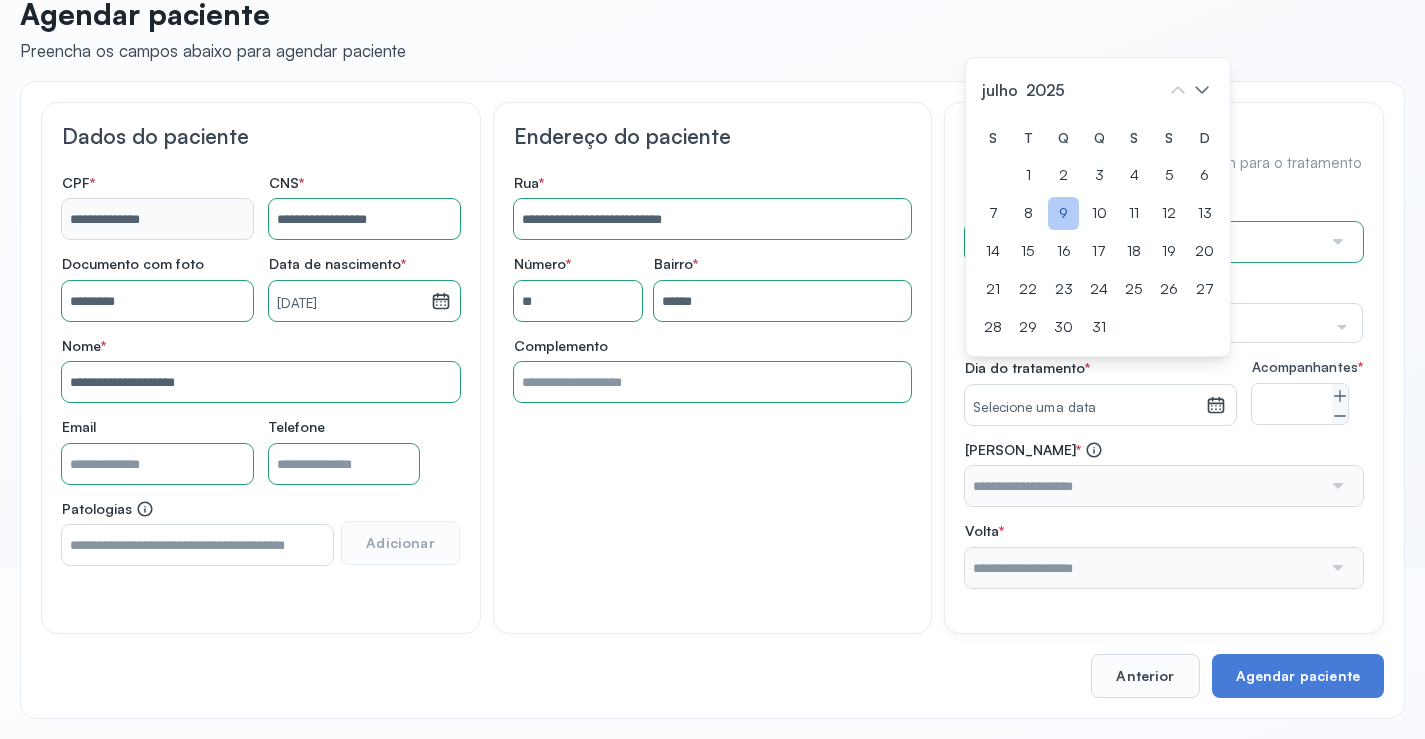 click on "9" 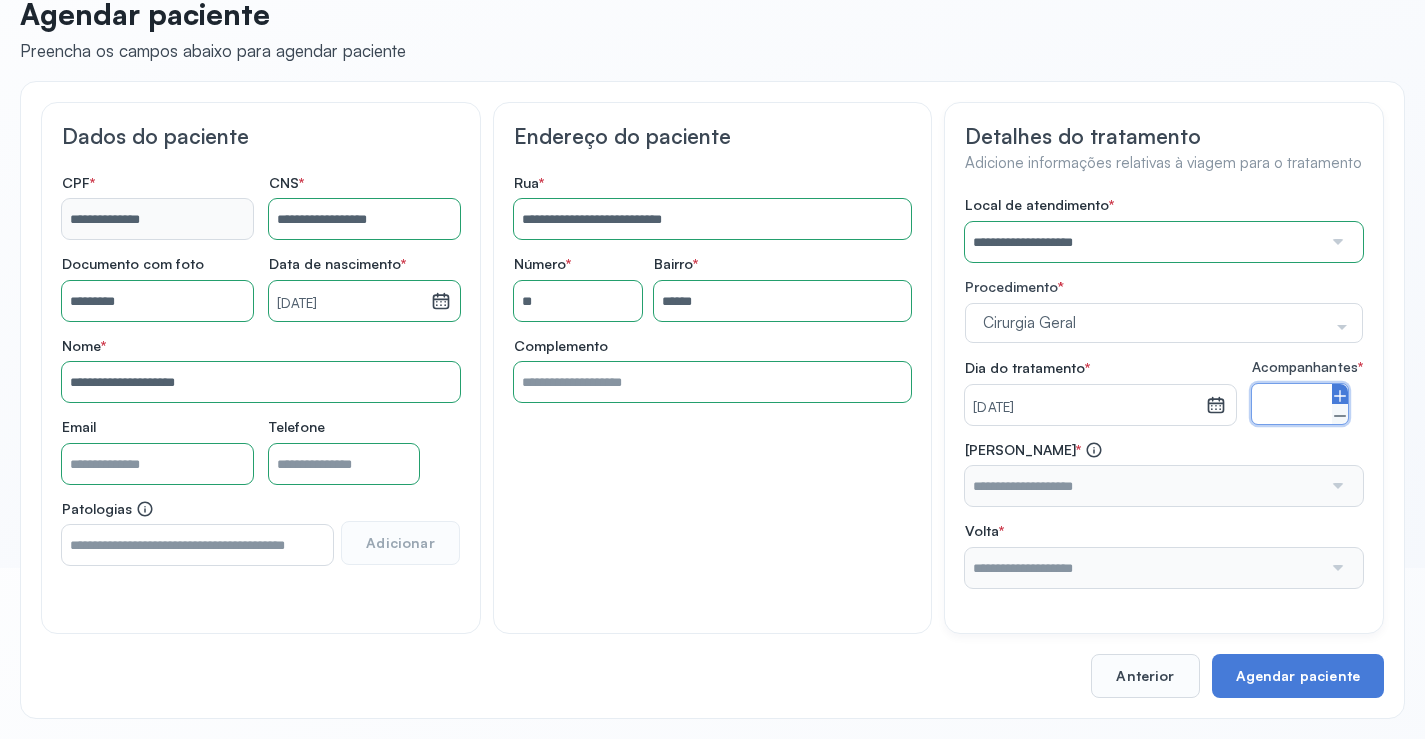 click 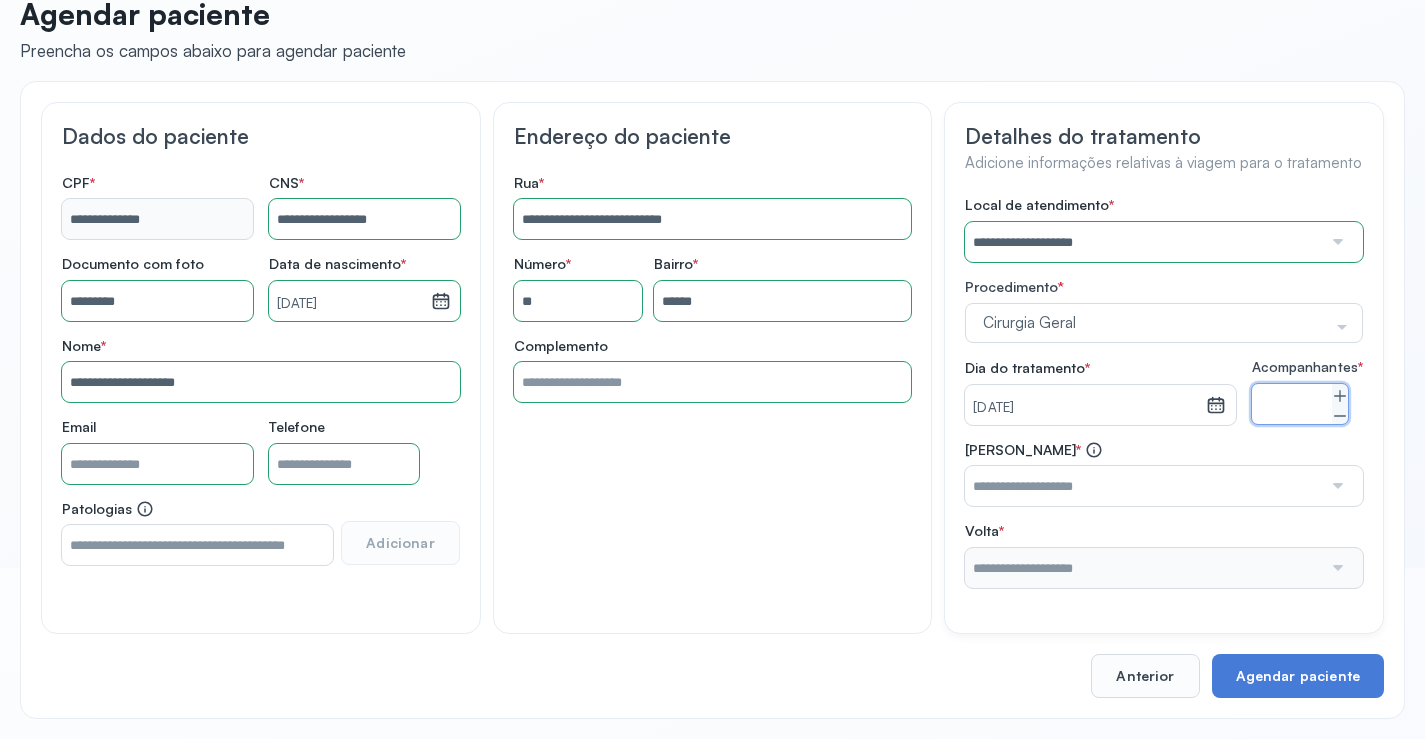 click at bounding box center (1143, 486) 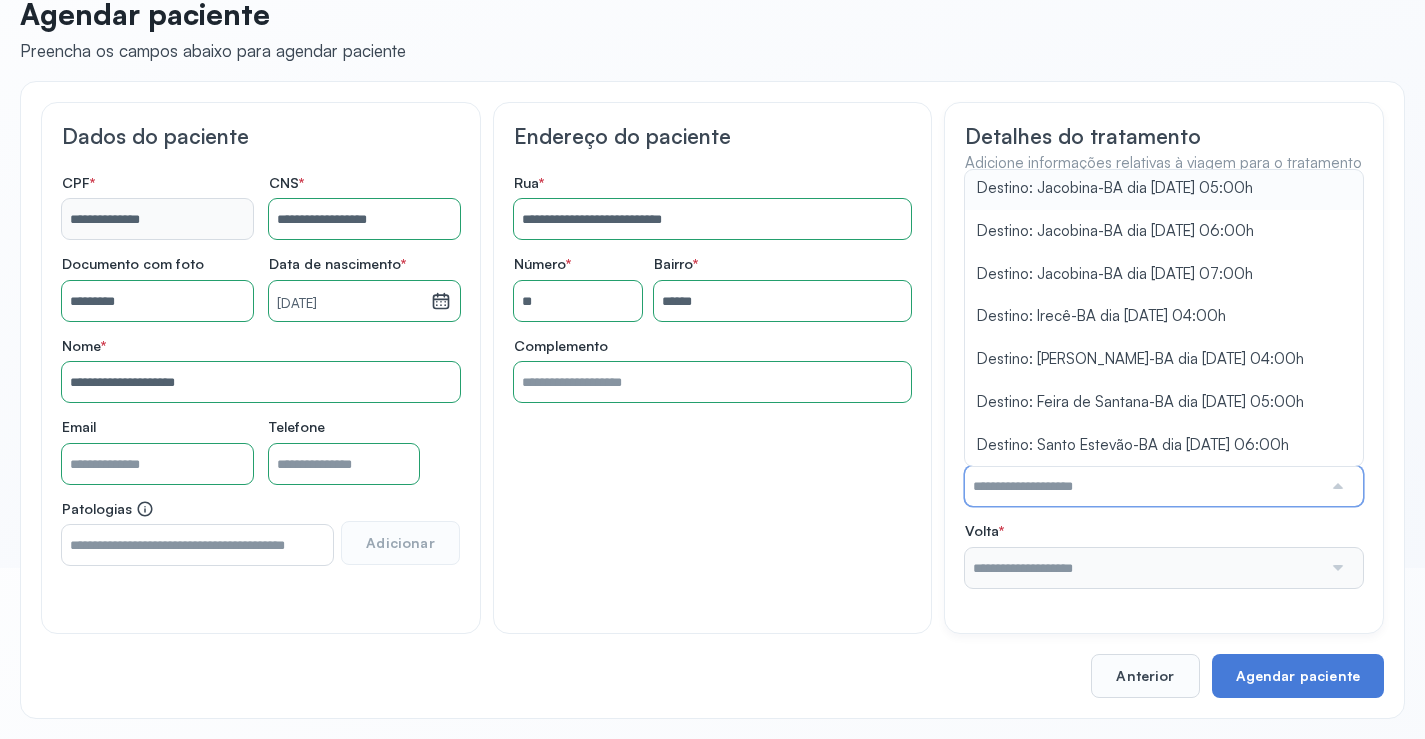 scroll, scrollTop: 898, scrollLeft: 0, axis: vertical 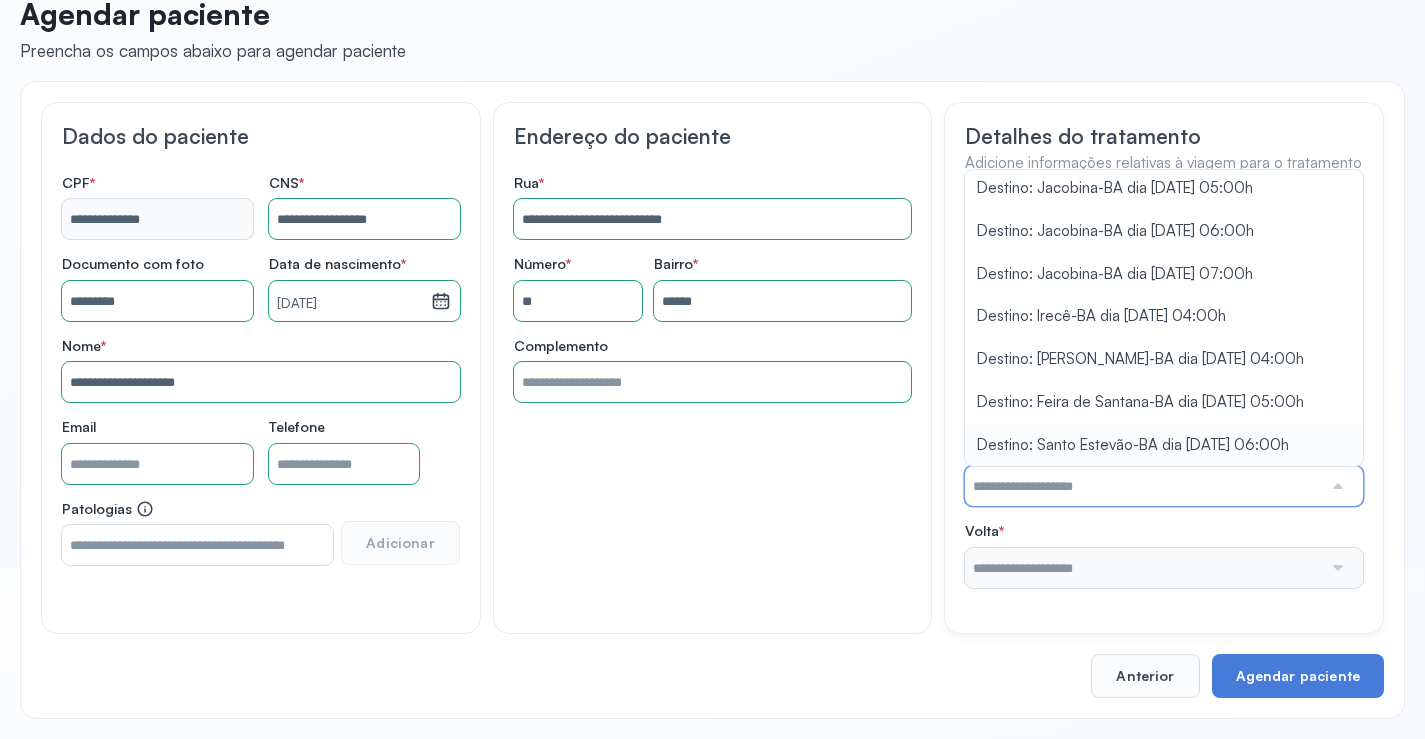 type on "**********" 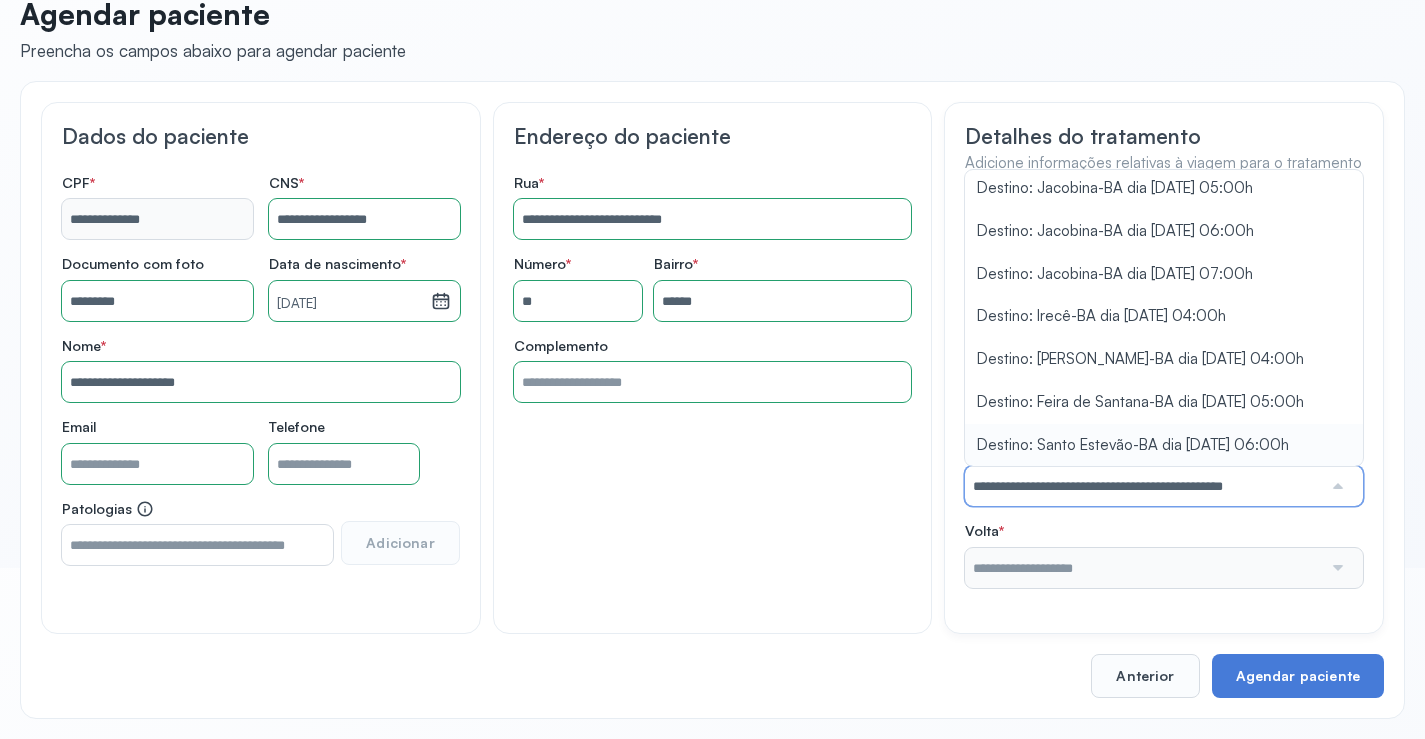 click on "**********" at bounding box center [1164, 392] 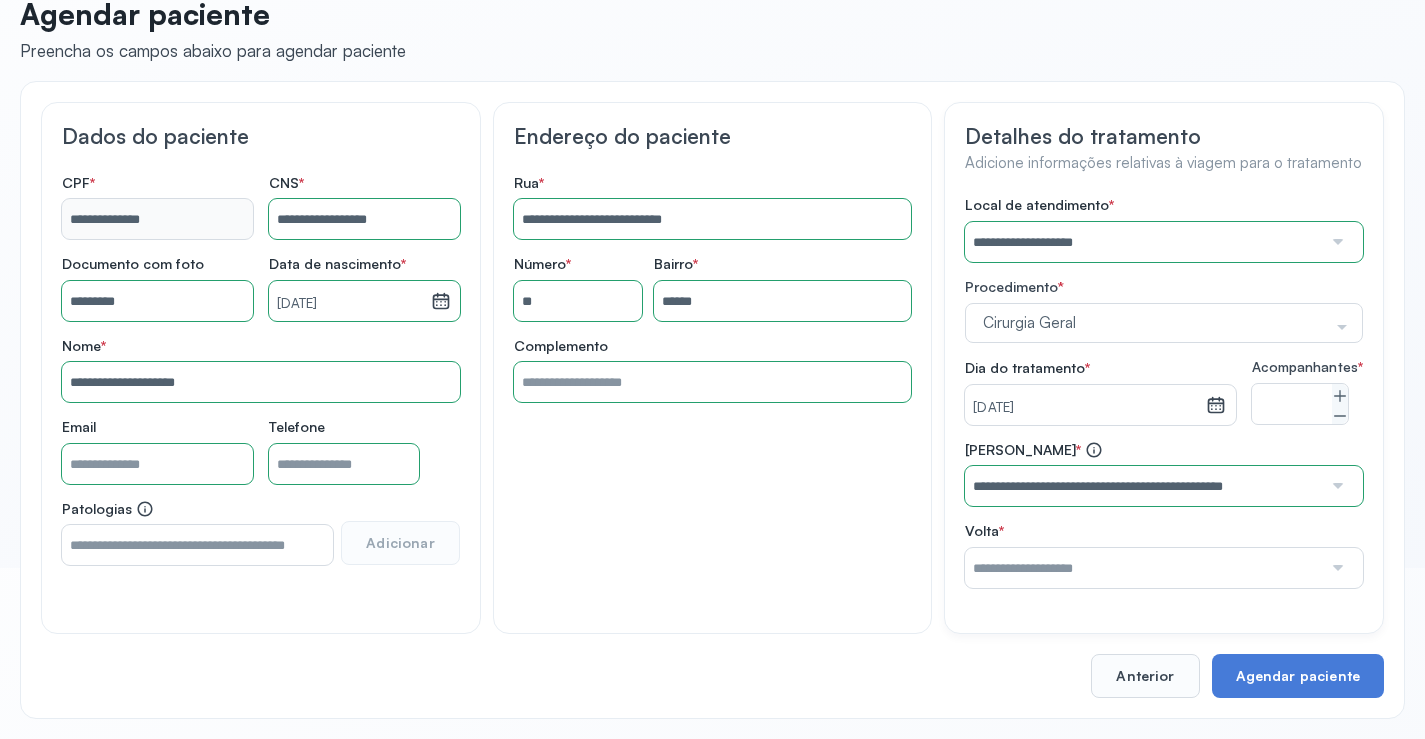 click at bounding box center (1143, 568) 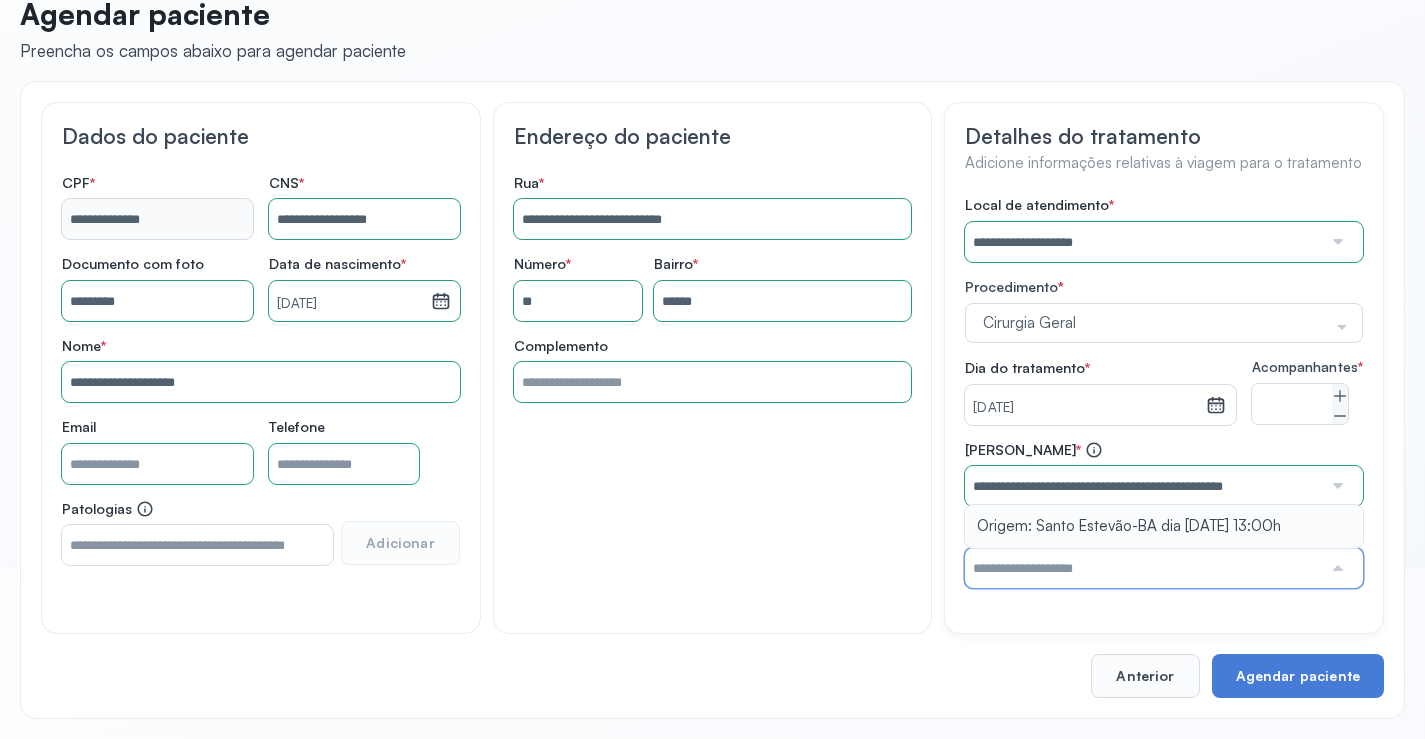 type on "**********" 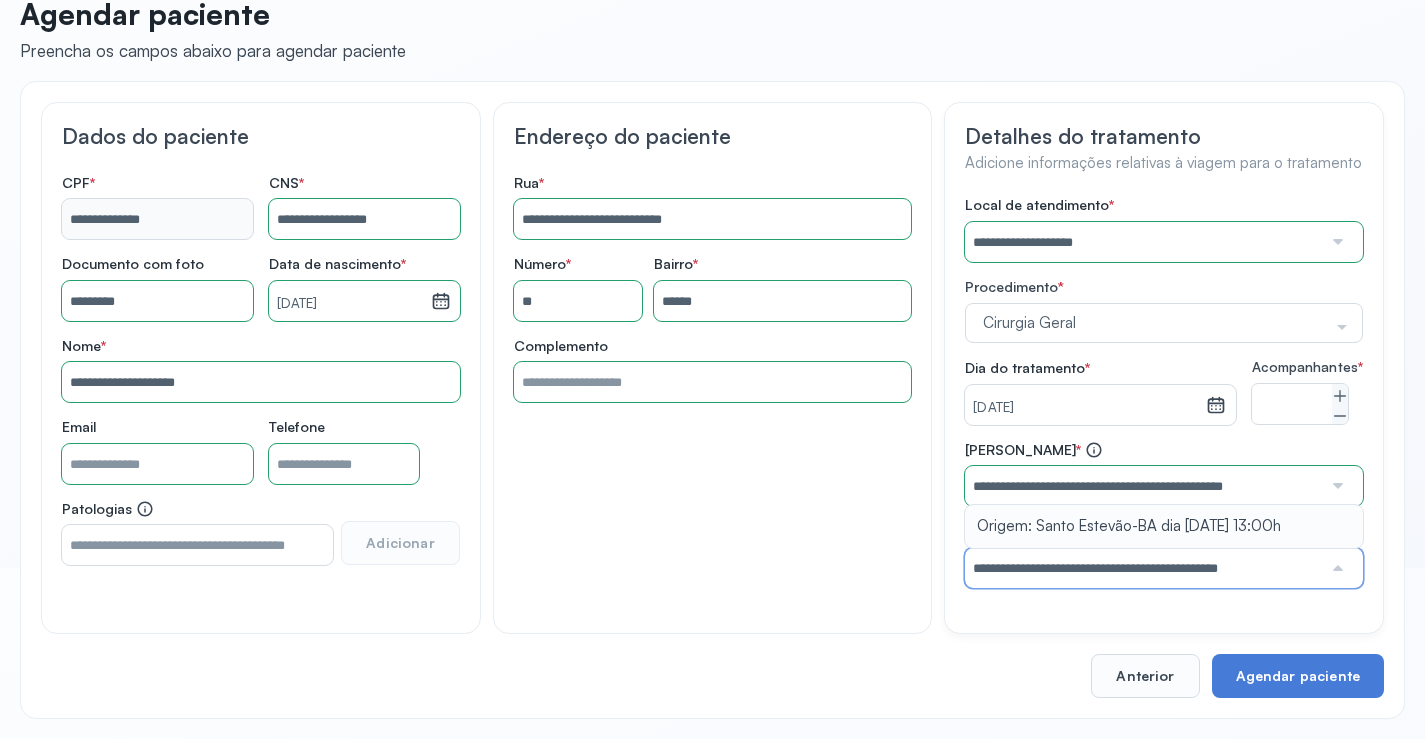 click on "**********" at bounding box center (1164, 555) 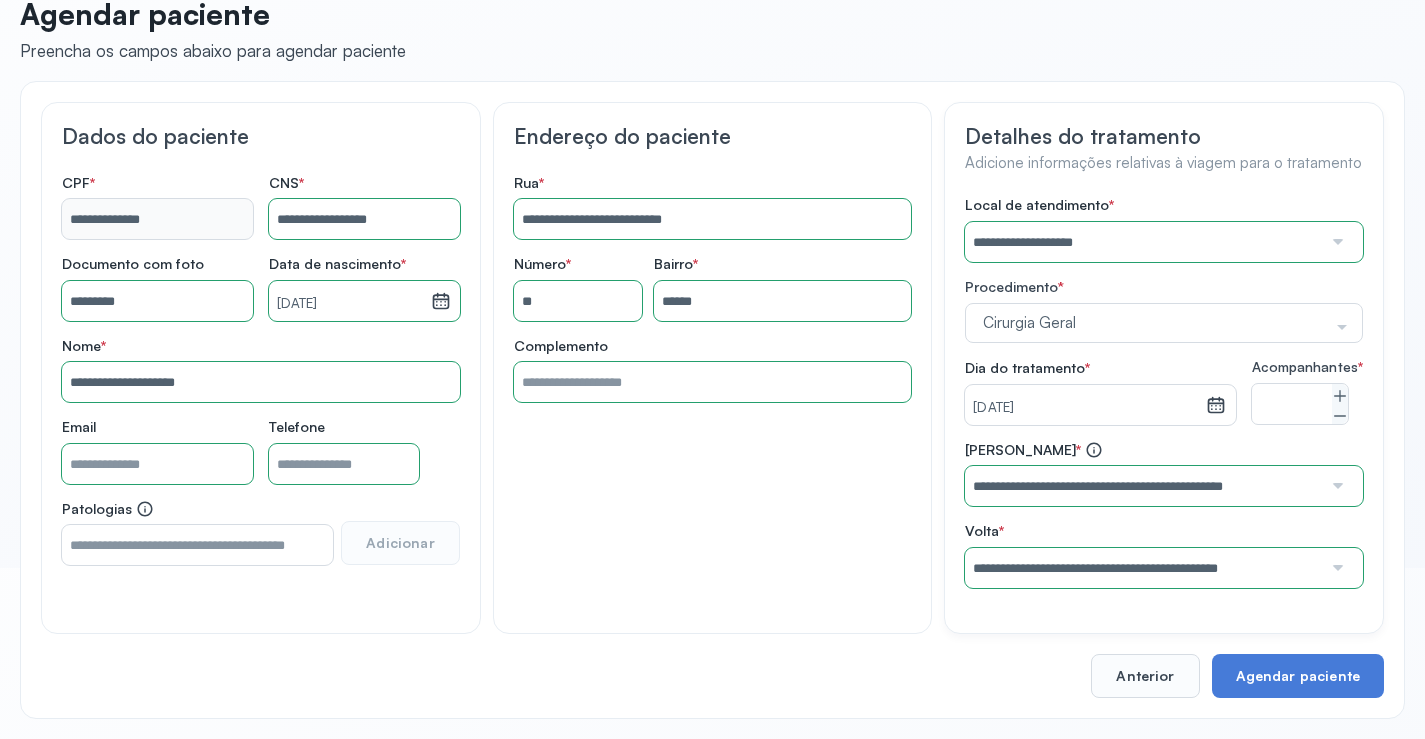 click on "**********" at bounding box center [1143, 486] 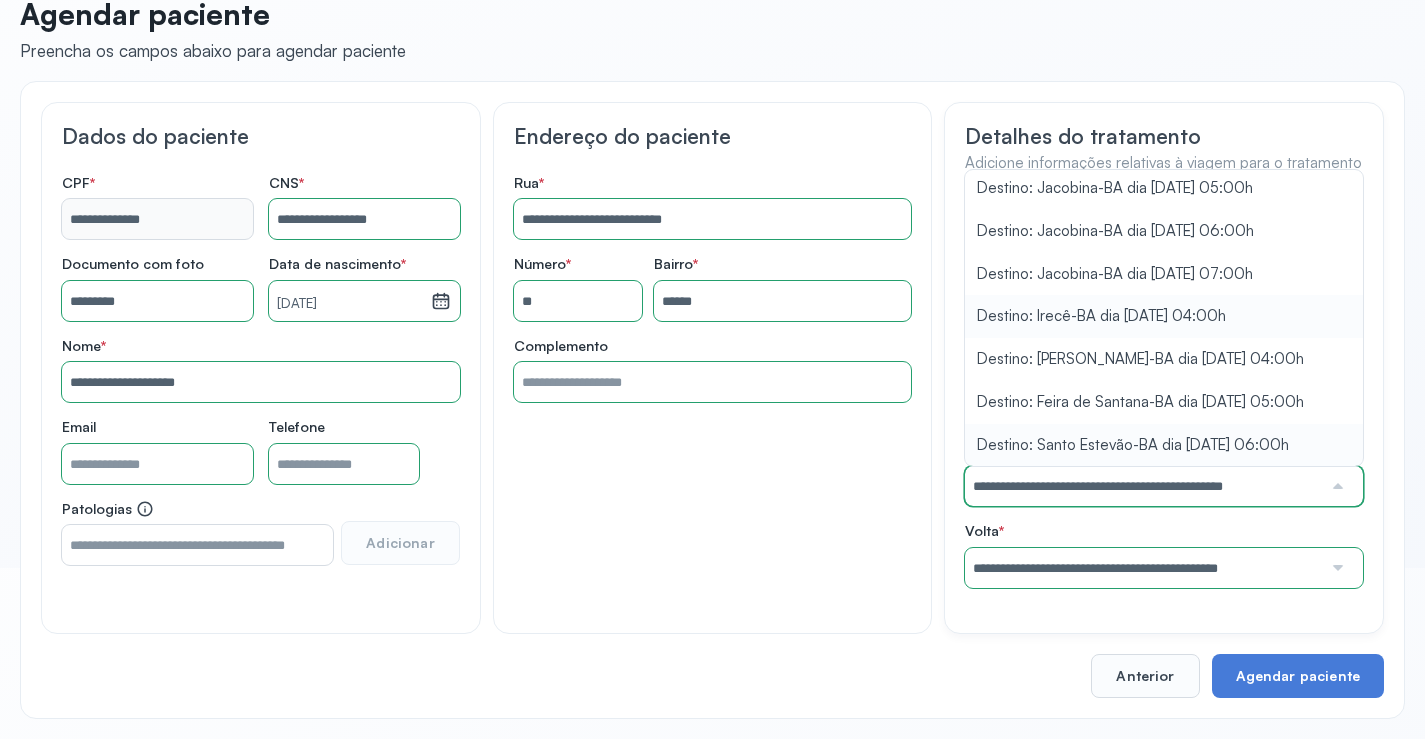 scroll, scrollTop: 898, scrollLeft: 0, axis: vertical 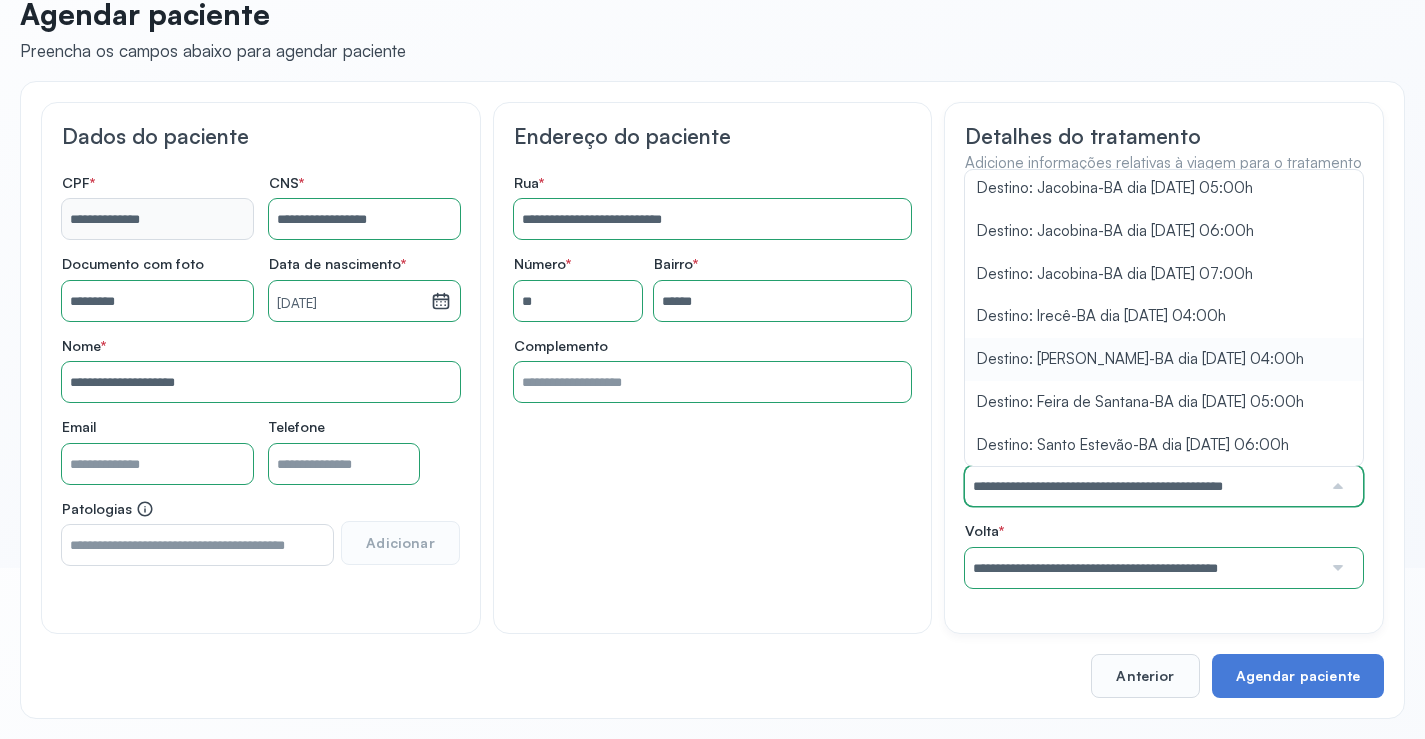 type on "**********" 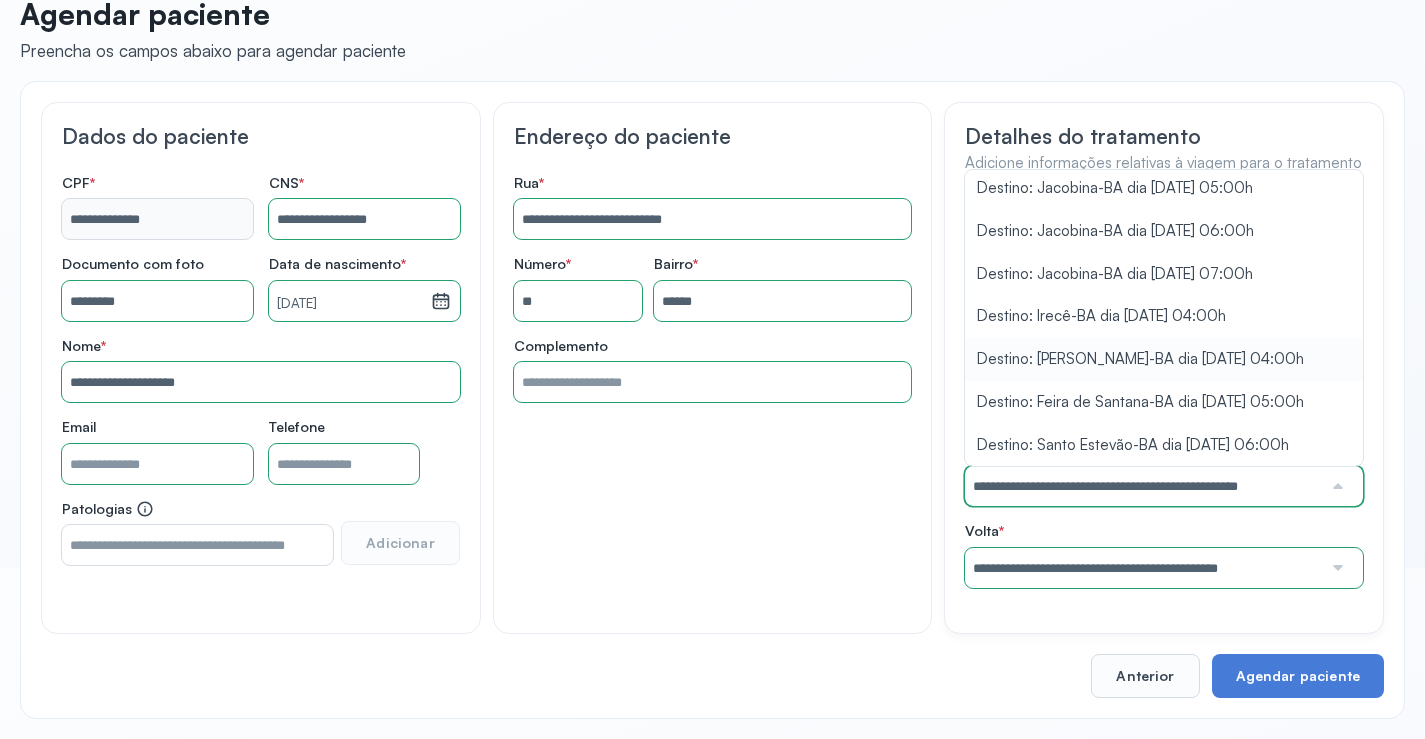 click on "**********" at bounding box center (1164, 392) 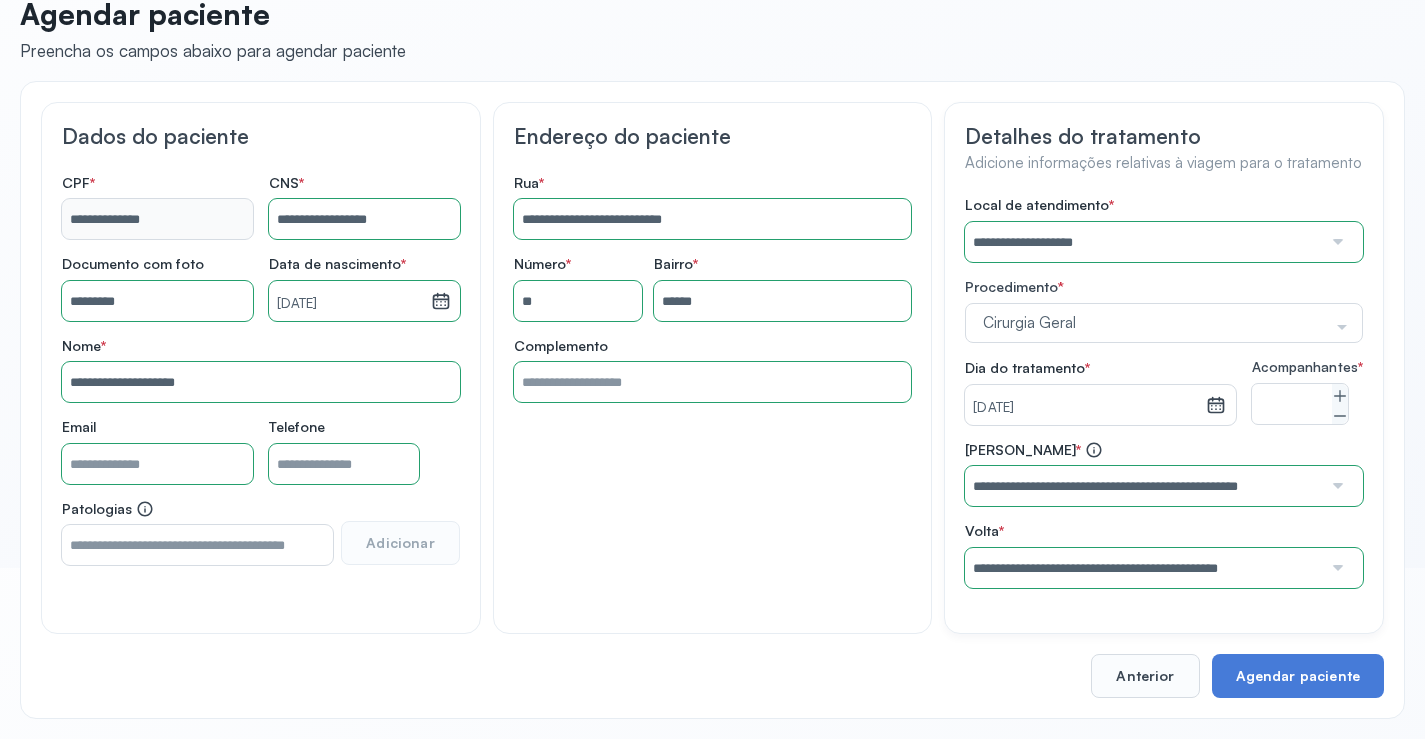click on "**********" at bounding box center [1143, 568] 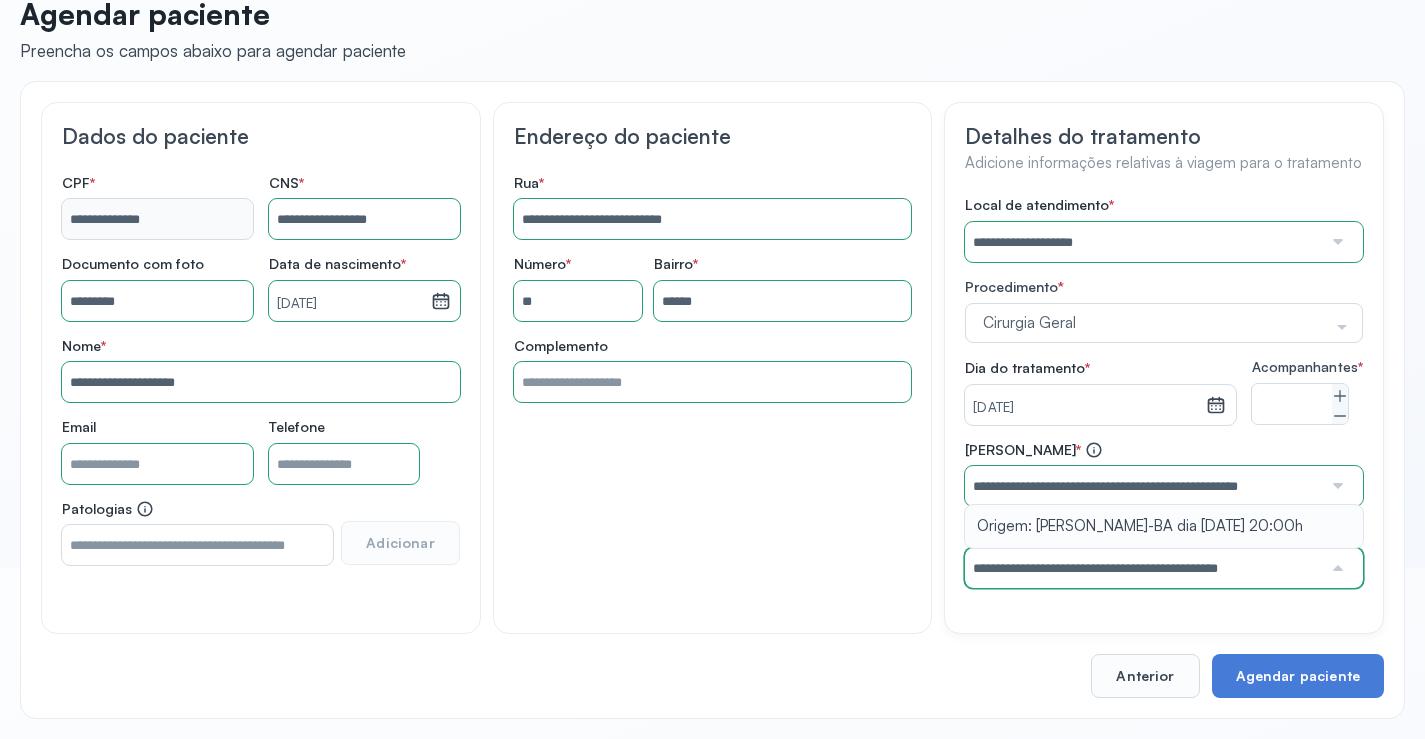 type on "**********" 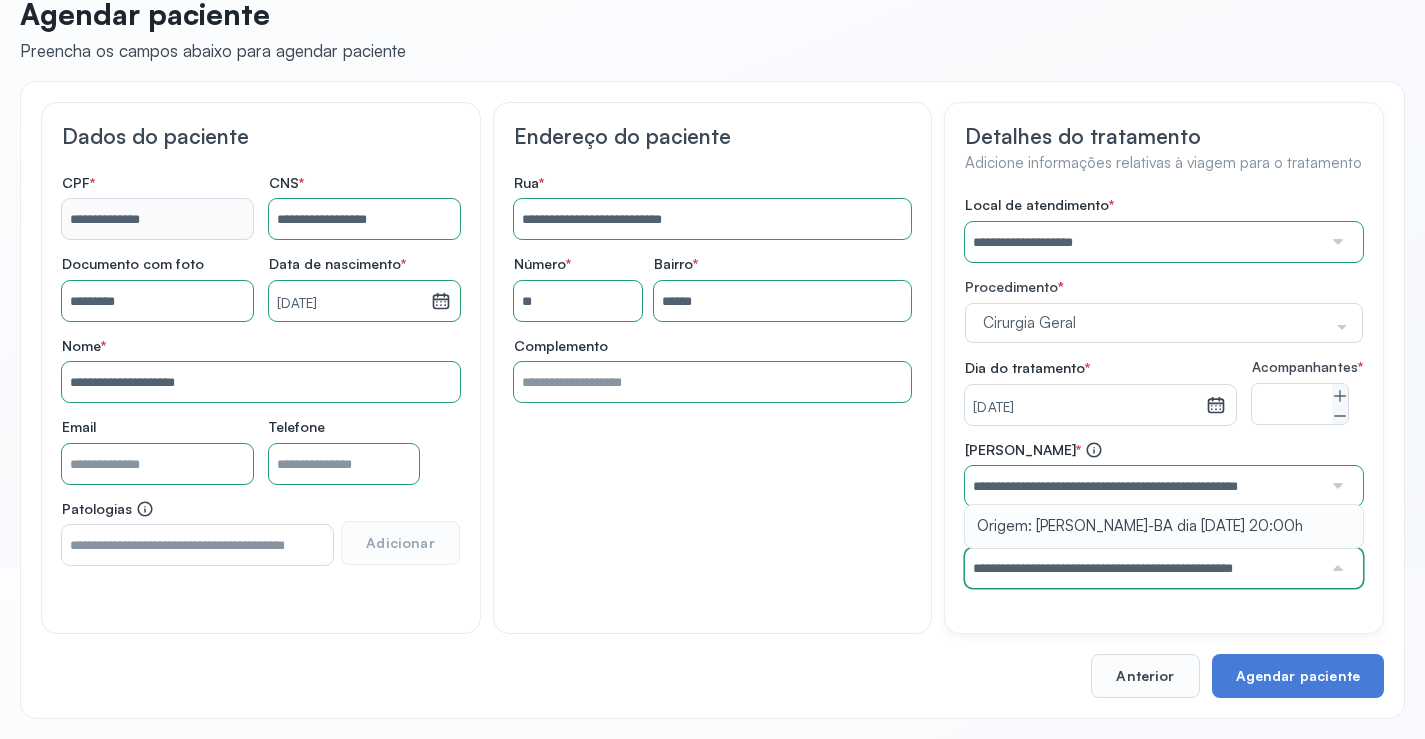 click on "**********" at bounding box center [1164, 555] 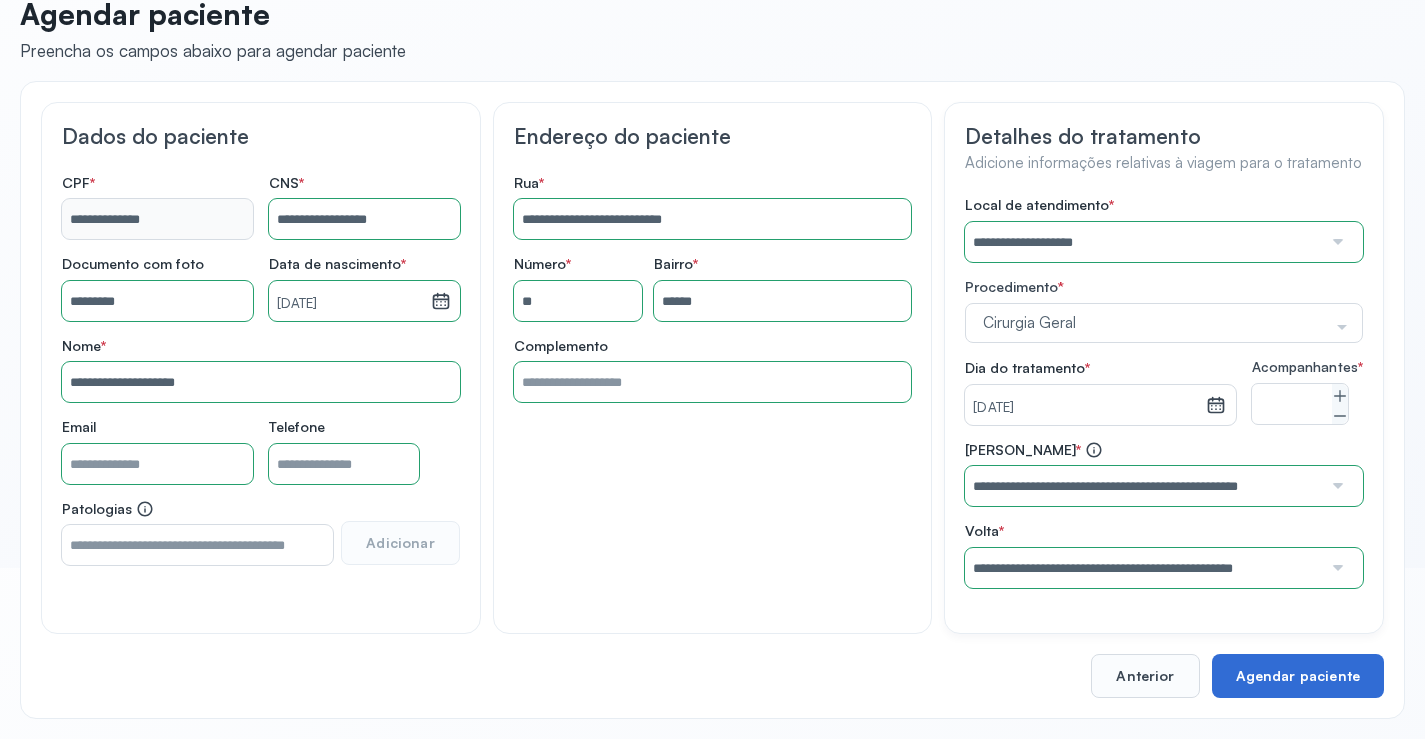 click on "Agendar paciente" at bounding box center [1298, 676] 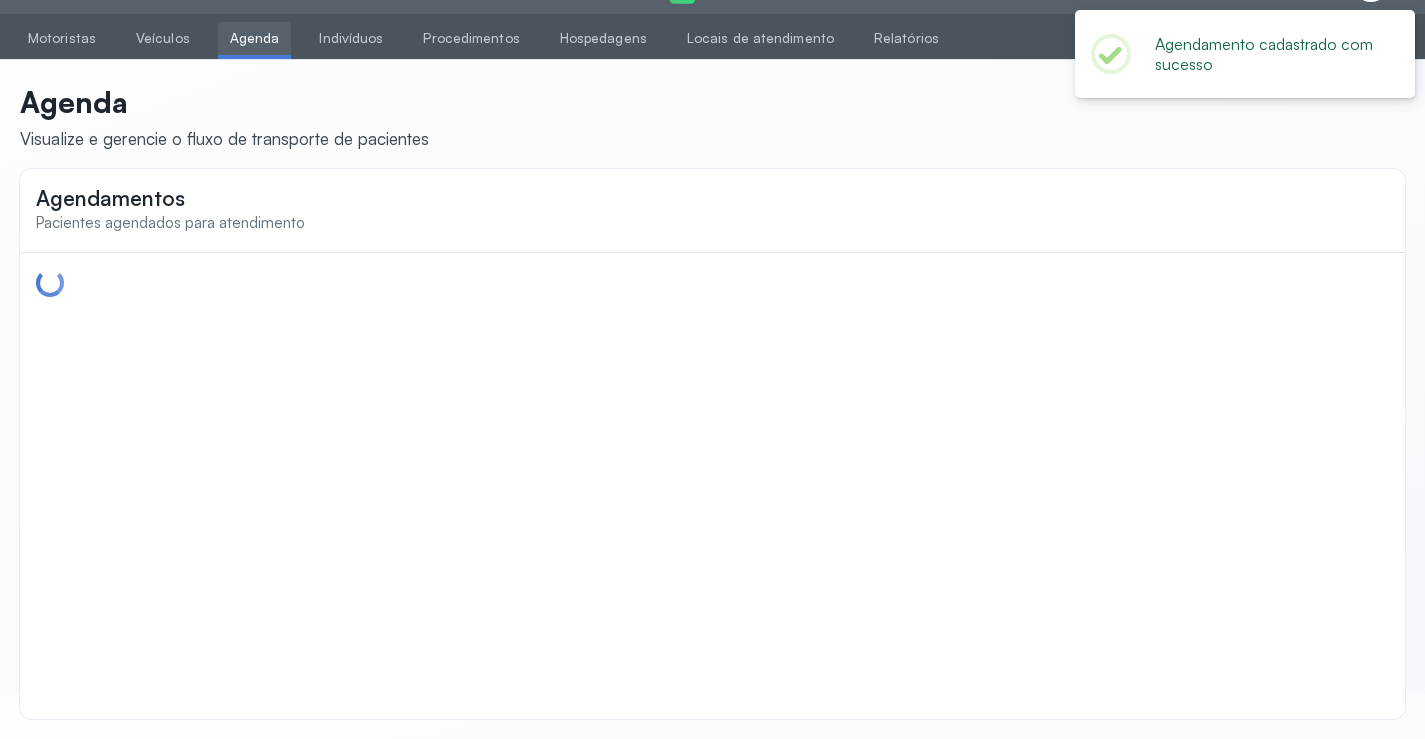 scroll, scrollTop: 0, scrollLeft: 0, axis: both 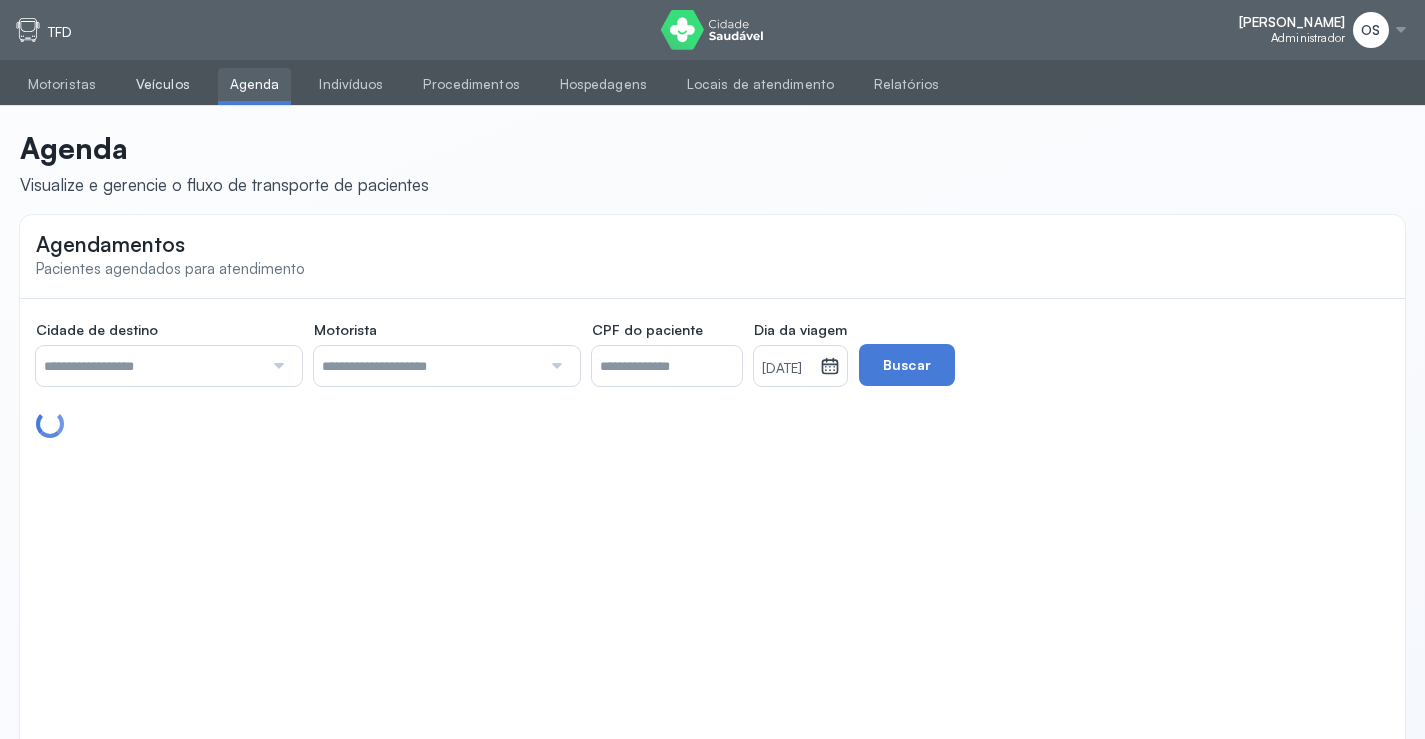 click on "Veículos" at bounding box center (163, 84) 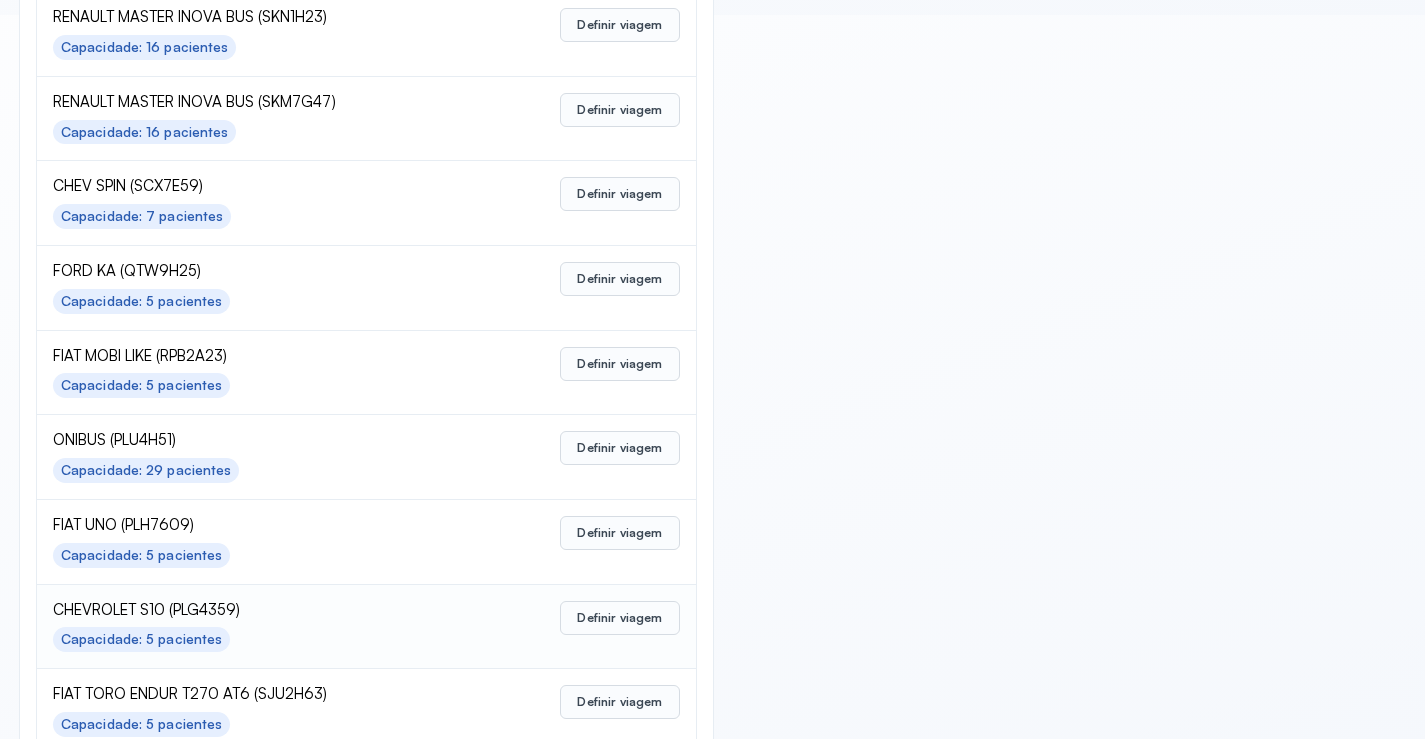 scroll, scrollTop: 859, scrollLeft: 0, axis: vertical 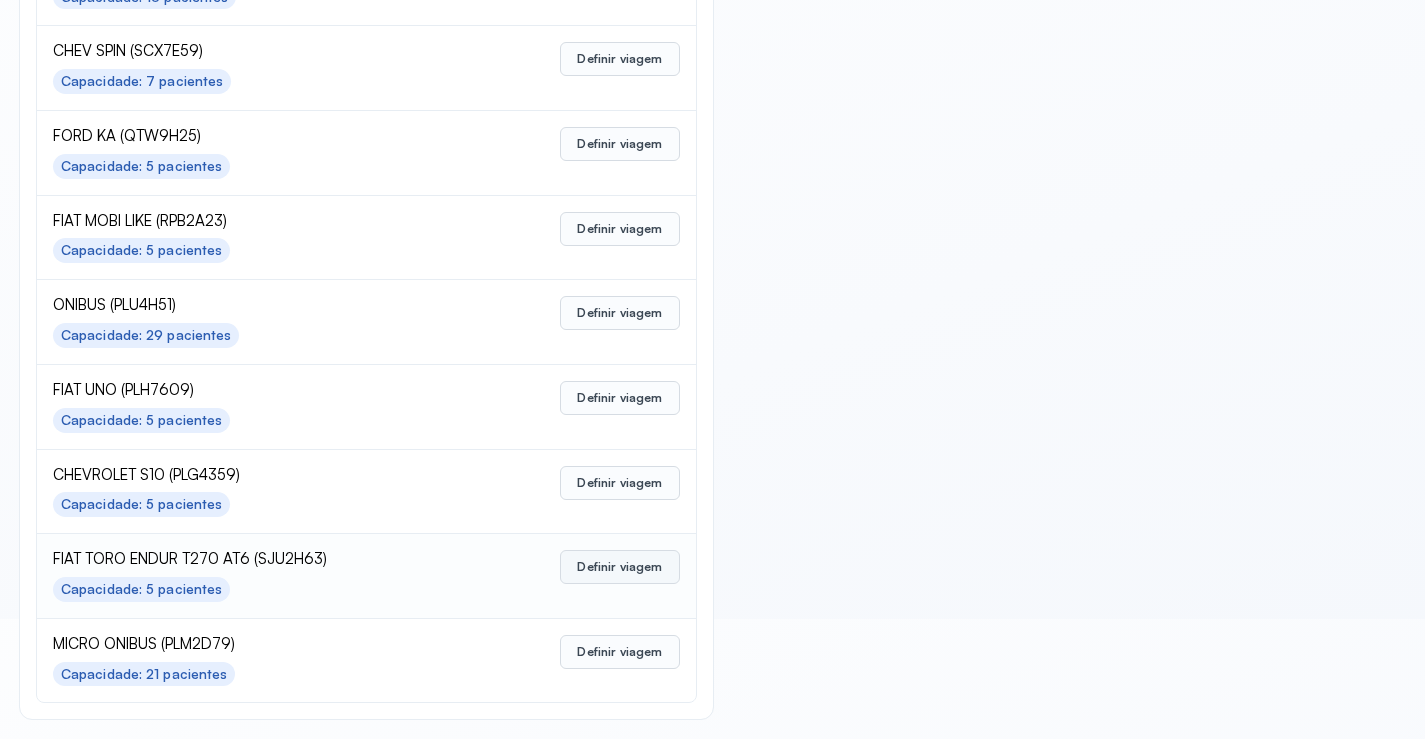 click on "Definir viagem" at bounding box center [619, 567] 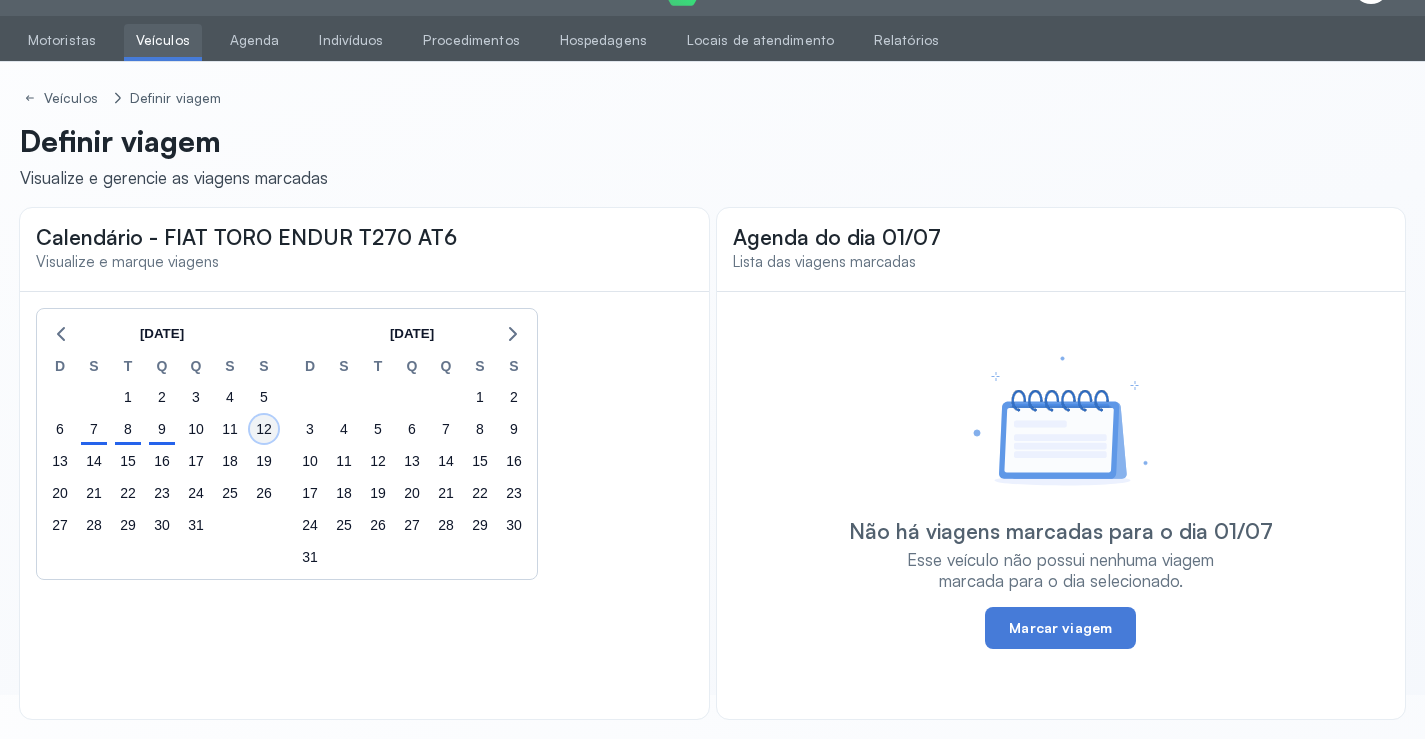 click on "12" 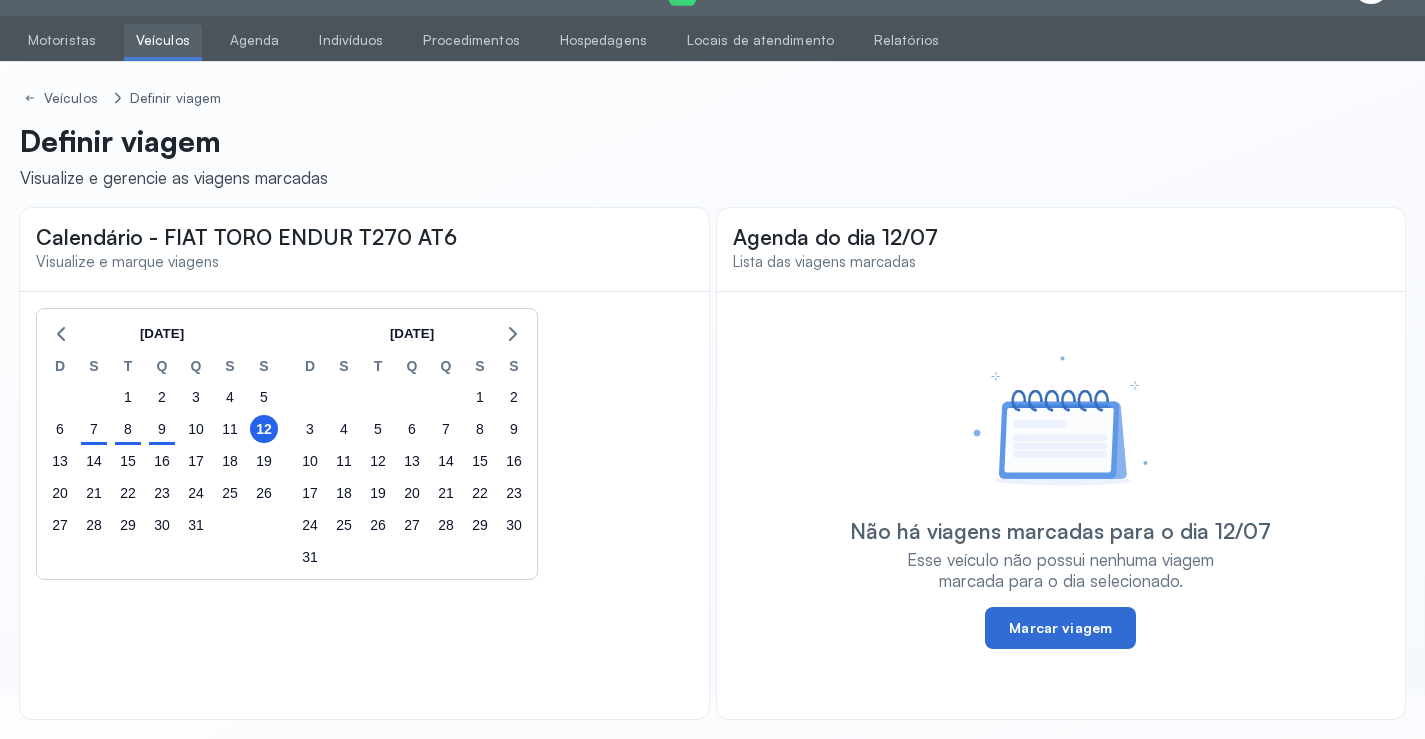 click on "Marcar viagem" 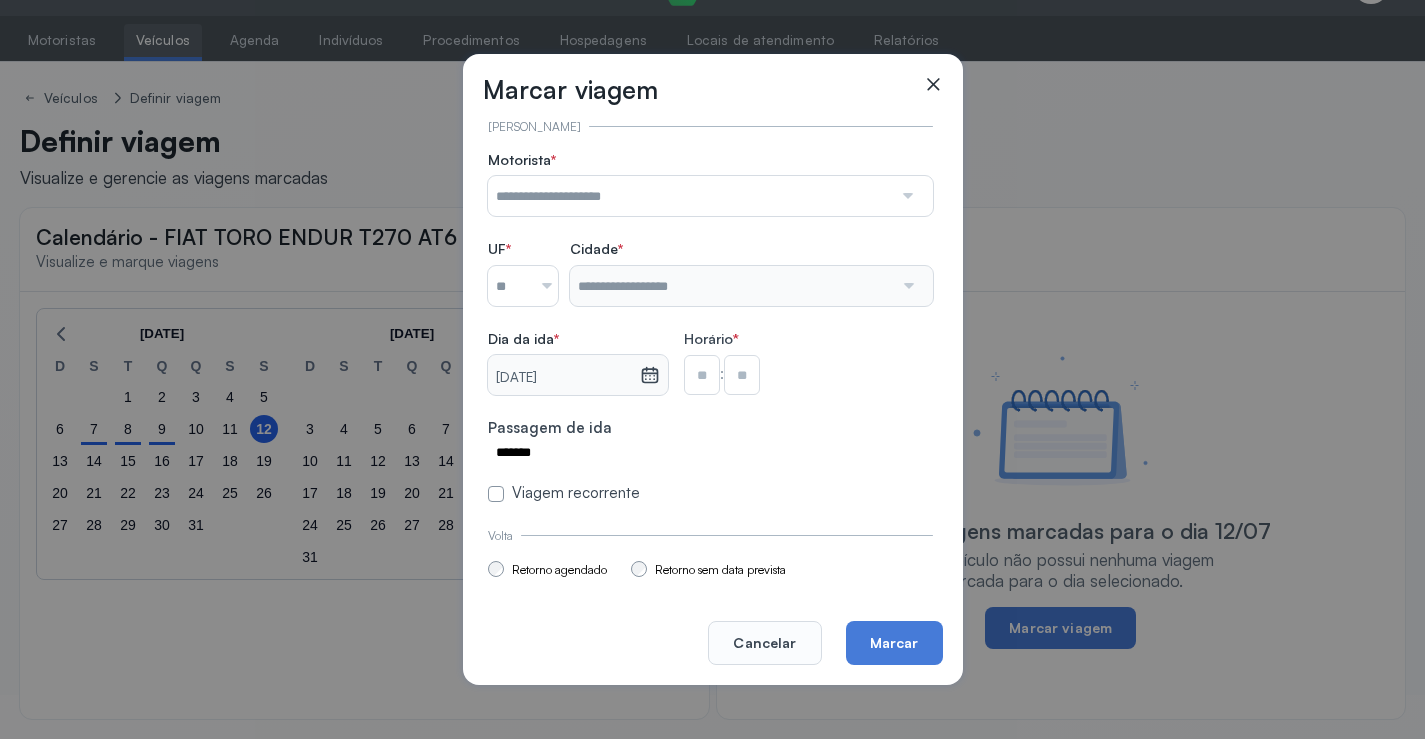 click at bounding box center [906, 196] 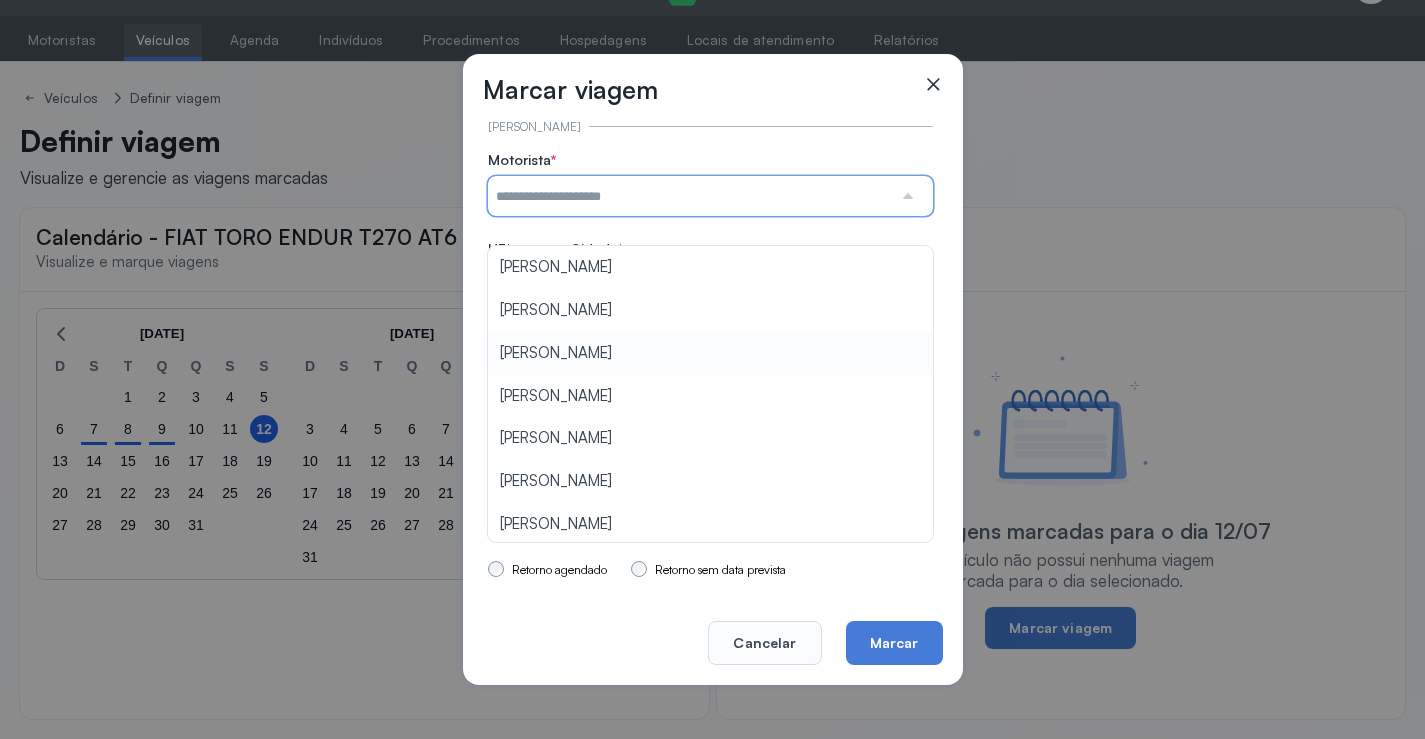 type on "**********" 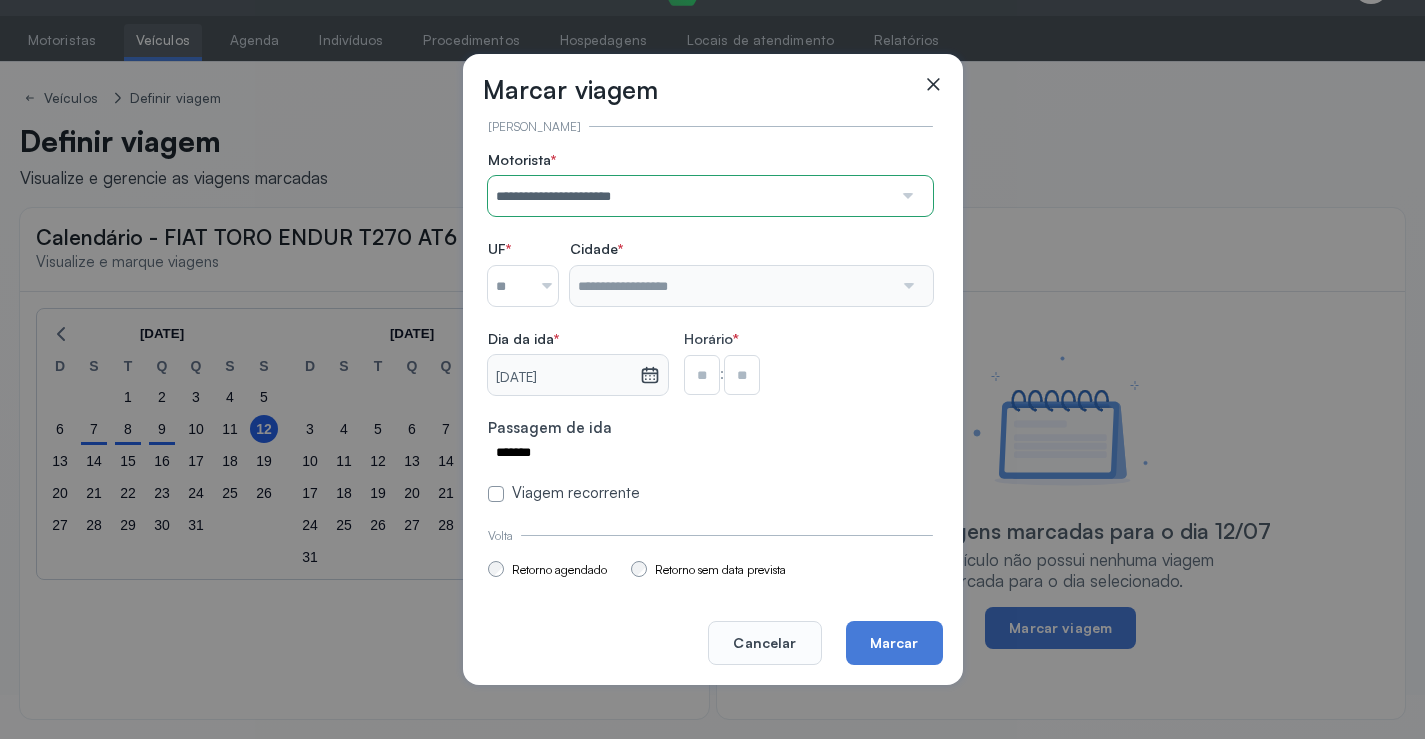 click on "**********" at bounding box center [710, 327] 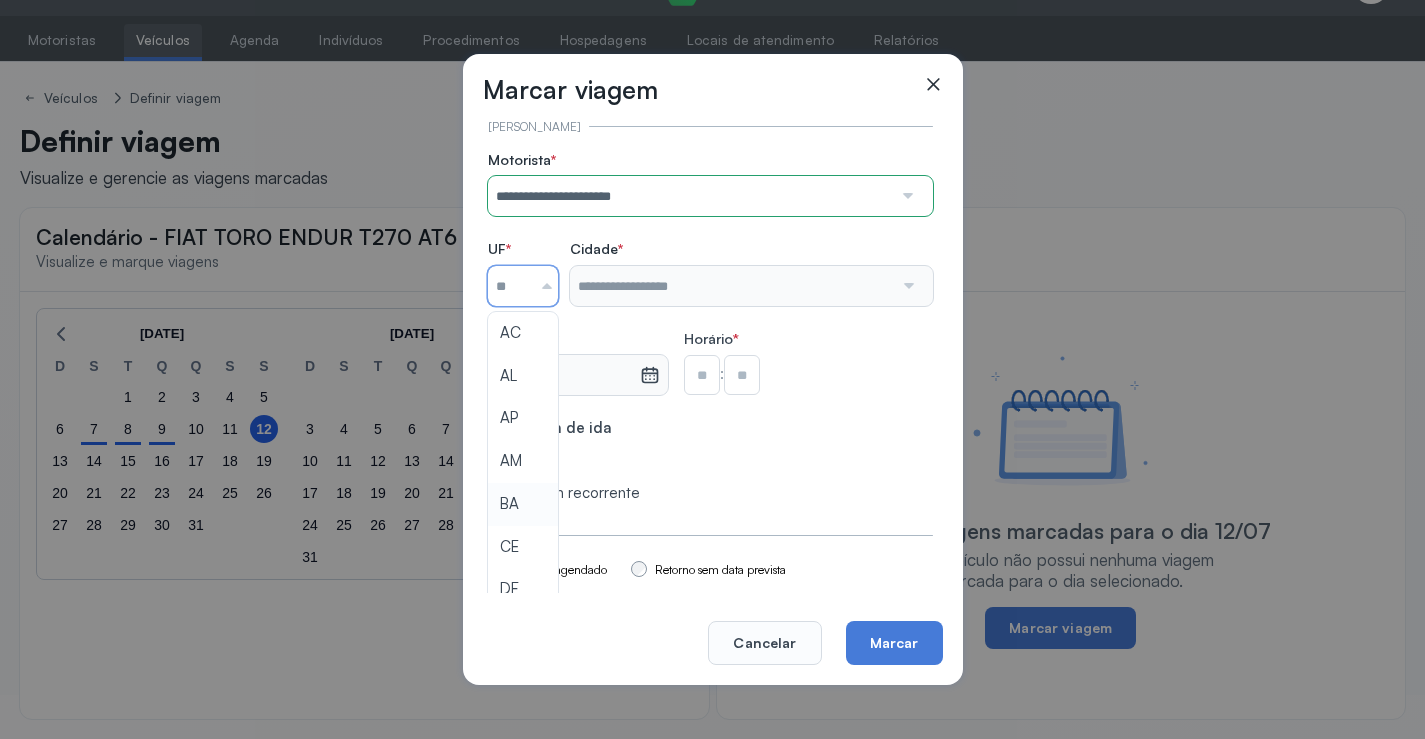 type on "**" 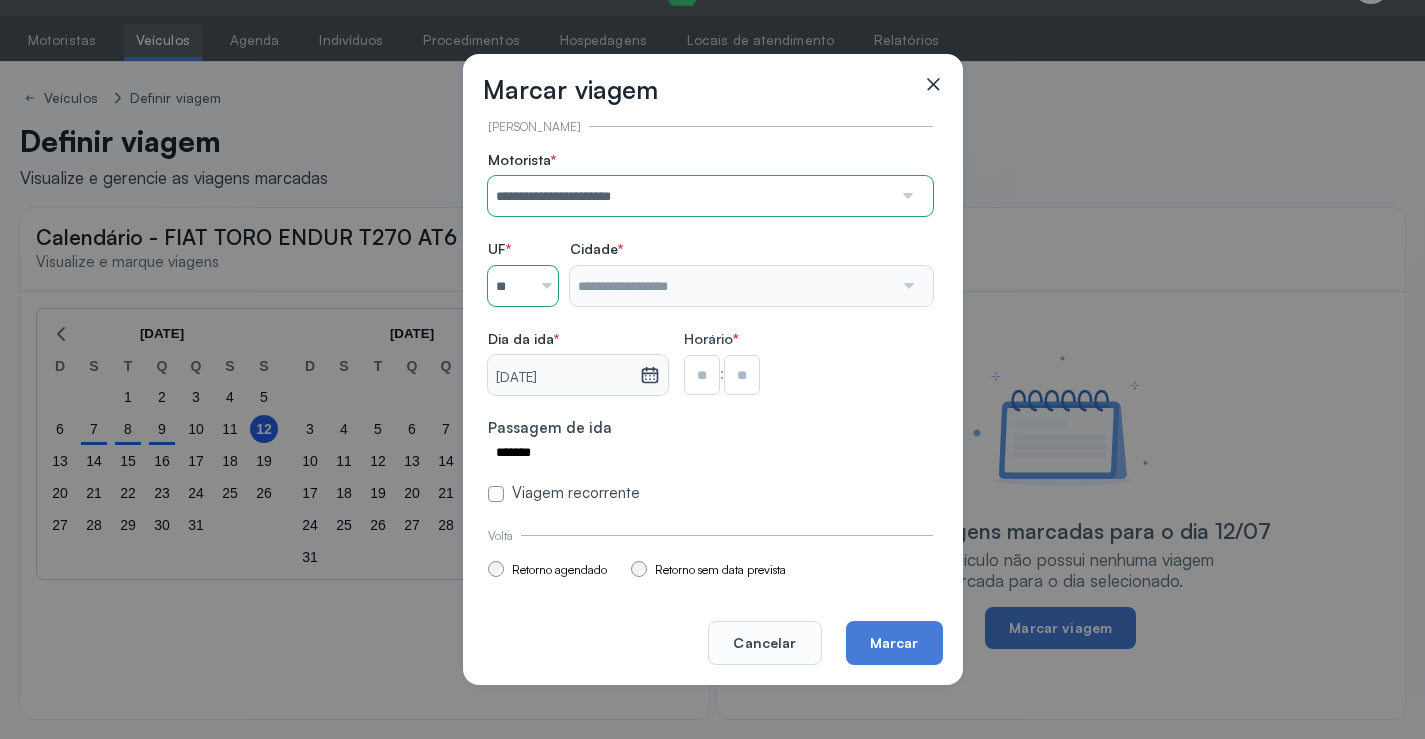 click on "**********" at bounding box center (710, 327) 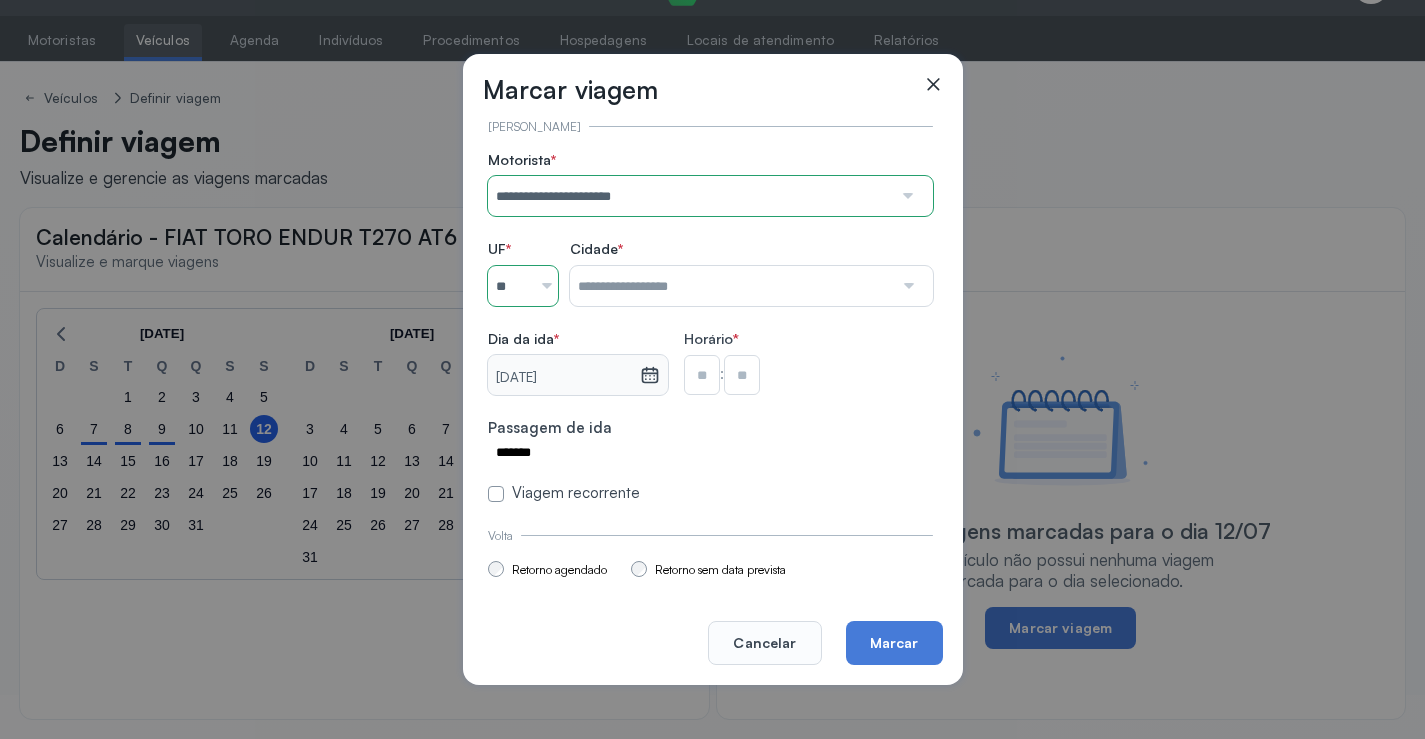 click at bounding box center (731, 286) 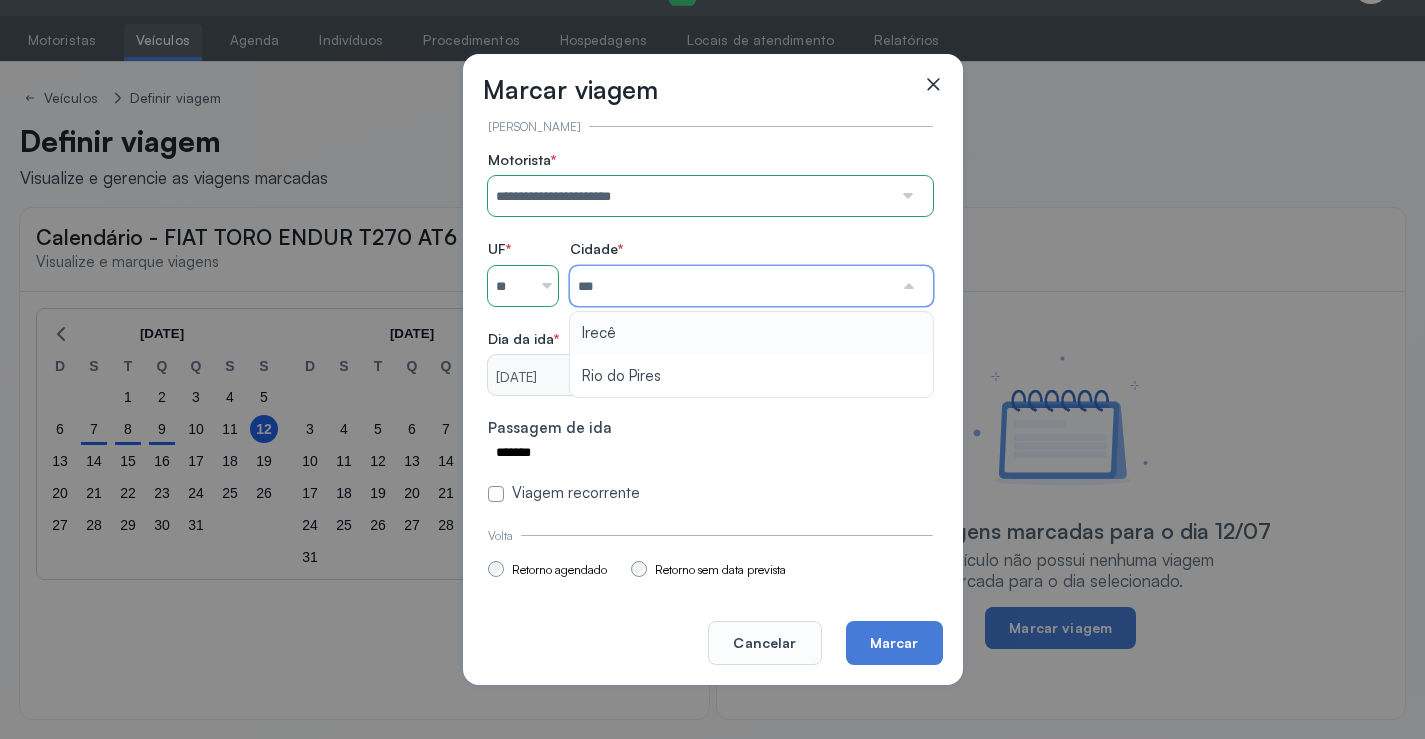 type on "*****" 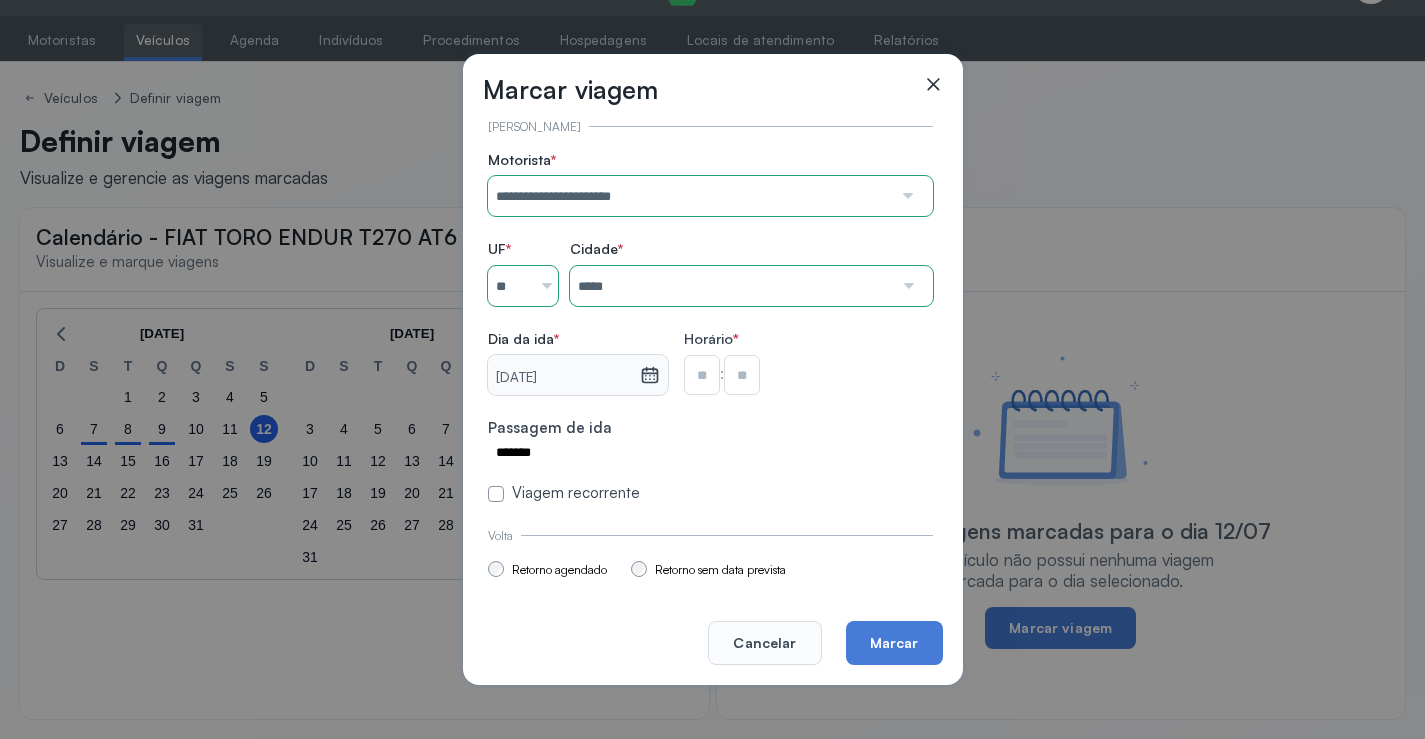 click on "**********" at bounding box center (710, 327) 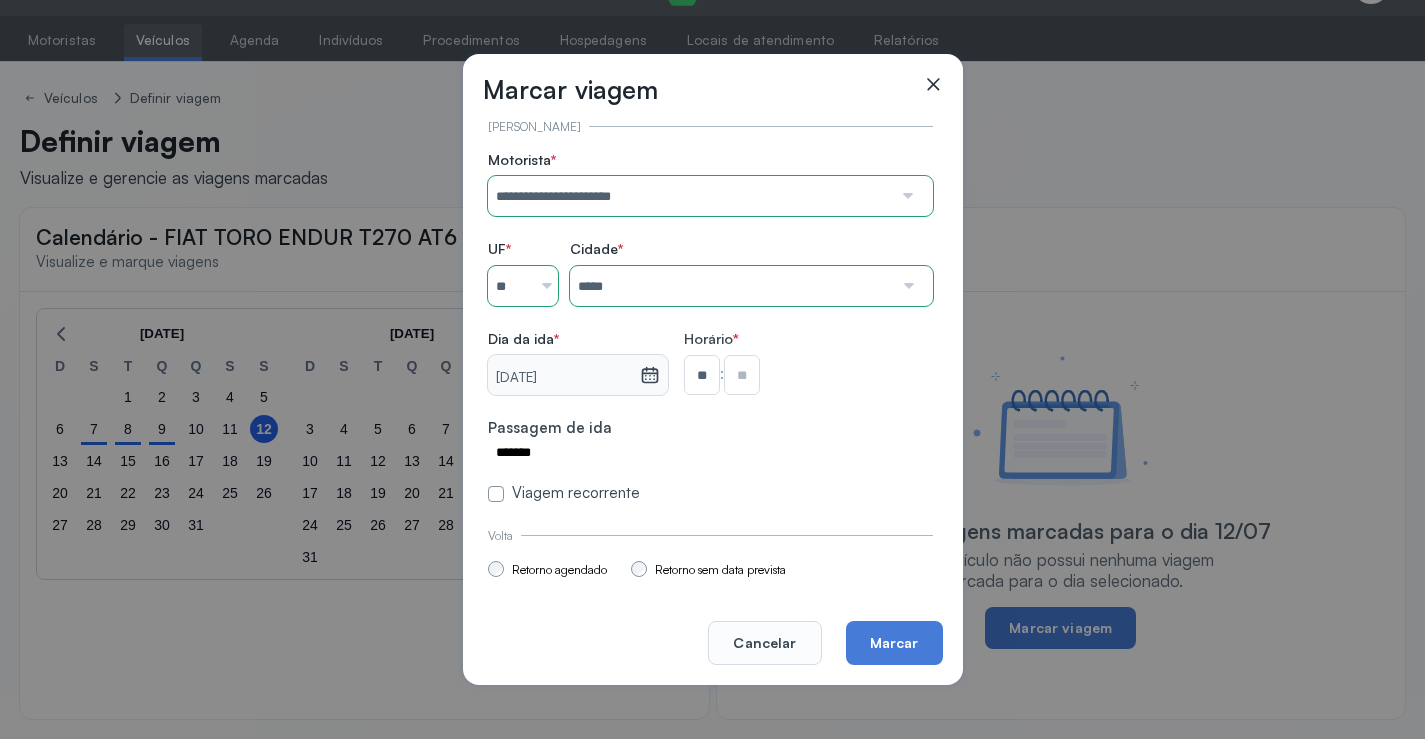click at bounding box center [742, 375] 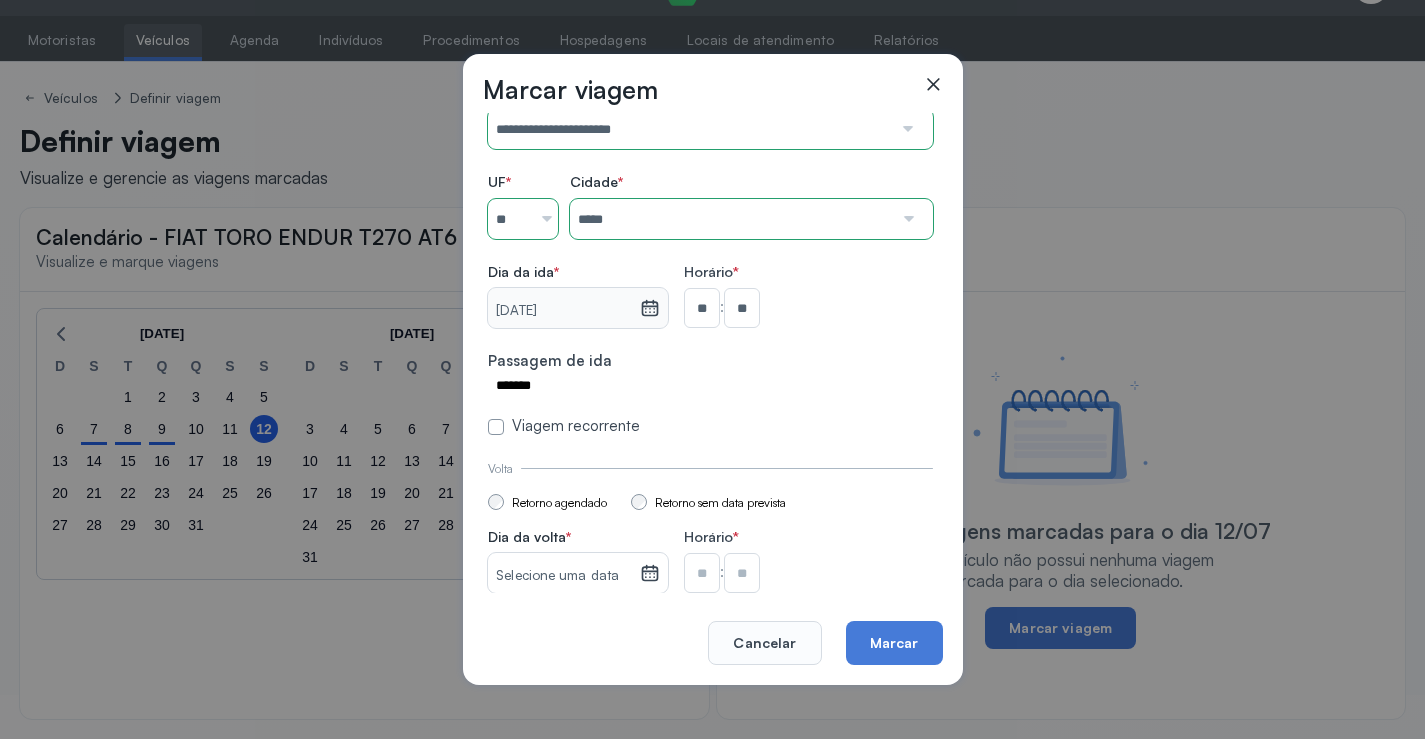 scroll, scrollTop: 147, scrollLeft: 0, axis: vertical 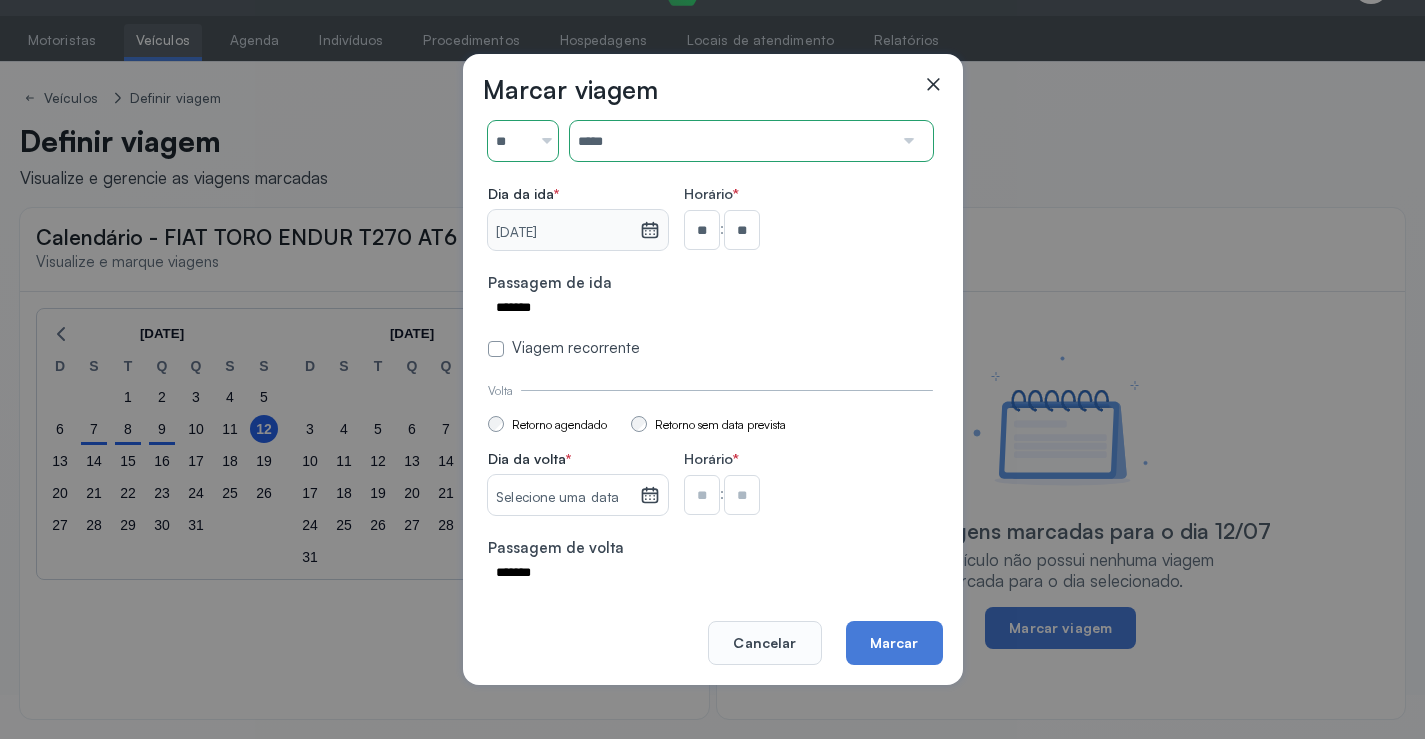 click 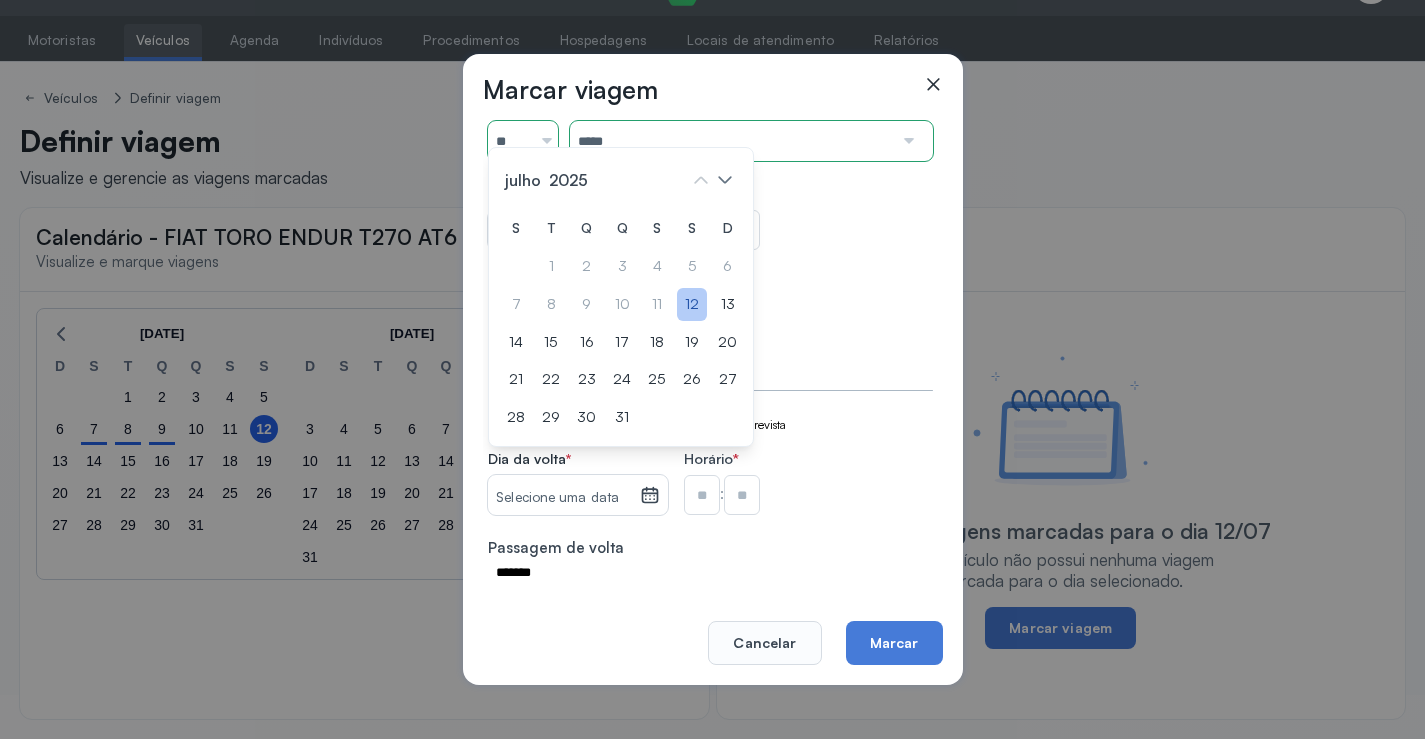 click on "12" 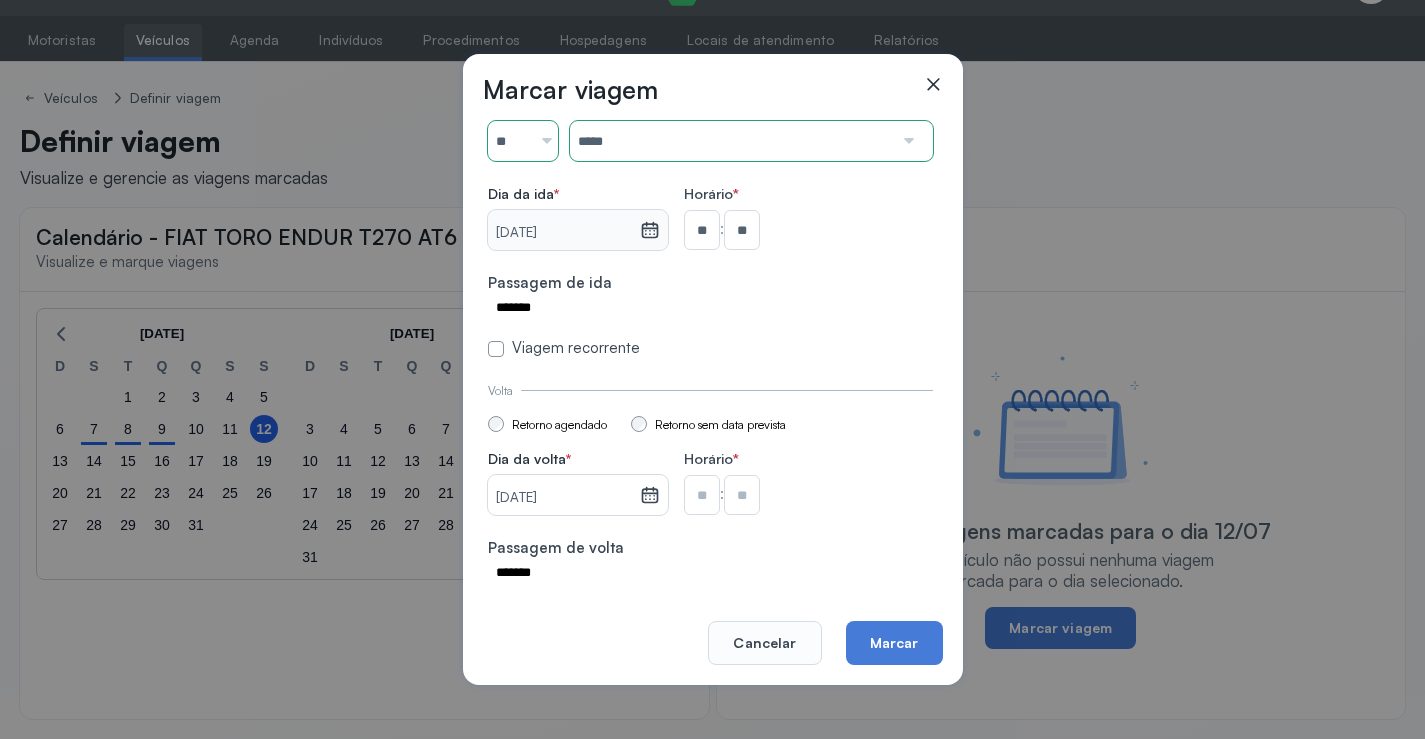 click at bounding box center (702, 230) 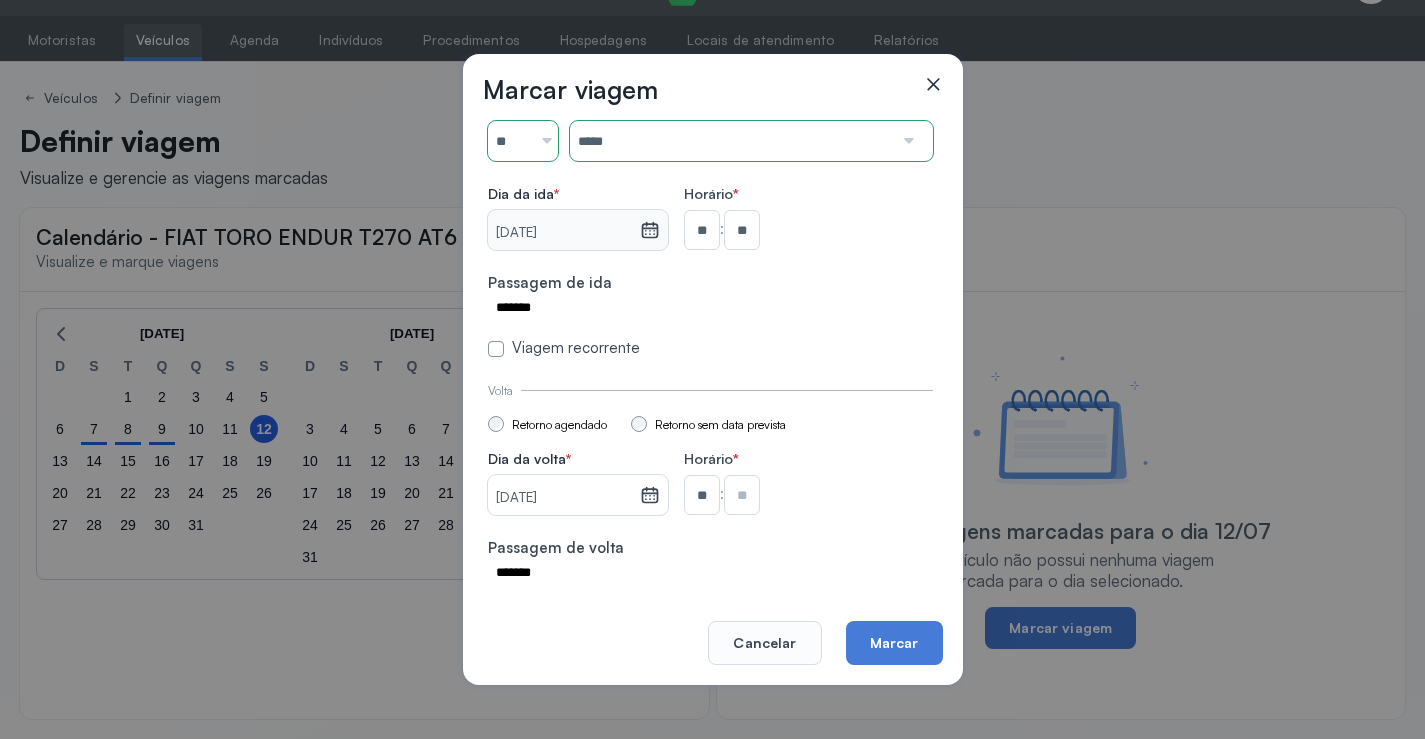 type on "**" 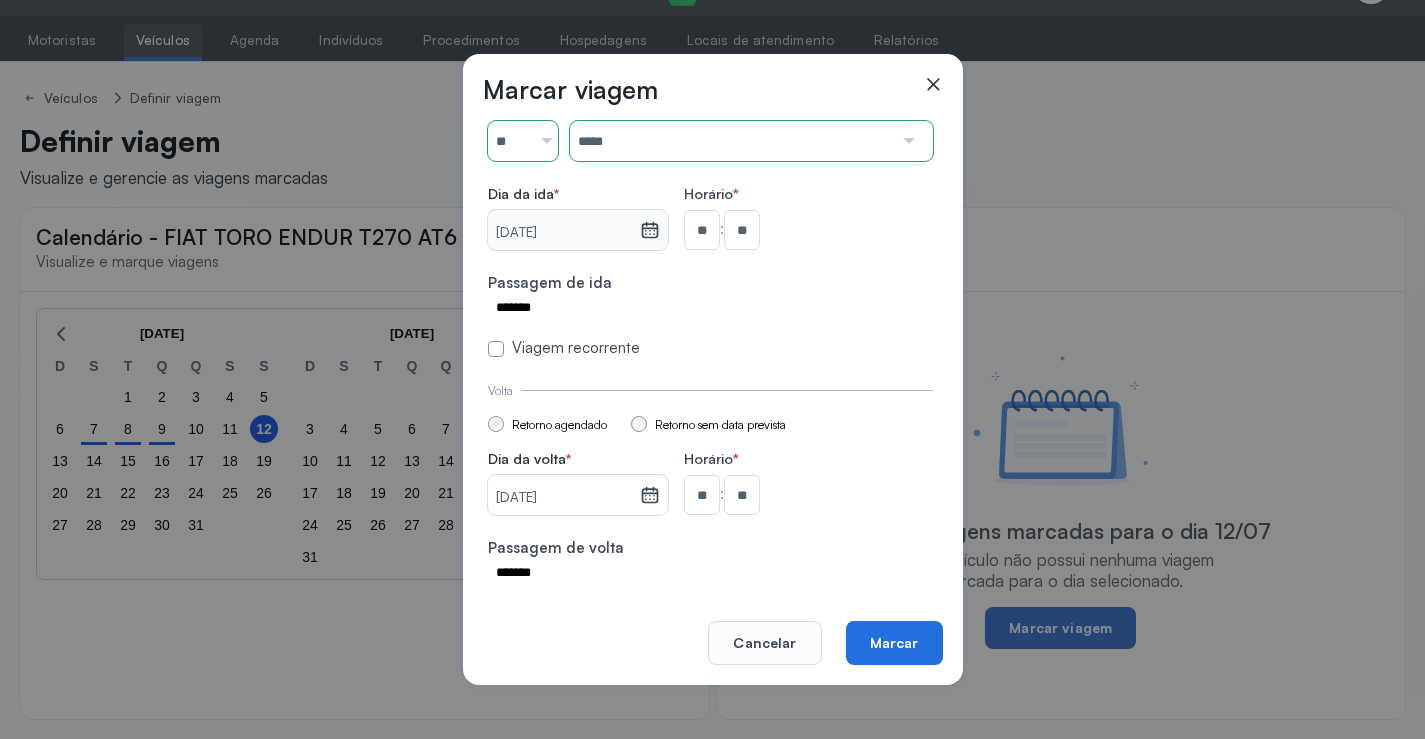 click on "Marcar" 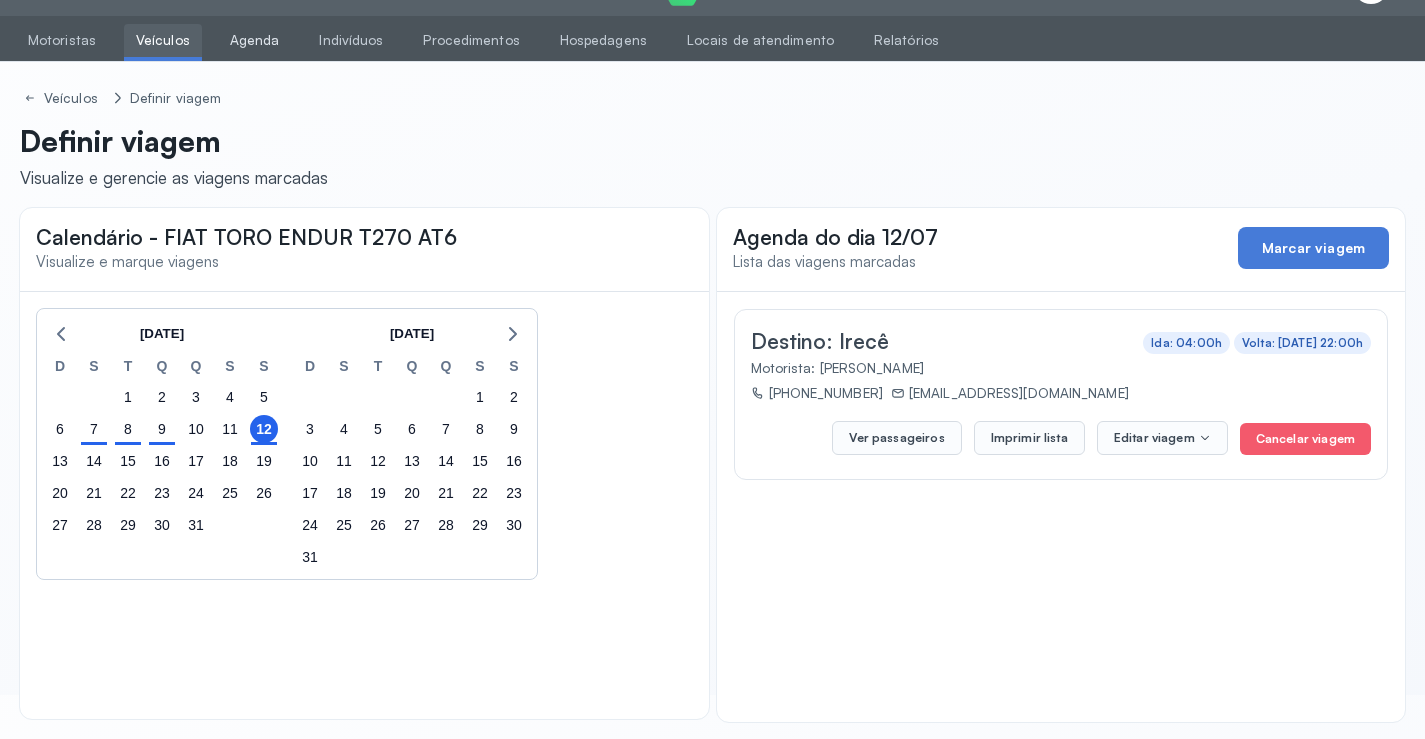 click on "Agenda" at bounding box center (255, 40) 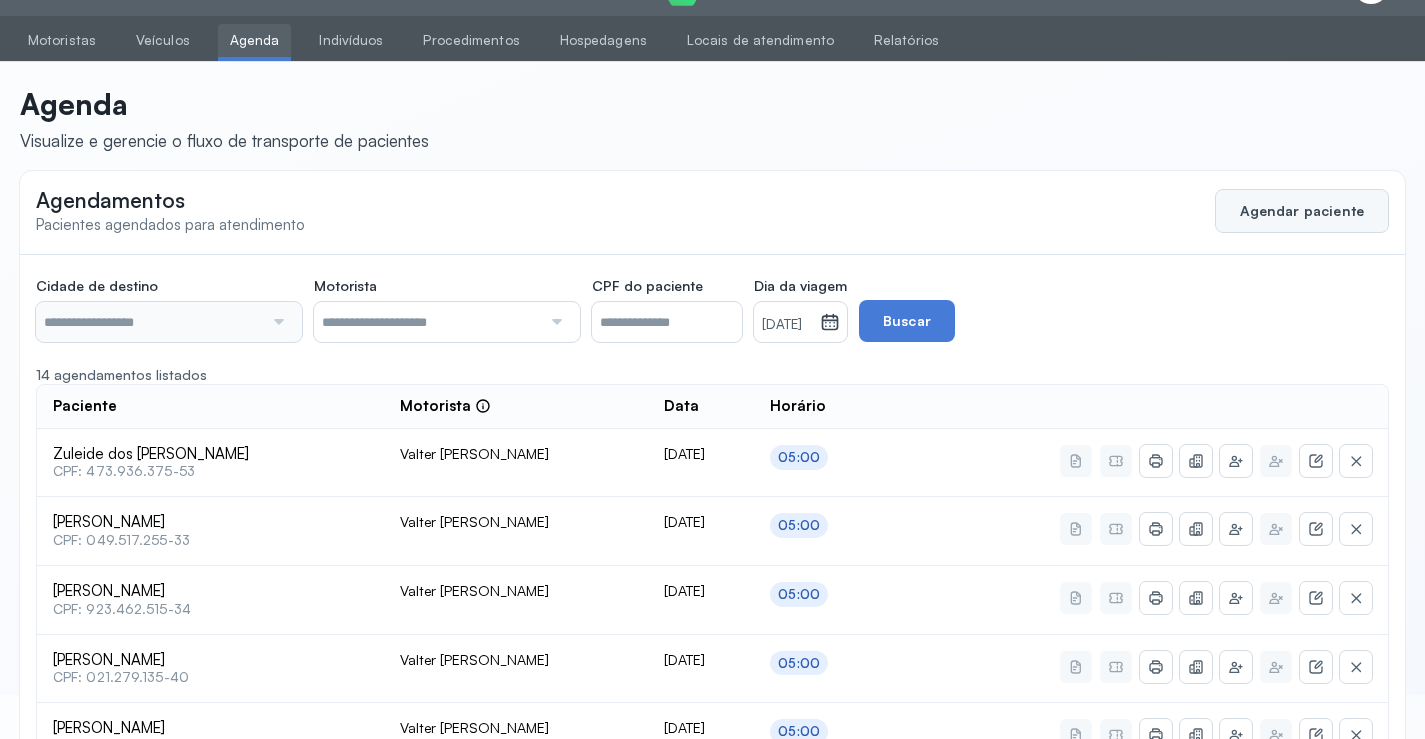 click on "Agendar paciente" 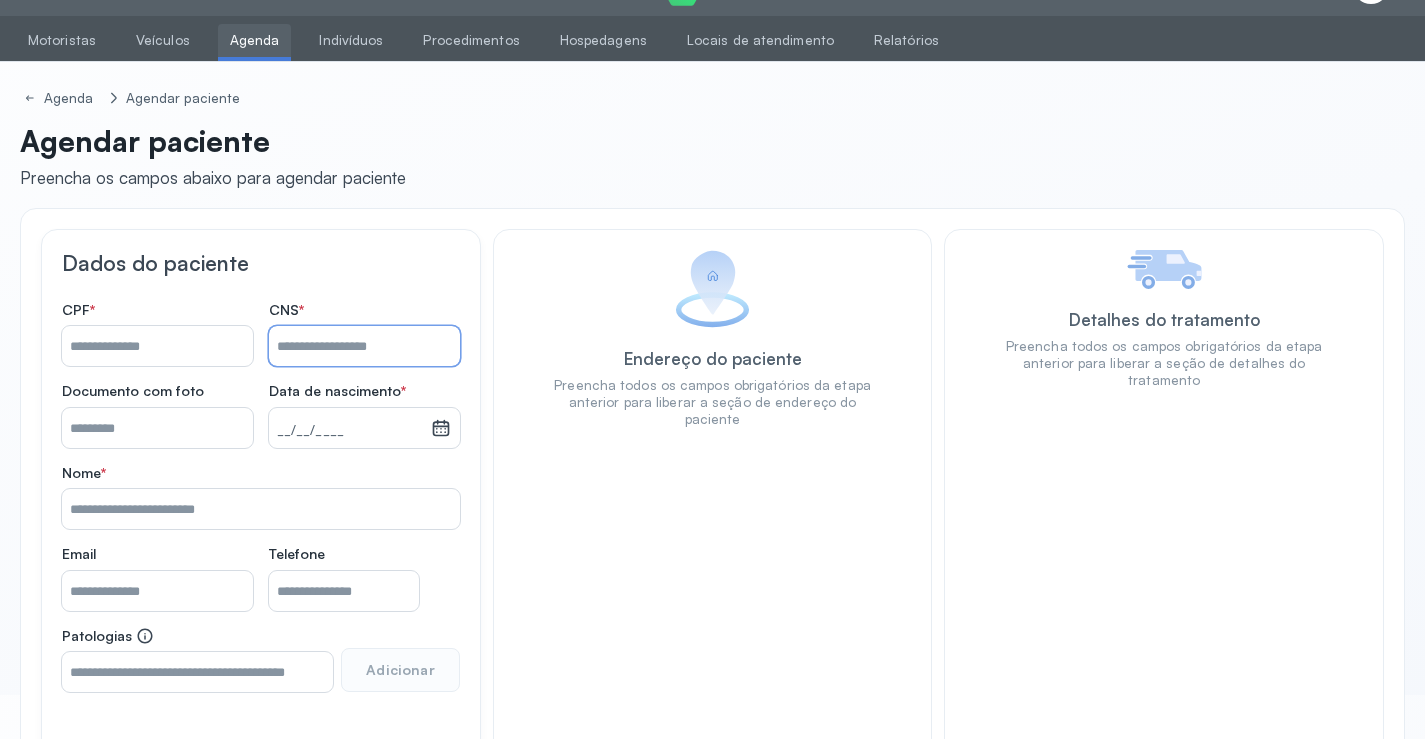 paste on "**********" 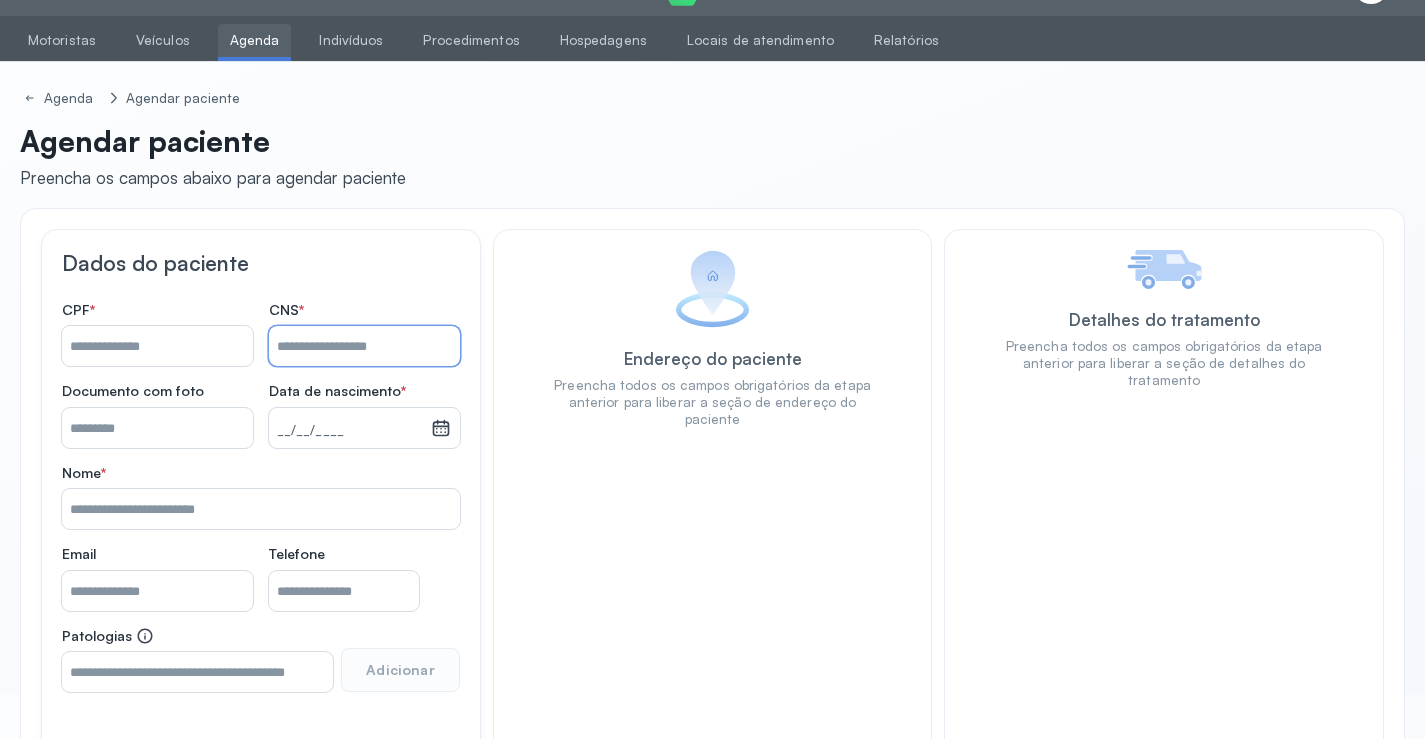 type on "**********" 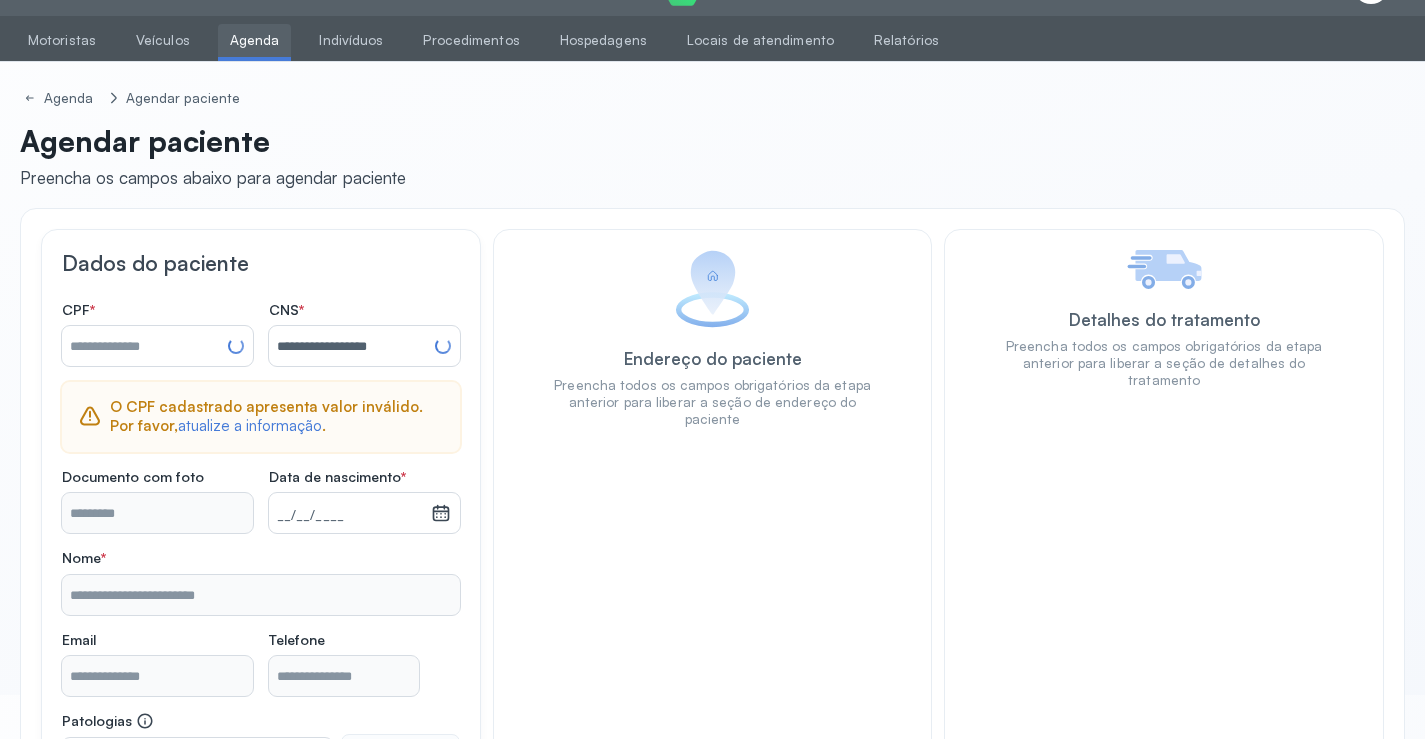 type on "**********" 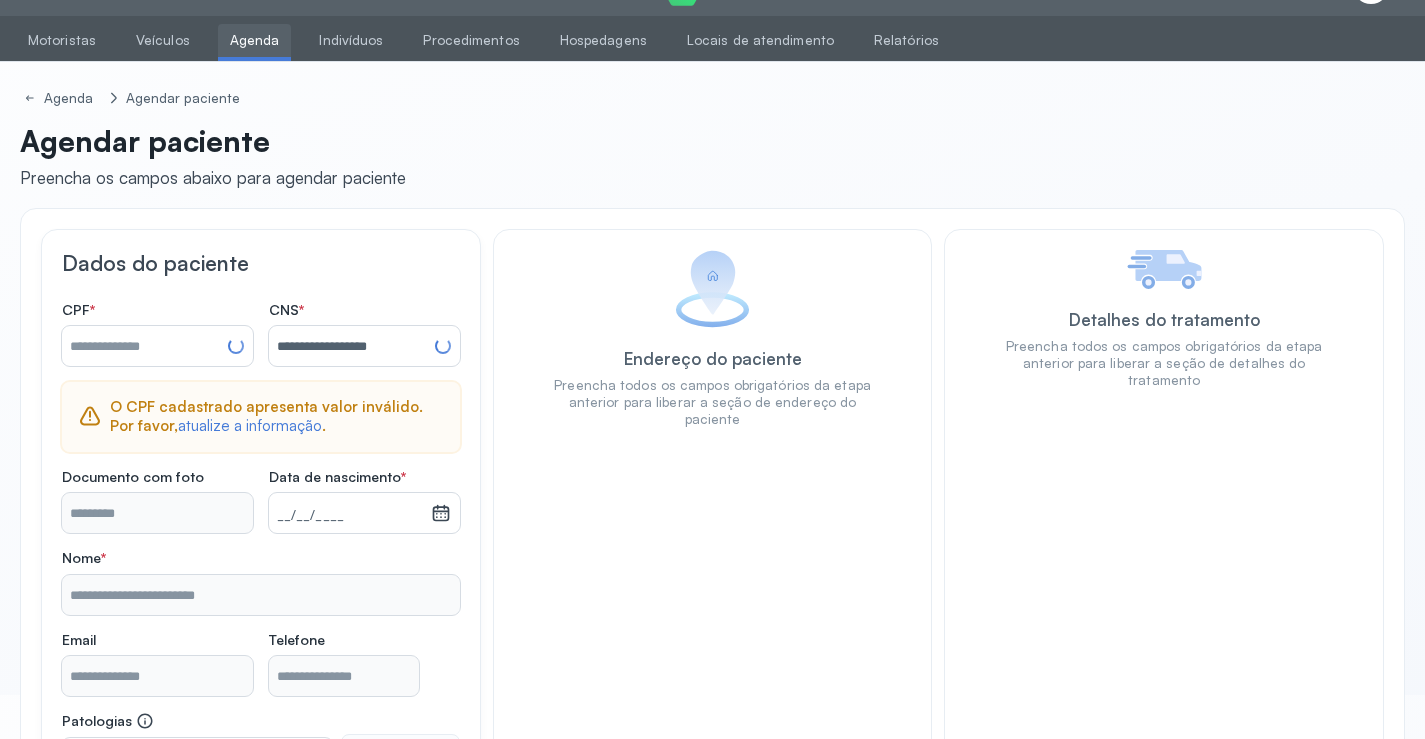 type on "**********" 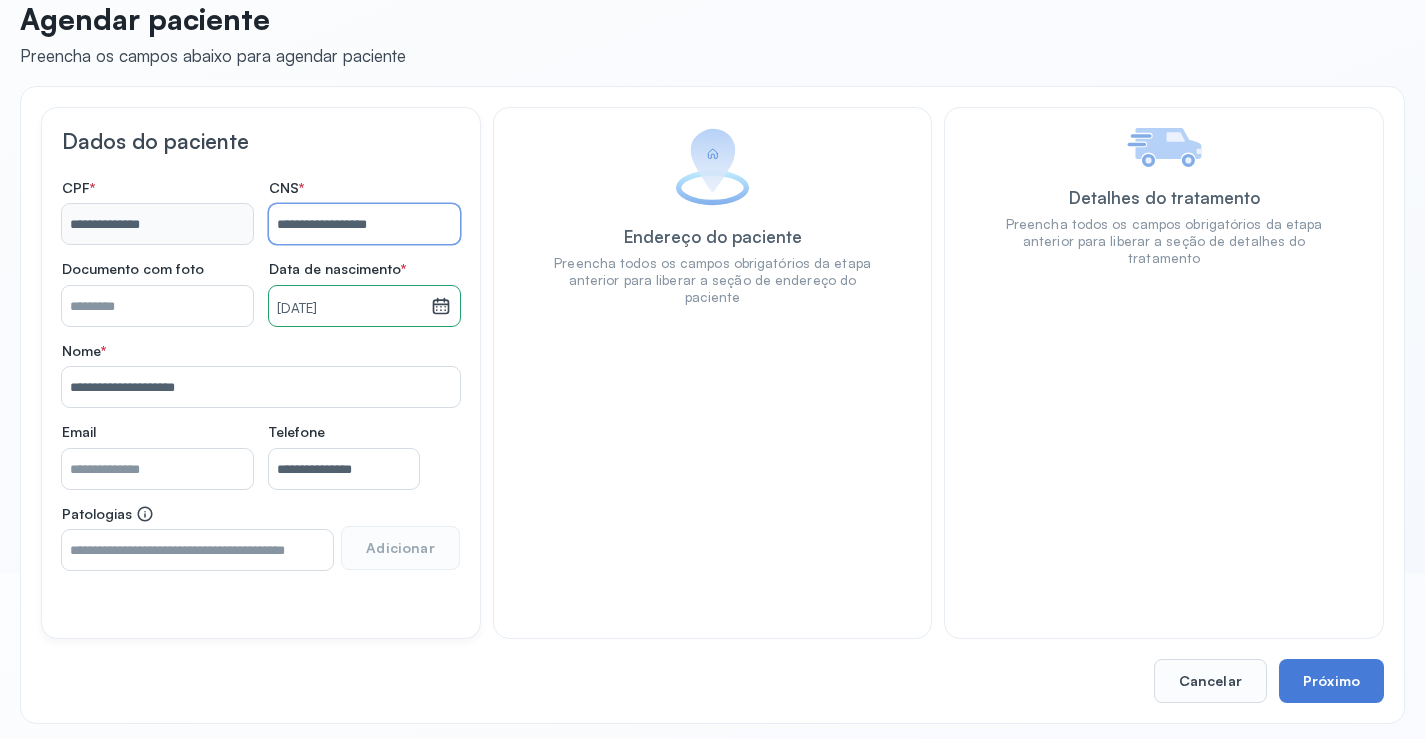 scroll, scrollTop: 171, scrollLeft: 0, axis: vertical 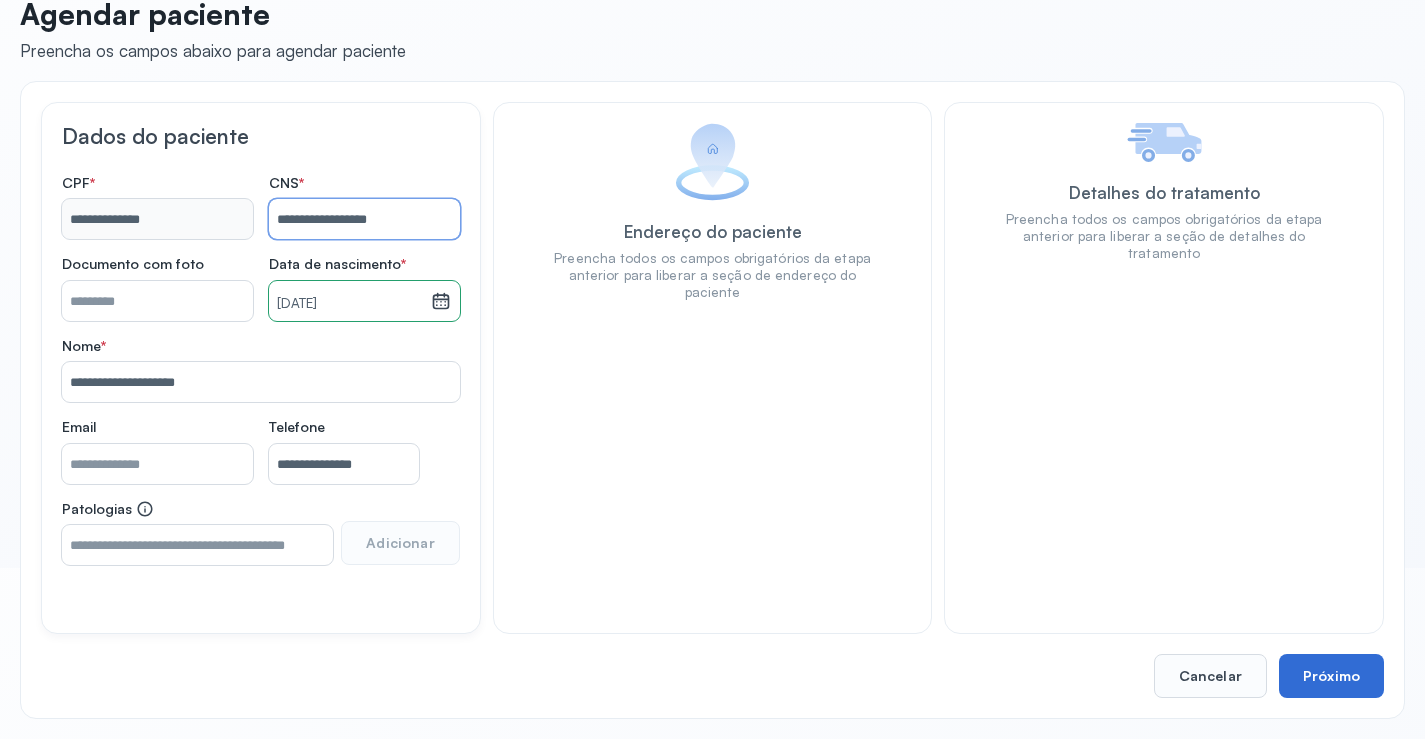 type on "**********" 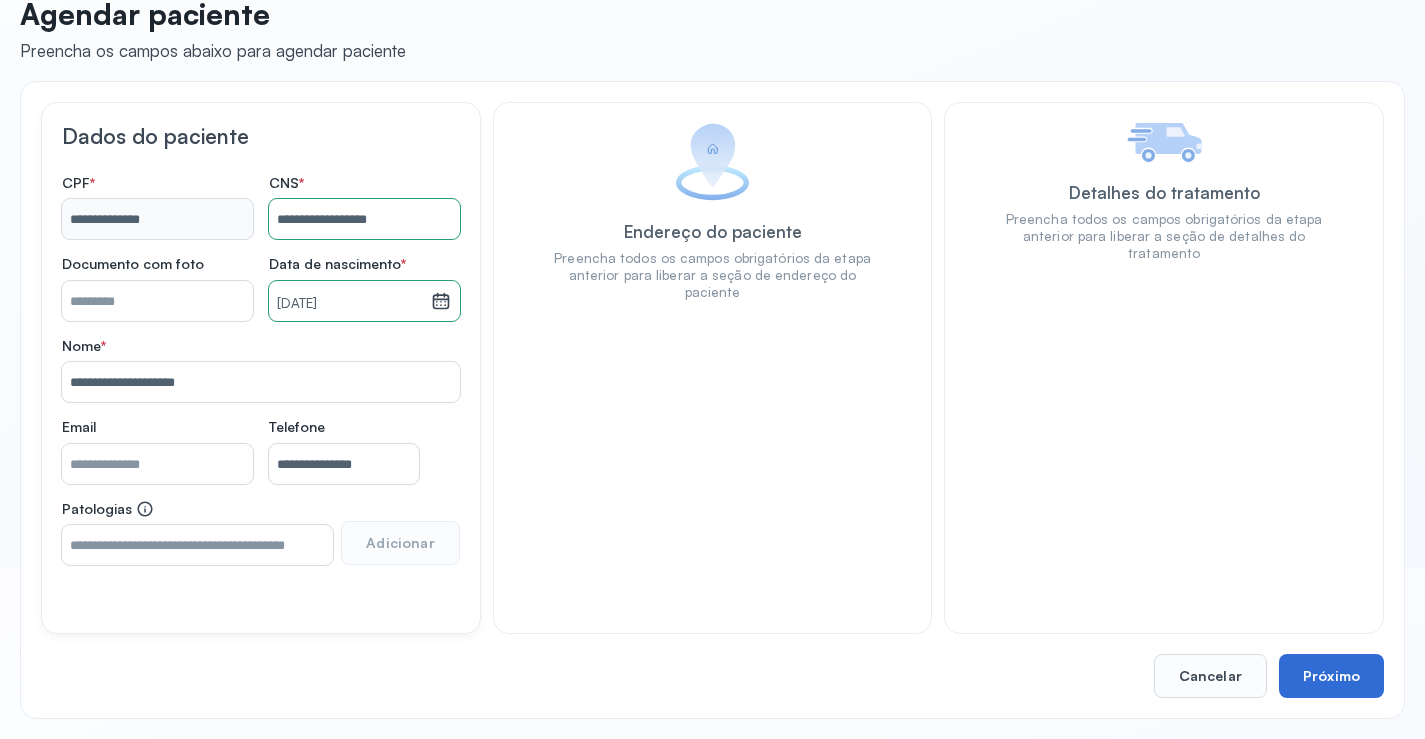 click on "Próximo" at bounding box center (1331, 676) 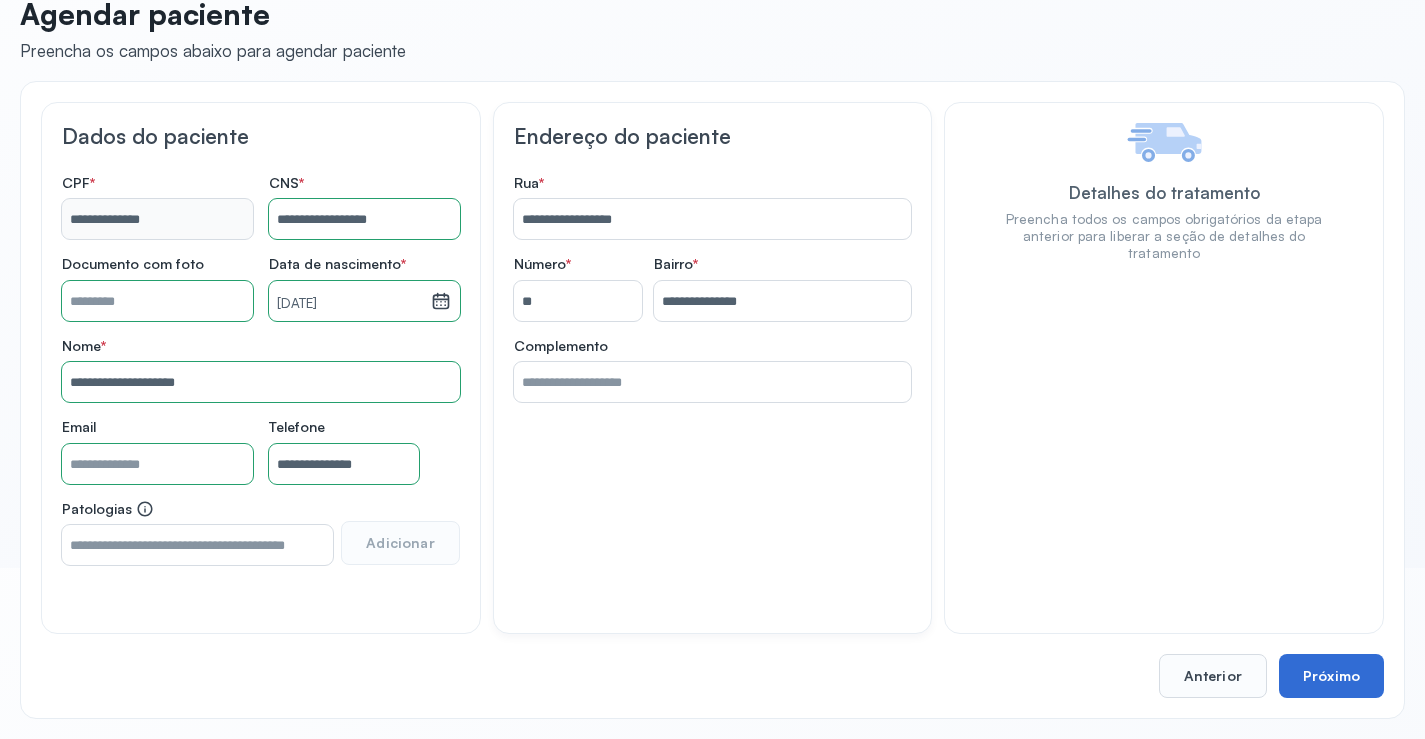 click on "Próximo" at bounding box center (1331, 676) 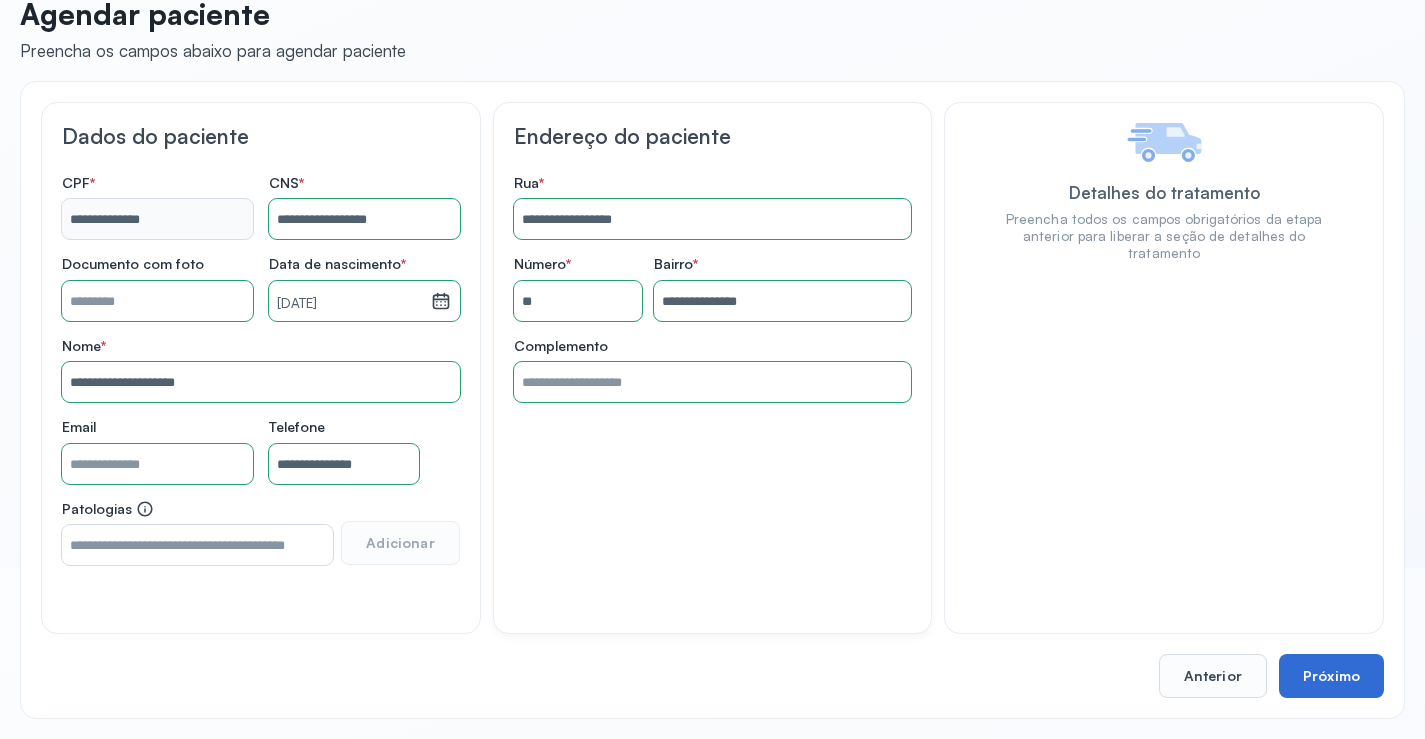 click on "Próximo" at bounding box center [1331, 676] 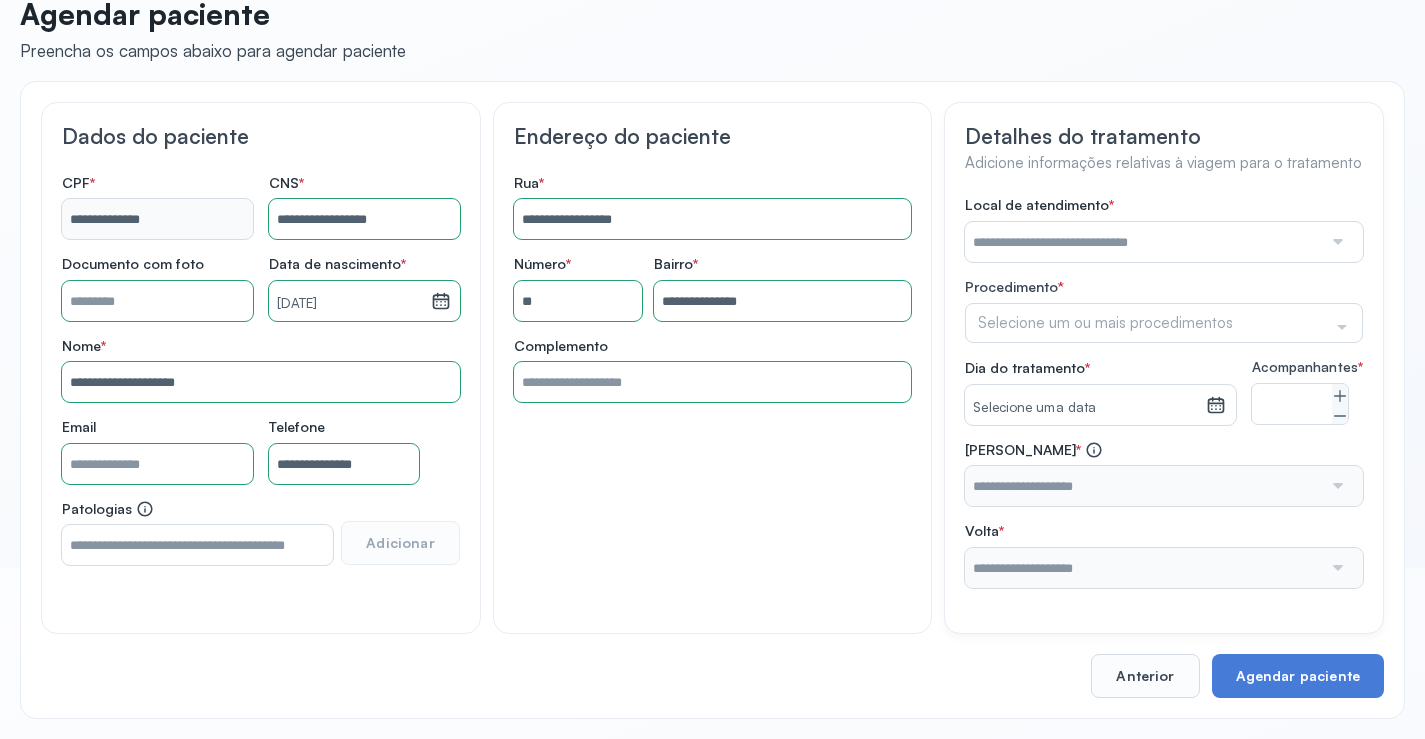 click at bounding box center [1143, 242] 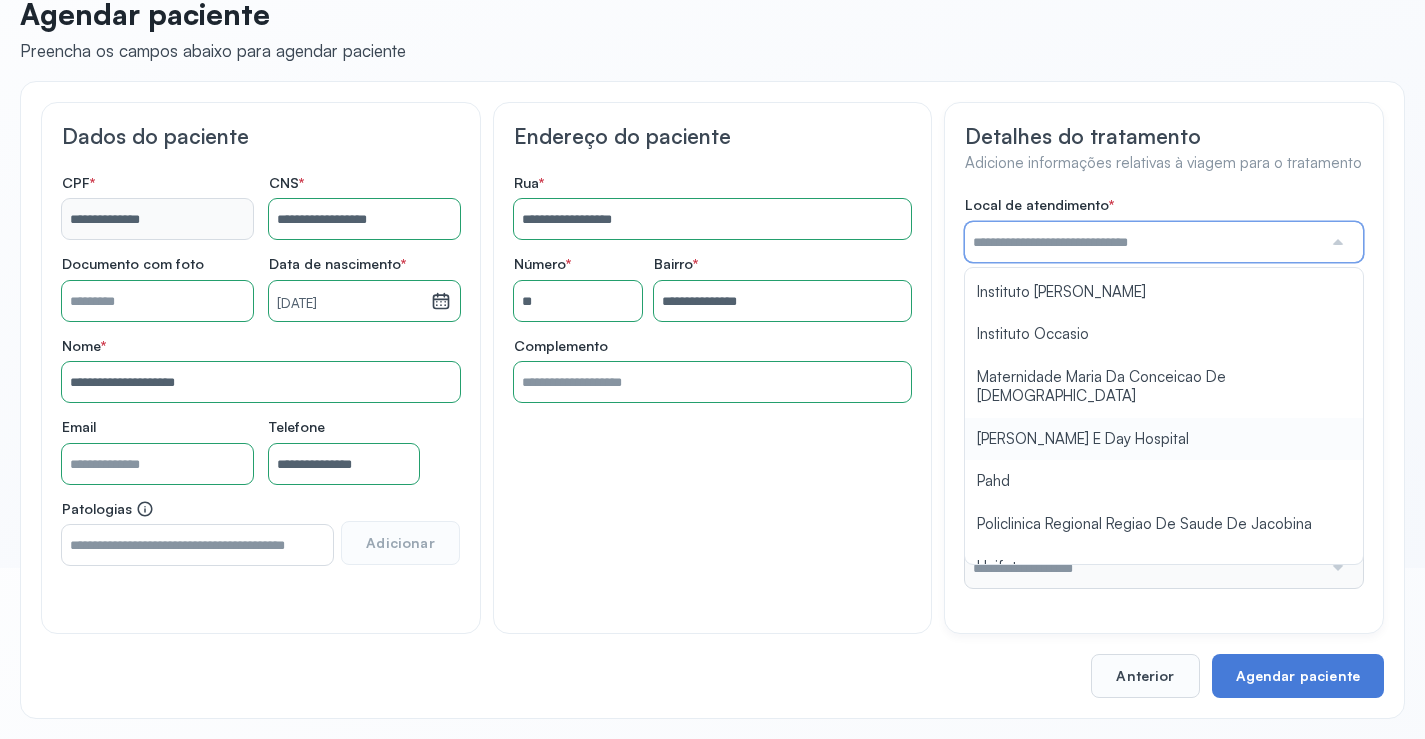 scroll, scrollTop: 1585, scrollLeft: 0, axis: vertical 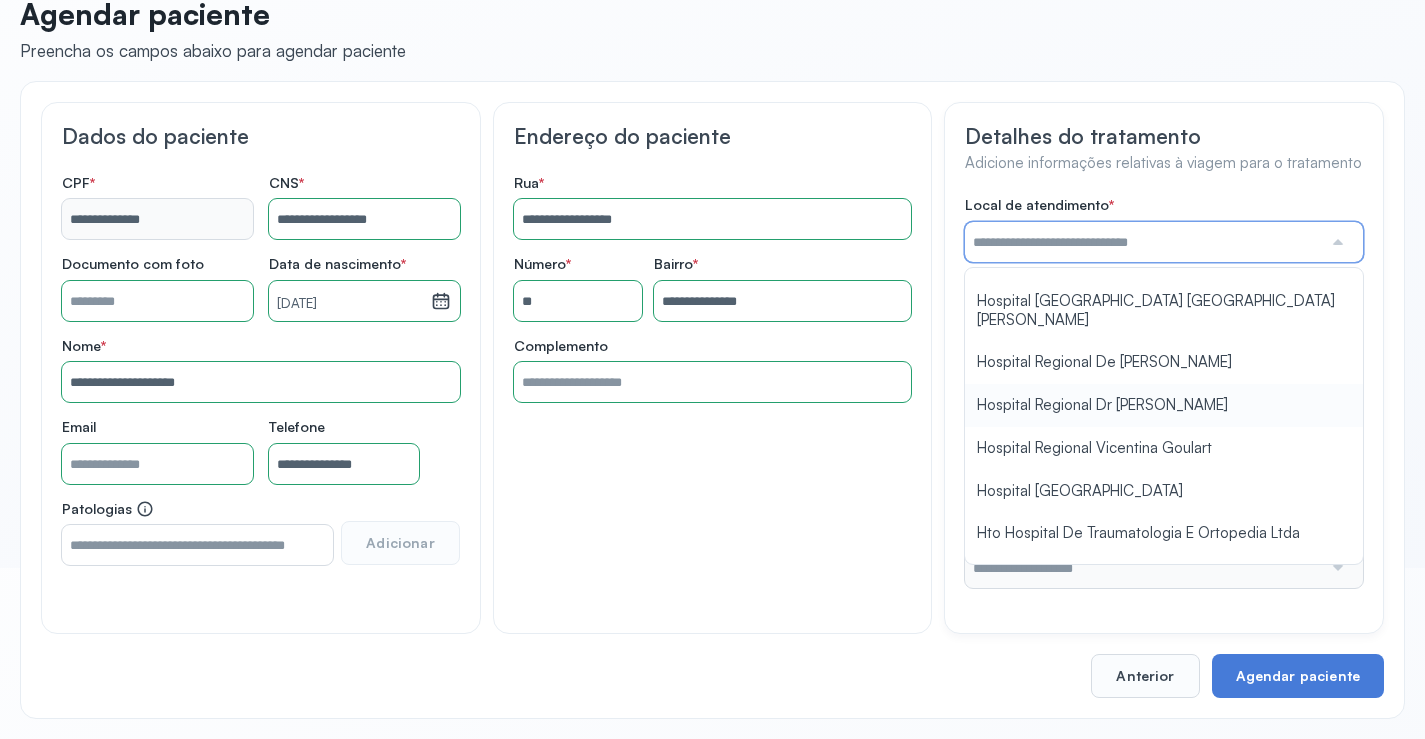 type on "**********" 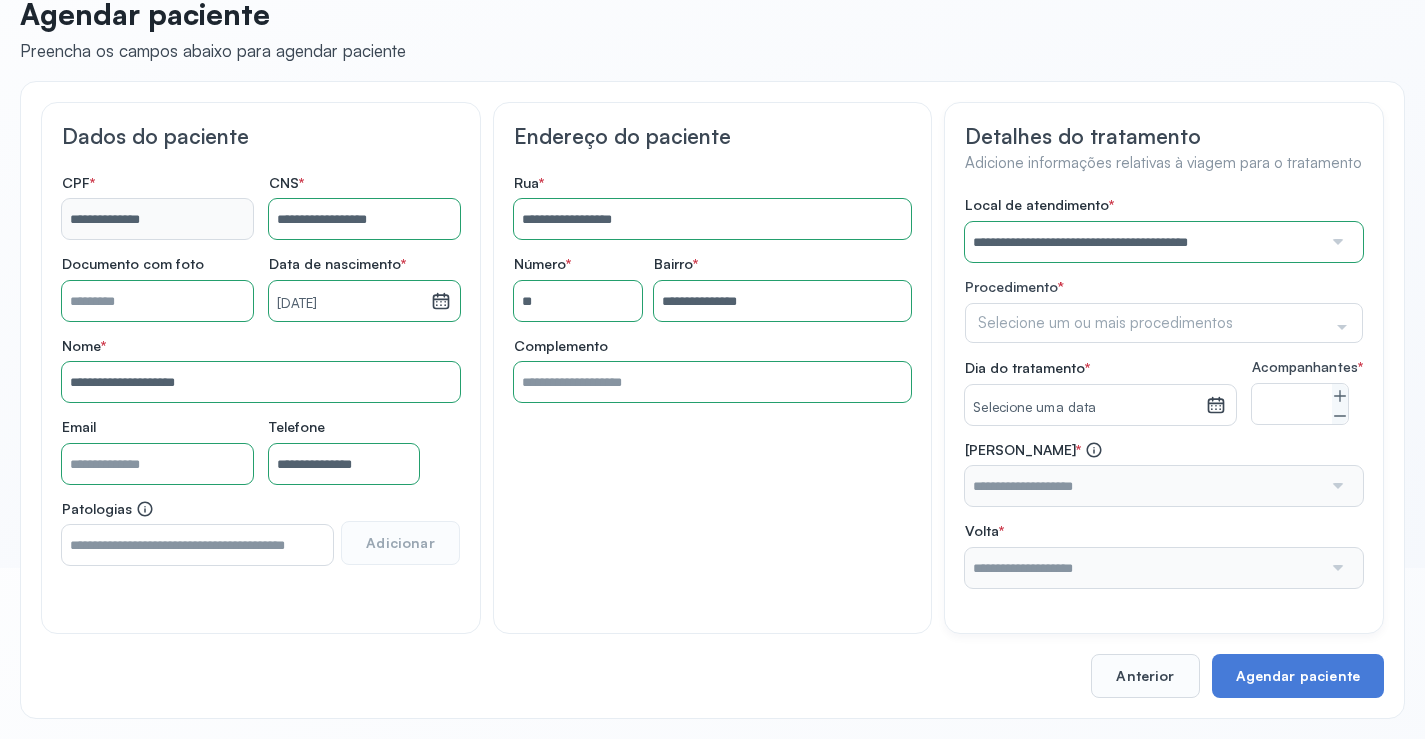 click on "**********" at bounding box center [1164, 392] 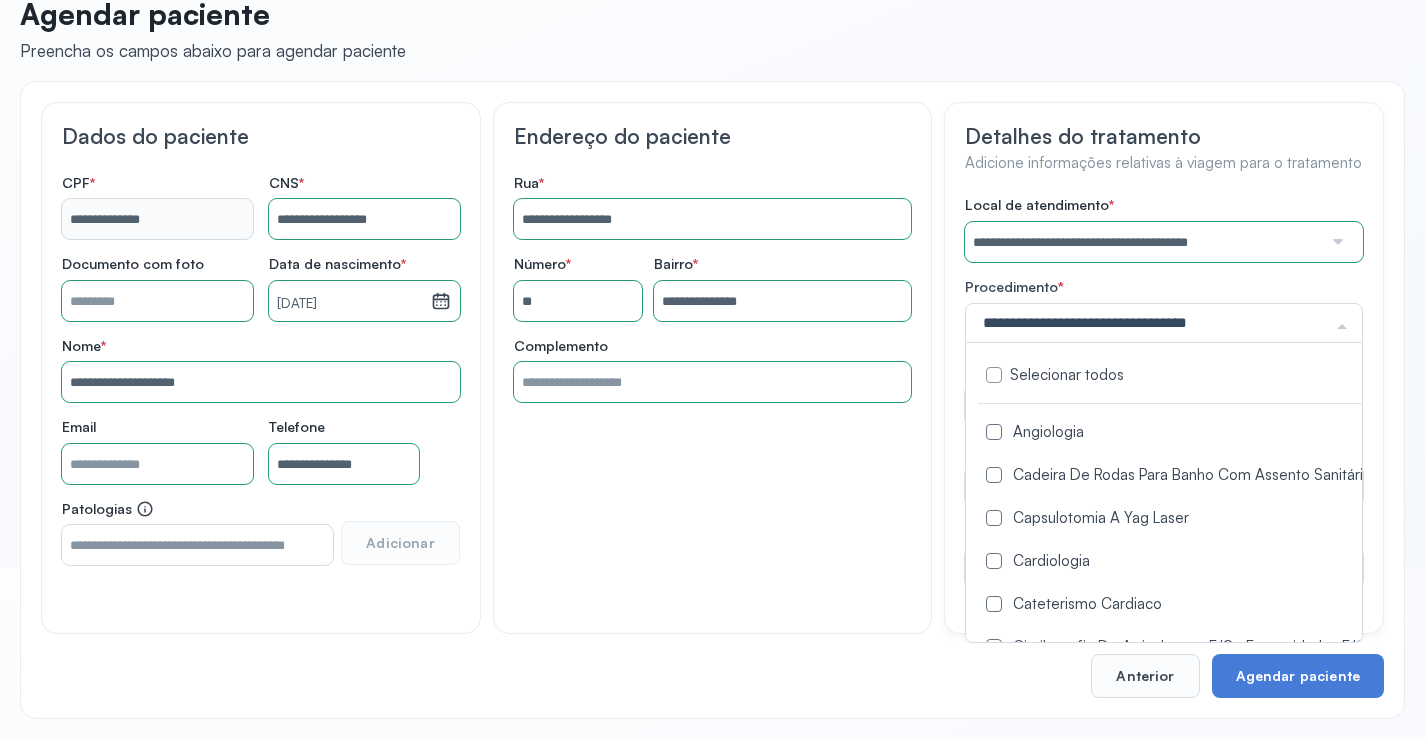 drag, startPoint x: 1001, startPoint y: 414, endPoint x: 942, endPoint y: 440, distance: 64.4748 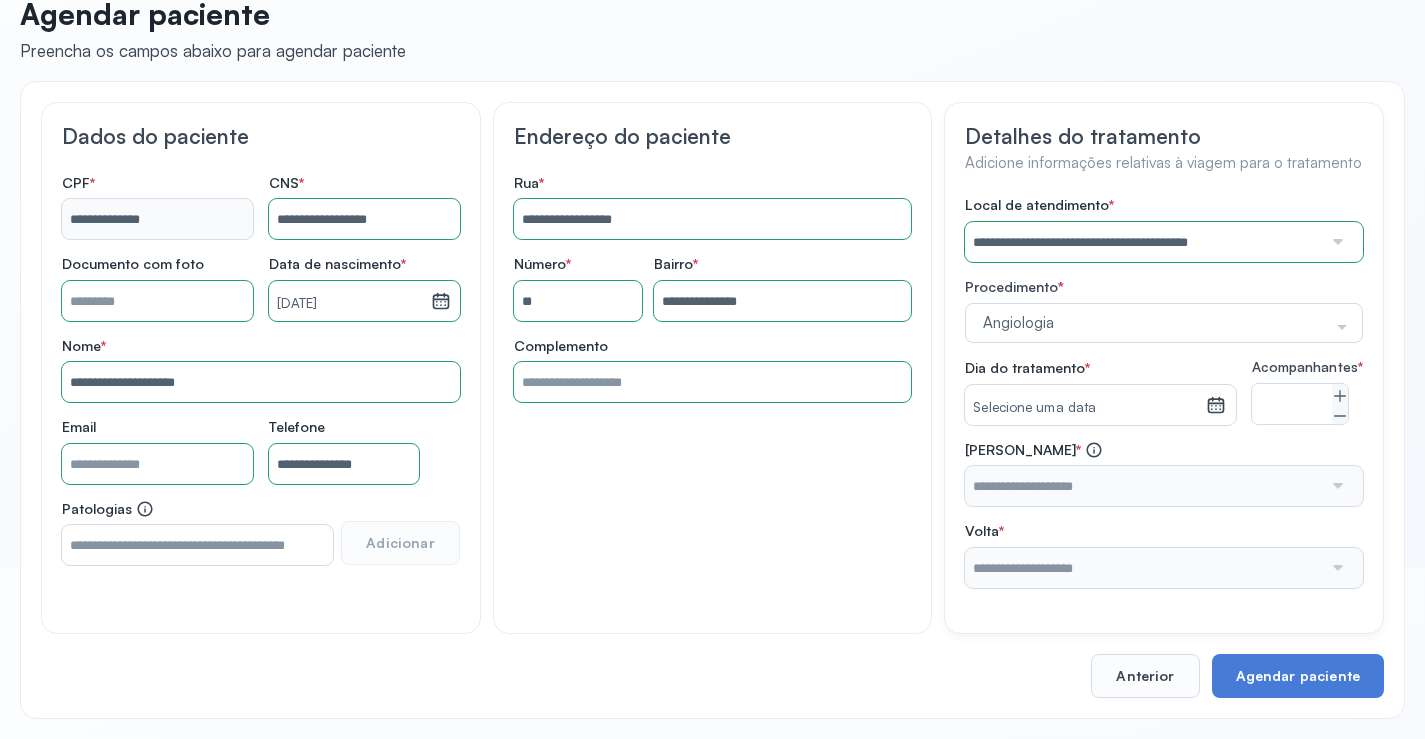 click on "**********" 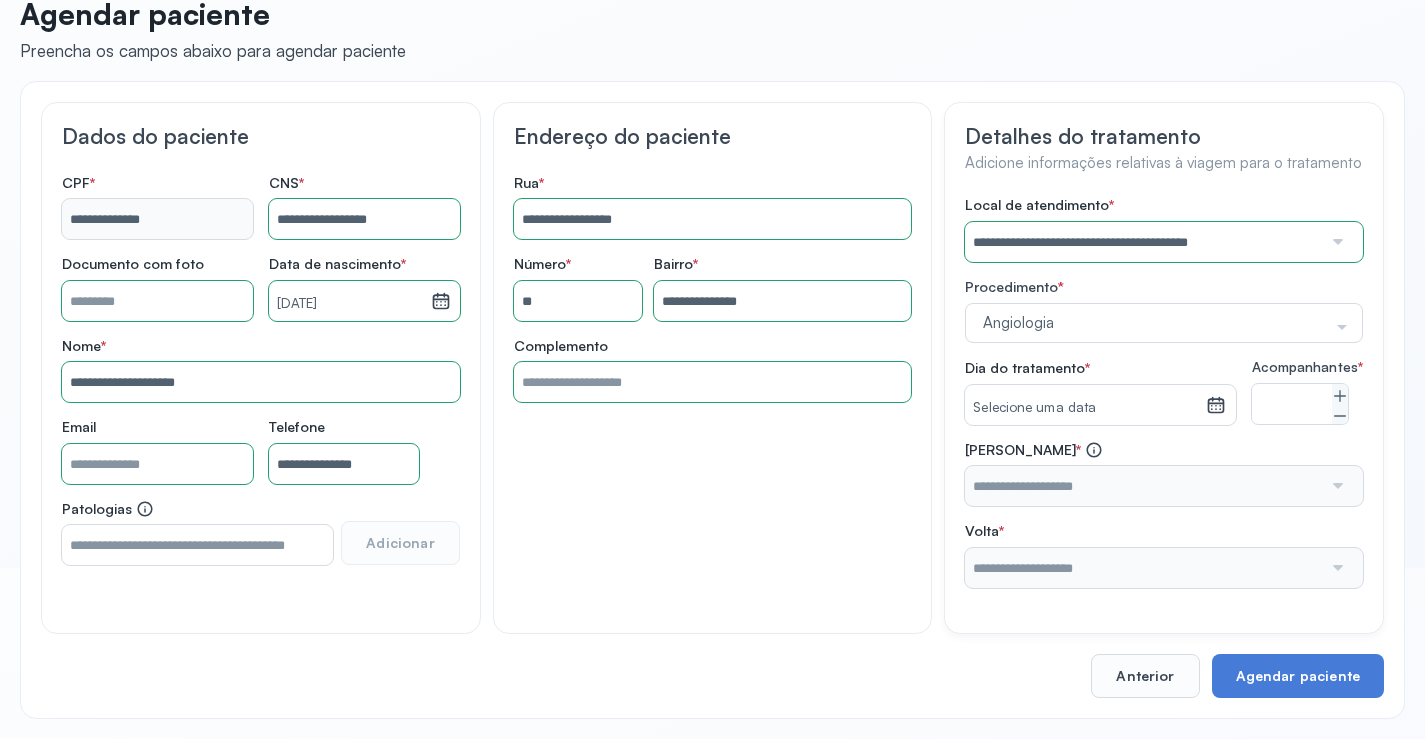 click 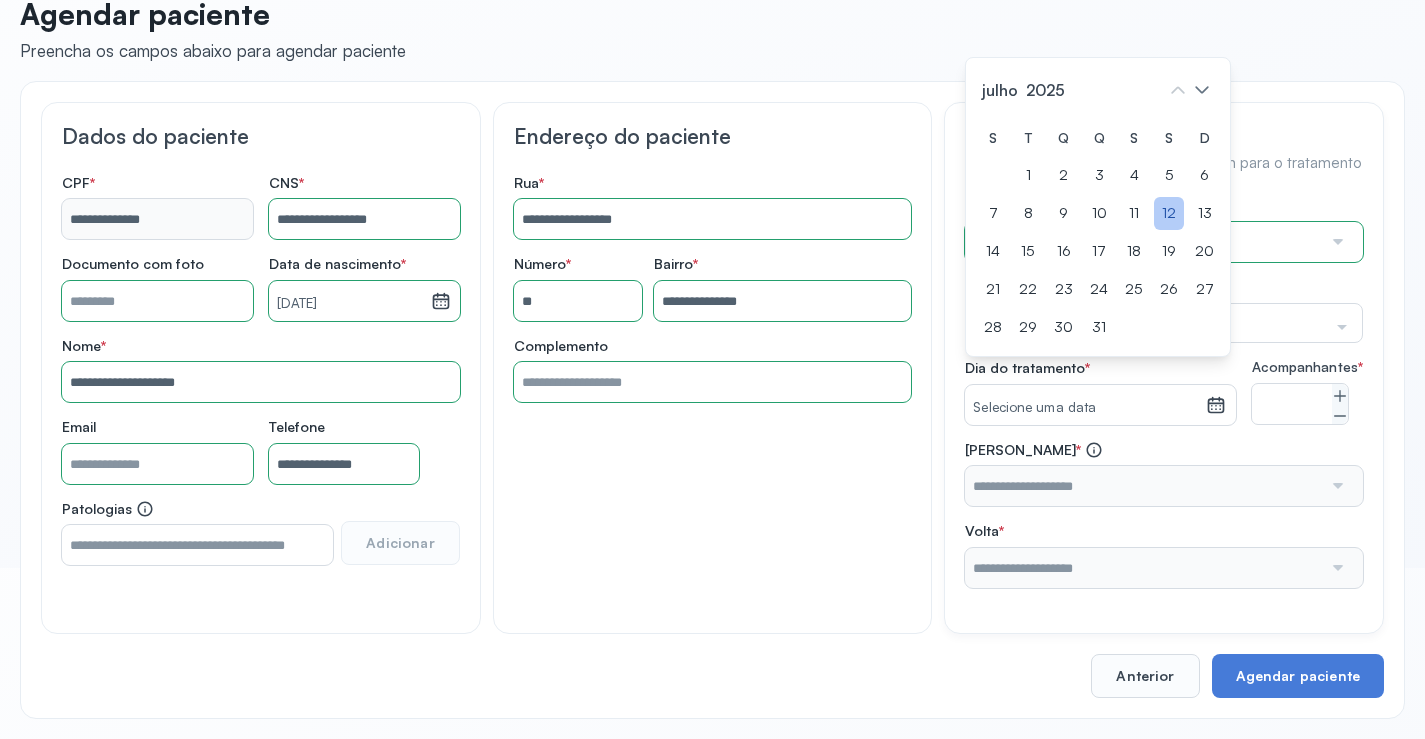 click on "12" 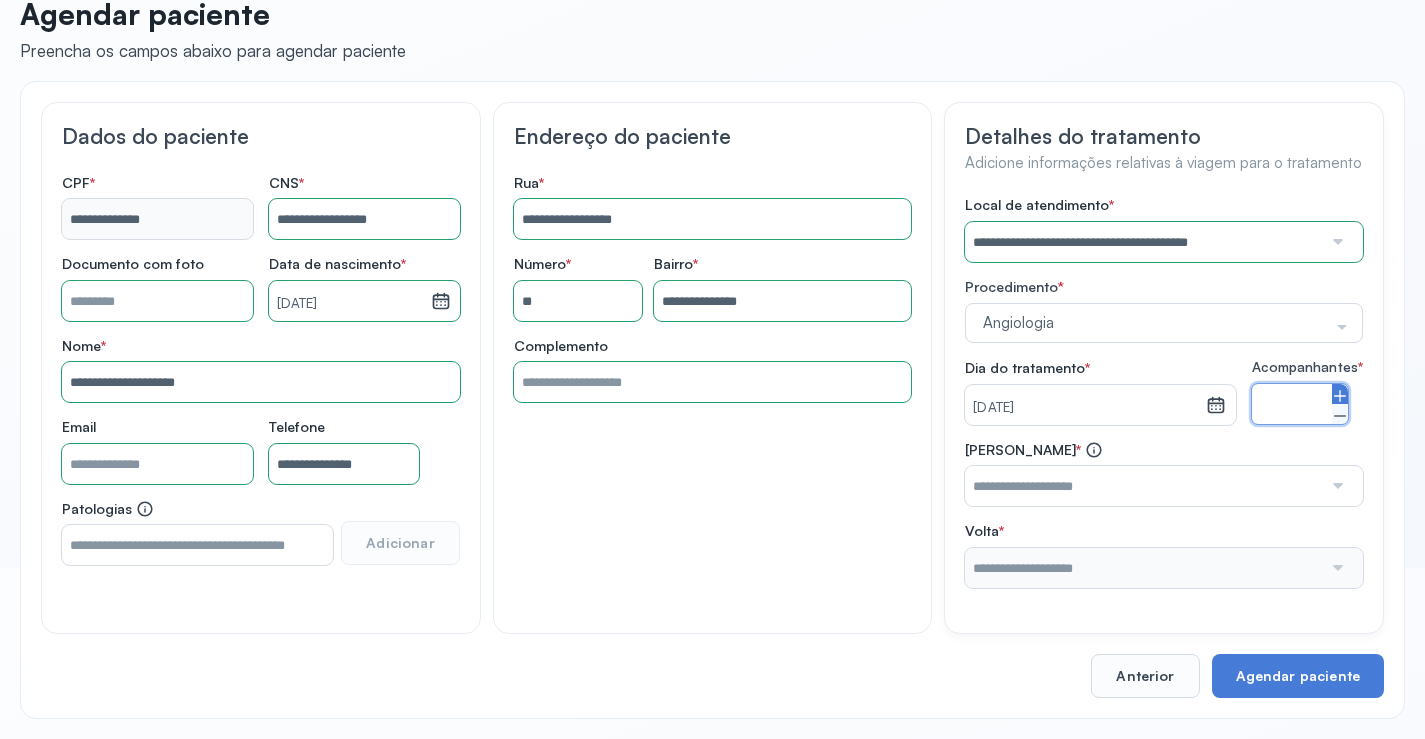 click at bounding box center (1340, 394) 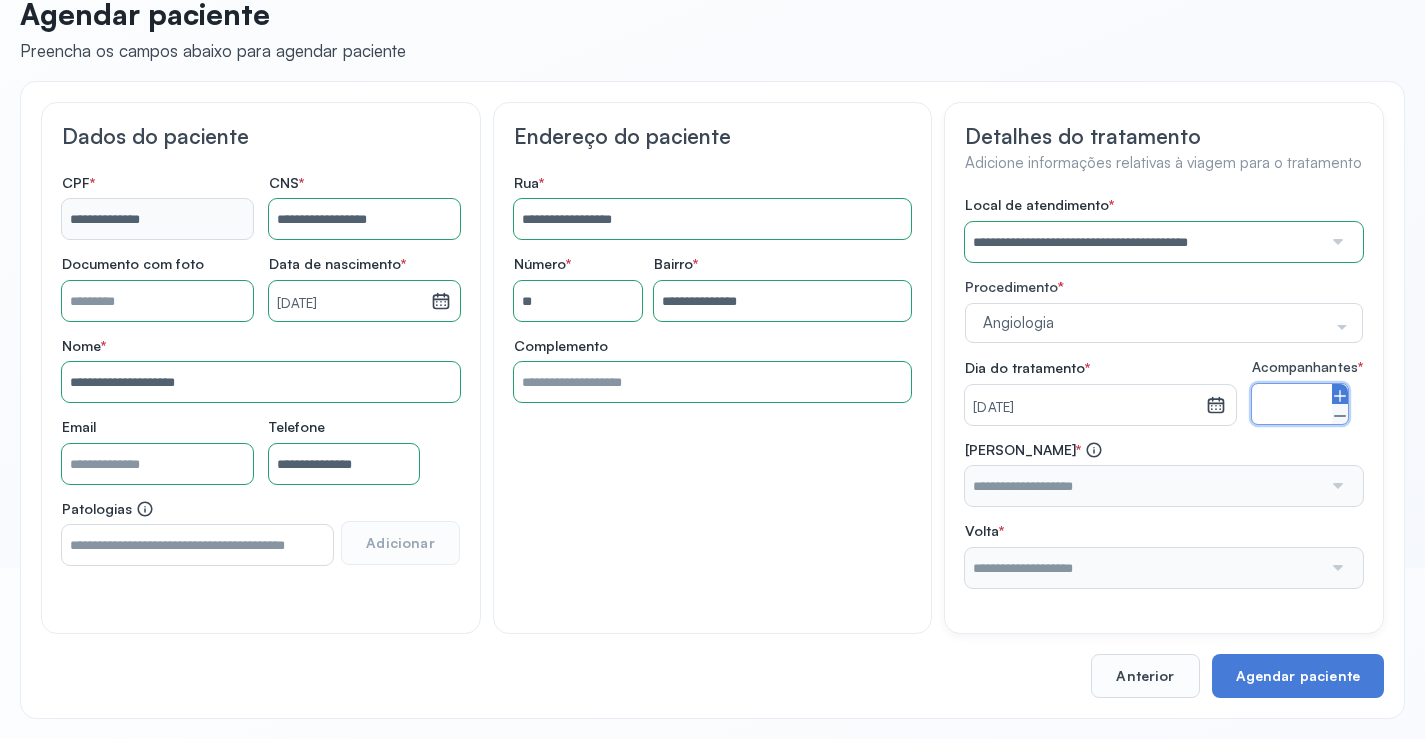 click at bounding box center [1340, 394] 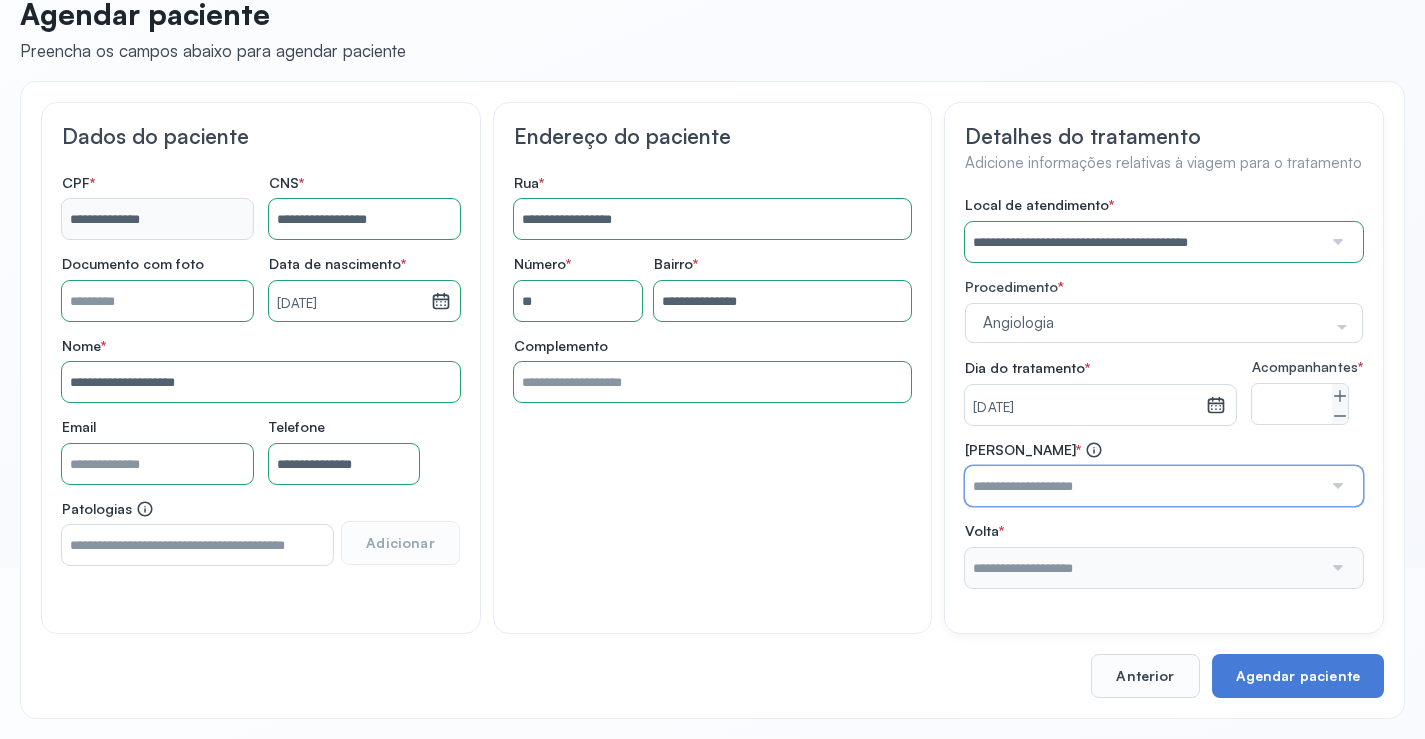 click at bounding box center (1143, 486) 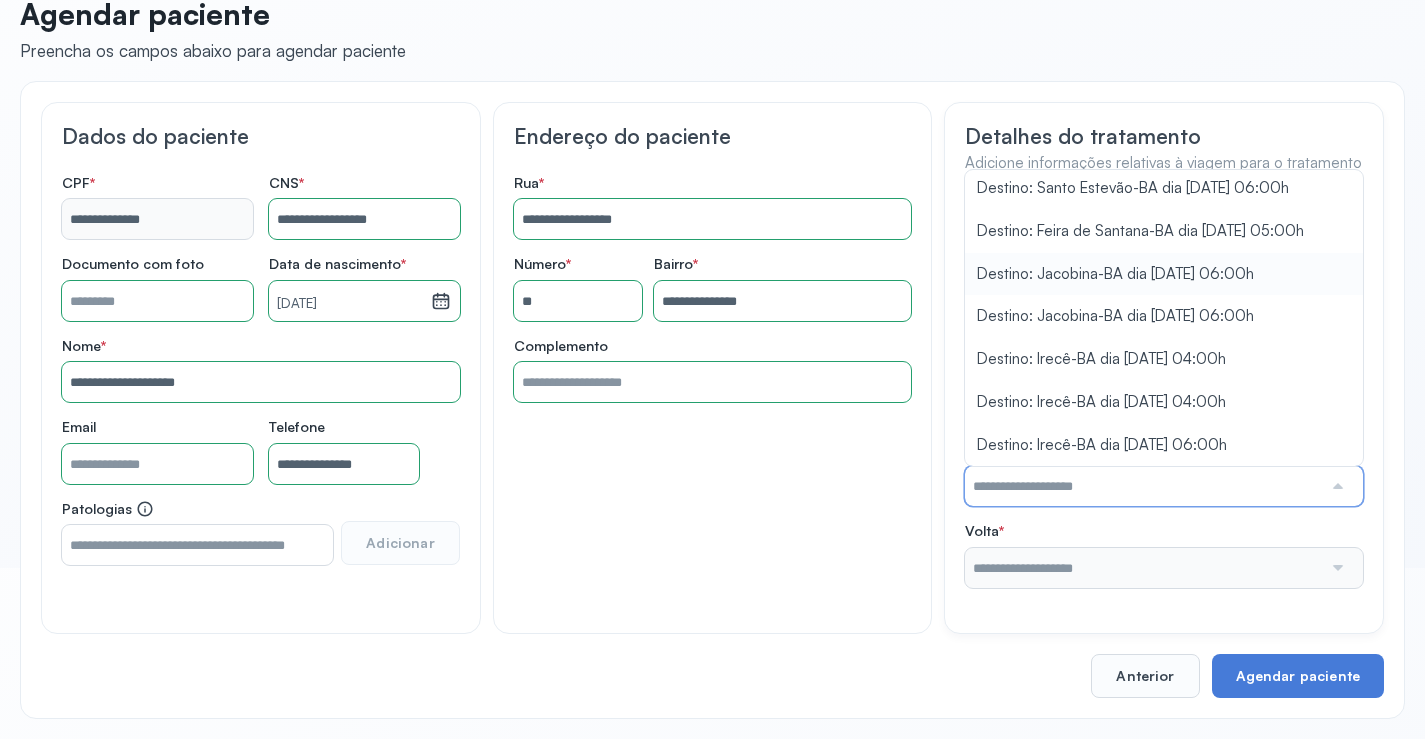 scroll, scrollTop: 898, scrollLeft: 0, axis: vertical 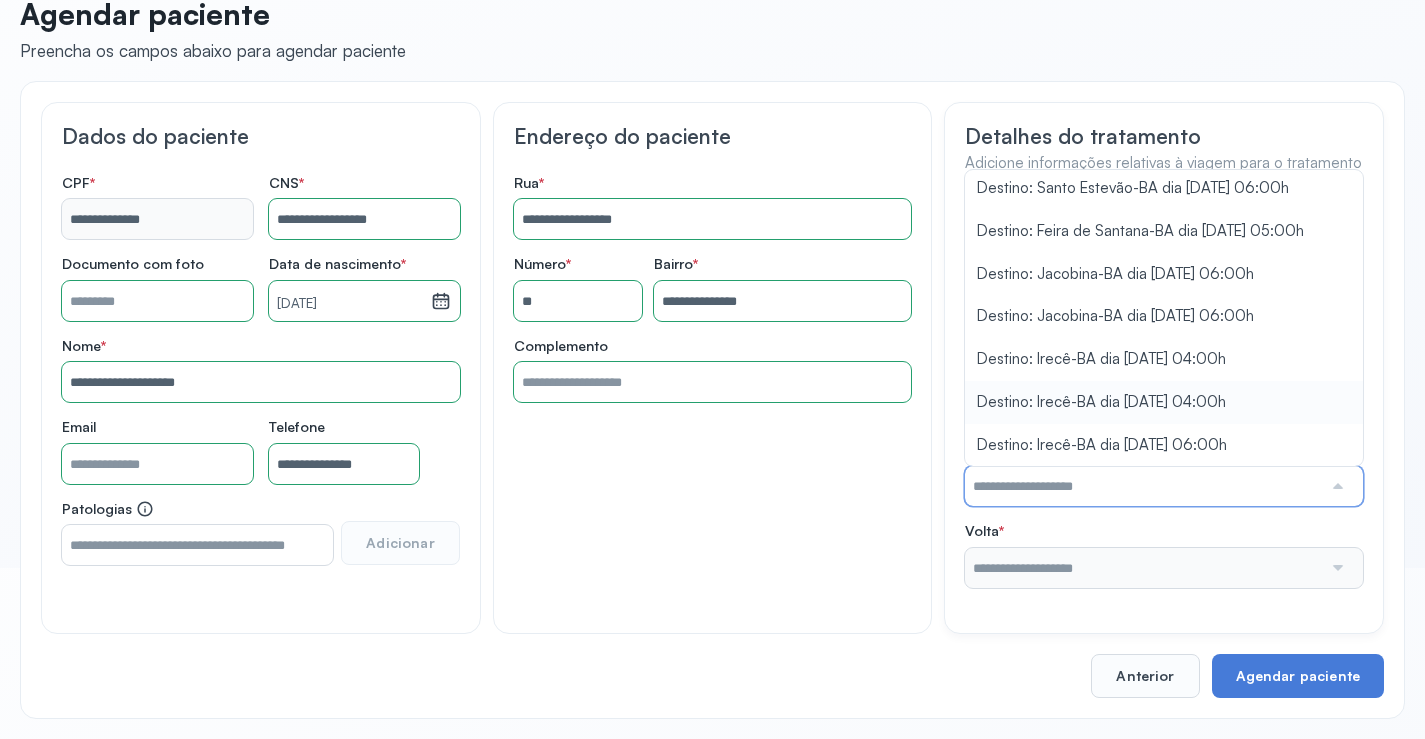 type on "**********" 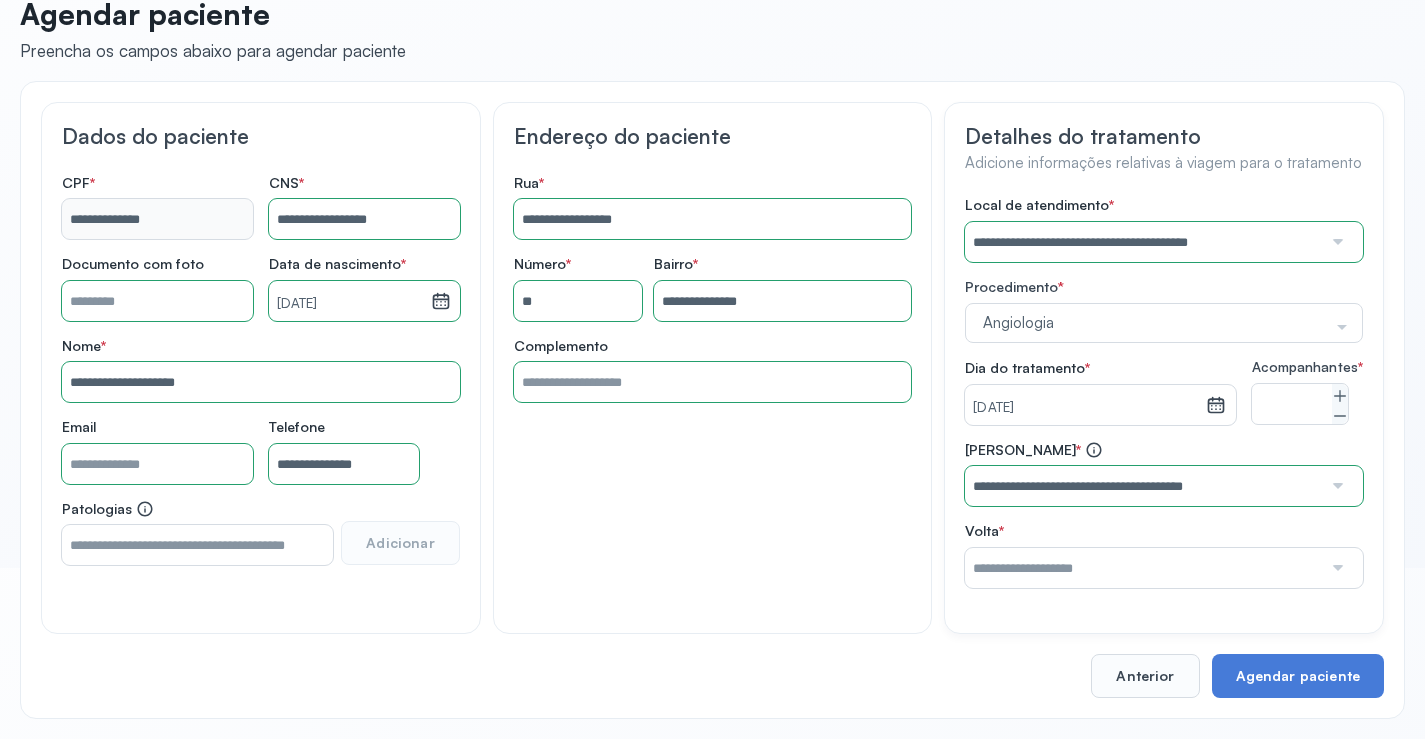 click on "**********" at bounding box center (1164, 392) 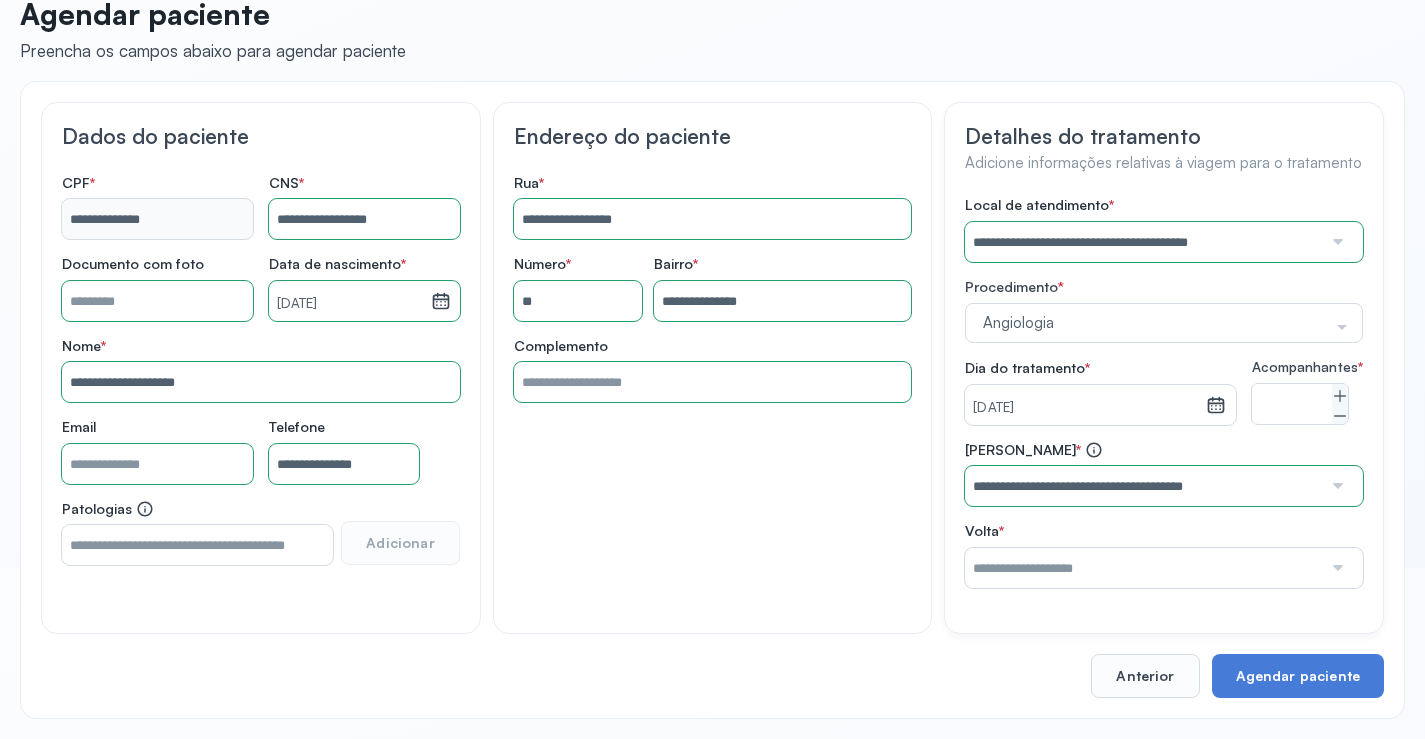 click at bounding box center [1143, 568] 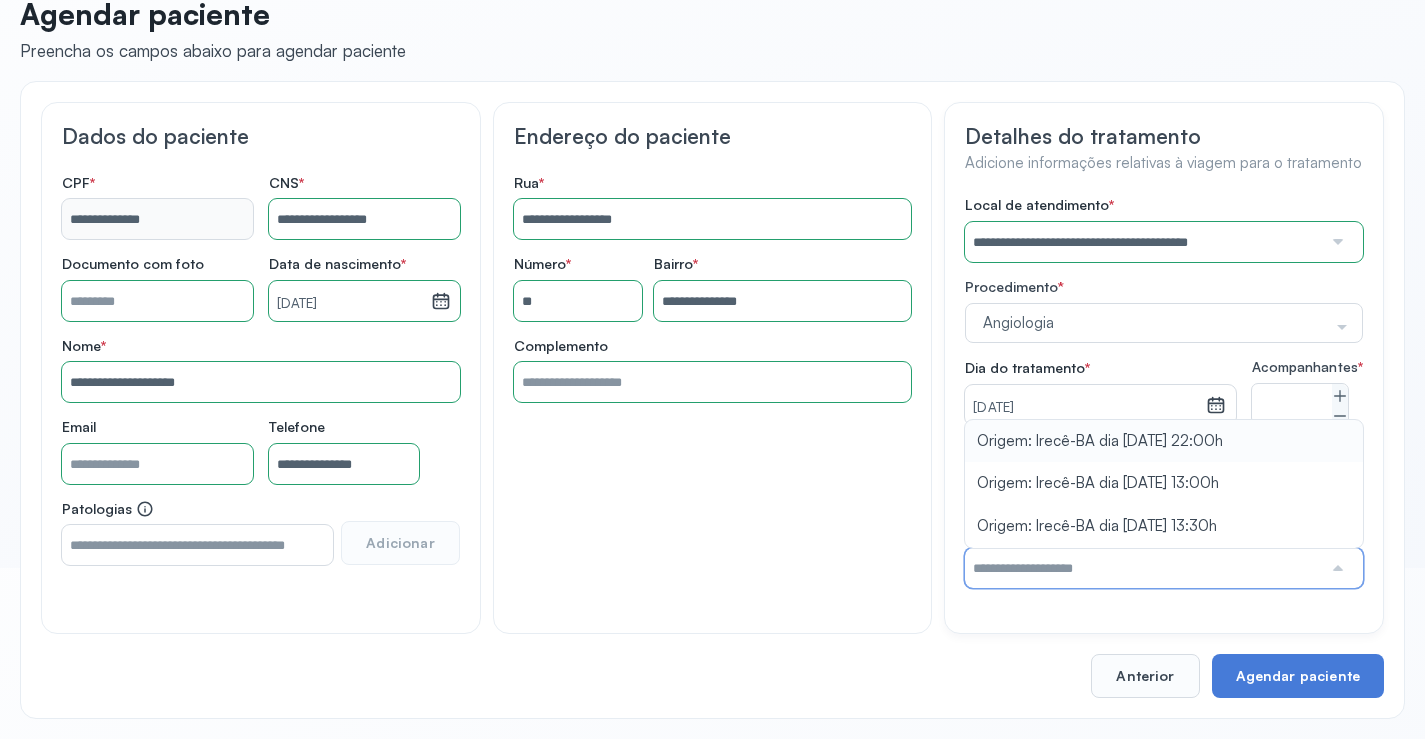 type on "**********" 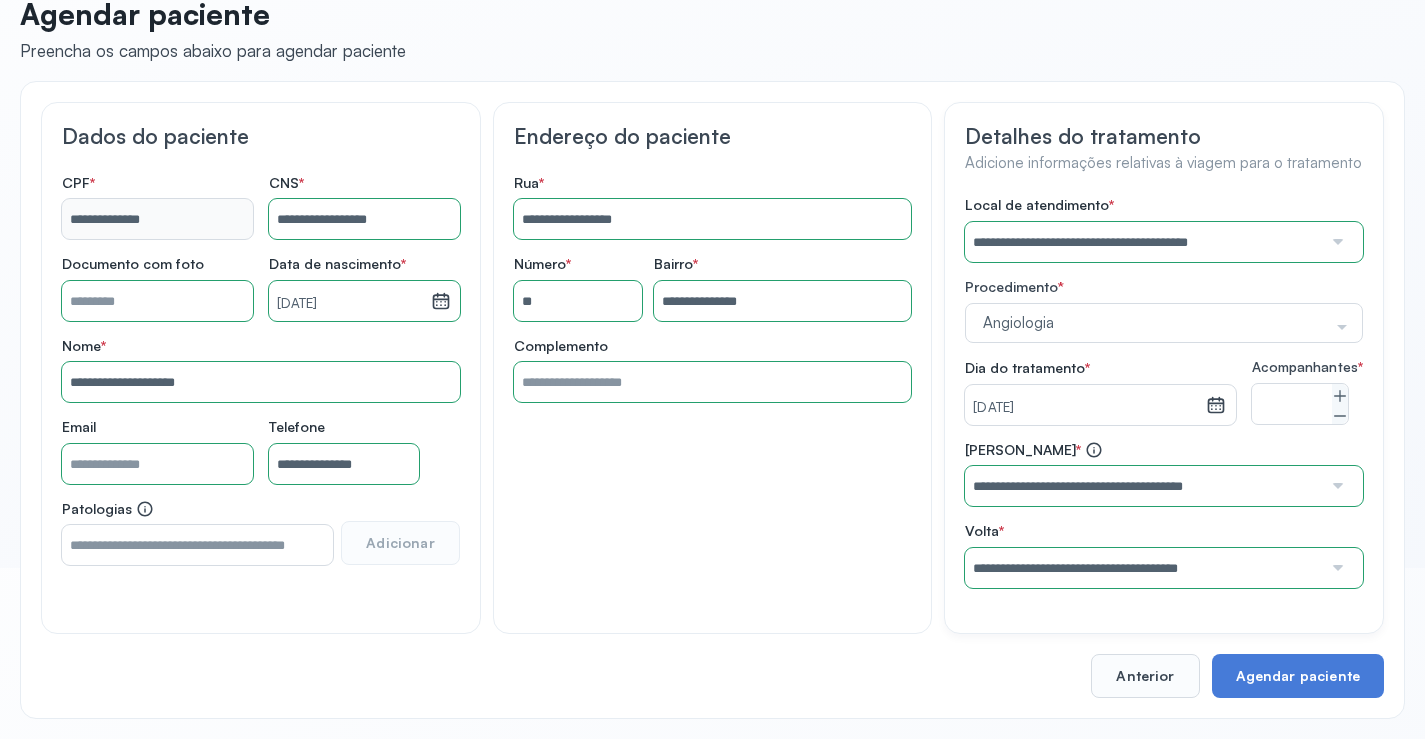 click on "**********" at bounding box center (1164, 392) 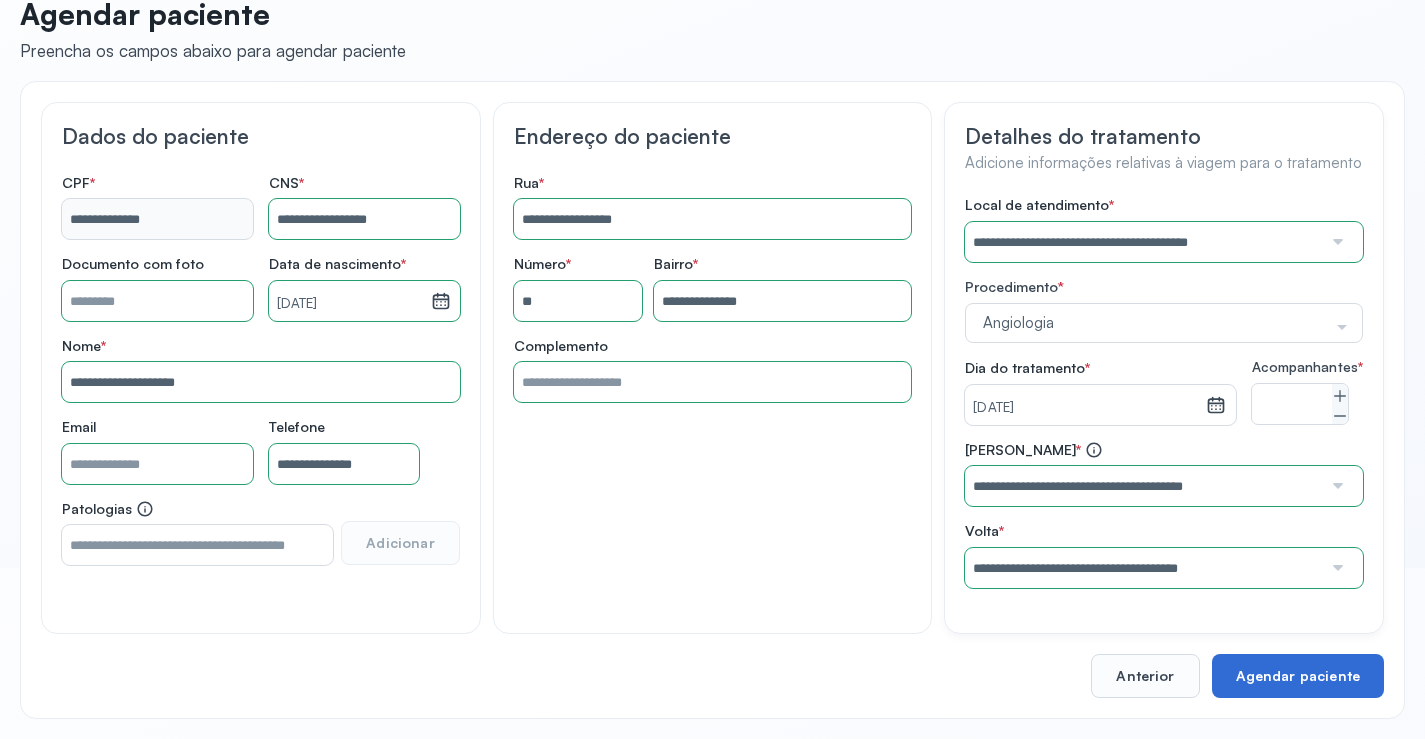 click on "Agendar paciente" at bounding box center (1298, 676) 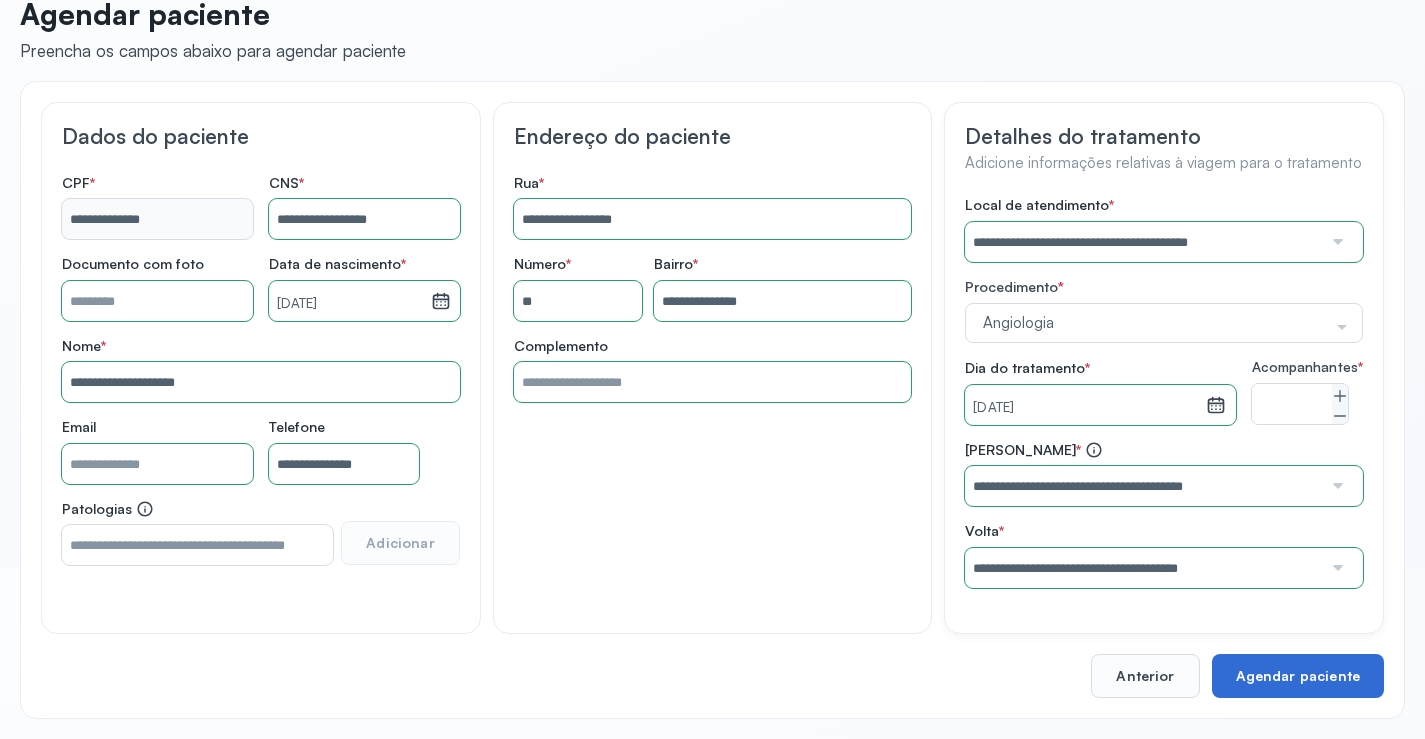scroll, scrollTop: 44, scrollLeft: 0, axis: vertical 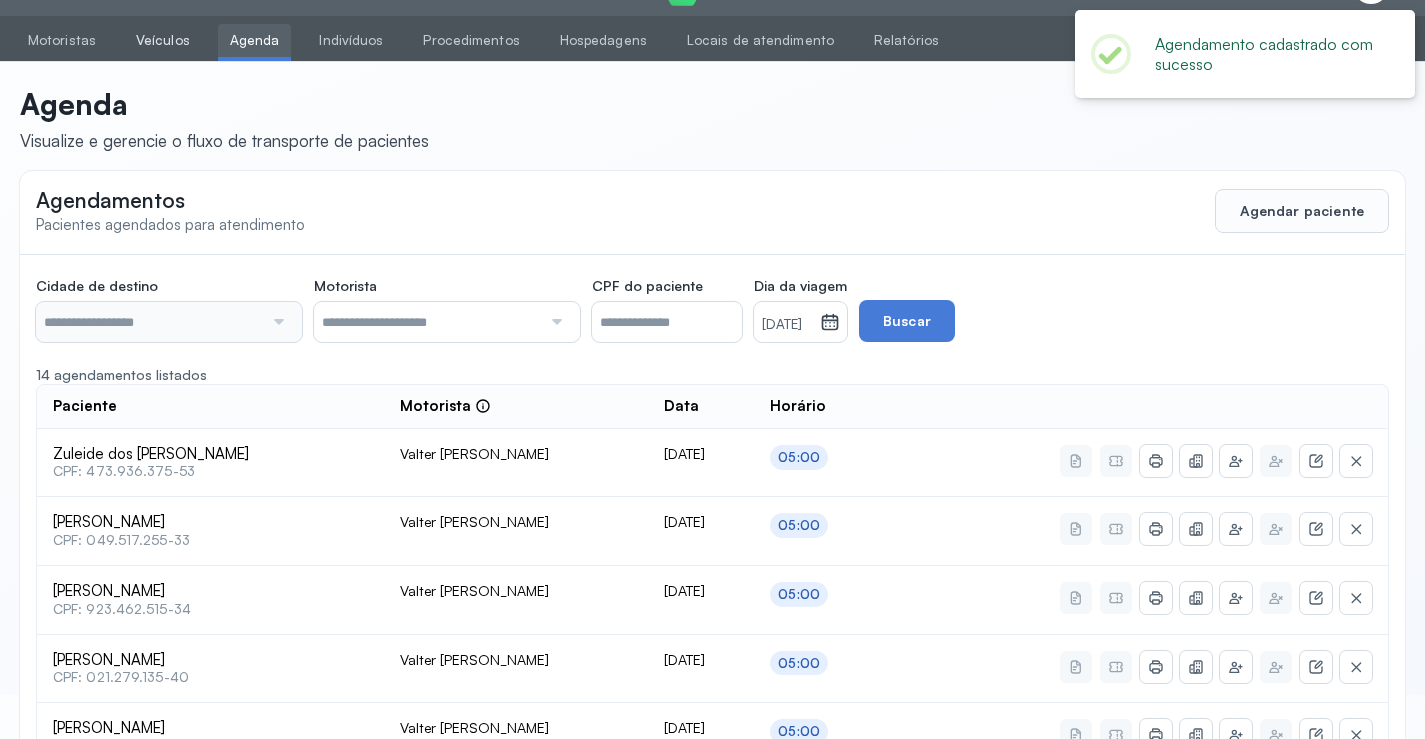 click on "Veículos" at bounding box center [163, 40] 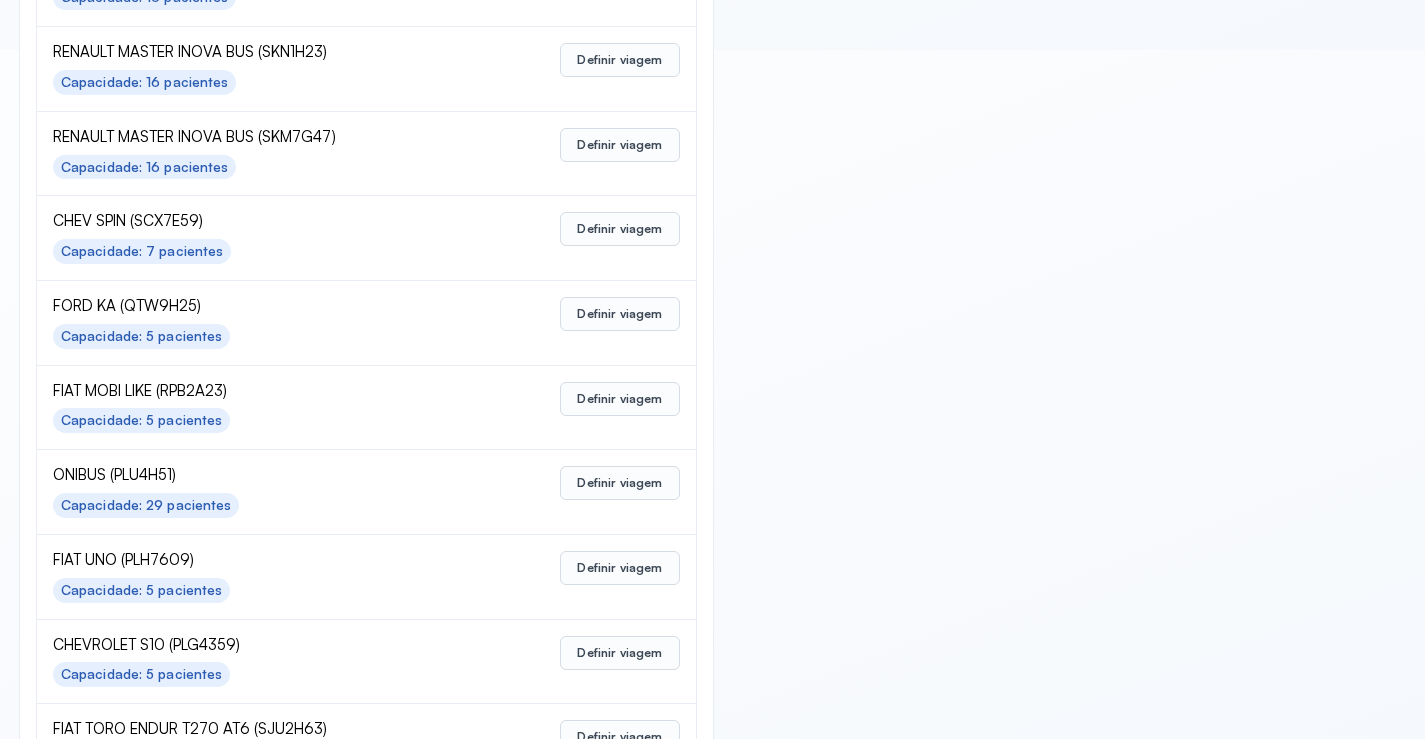 scroll, scrollTop: 859, scrollLeft: 0, axis: vertical 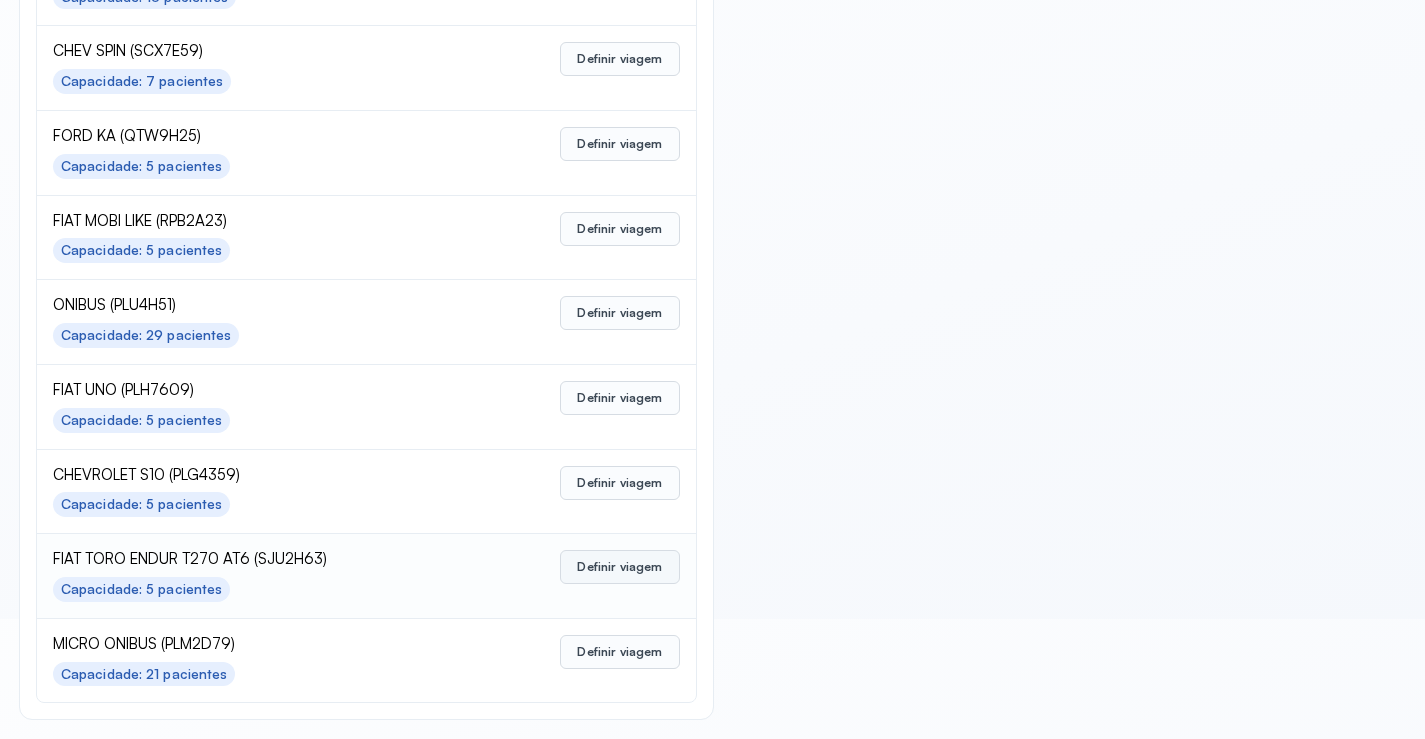 click on "Definir viagem" at bounding box center (619, 567) 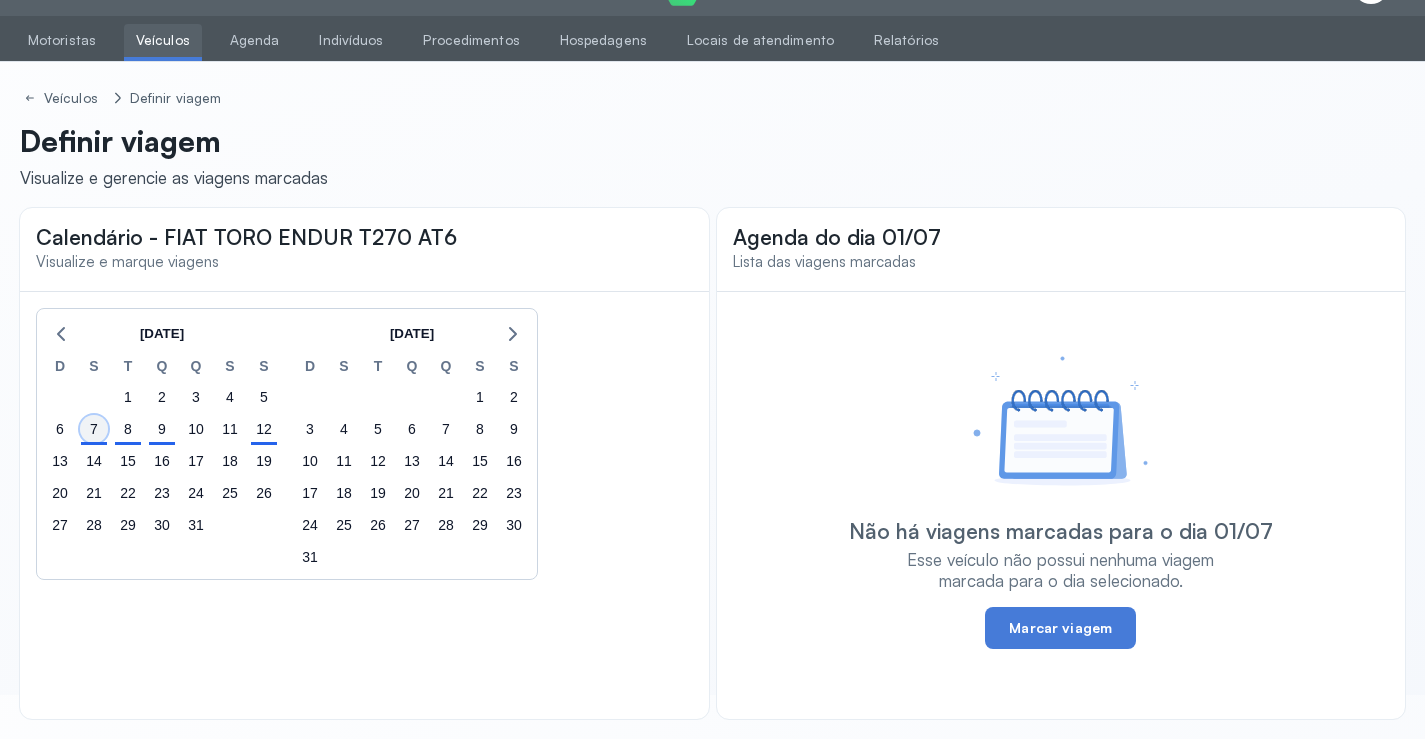 click on "7" 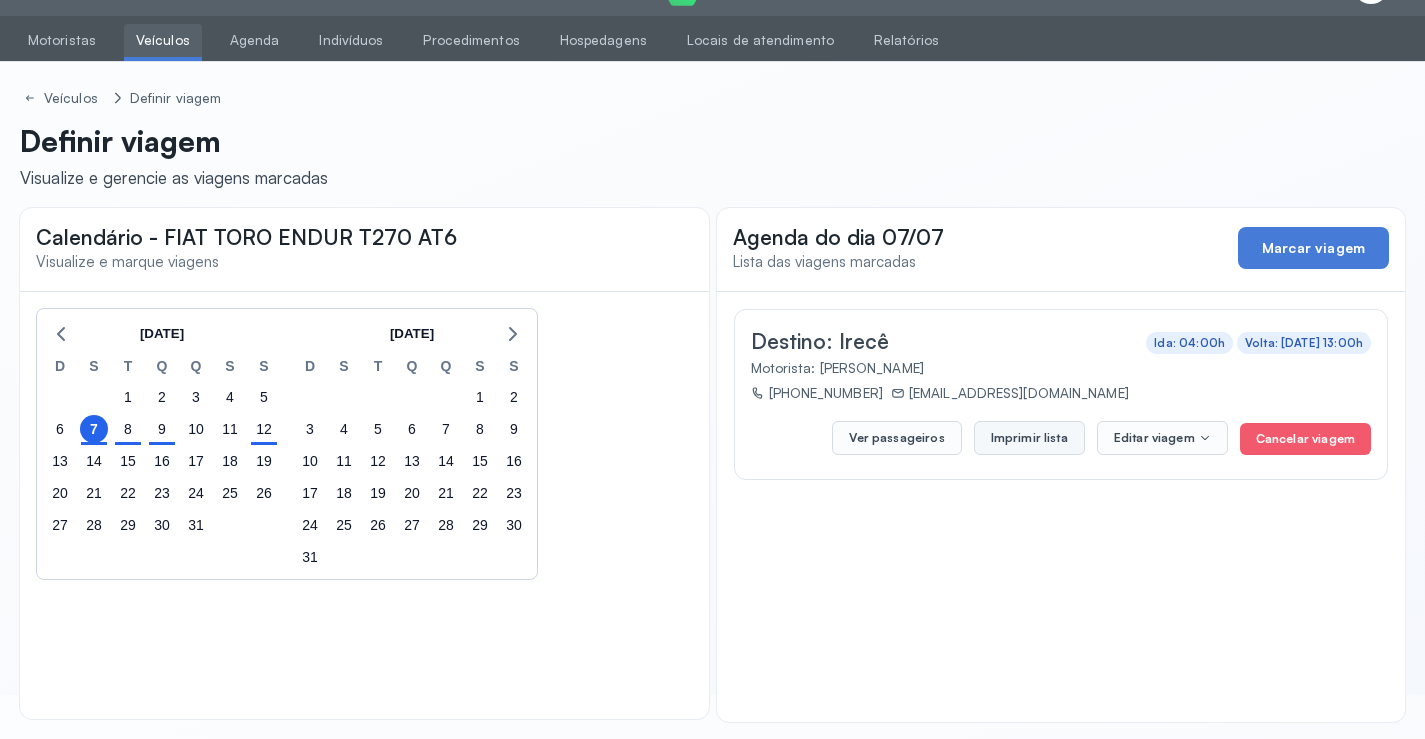click on "Imprimir lista" at bounding box center (1029, 438) 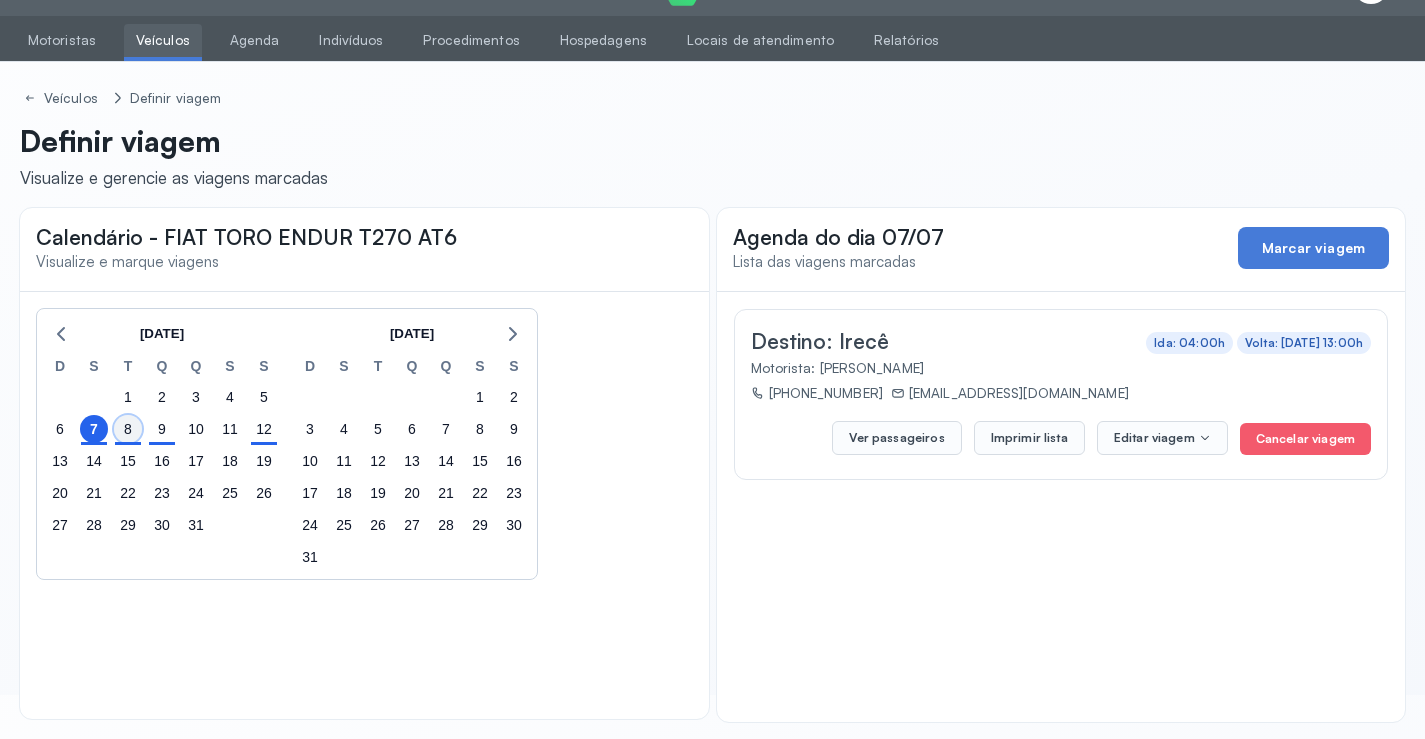 click on "8" 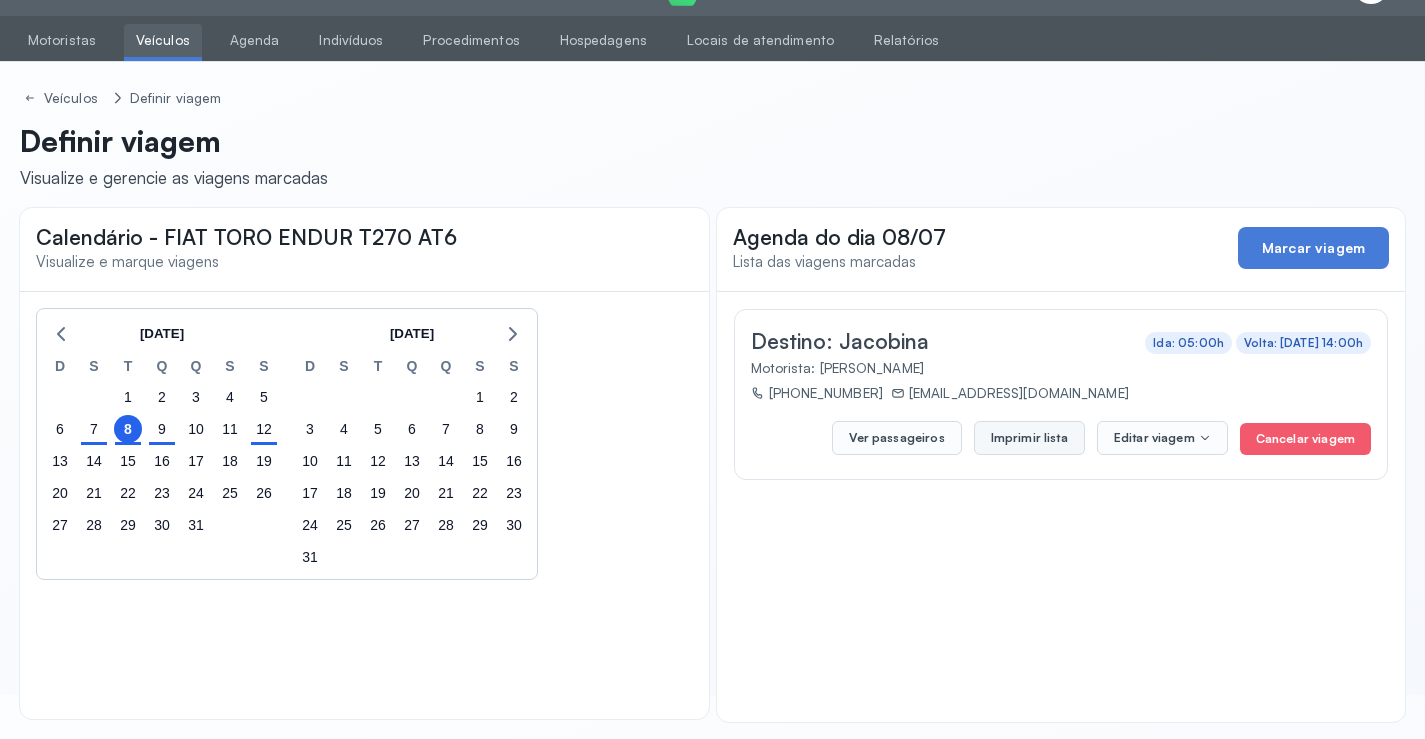 click on "Imprimir lista" at bounding box center (1029, 438) 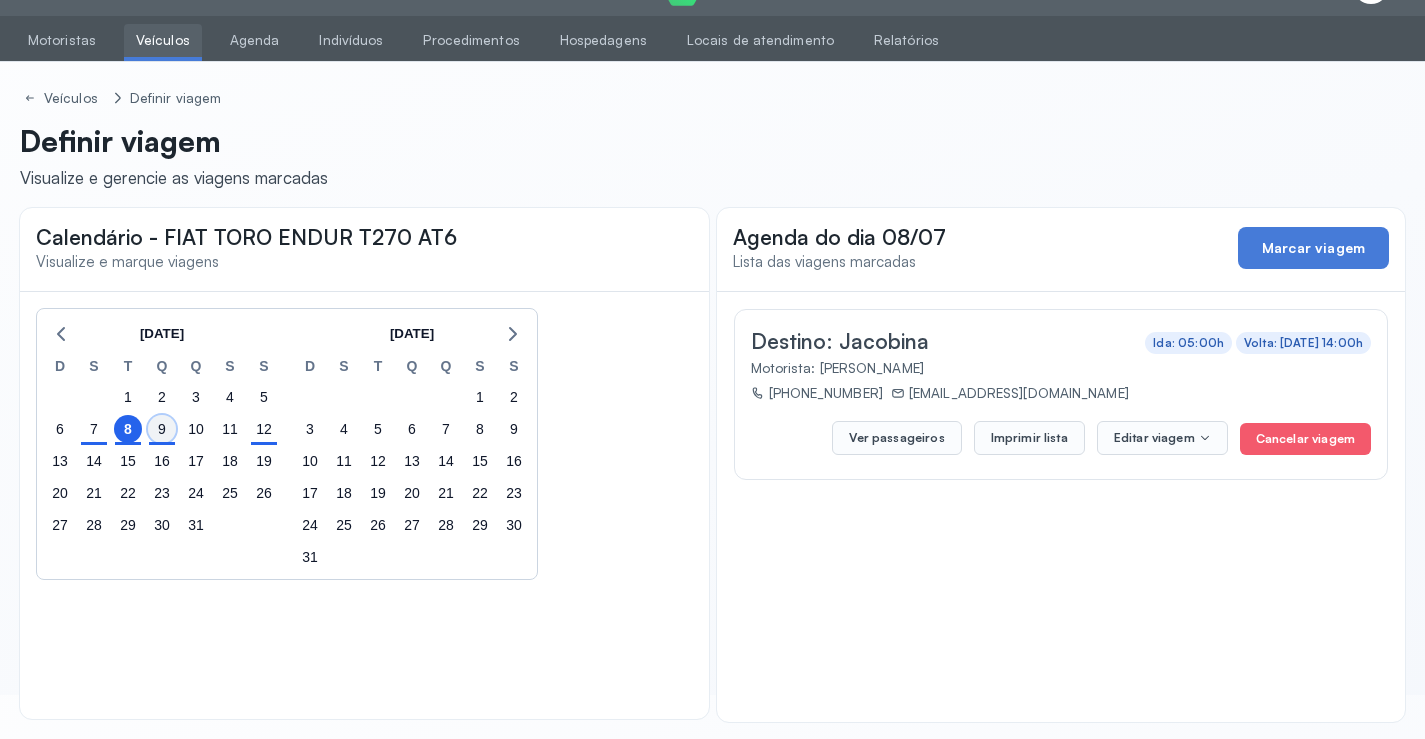 click on "9" 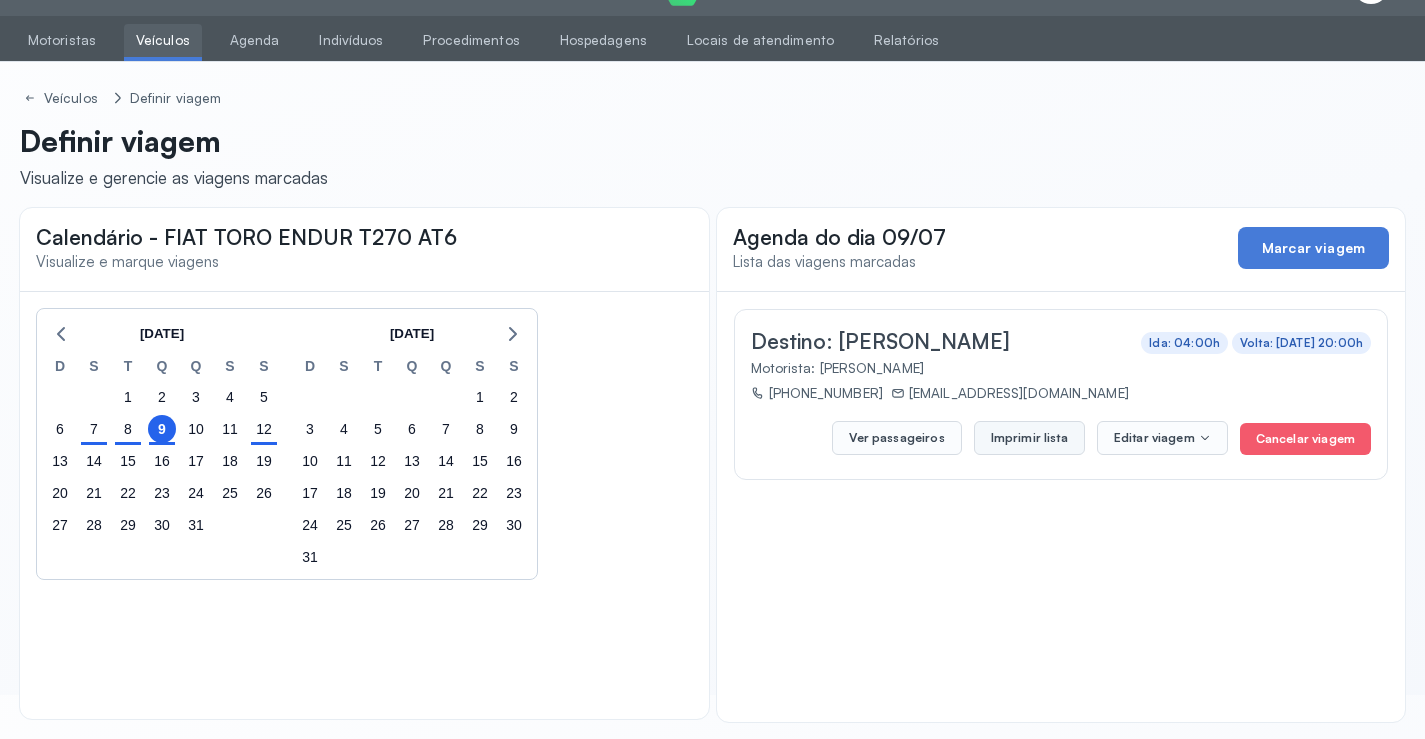 click on "Imprimir lista" at bounding box center (1029, 438) 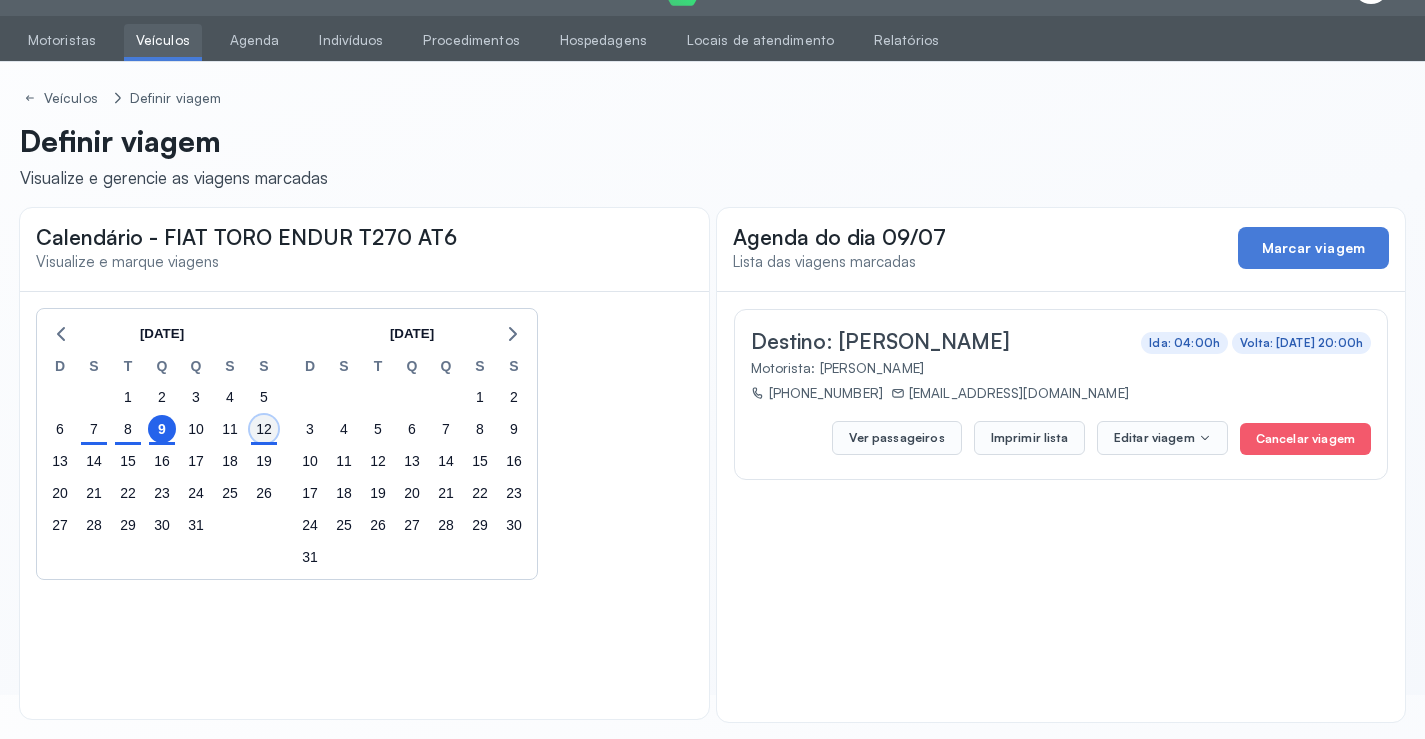 click on "12" 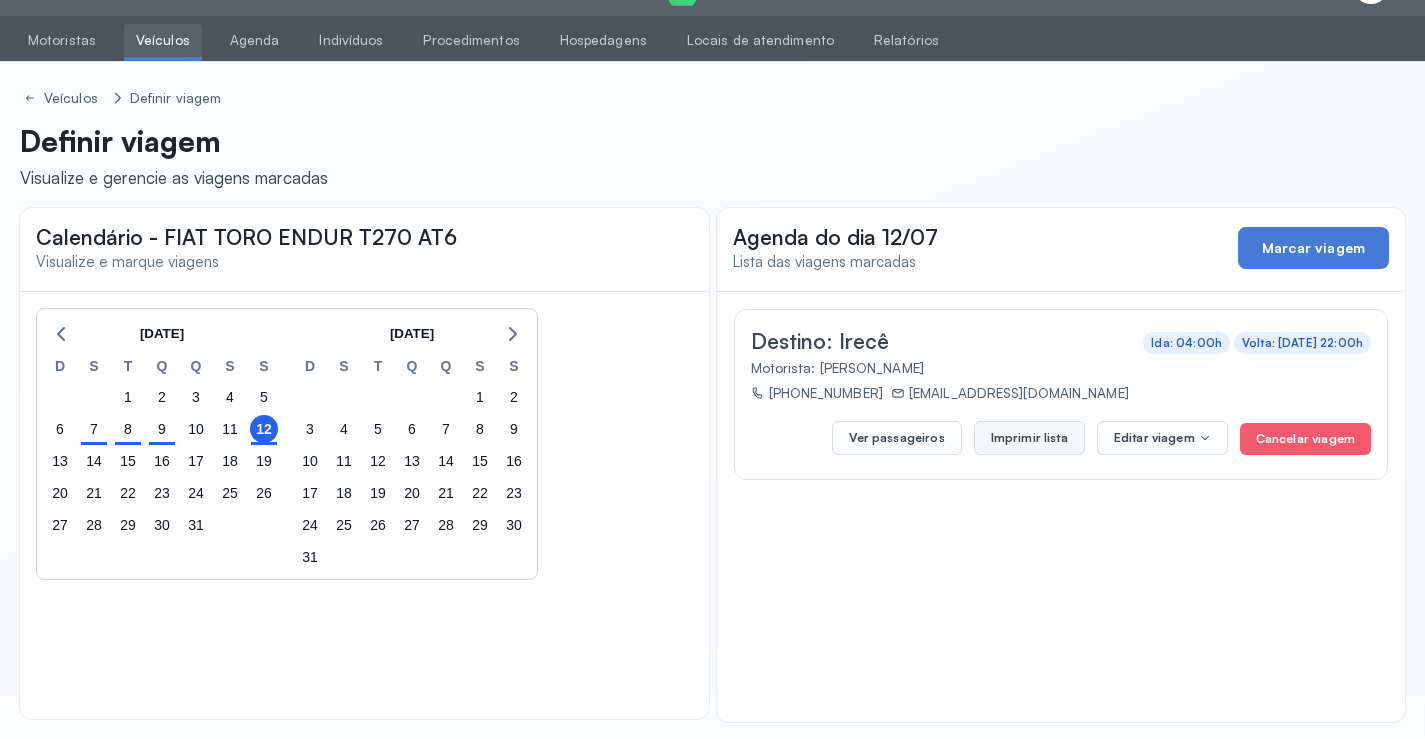 click on "Imprimir lista" at bounding box center (1029, 438) 